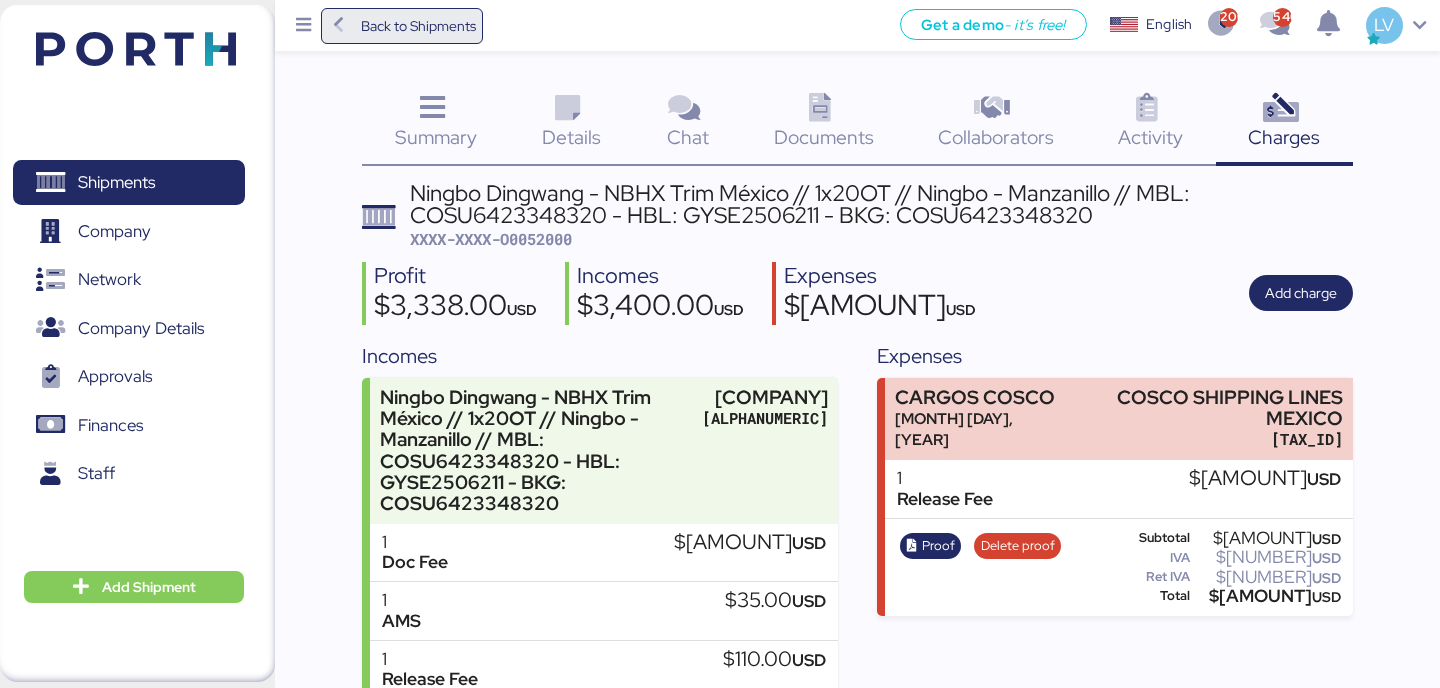 scroll, scrollTop: 213, scrollLeft: 0, axis: vertical 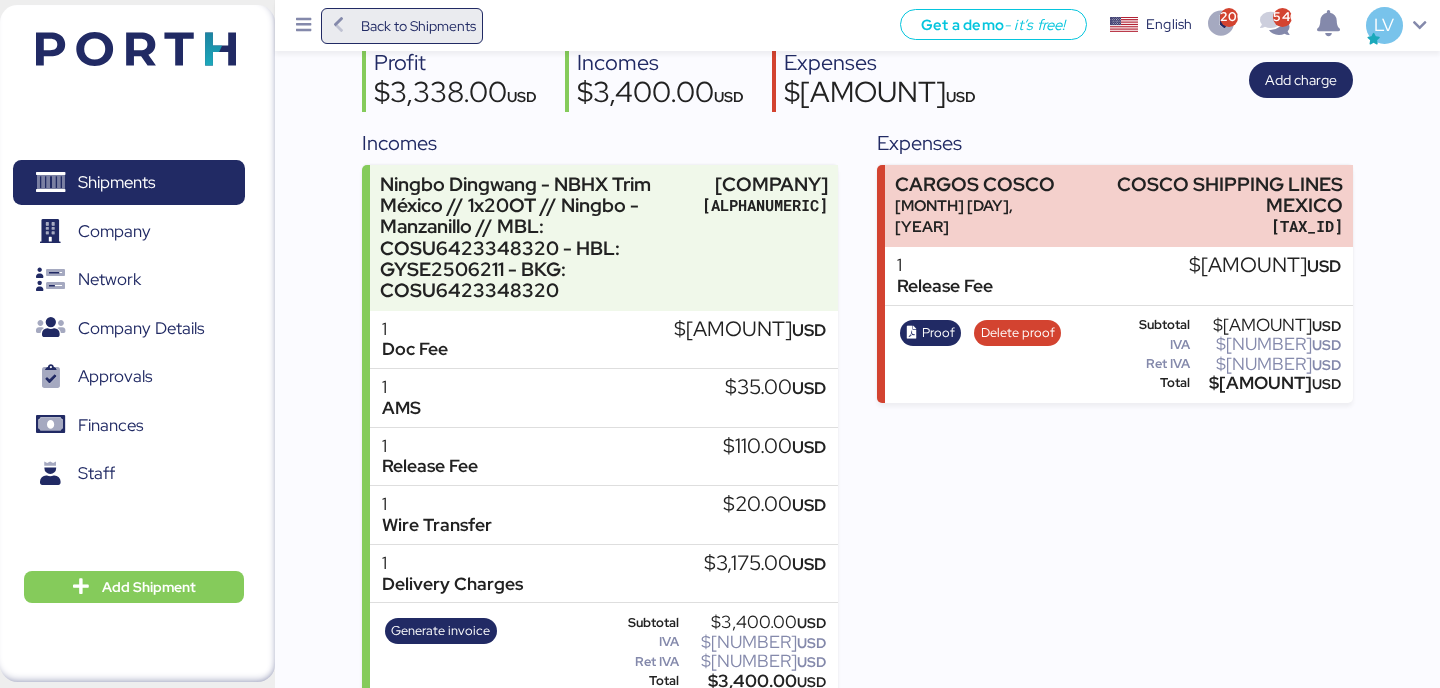 click on "Back to Shipments" at bounding box center (402, 26) 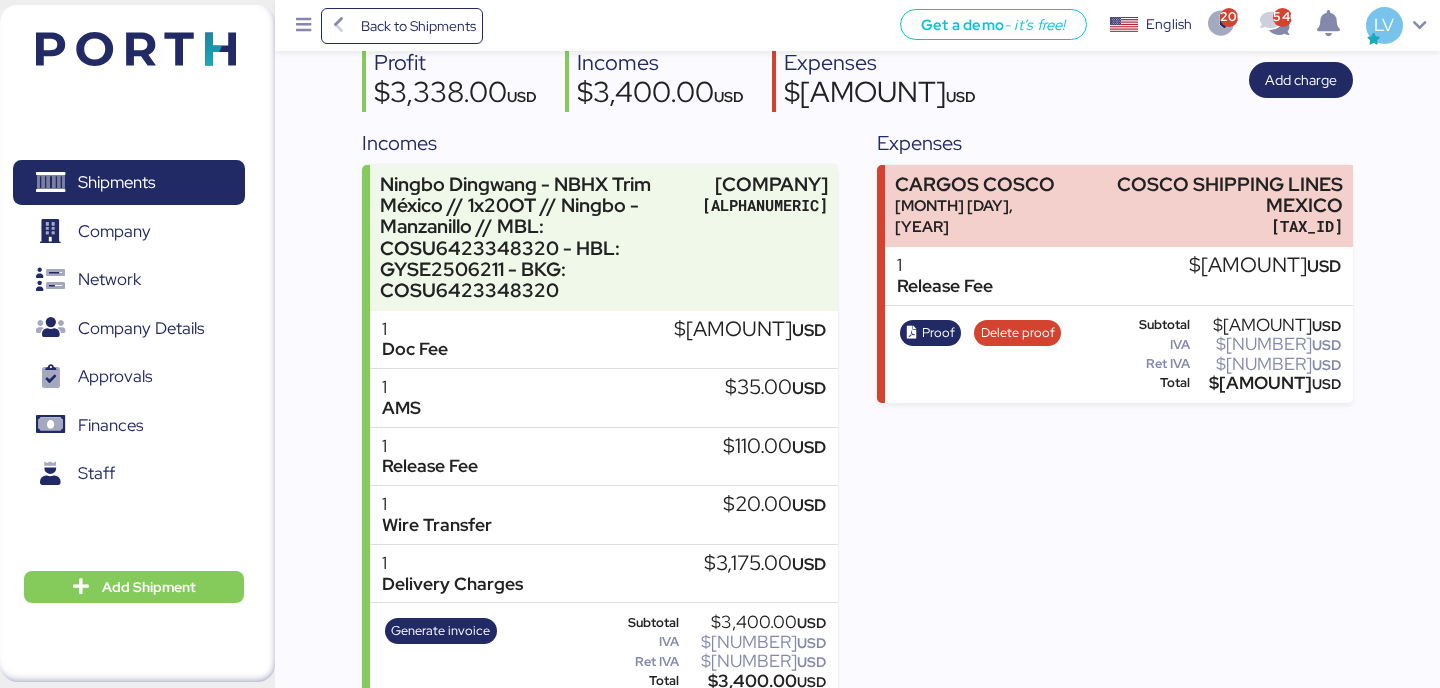 scroll, scrollTop: 0, scrollLeft: 0, axis: both 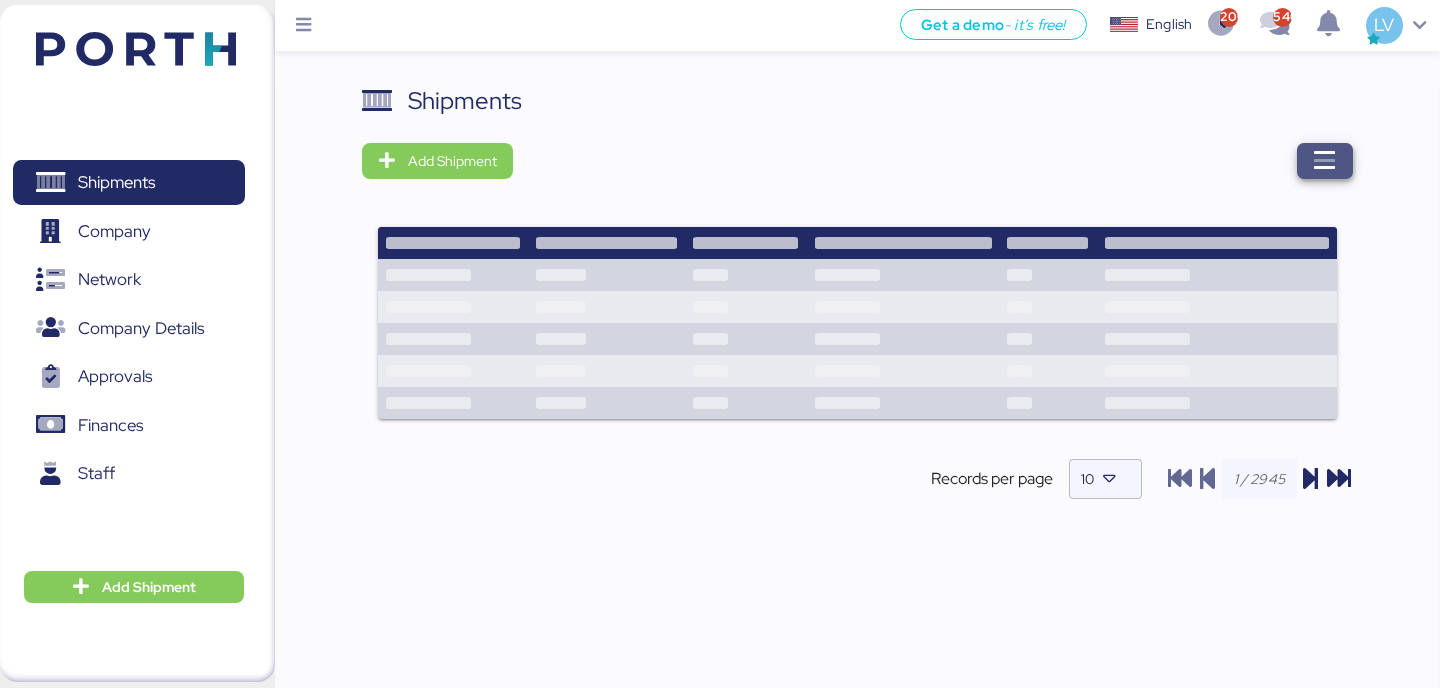 click at bounding box center (1325, 161) 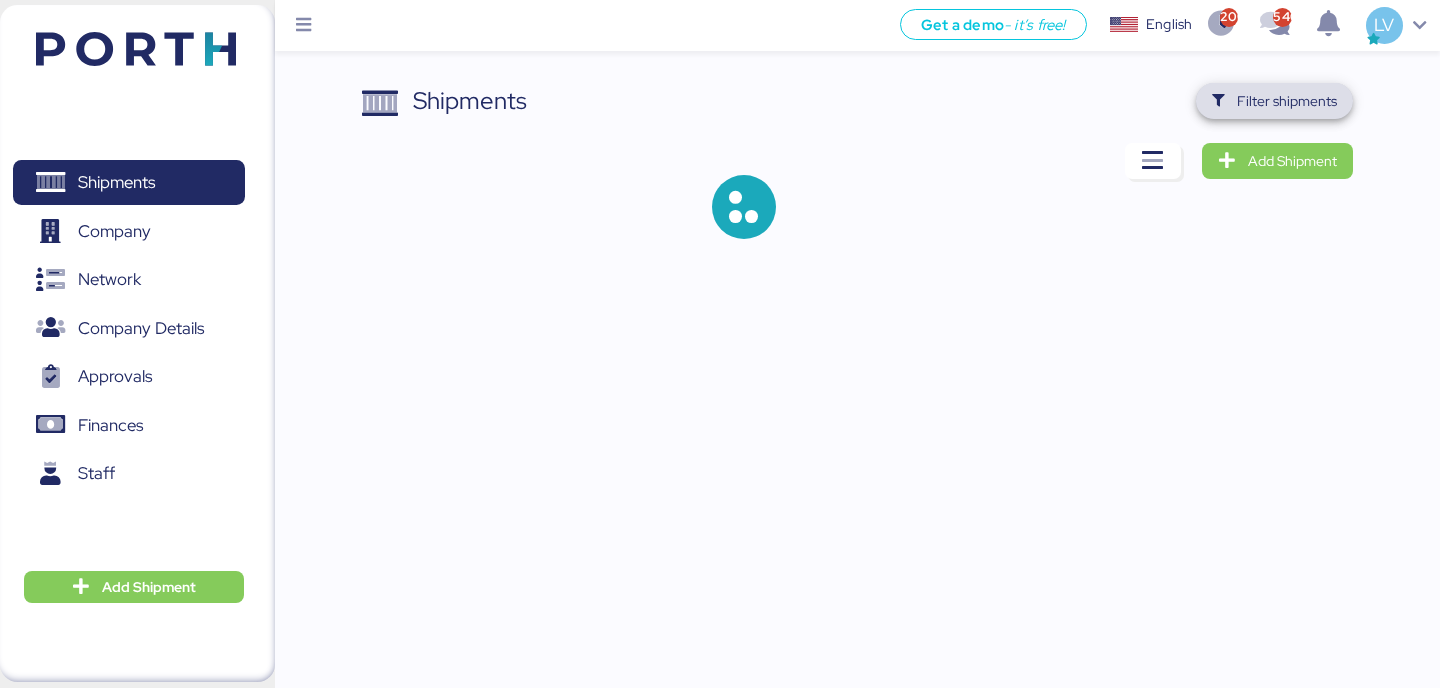 click on "Filter shipments" at bounding box center (1287, 101) 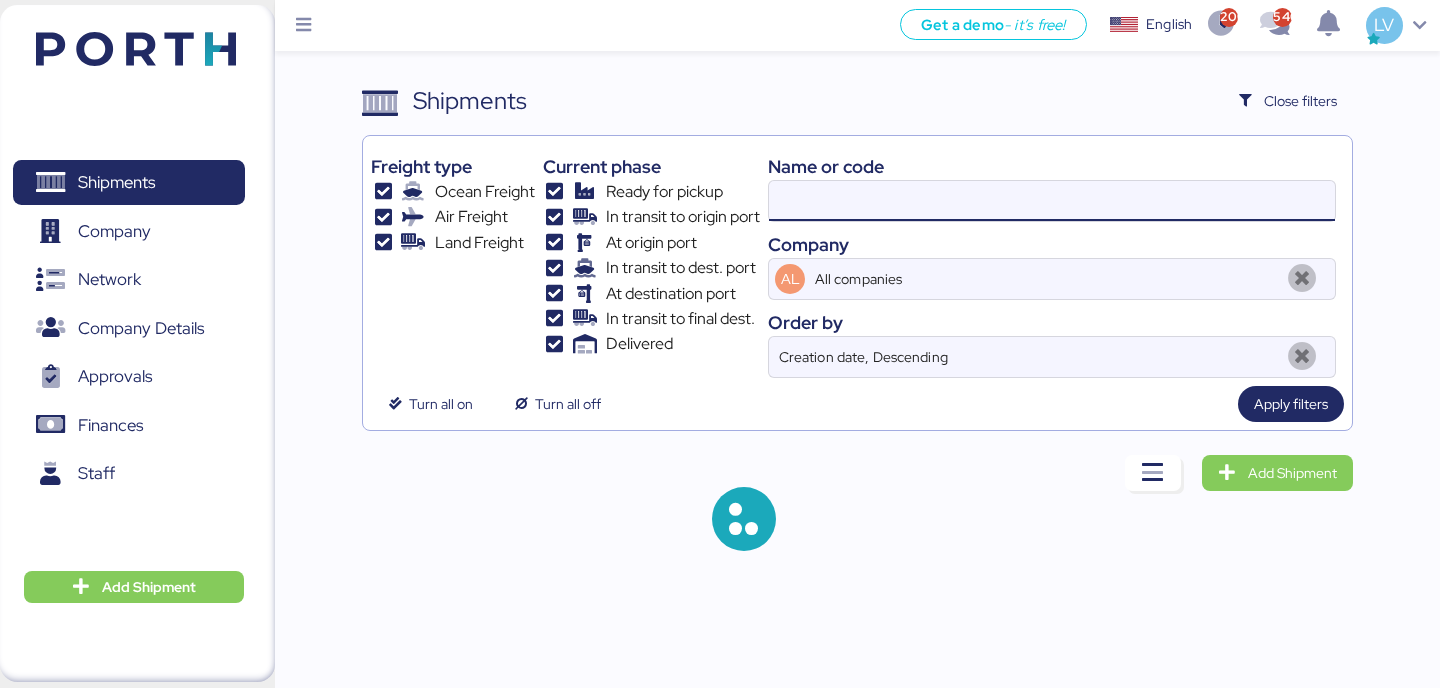 click at bounding box center (1052, 201) 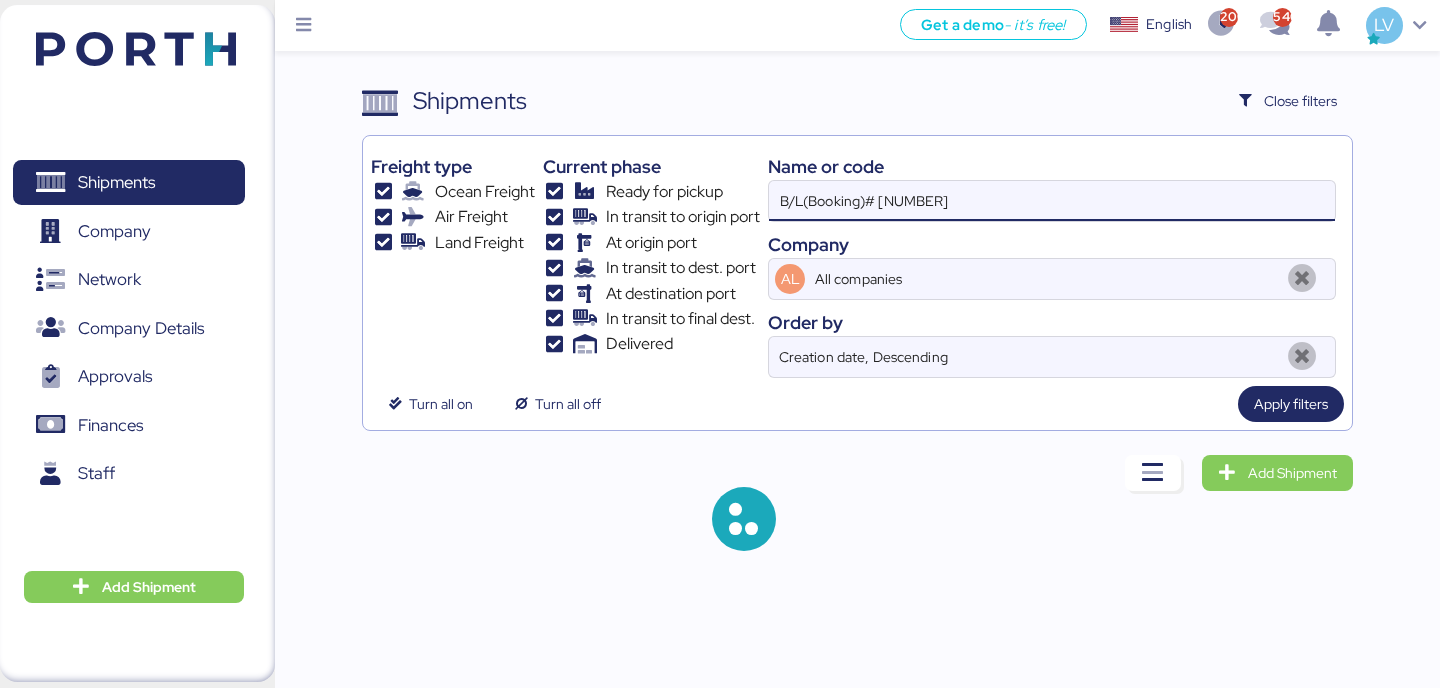 drag, startPoint x: 884, startPoint y: 202, endPoint x: 779, endPoint y: 215, distance: 105.801704 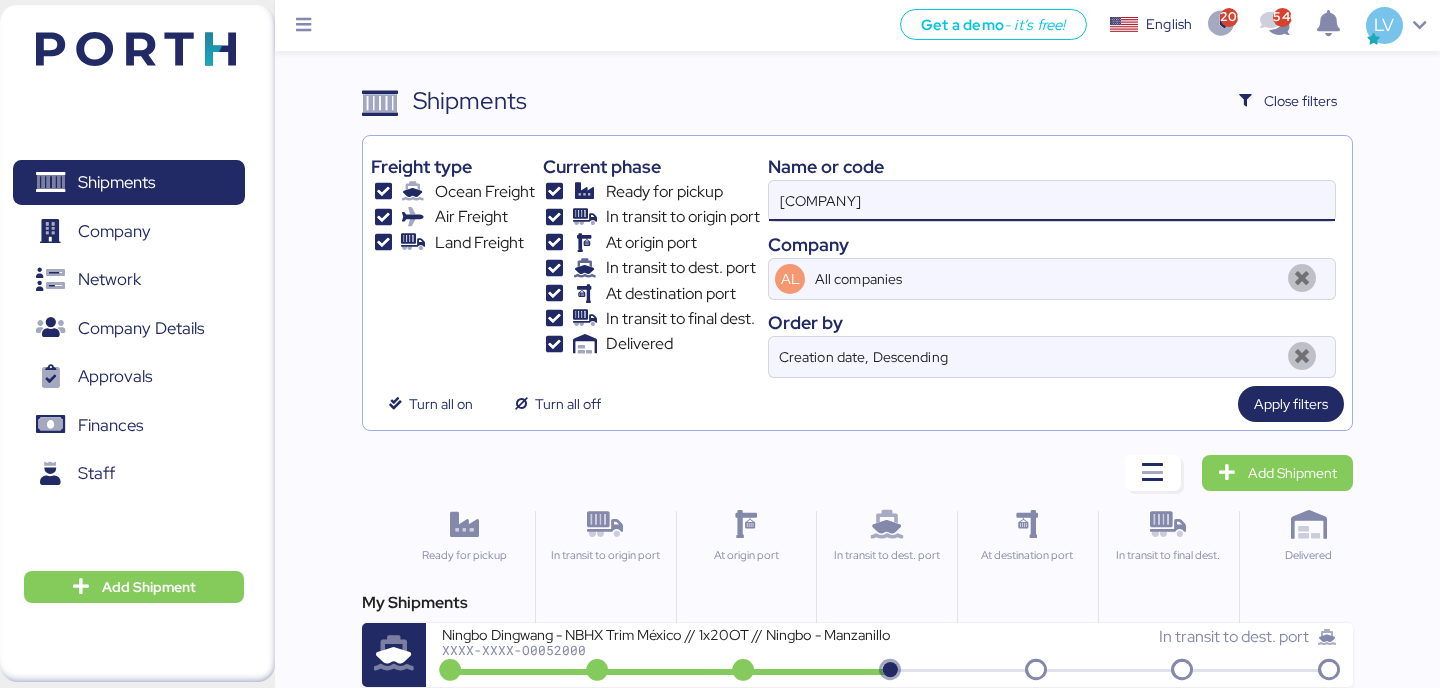 click on "[COMPANY]" at bounding box center [1052, 201] 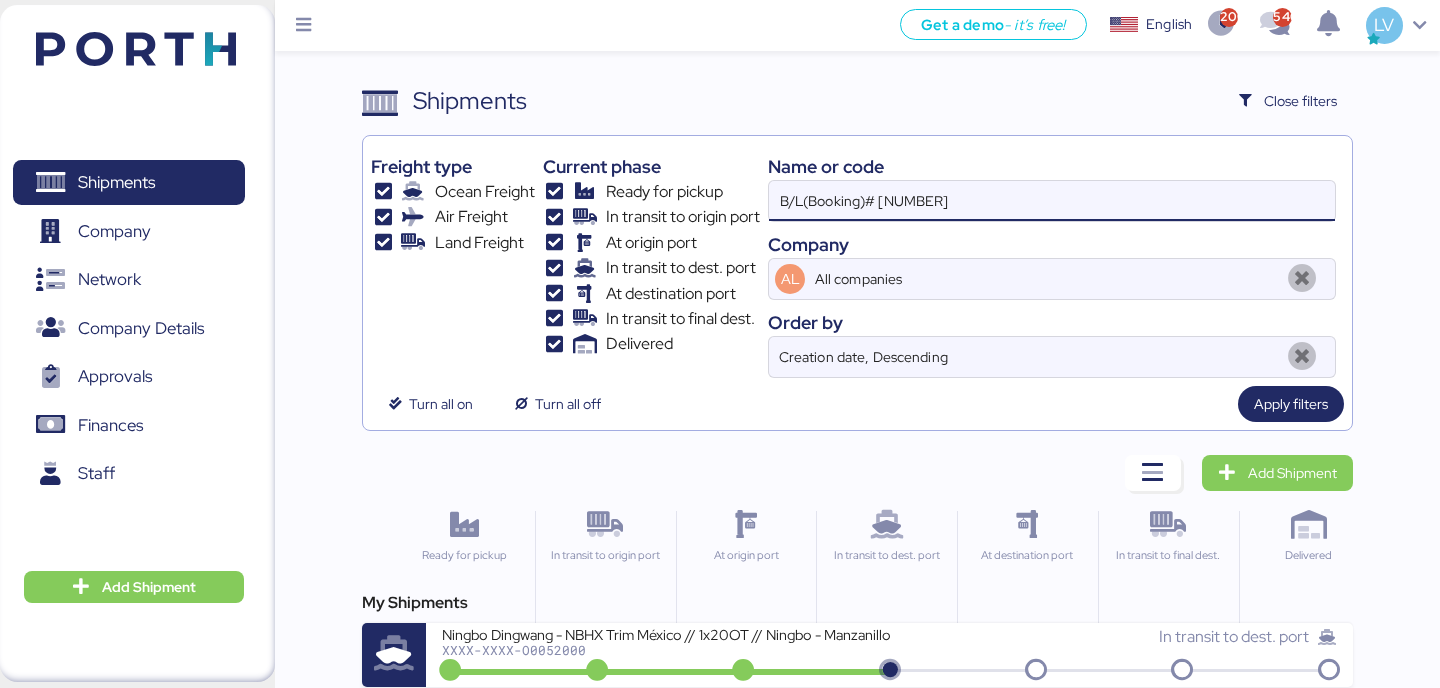 drag, startPoint x: 875, startPoint y: 204, endPoint x: 748, endPoint y: 204, distance: 127 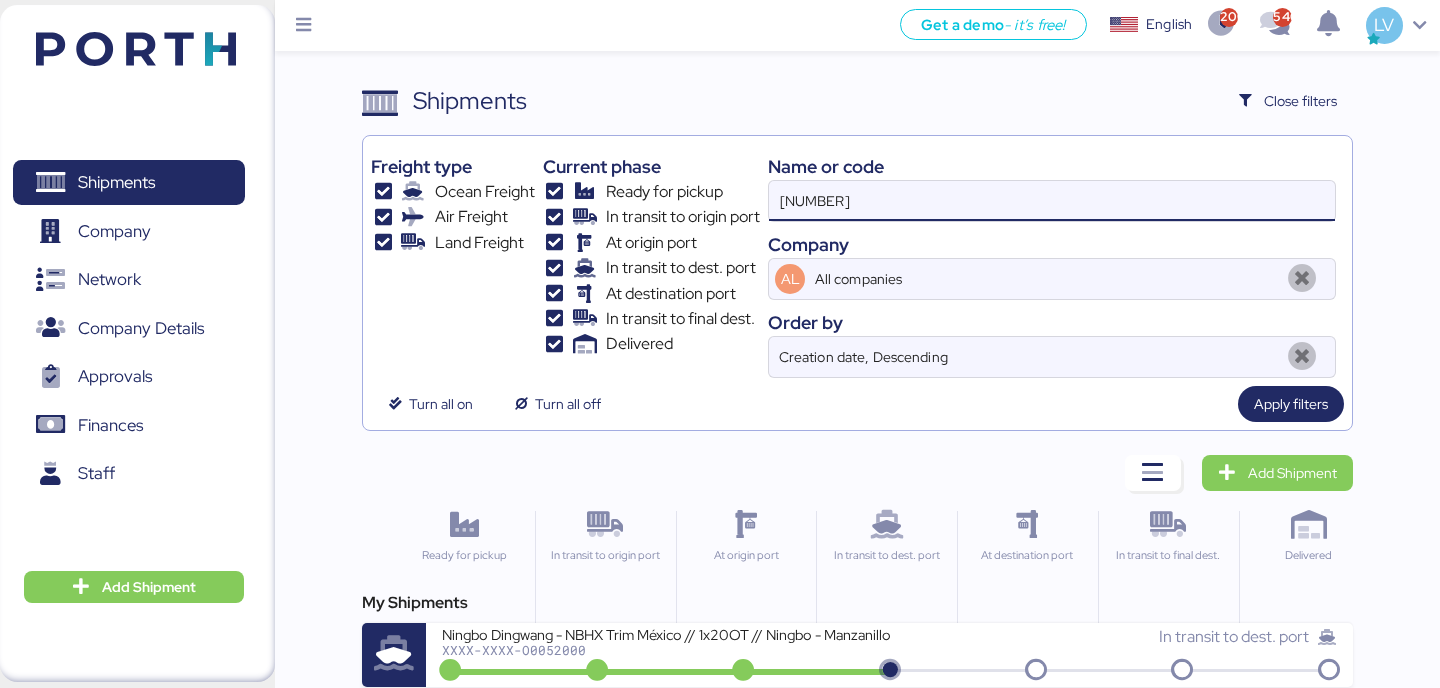 type on "[NUMBER]" 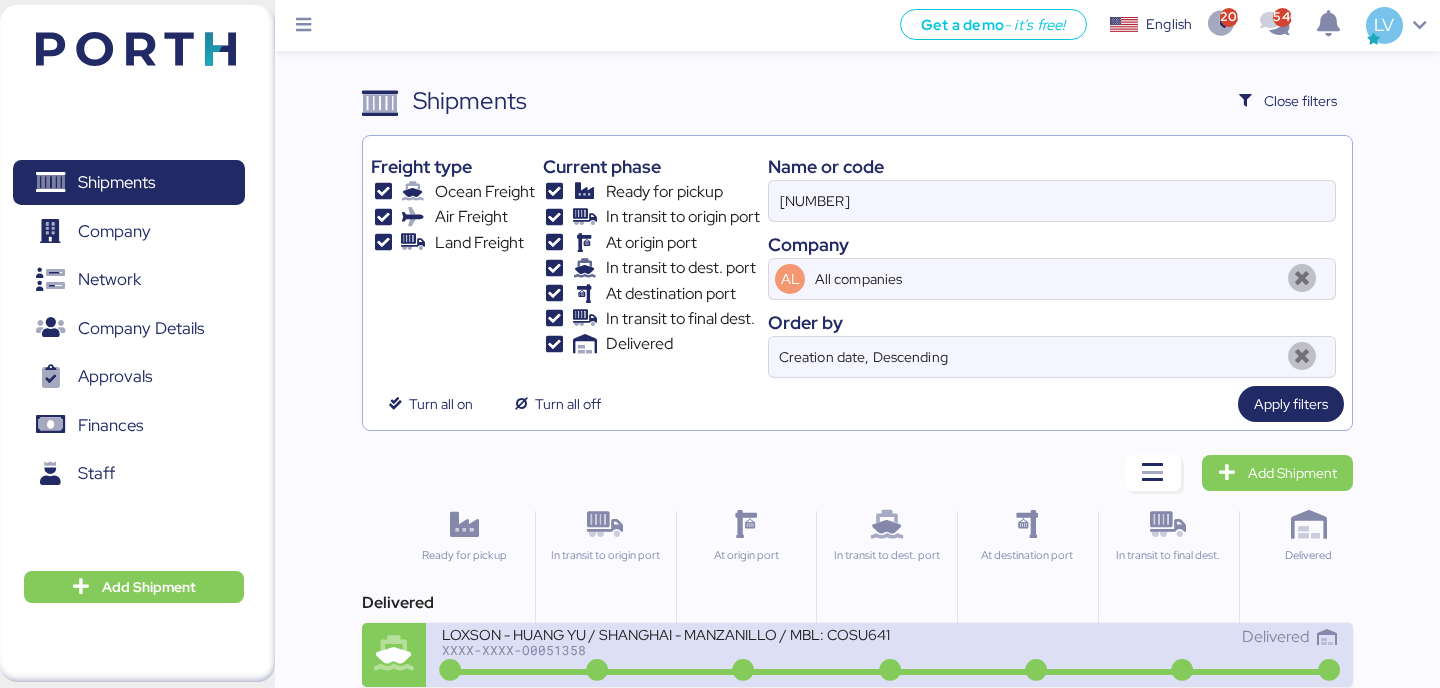click on "LOXSON - HUANG YU / SHANGHAI - MANZANILLO / MBL: COSU6418728540 - HBL: KSSE250516529 / 1X20GP" at bounding box center [665, 633] 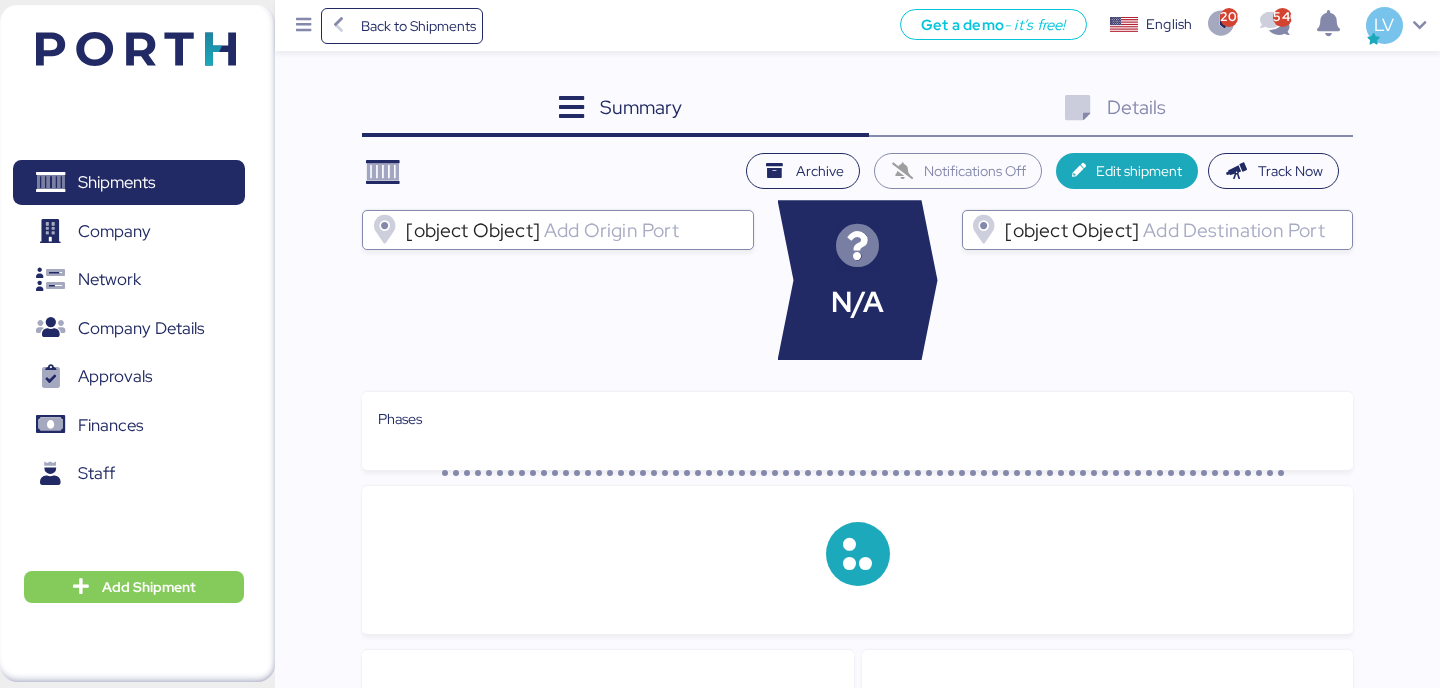 drag, startPoint x: 1258, startPoint y: 124, endPoint x: 1244, endPoint y: 124, distance: 14 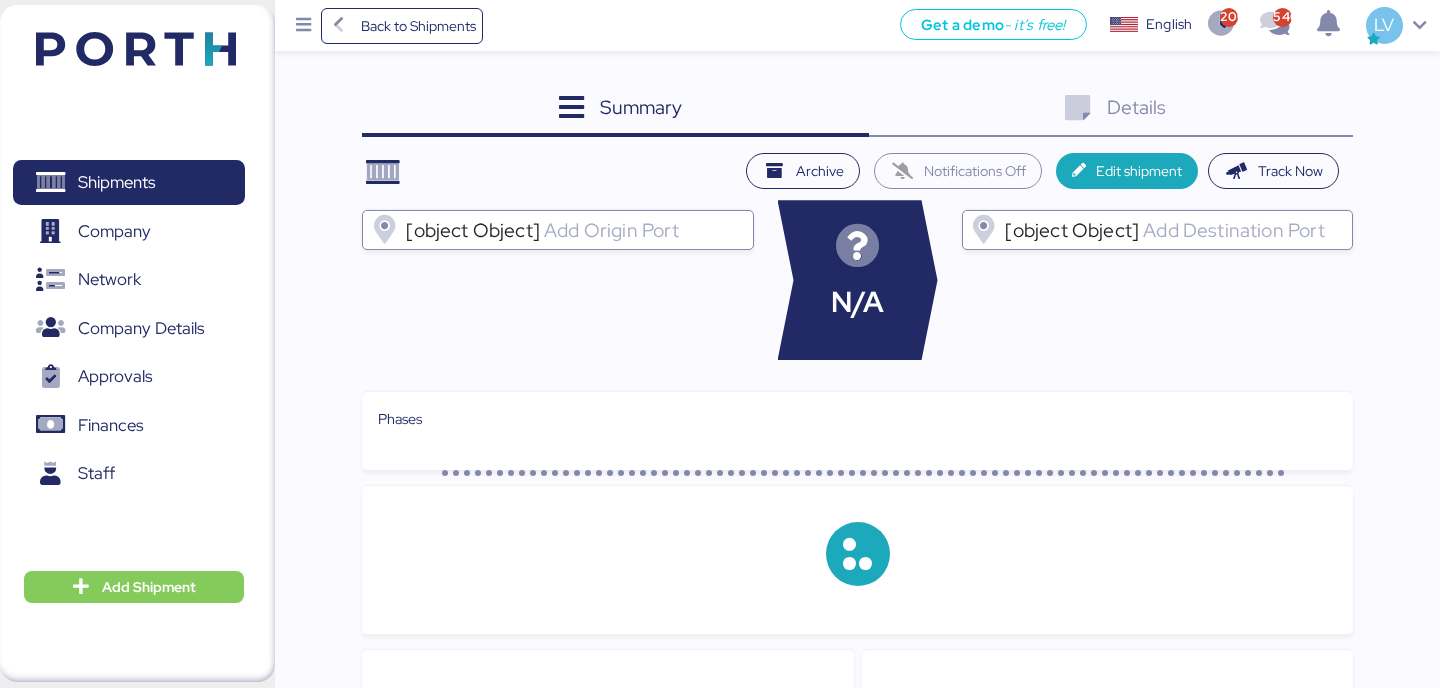 click on "Details 0" at bounding box center [1111, 110] 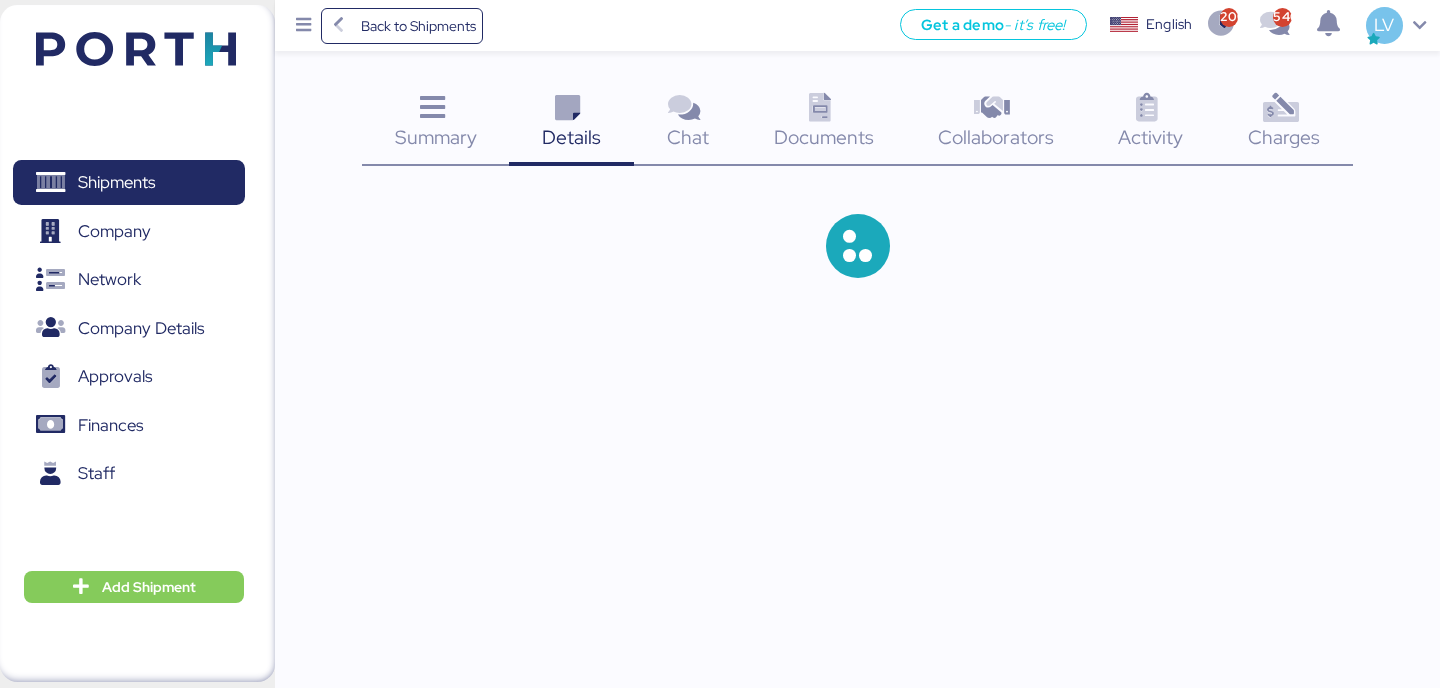 click at bounding box center (1280, 108) 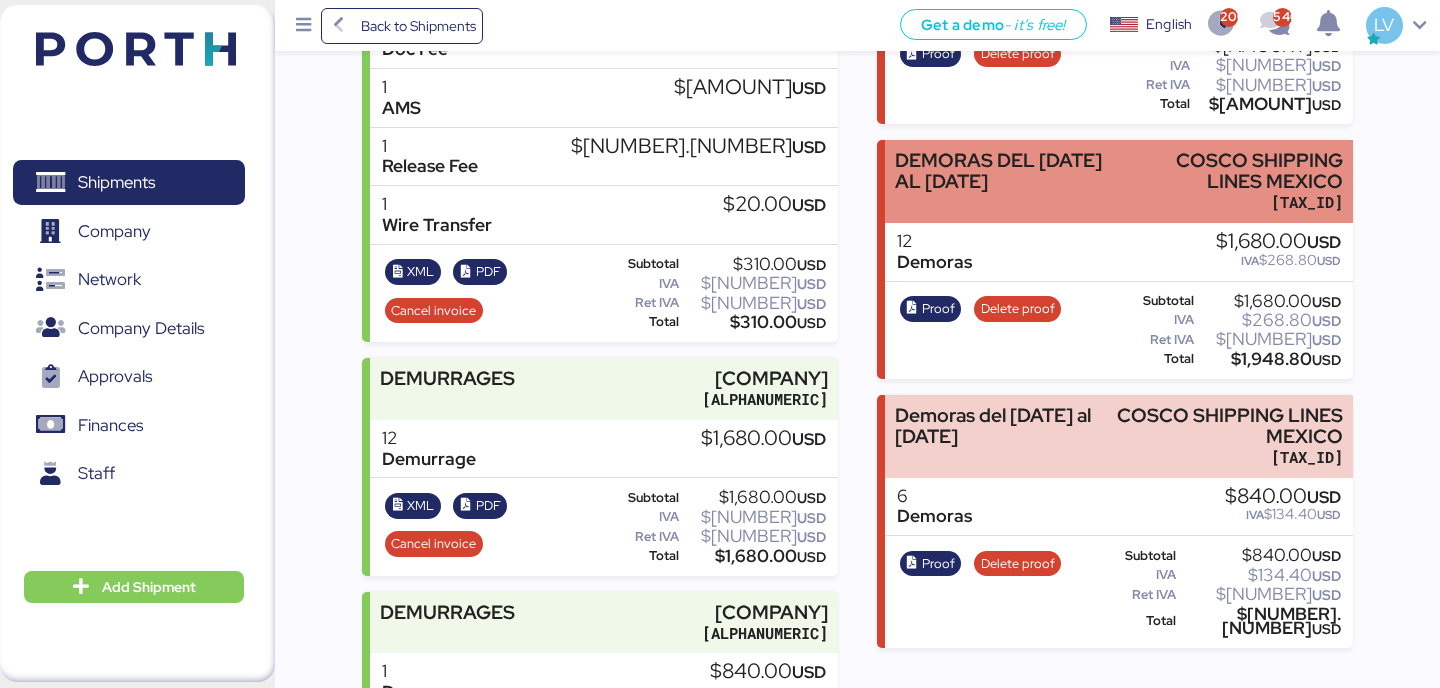 scroll, scrollTop: 495, scrollLeft: 0, axis: vertical 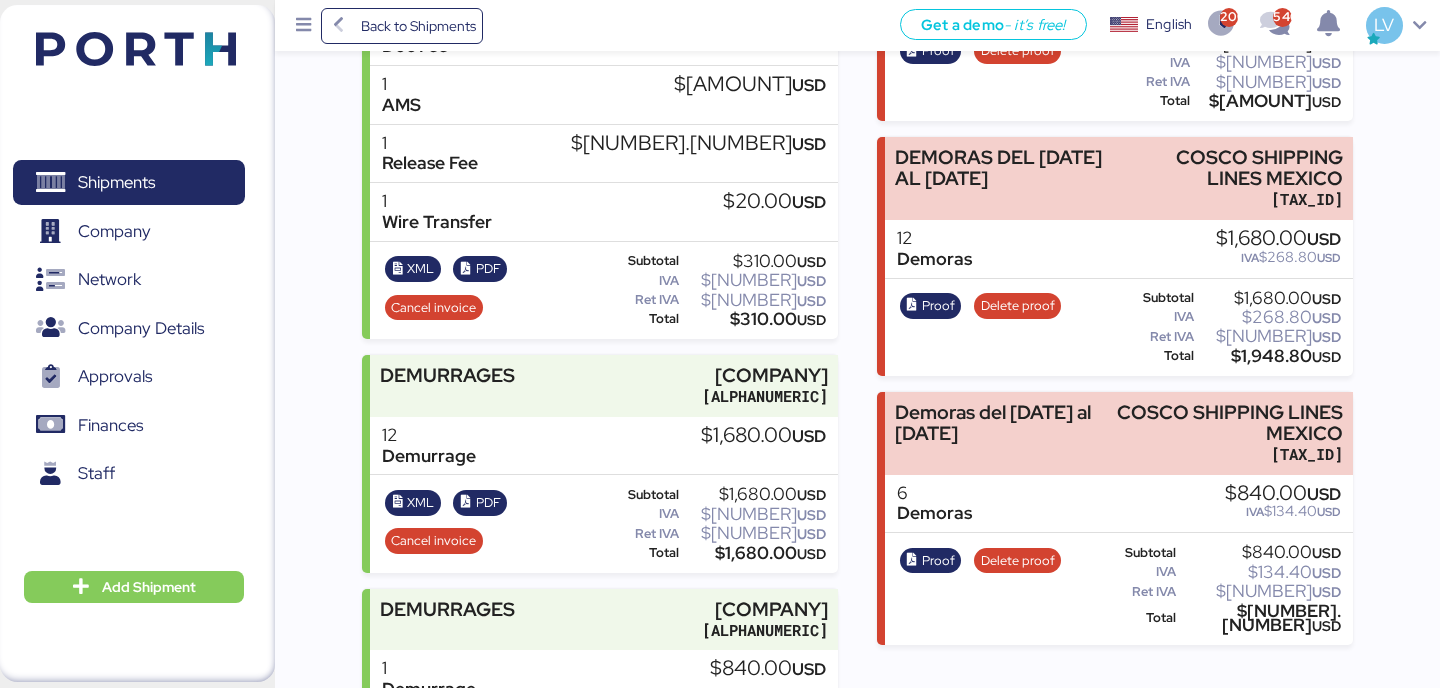 click on "English Inglés English   2003   540     LV" at bounding box center (857, 25) 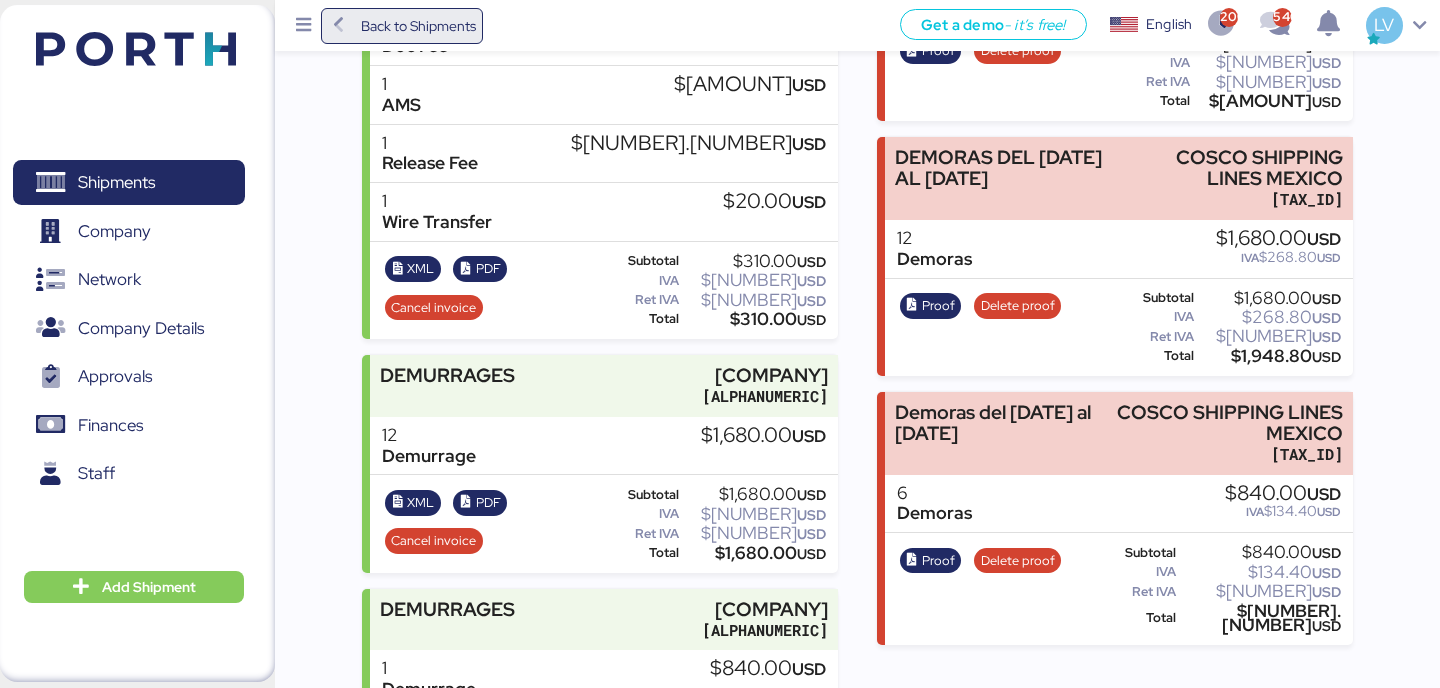 click on "Back to Shipments" at bounding box center [418, 26] 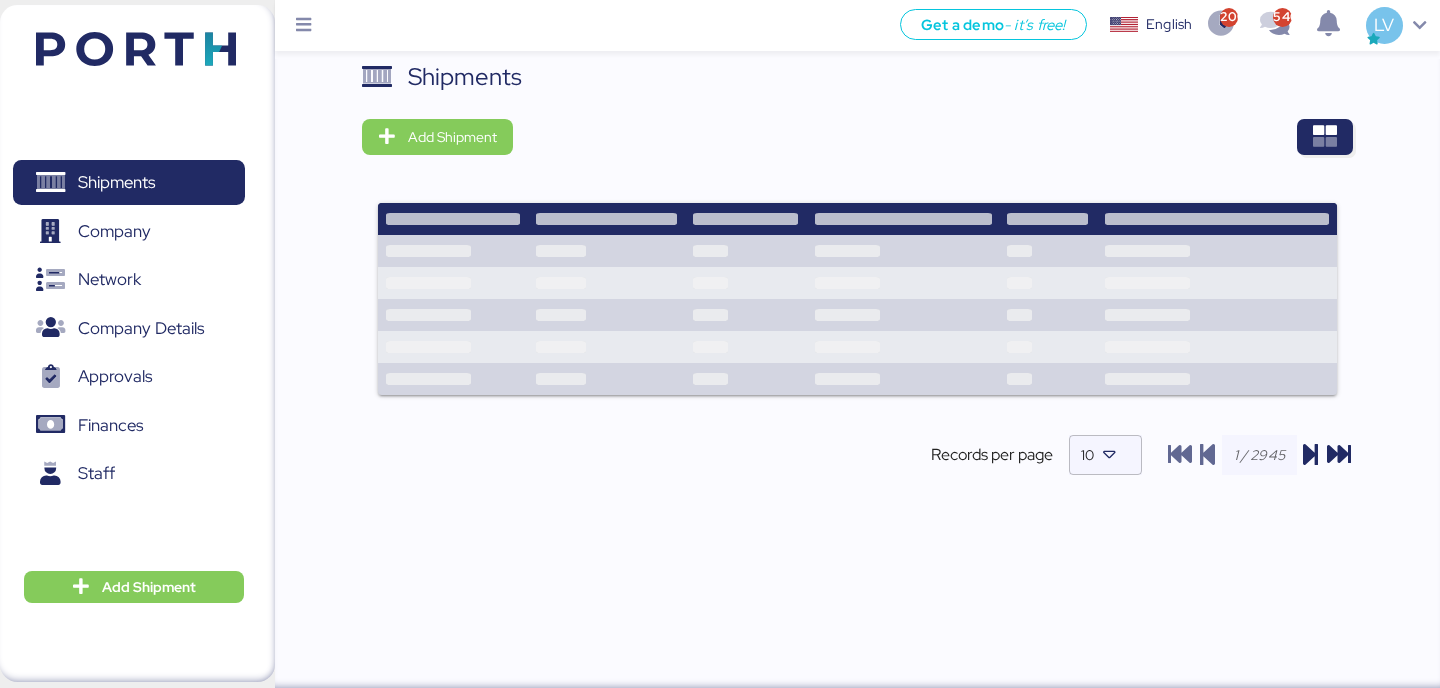 scroll, scrollTop: 0, scrollLeft: 0, axis: both 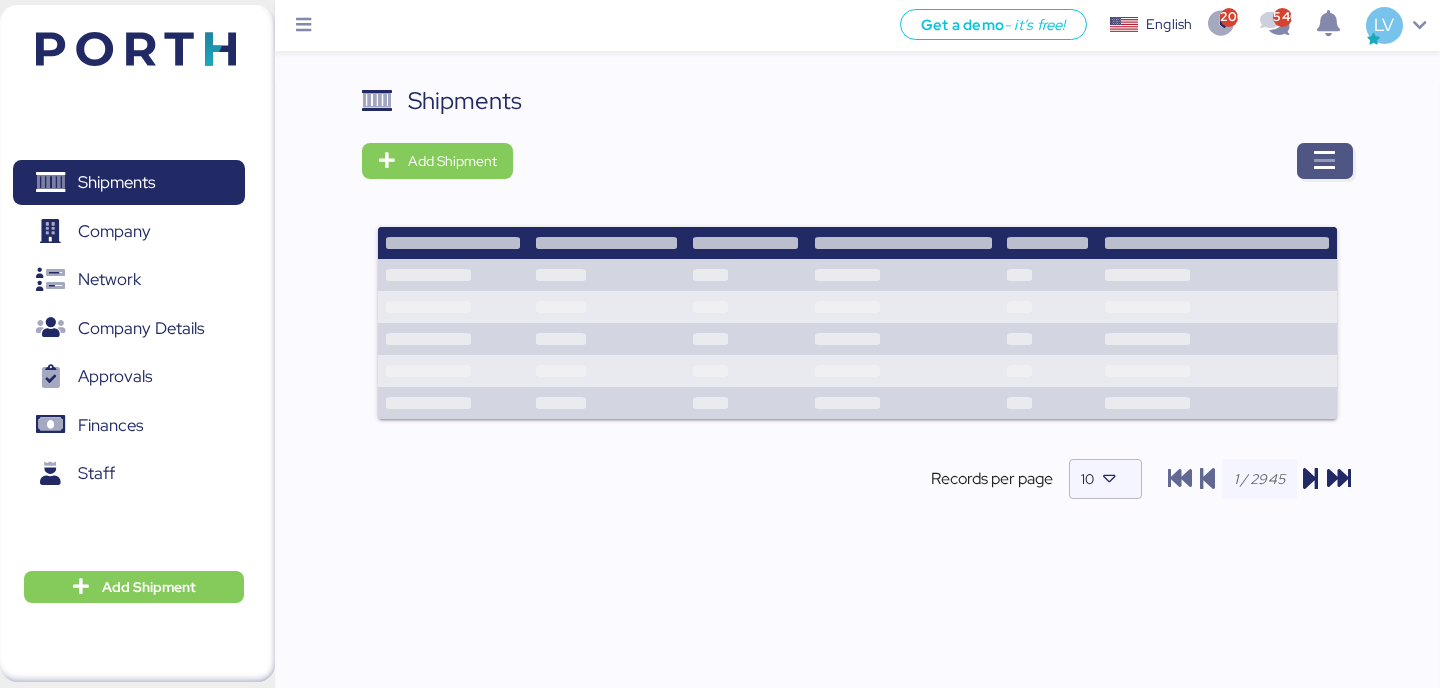 click at bounding box center (1325, 161) 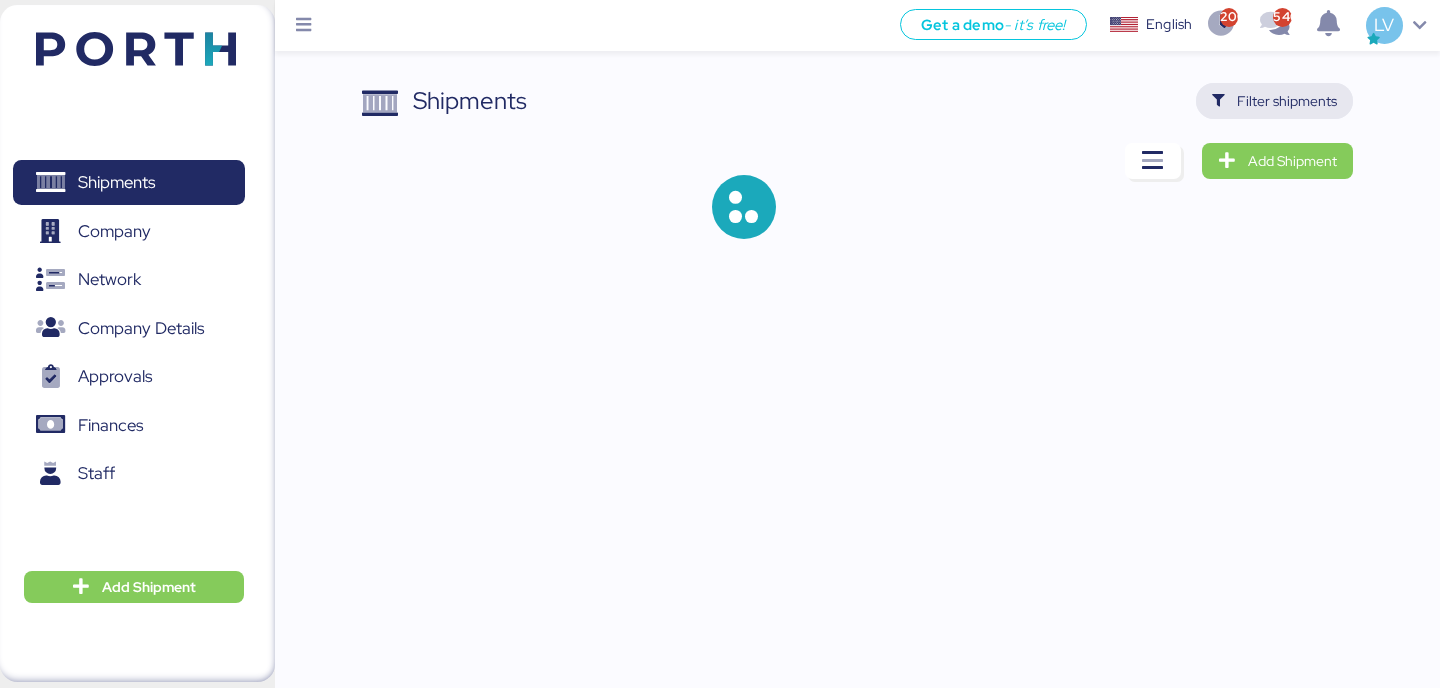 click on "Filter shipments" at bounding box center [1287, 101] 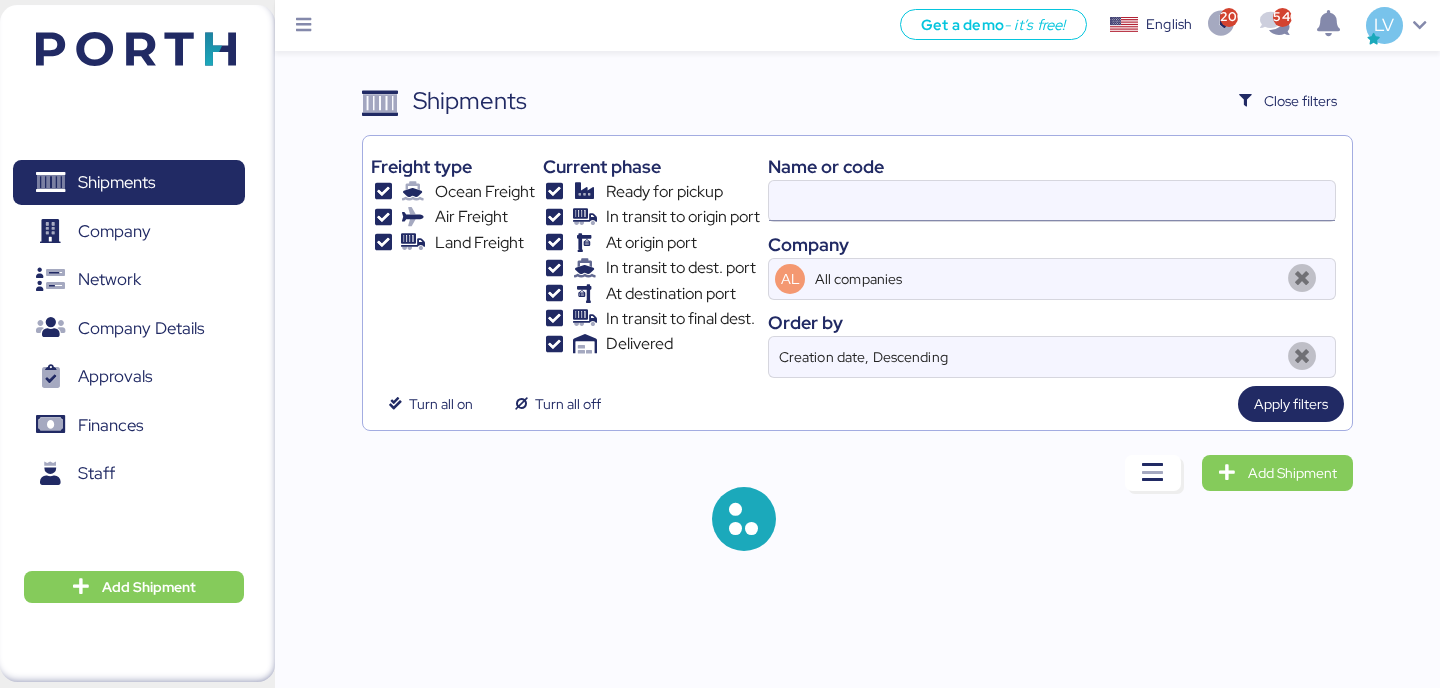 click at bounding box center [1052, 201] 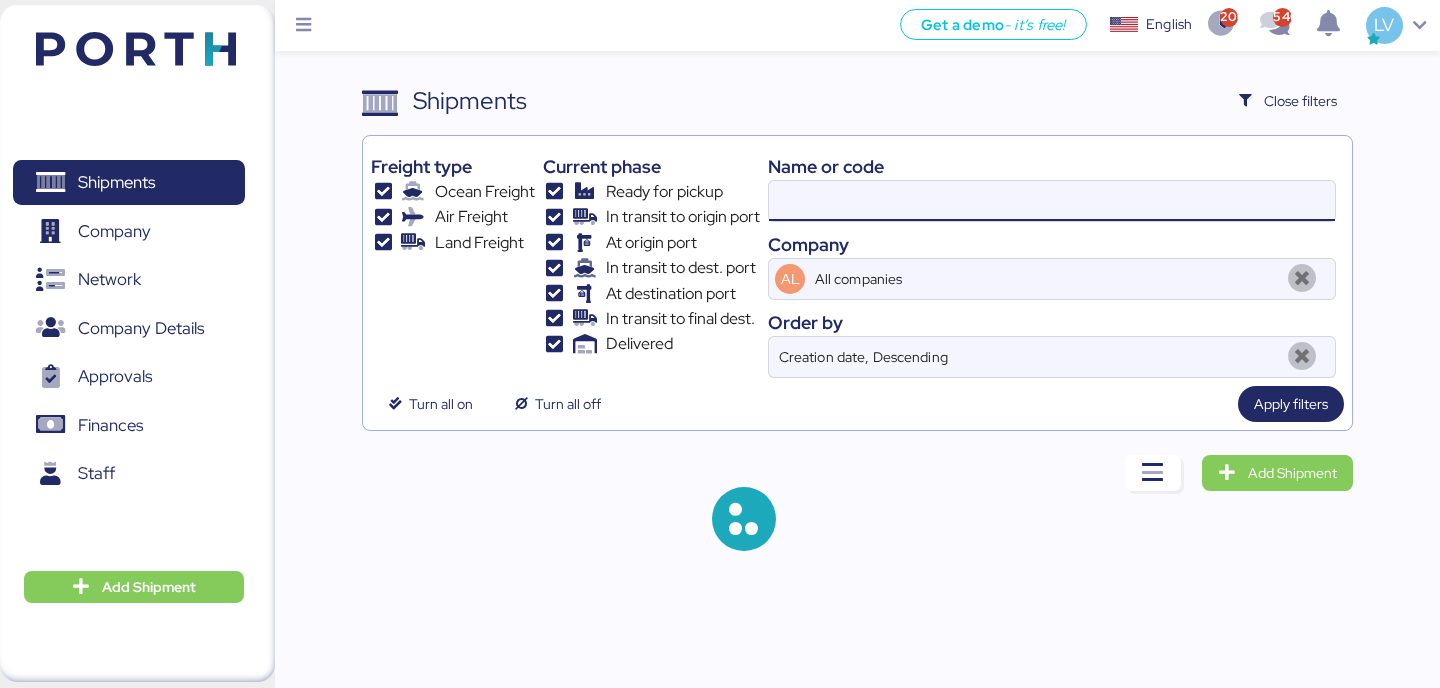 click at bounding box center [1052, 201] 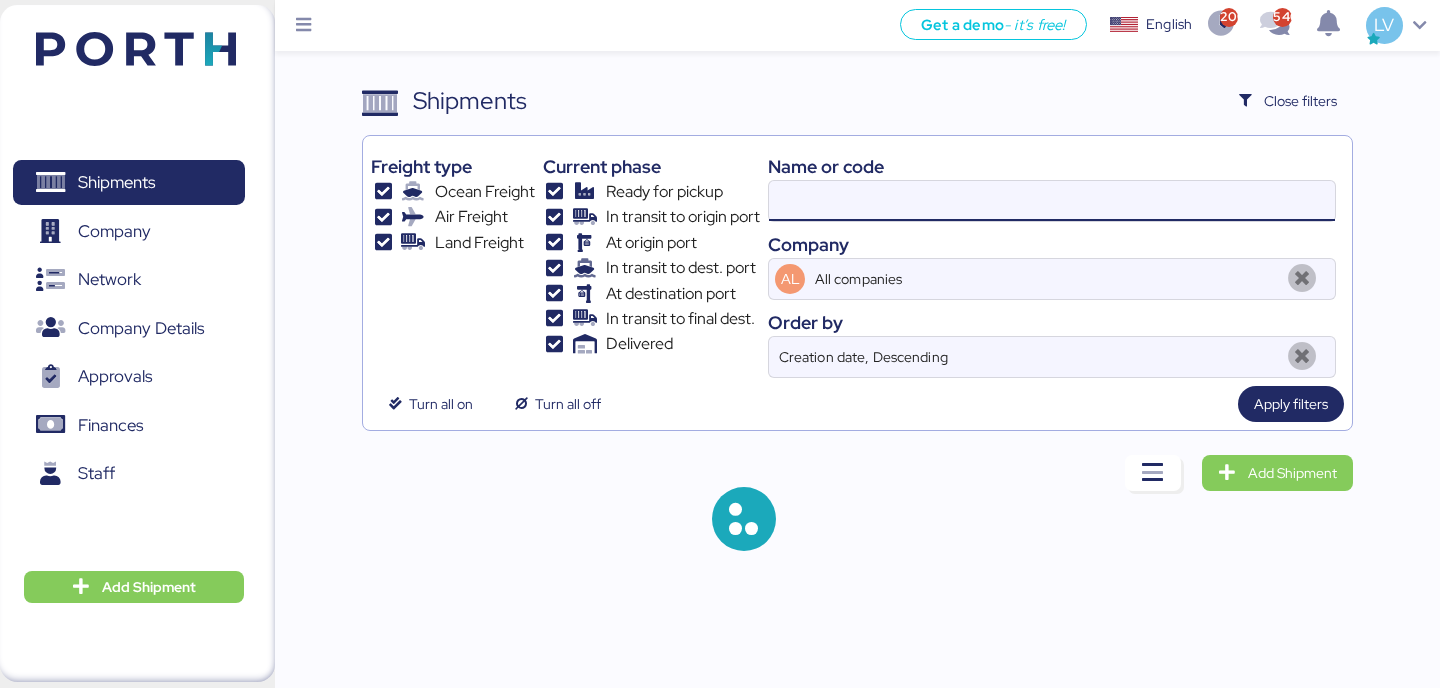 paste on "[TAX_ID]" 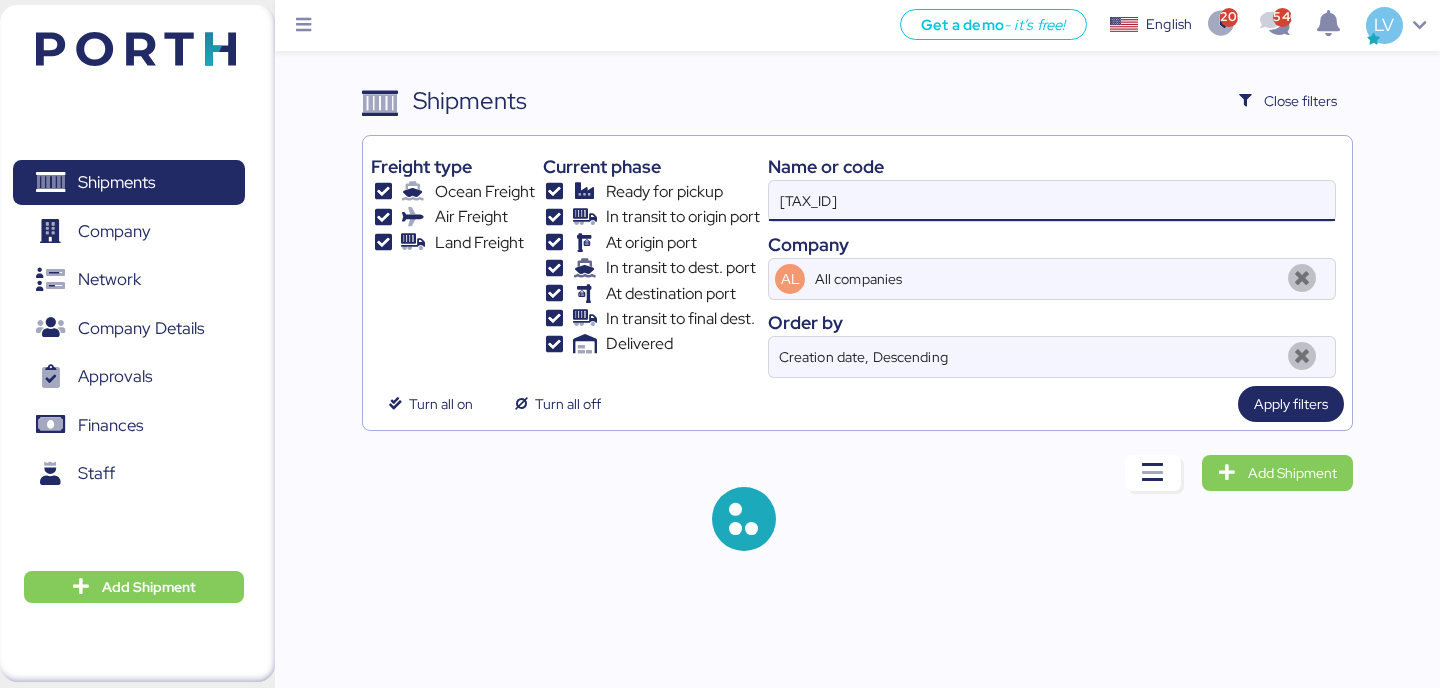 type on "[TAX_ID]" 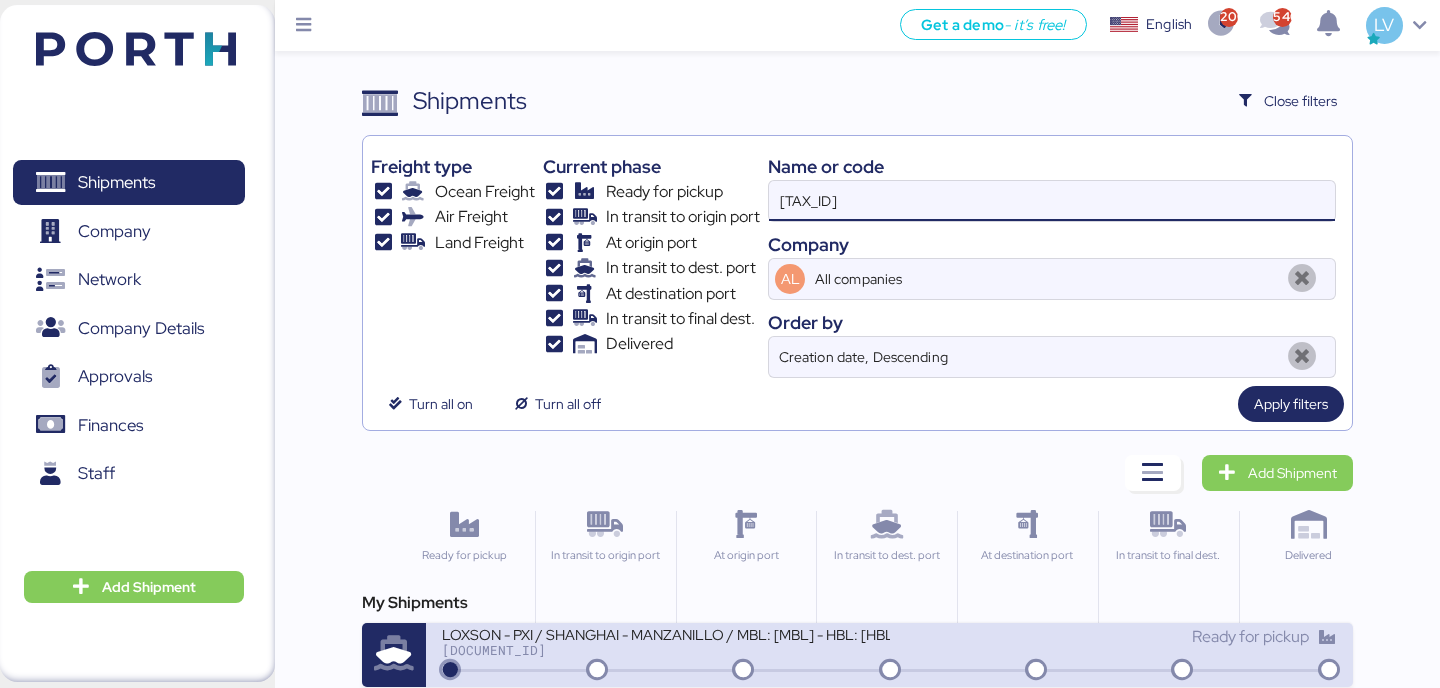 click on "LOXSON - PXI / SHANGHAI - MANZANILLO / MBL: [MBL] - HBL: [HBL] / 1X20GP & 1X40HQ" at bounding box center [665, 633] 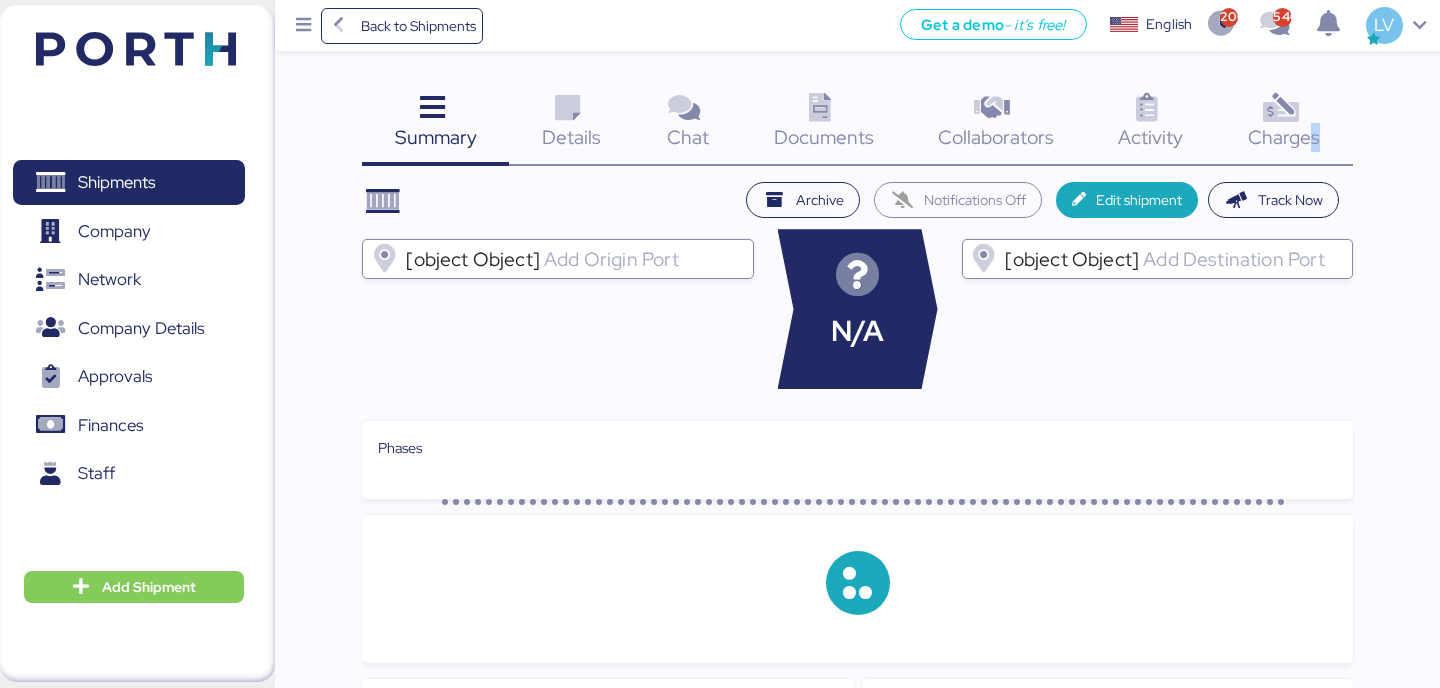 click on "Charges" at bounding box center (1284, 137) 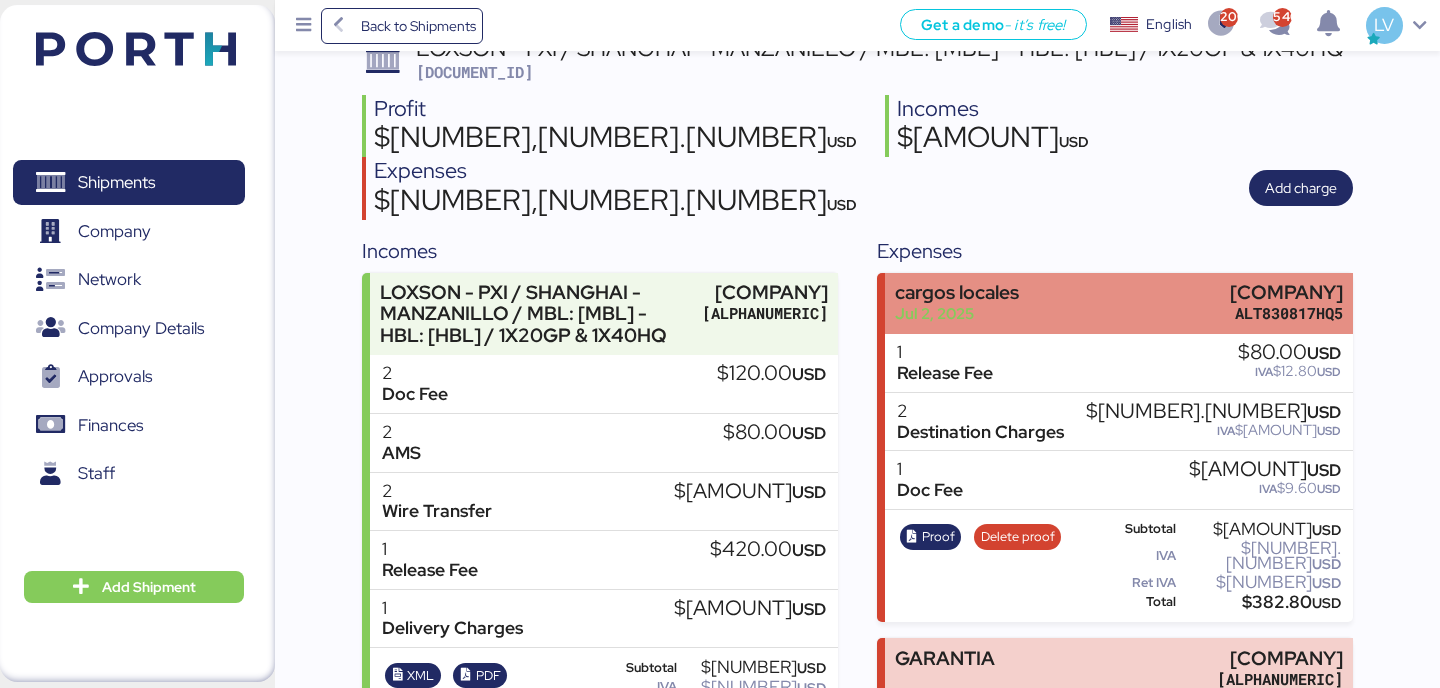 scroll, scrollTop: 0, scrollLeft: 0, axis: both 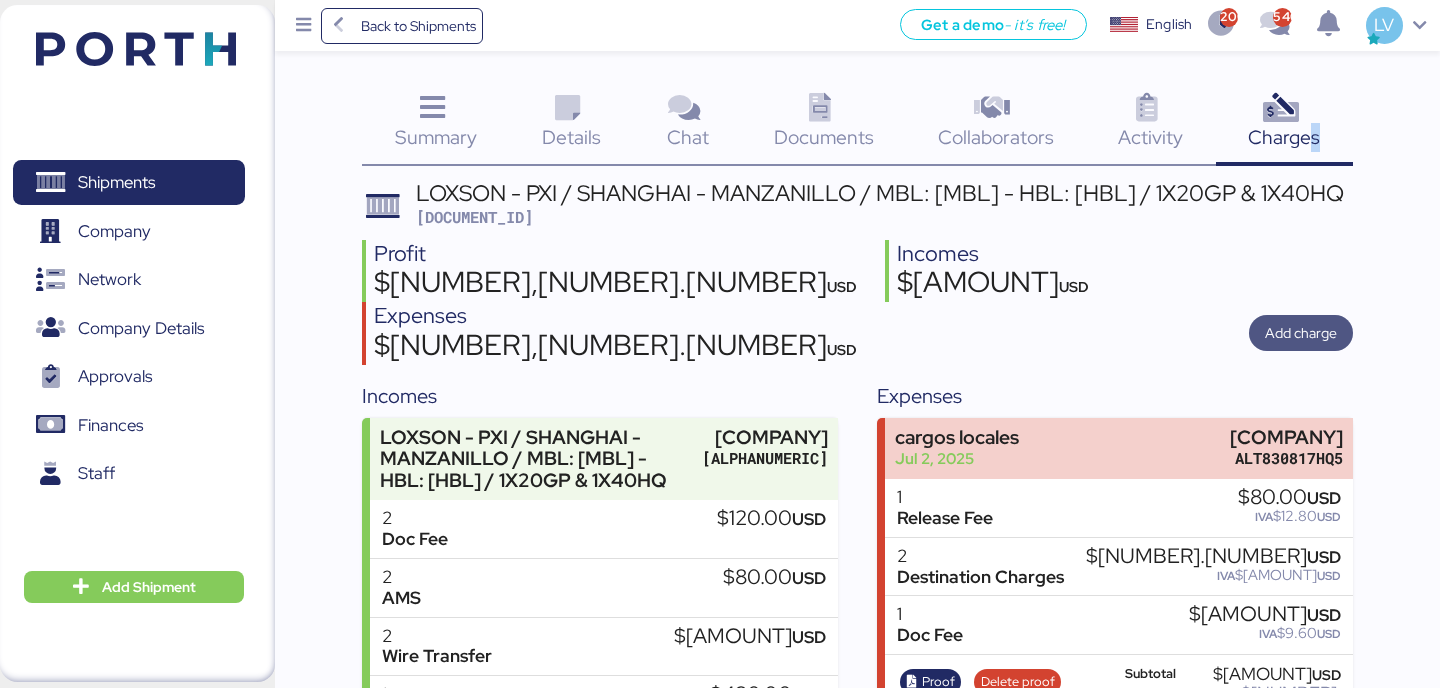 click on "Add charge" at bounding box center [1301, 333] 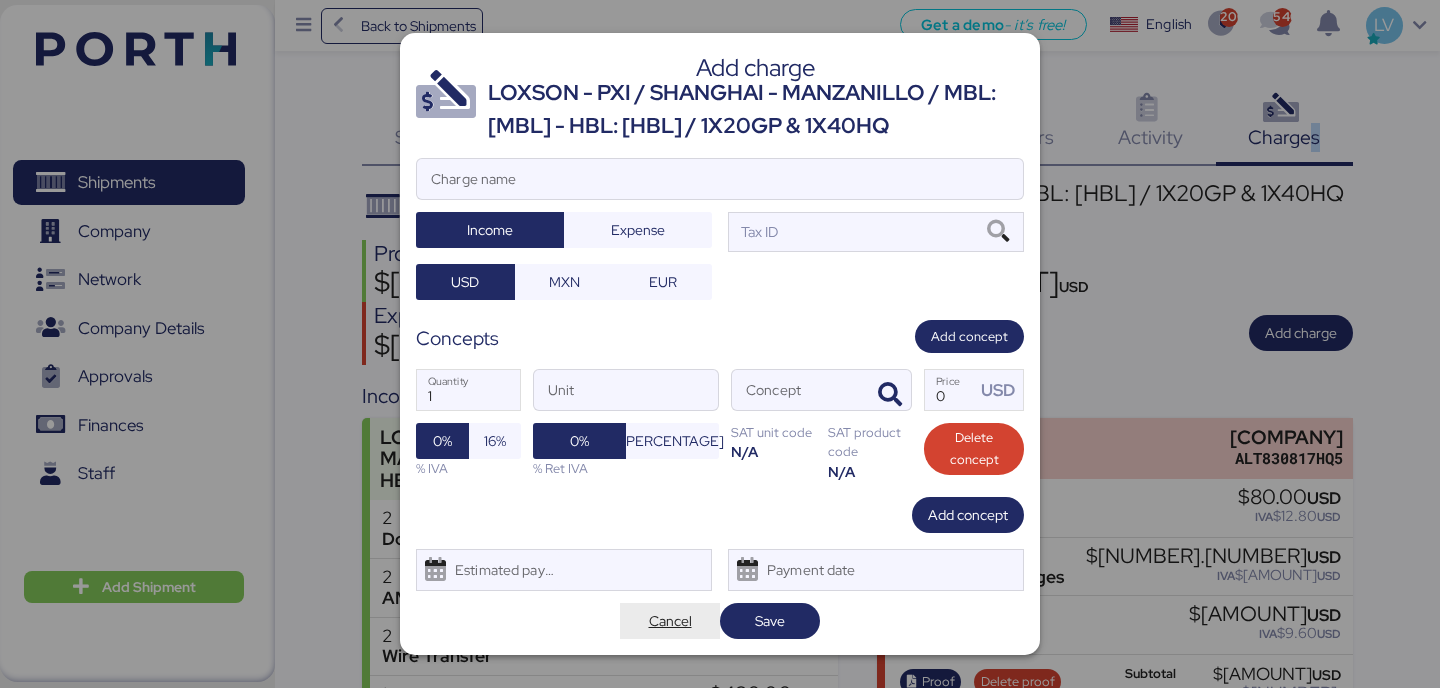 click on "Cancel" at bounding box center [670, 621] 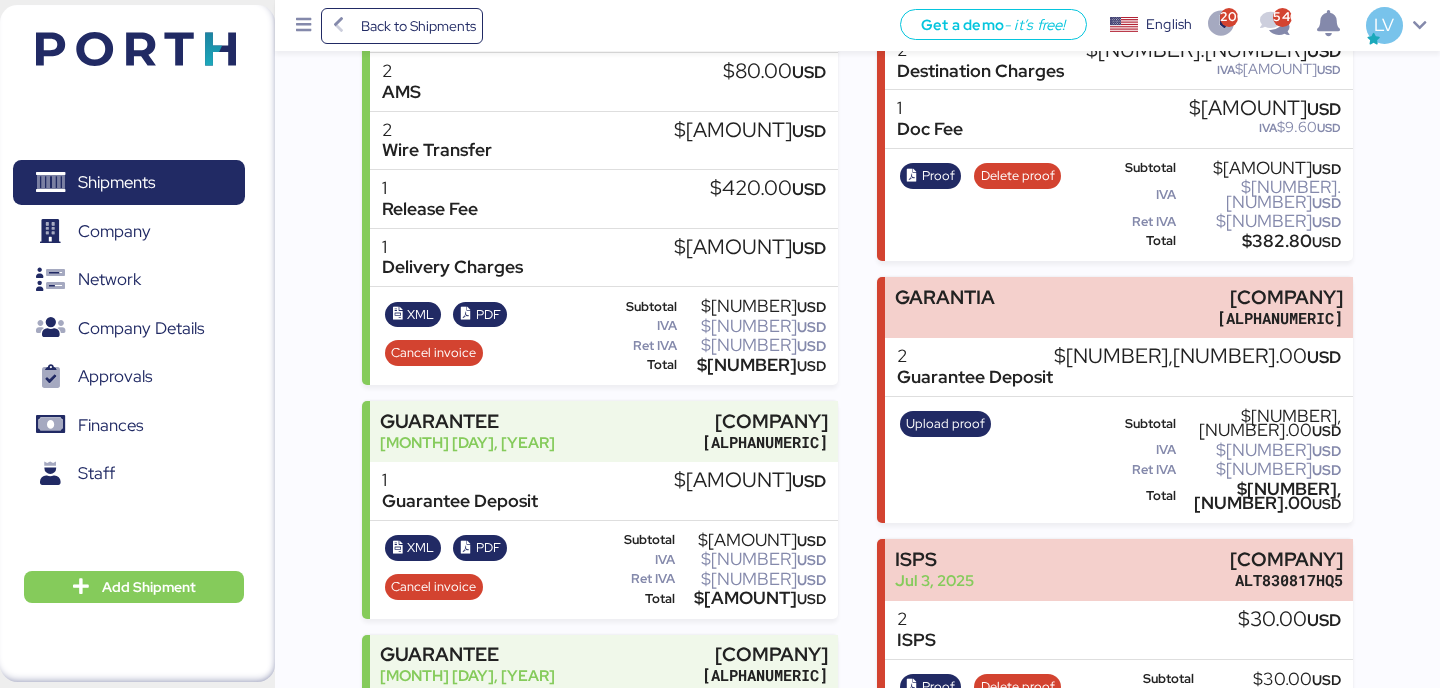 scroll, scrollTop: 0, scrollLeft: 0, axis: both 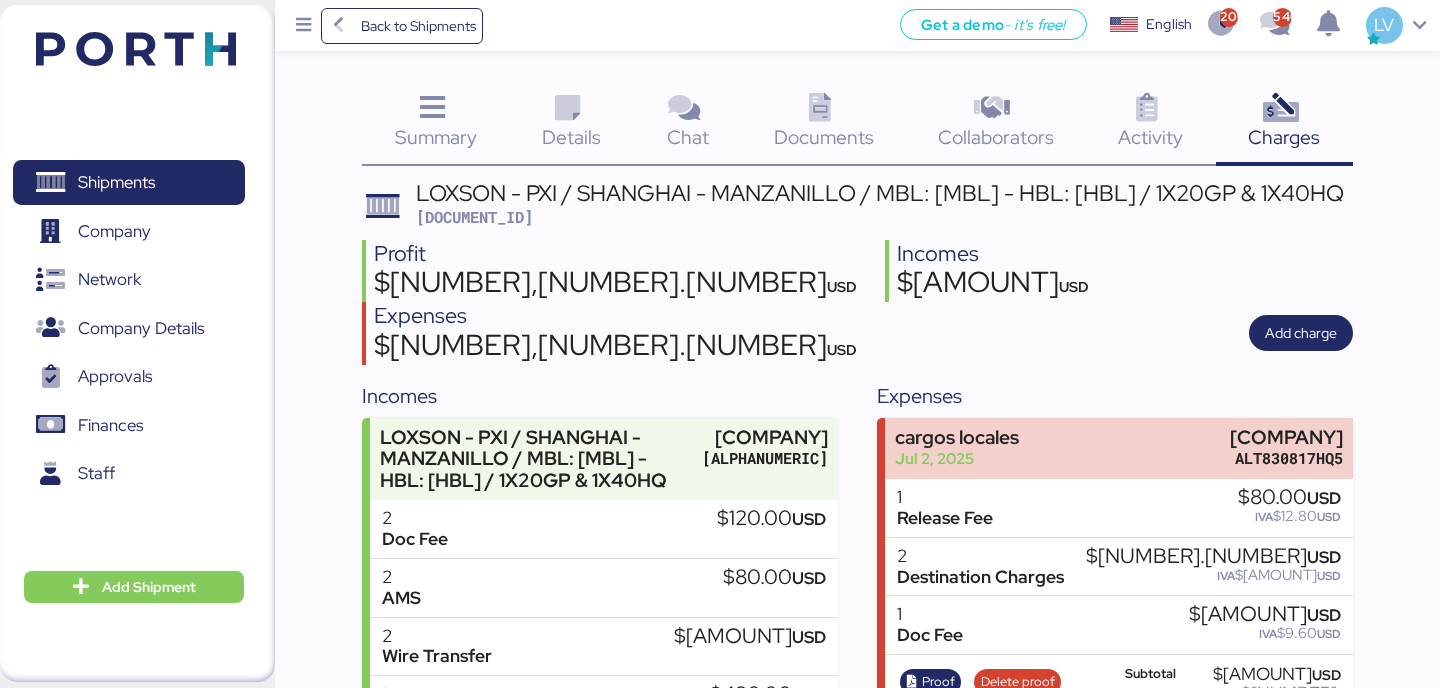 click on "Profit $[NUMBER],[NUMBER].[NUMBER]  USD Incomes $[NUMBER],[NUMBER].[NUMBER]  USD Expenses $[NUMBER],[NUMBER].[NUMBER]  USD Add charge" at bounding box center (857, 302) 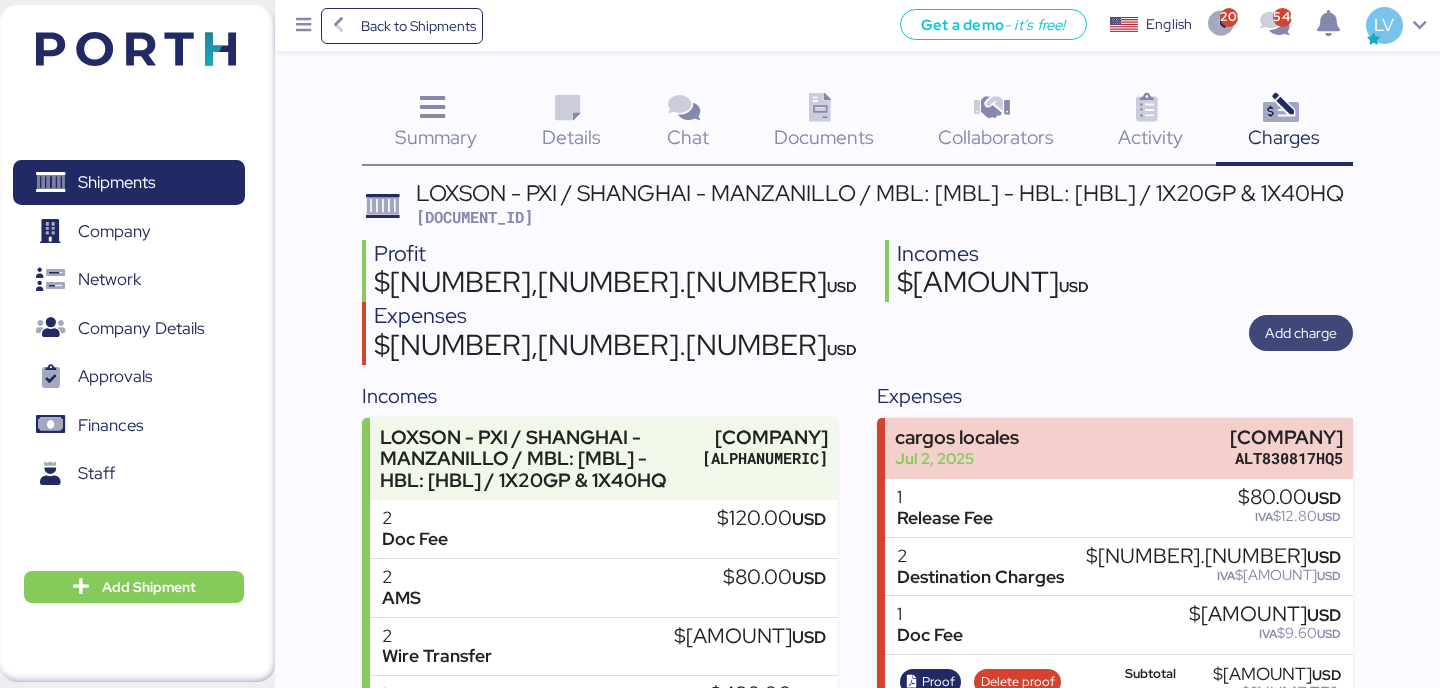 click on "Add charge" at bounding box center (1301, 333) 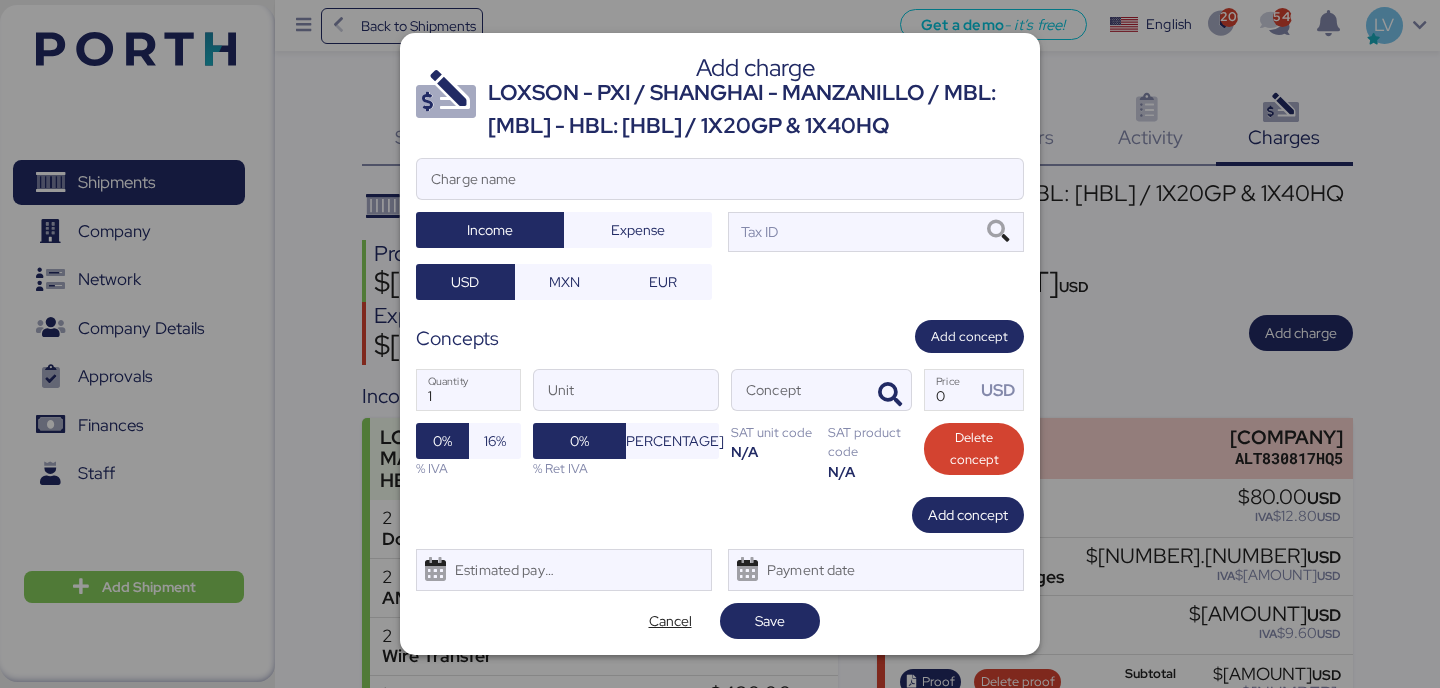 click on "Add charge [COMPANY] - [COMPANY] / [CITY] - [CITY] / MBL: [NUMBER] - HBL: [NUMBER] / 1X20GP & 1X40HQ Charge name Income Expense Tax ID   USD MXN EUR Concepts Add concept 1 Quantity Unit Concept   0 Price USD 0% 16% % IVA 0% 4% % Ret IVA SAT unit code N/A SAT product code N/A Delete concept Add concept   Estimated payment date   Payment date Cancel Save" at bounding box center [720, 344] 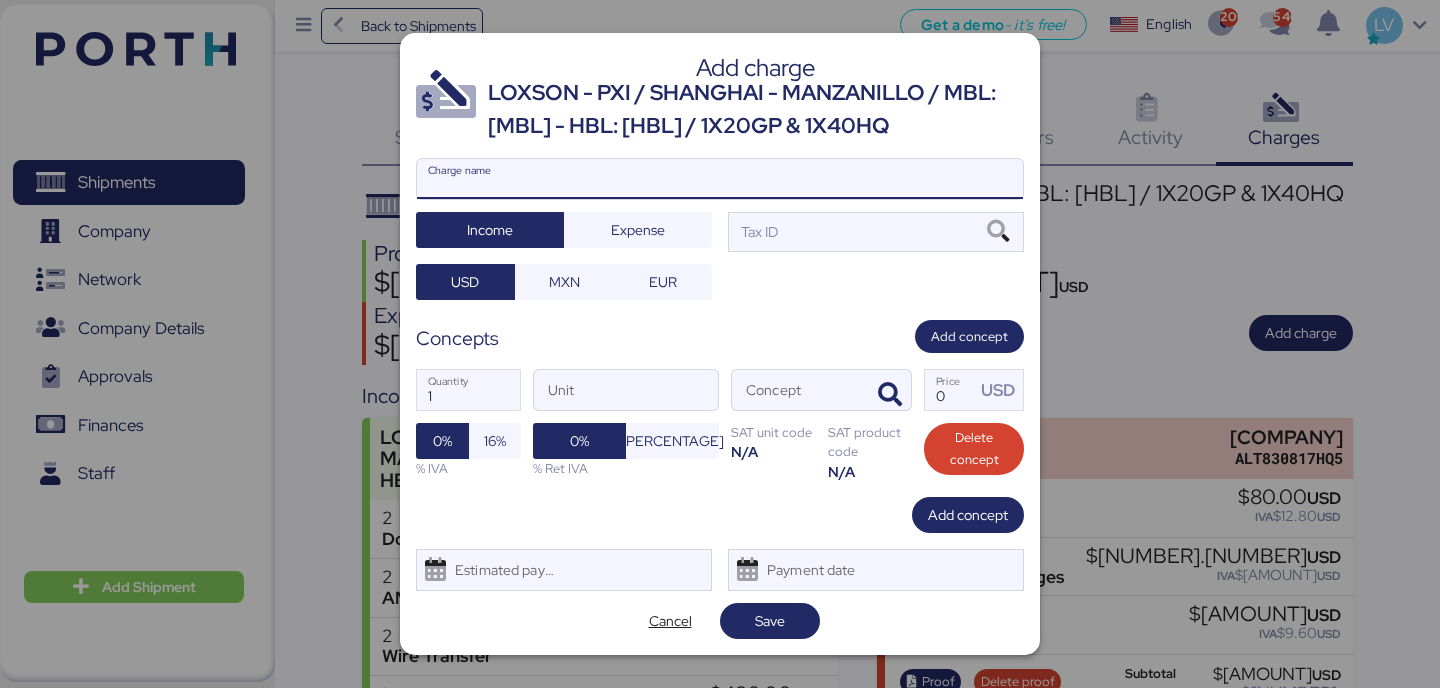 click on "Charge name" at bounding box center (720, 179) 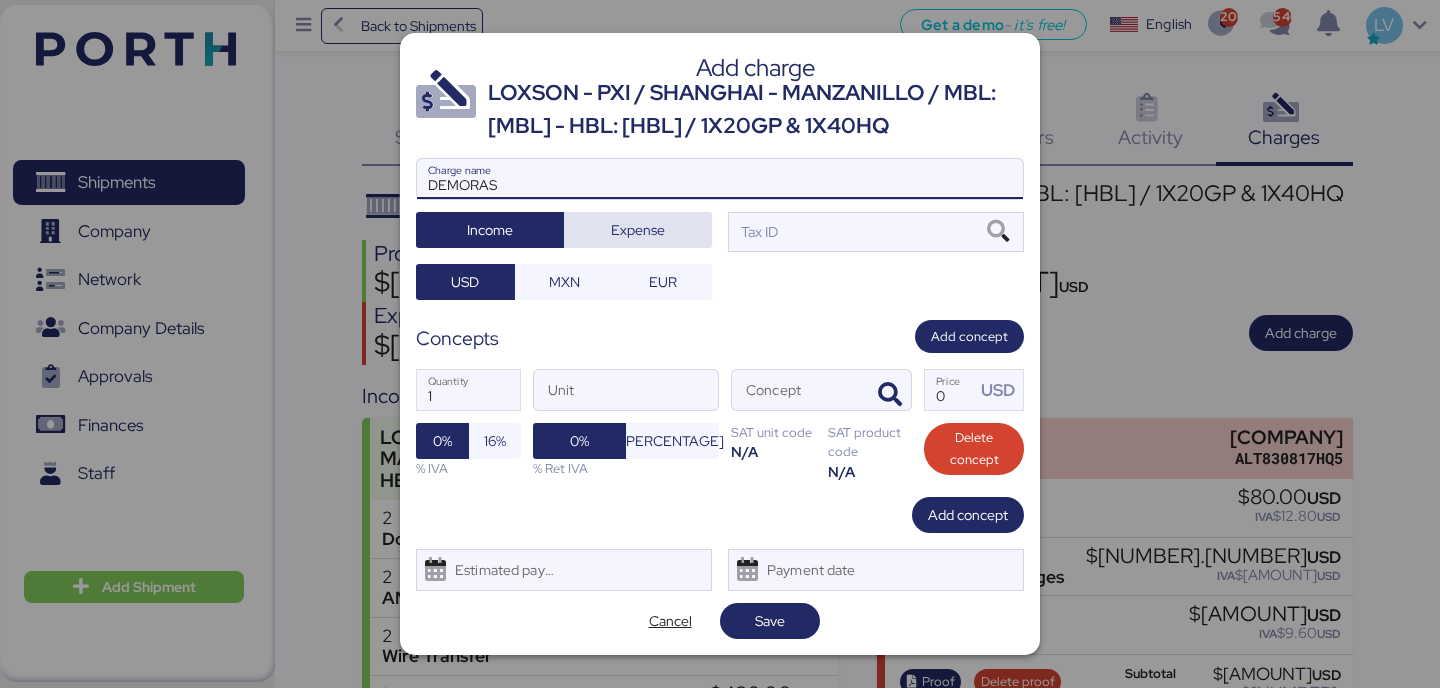 type on "DEMORAS" 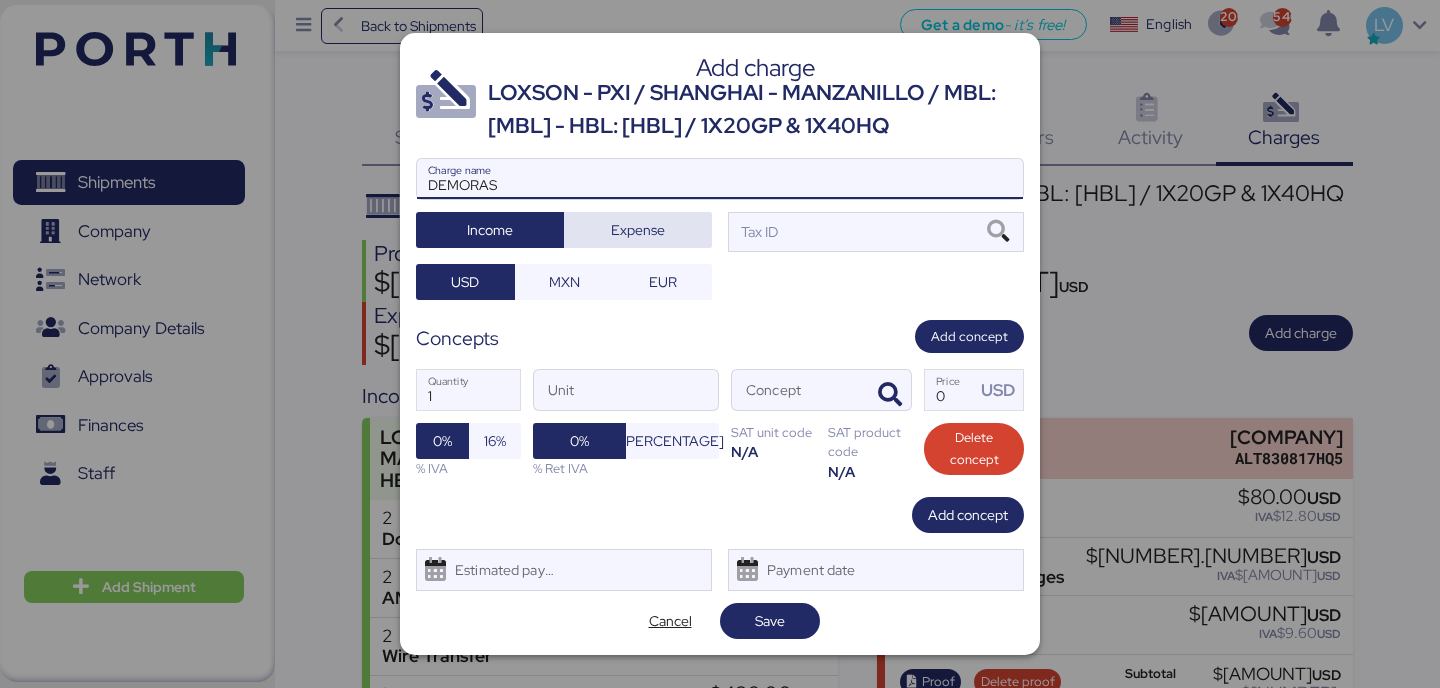 click on "Expense" at bounding box center (638, 230) 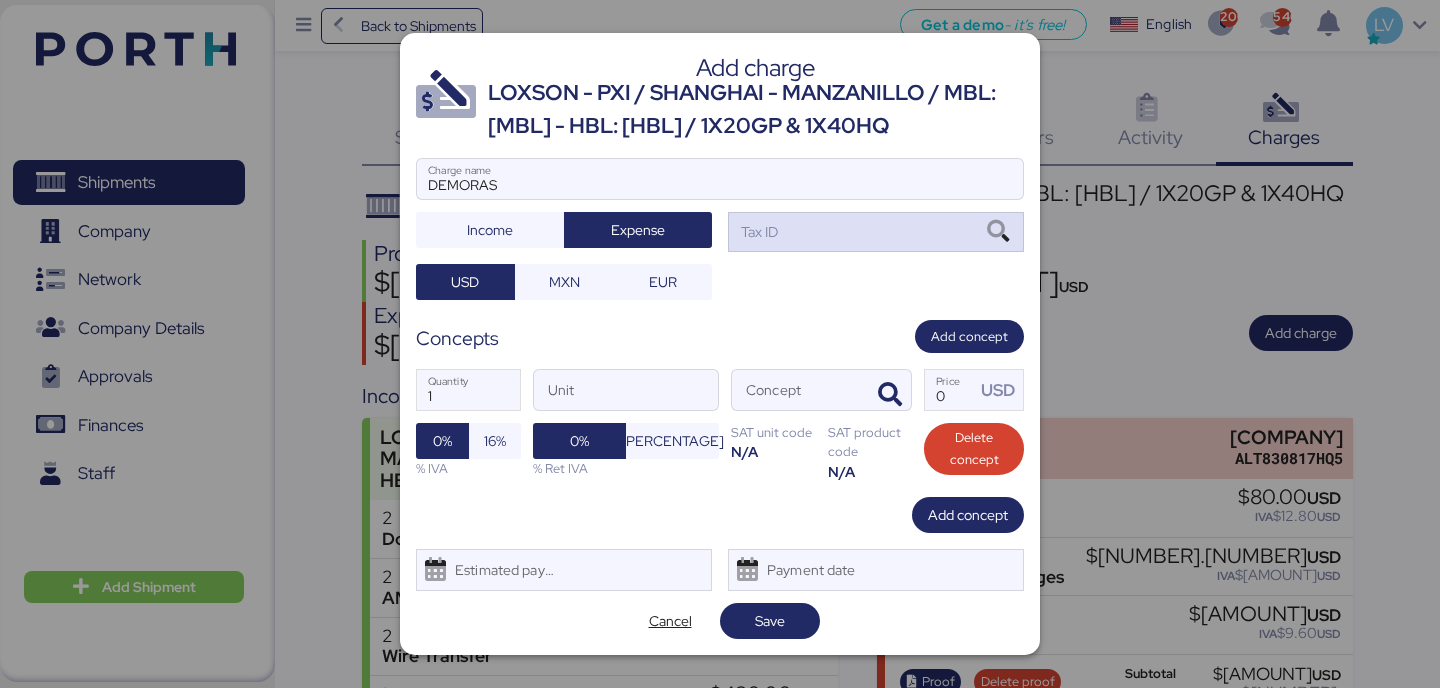 click on "Tax ID" at bounding box center [876, 232] 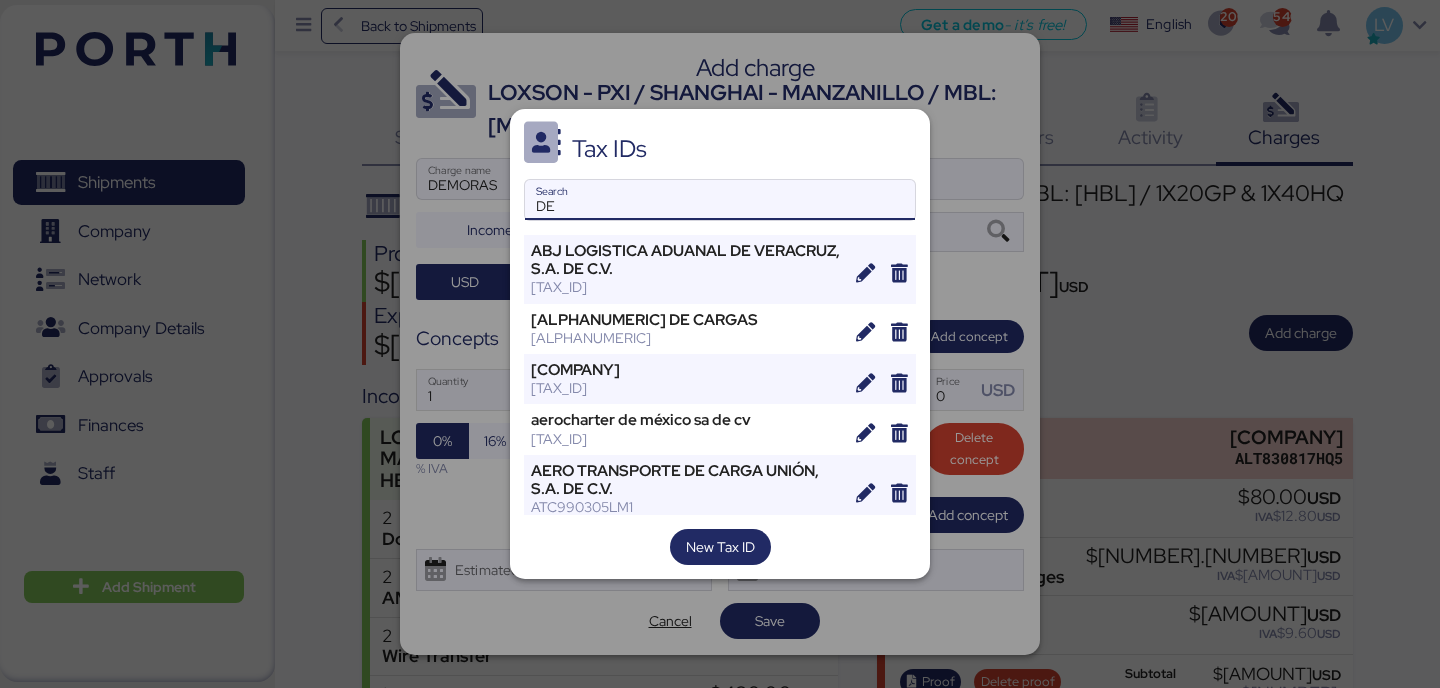 type on "D" 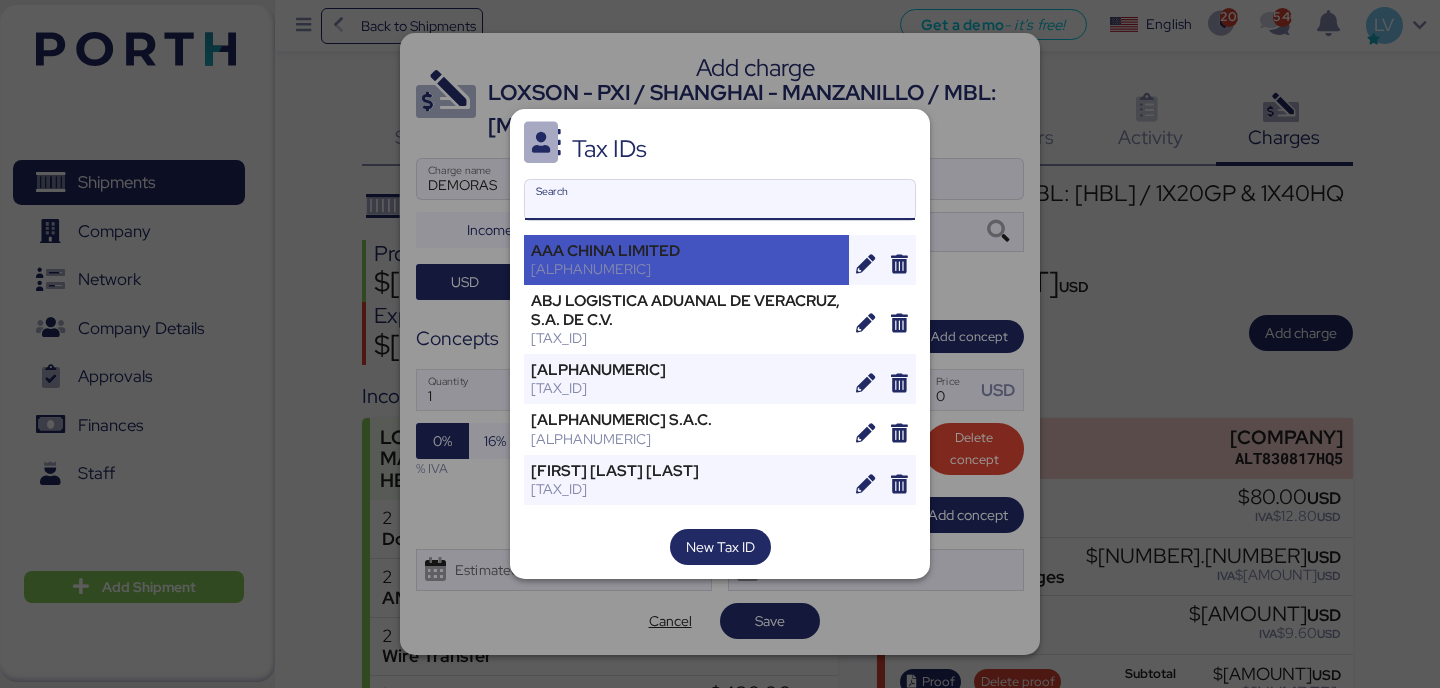 paste on "ALTAMARITIMA" 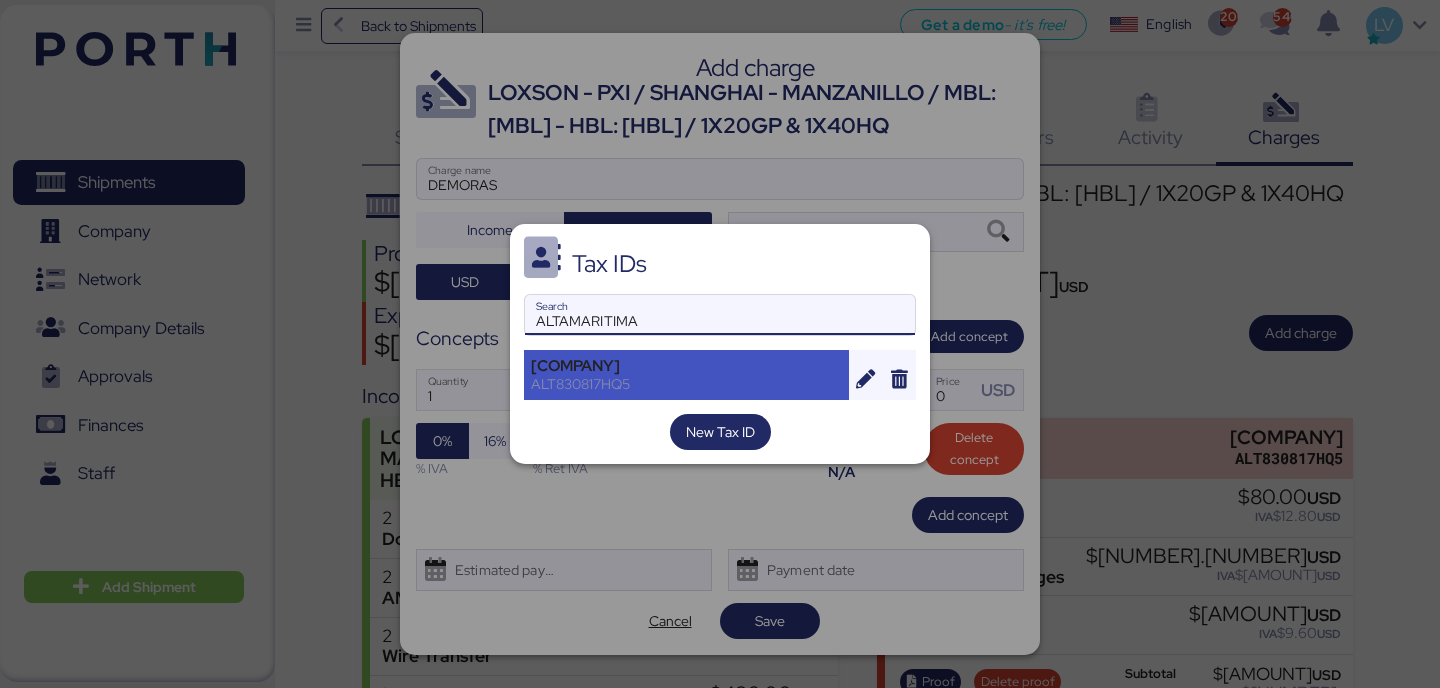 type on "ALTAMARITIMA" 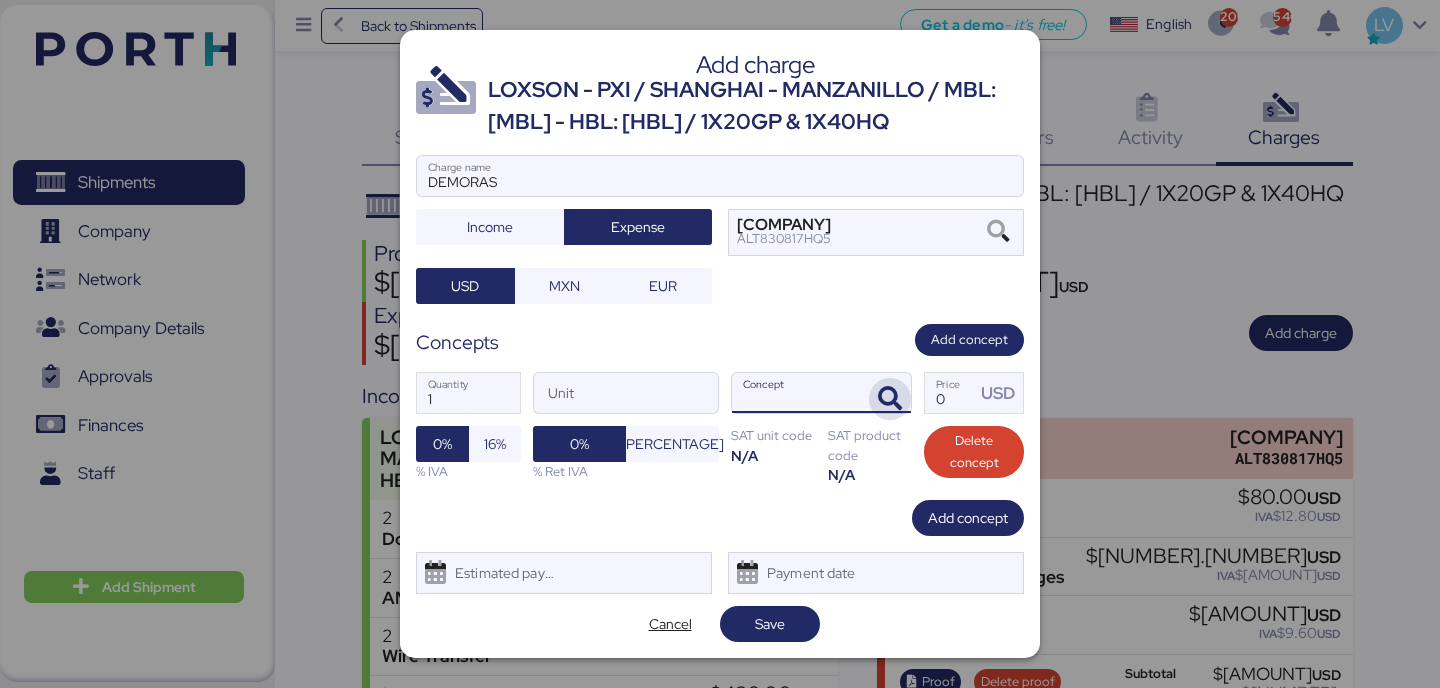 click at bounding box center (890, 399) 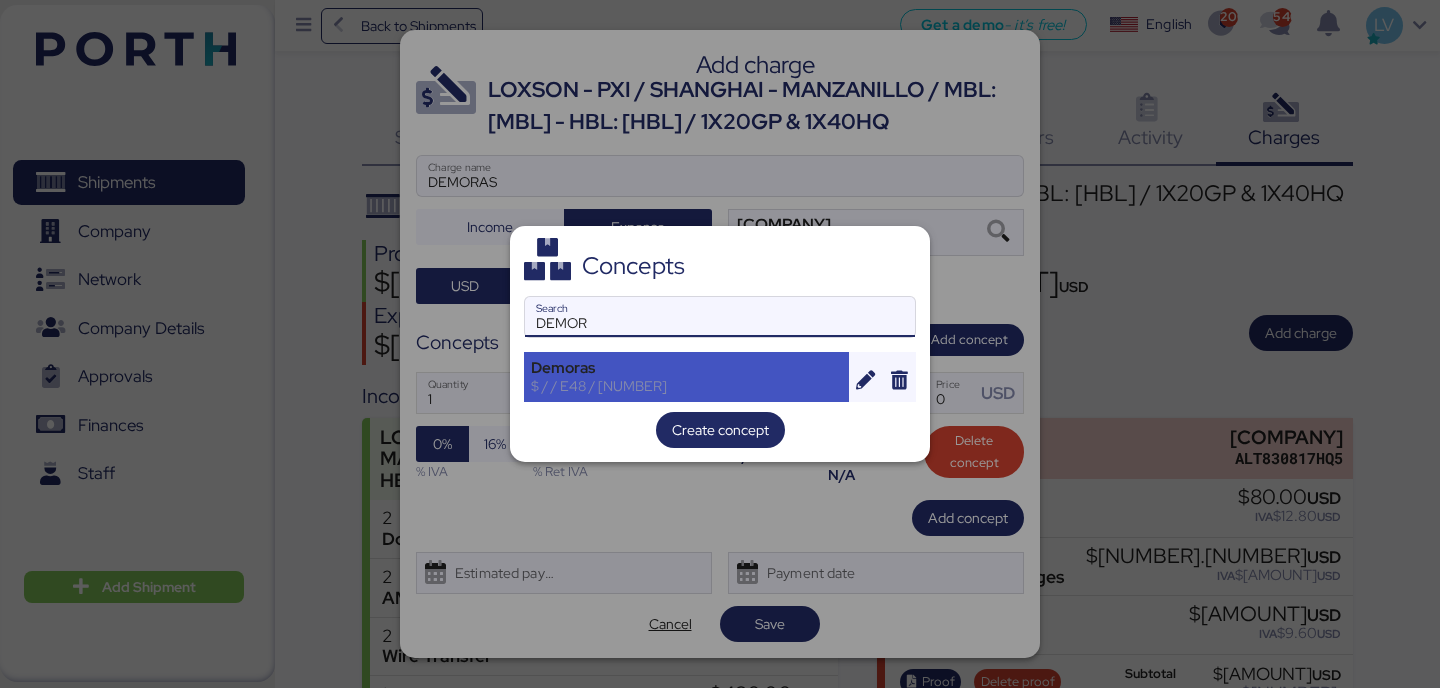 type on "DEMOR" 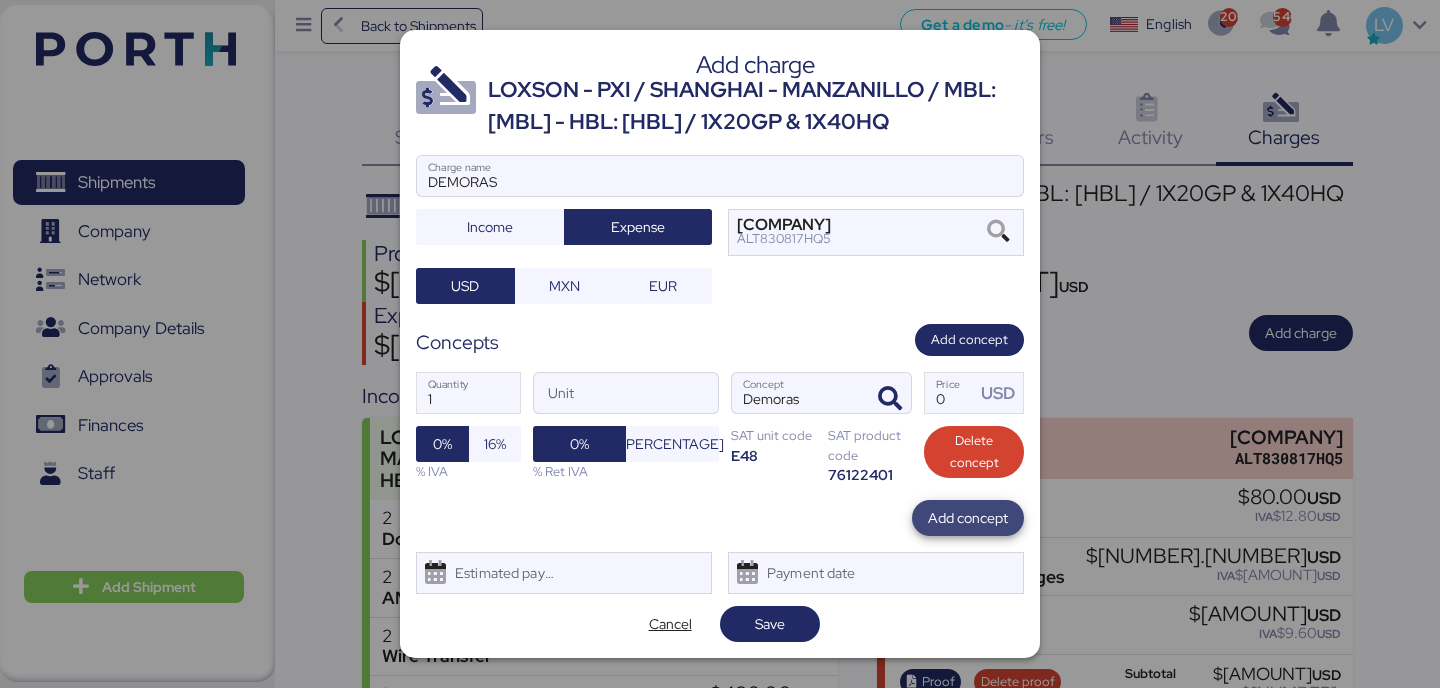 click on "Add concept" at bounding box center [968, 518] 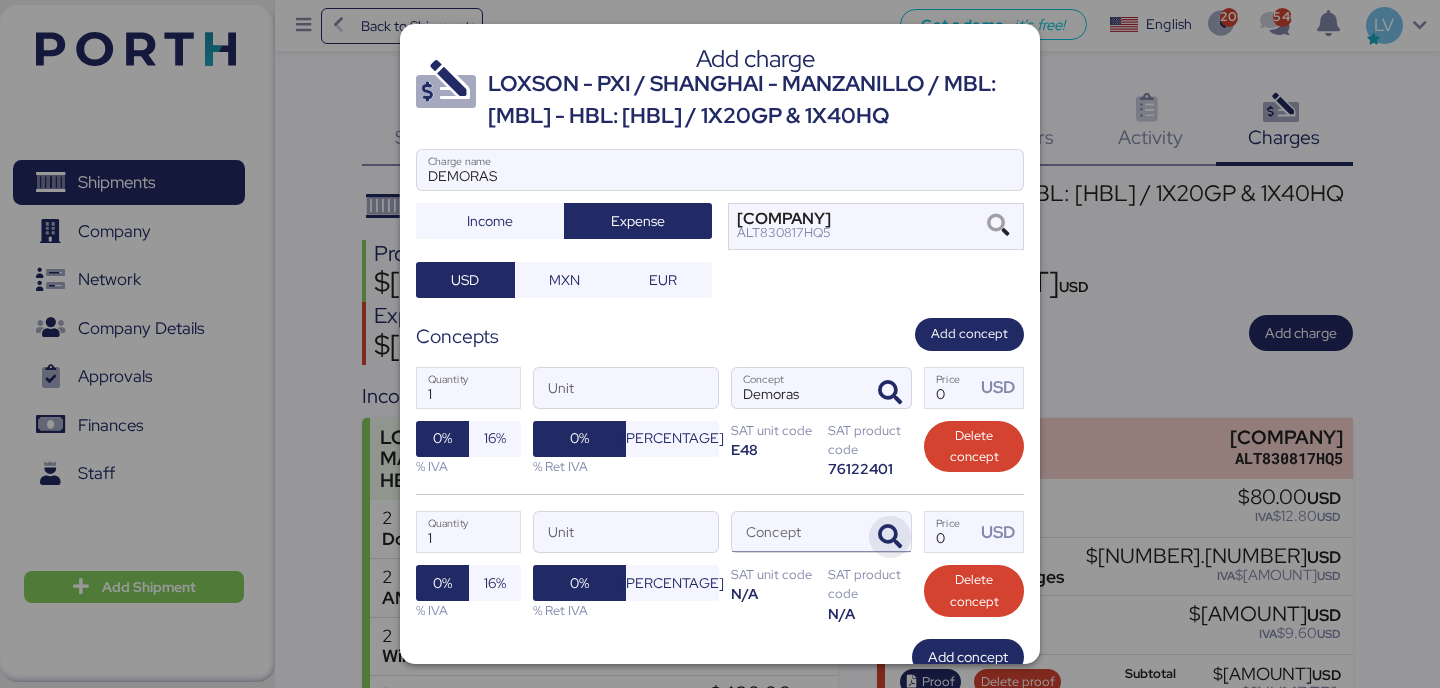click at bounding box center (890, 537) 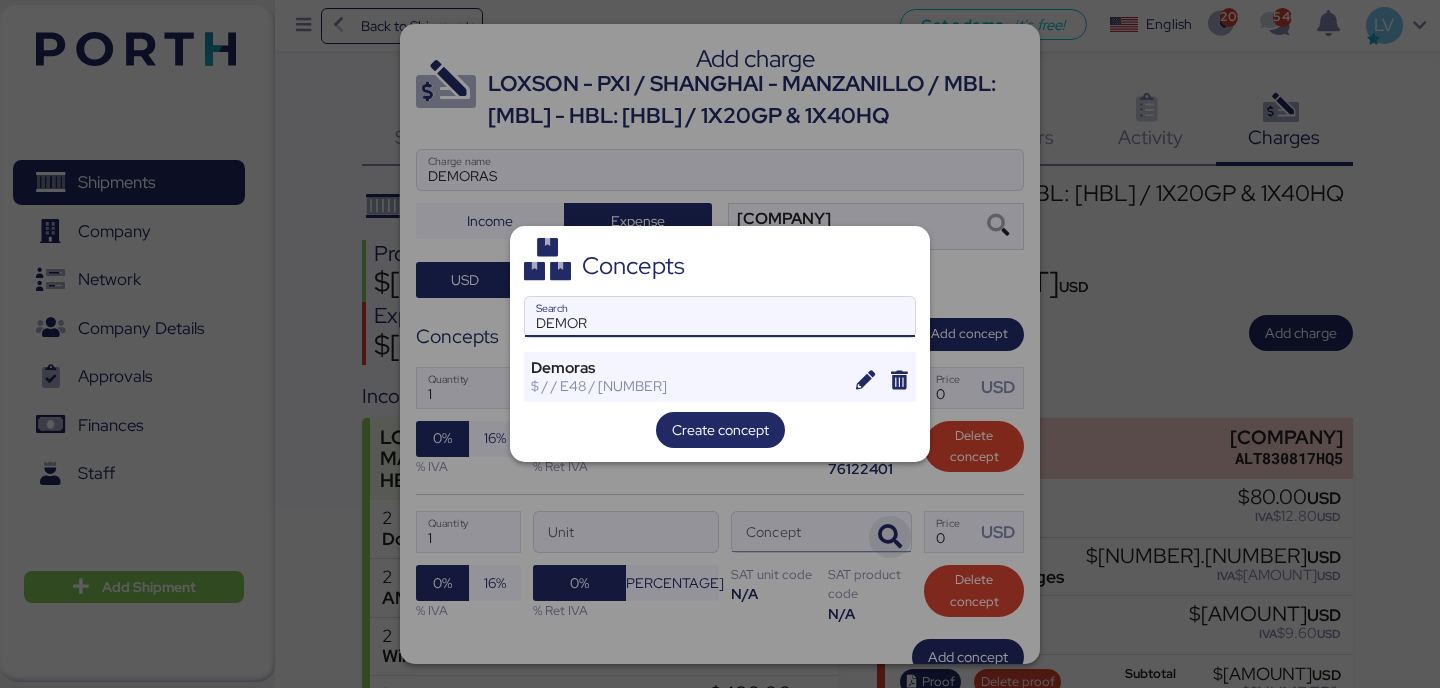 type on "DEMOR" 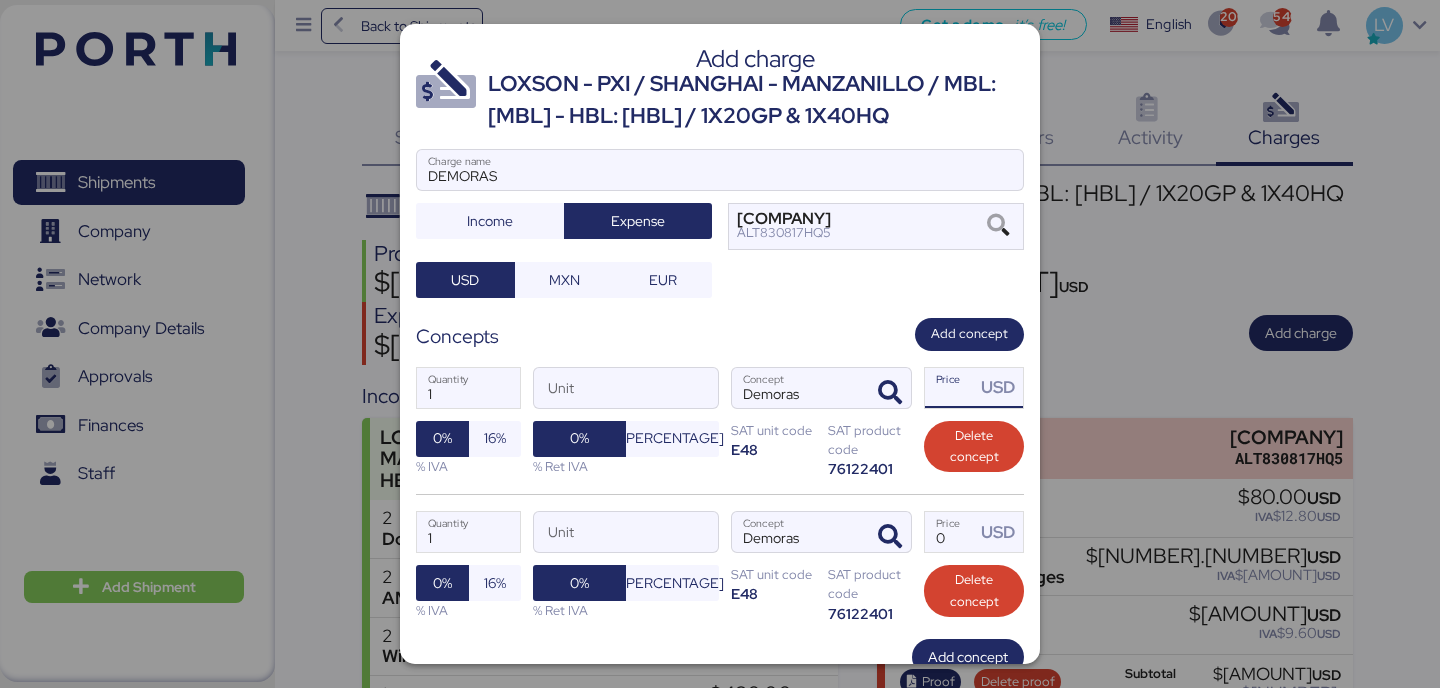 click on "Price USD" at bounding box center [950, 388] 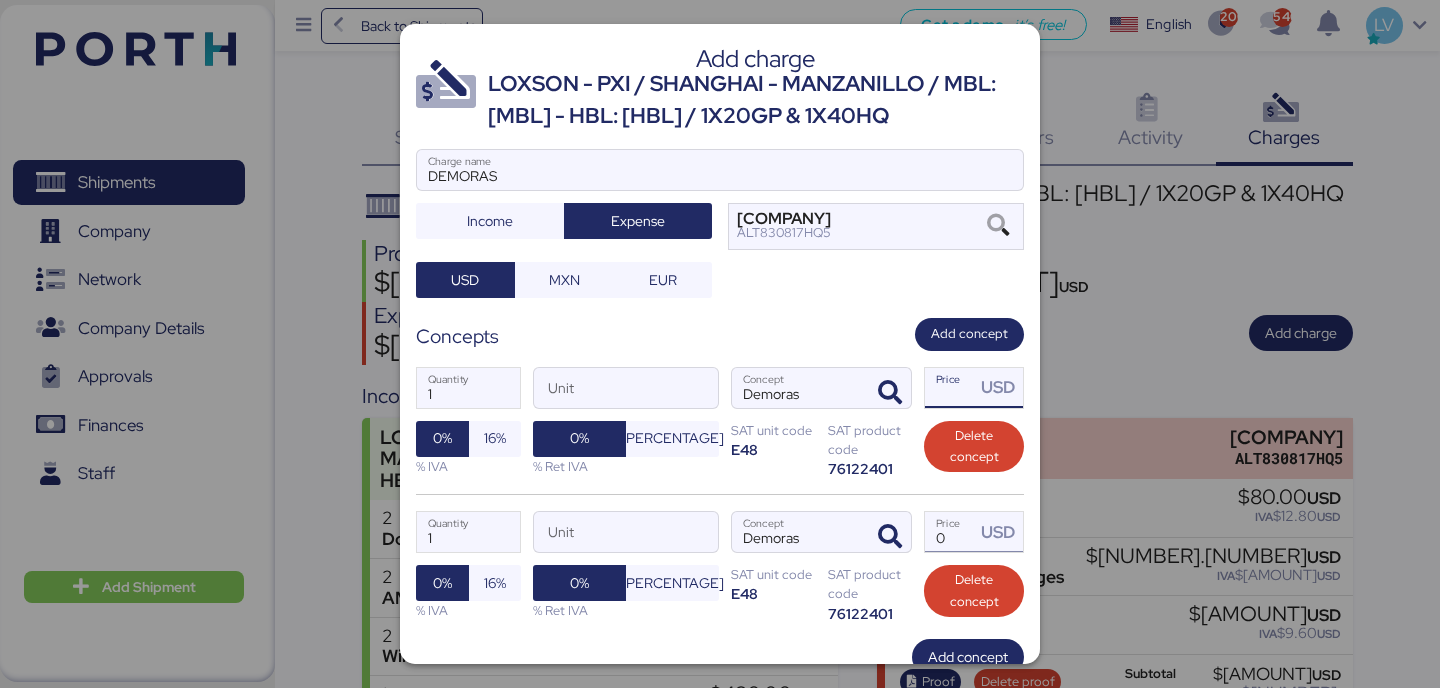 type on "[NUMBER]" 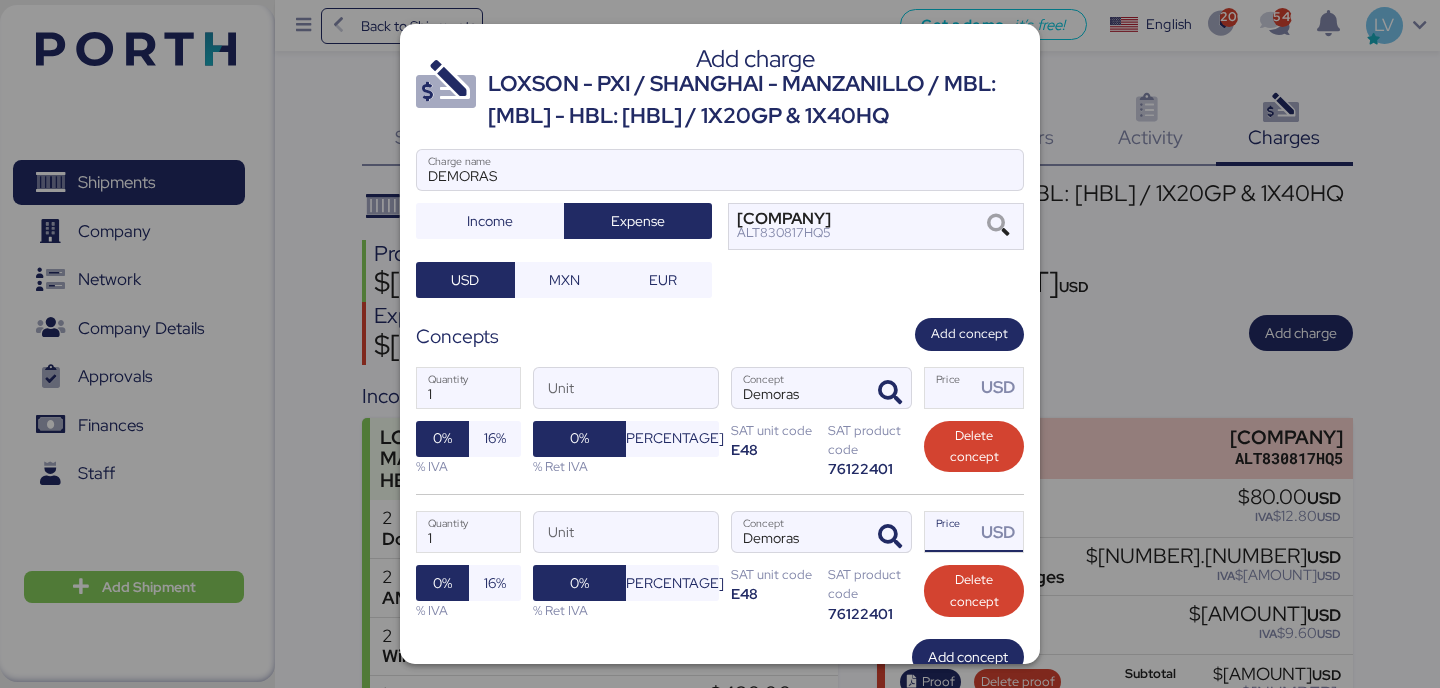 click on "Price USD" at bounding box center [950, 532] 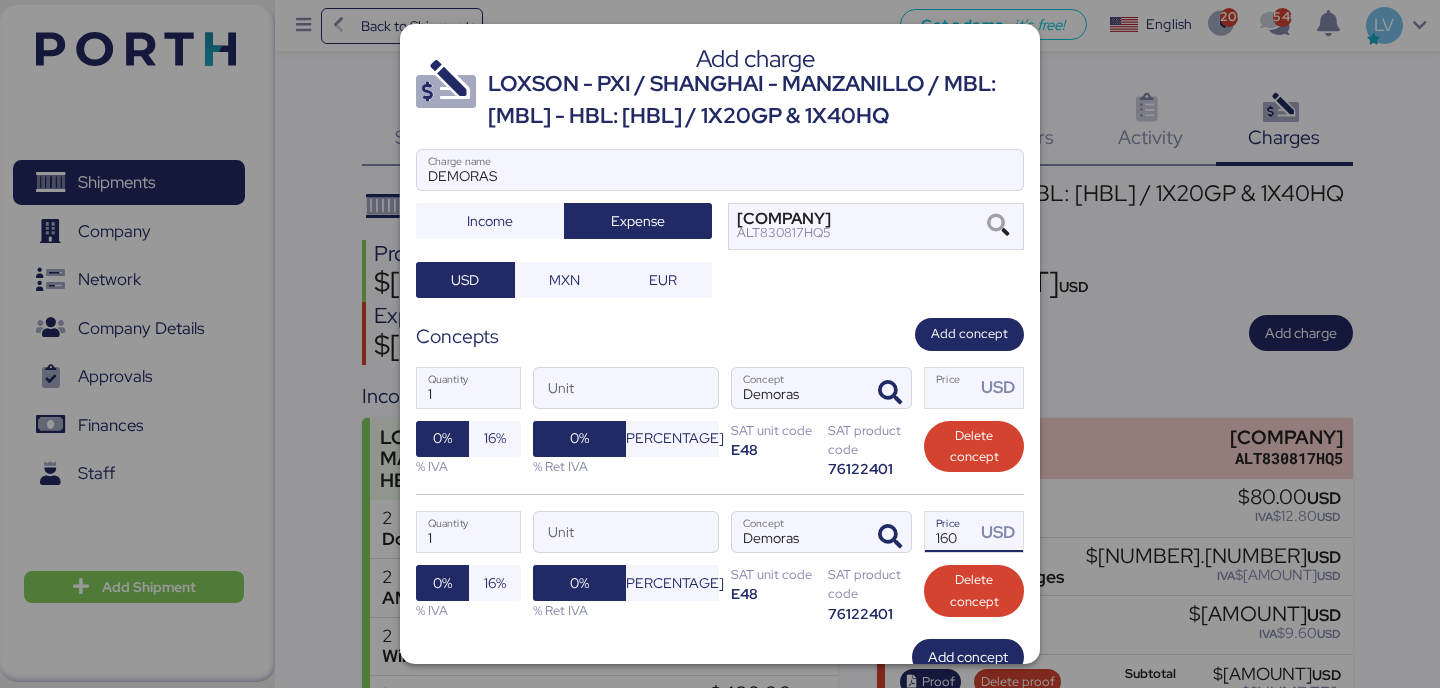 type on "160" 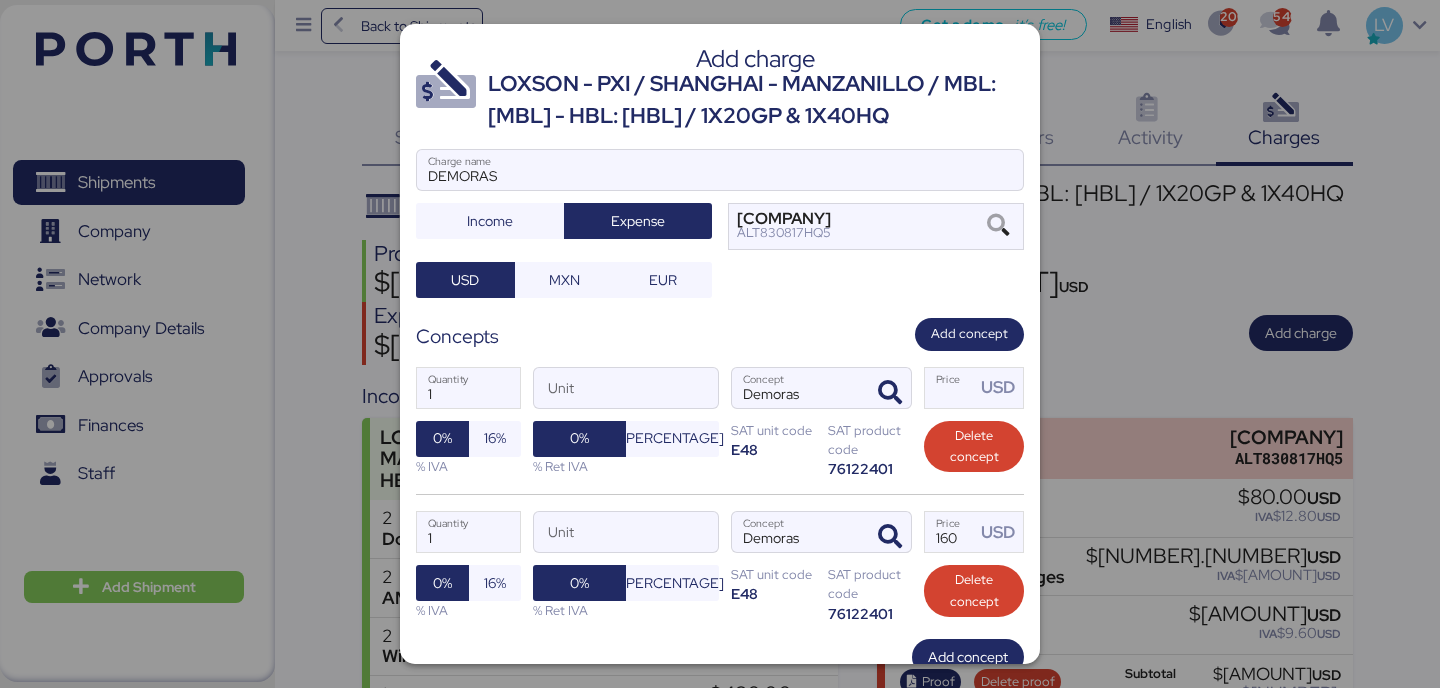 click on "1 Quantity Unit Demoras Concept   140 Price USD 0% 16% % IVA 0% 4% % Ret IVA SAT unit code E48 SAT product code [NUMBER] Delete concept" at bounding box center (720, 423) 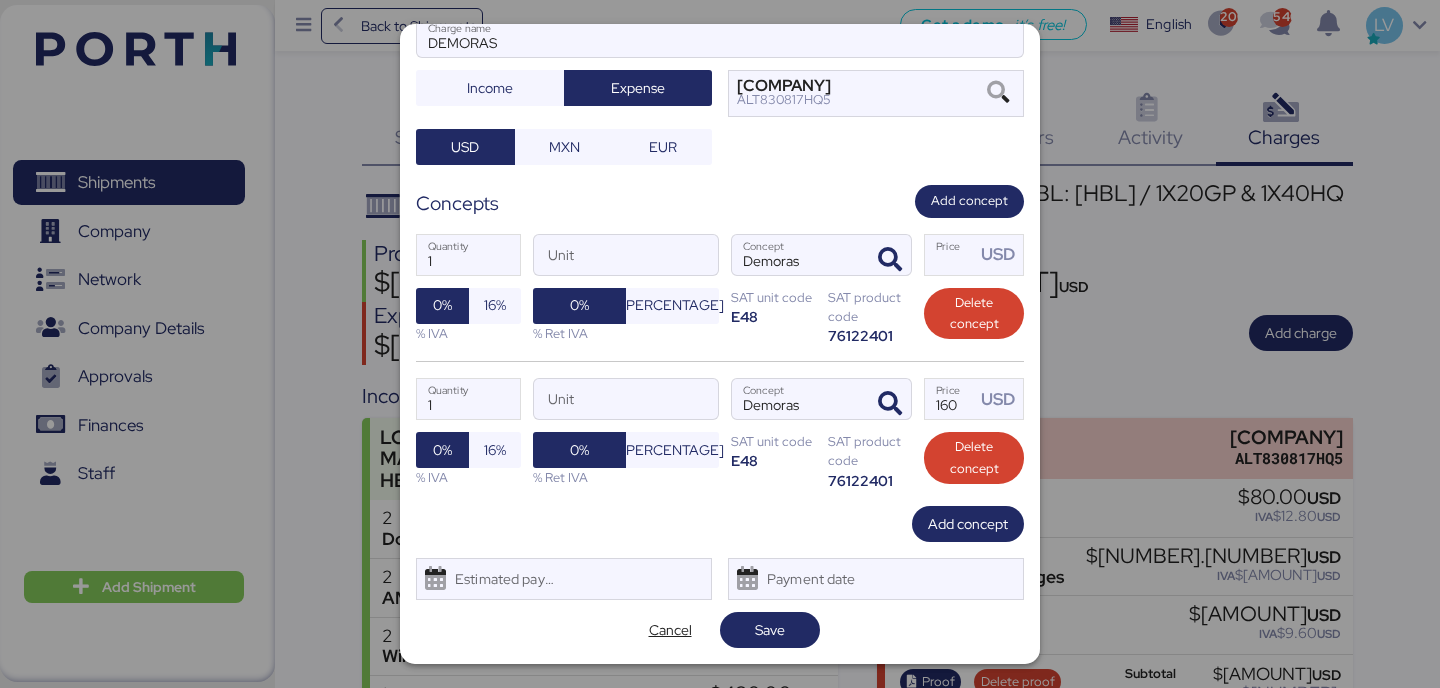 scroll, scrollTop: 160, scrollLeft: 0, axis: vertical 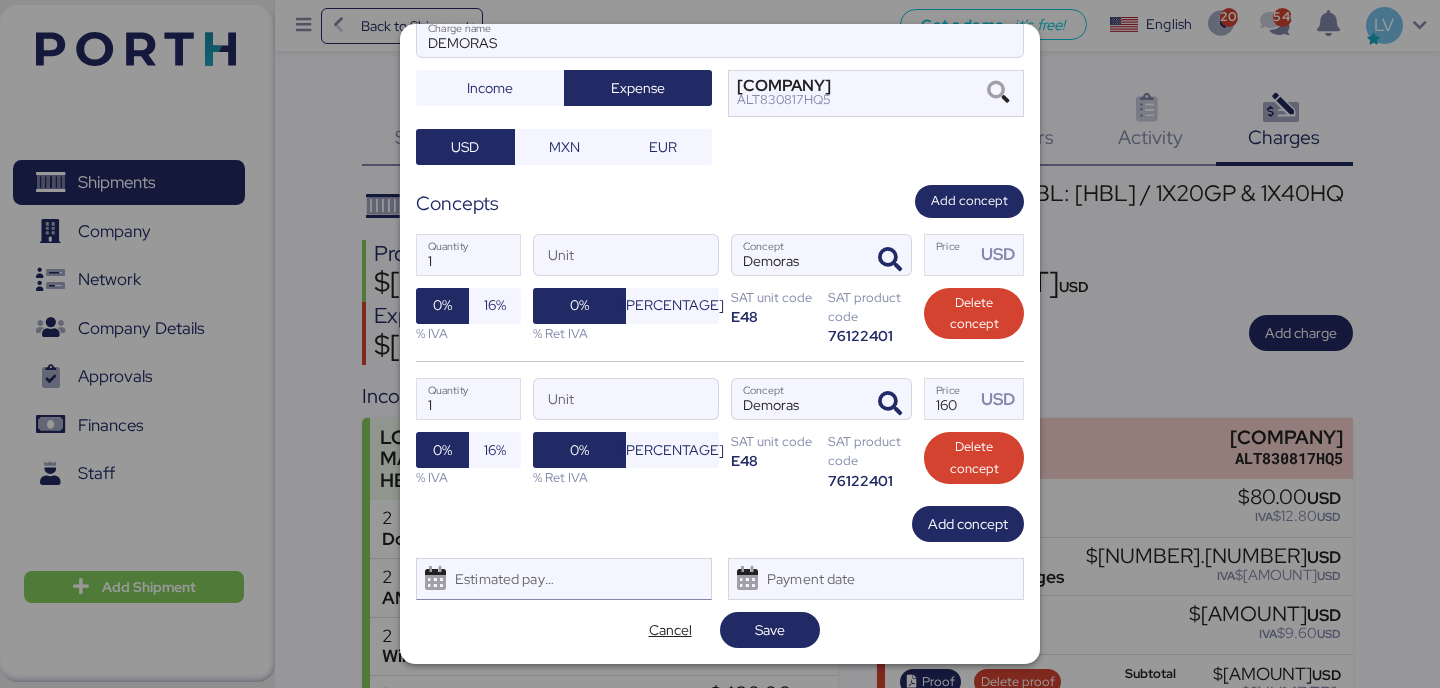 click on "Estimated payment date" at bounding box center [500, 579] 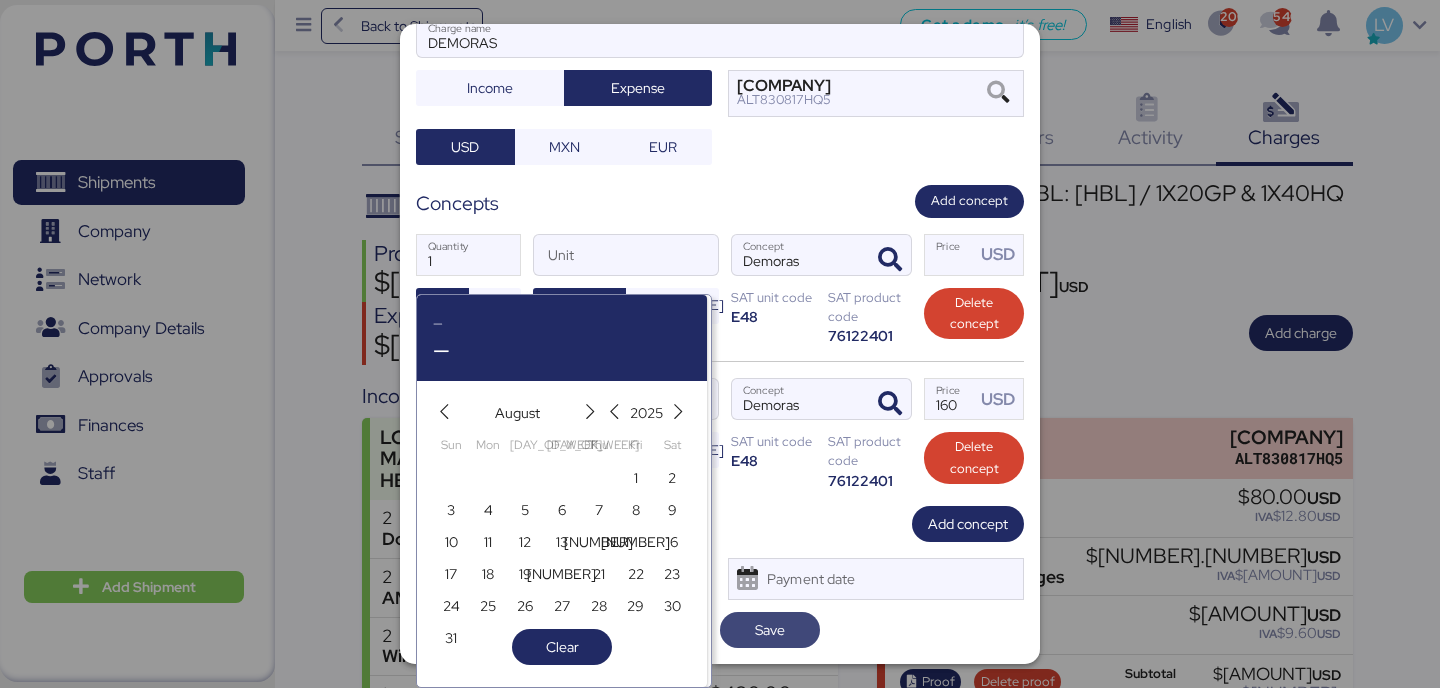 click on "Save" at bounding box center [770, 630] 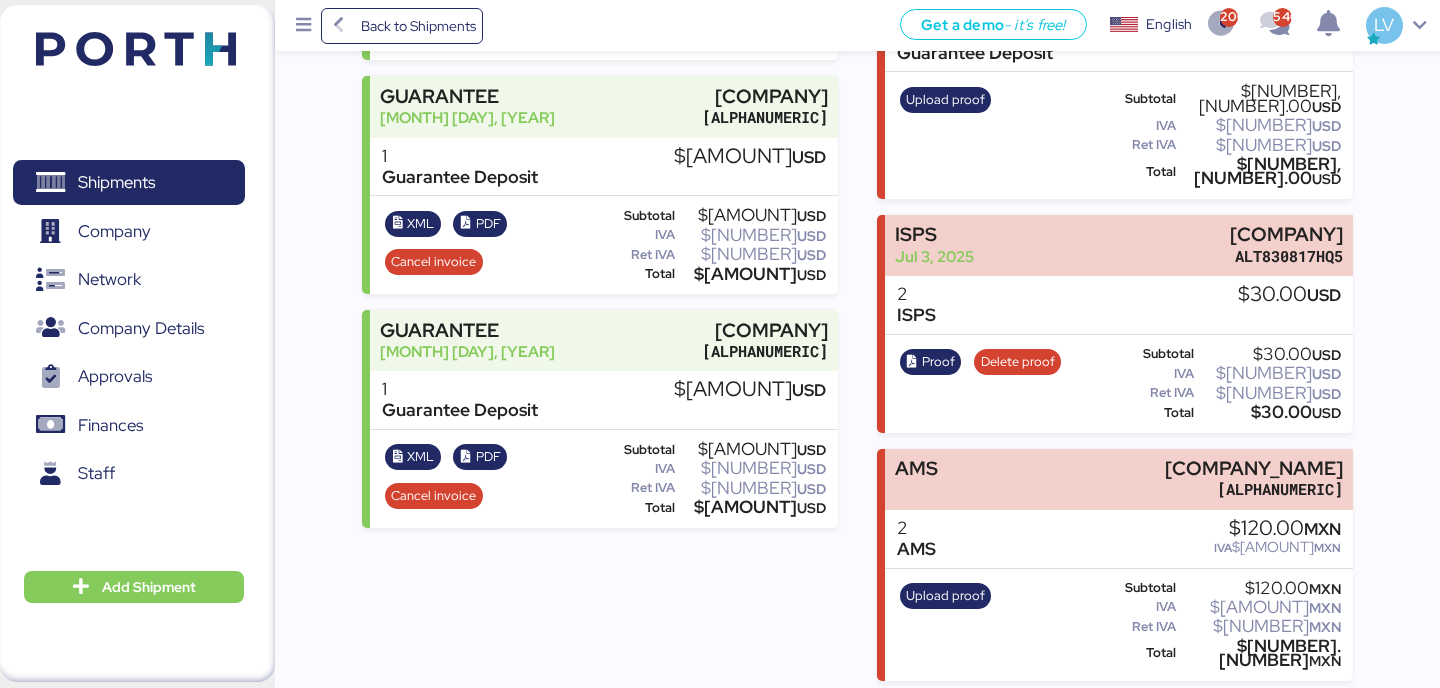 scroll, scrollTop: 1055, scrollLeft: 0, axis: vertical 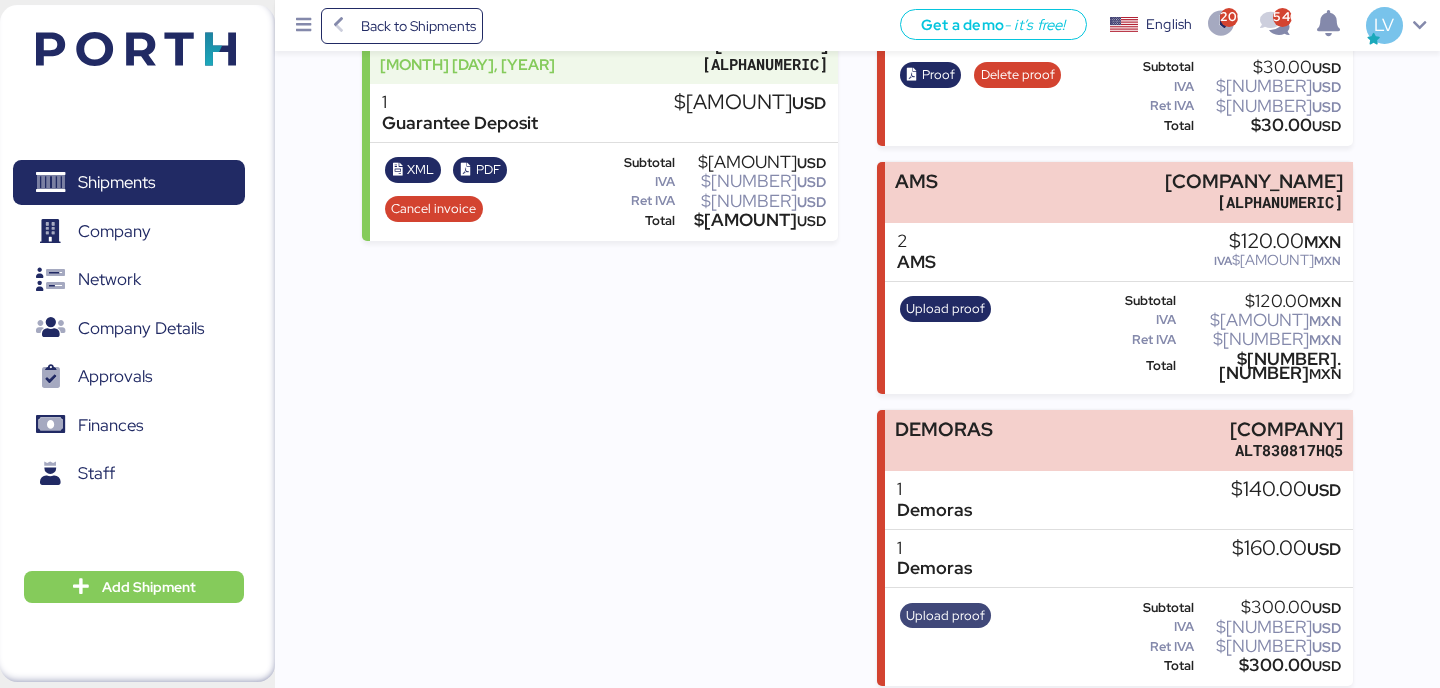 click on "Upload proof" at bounding box center (945, 616) 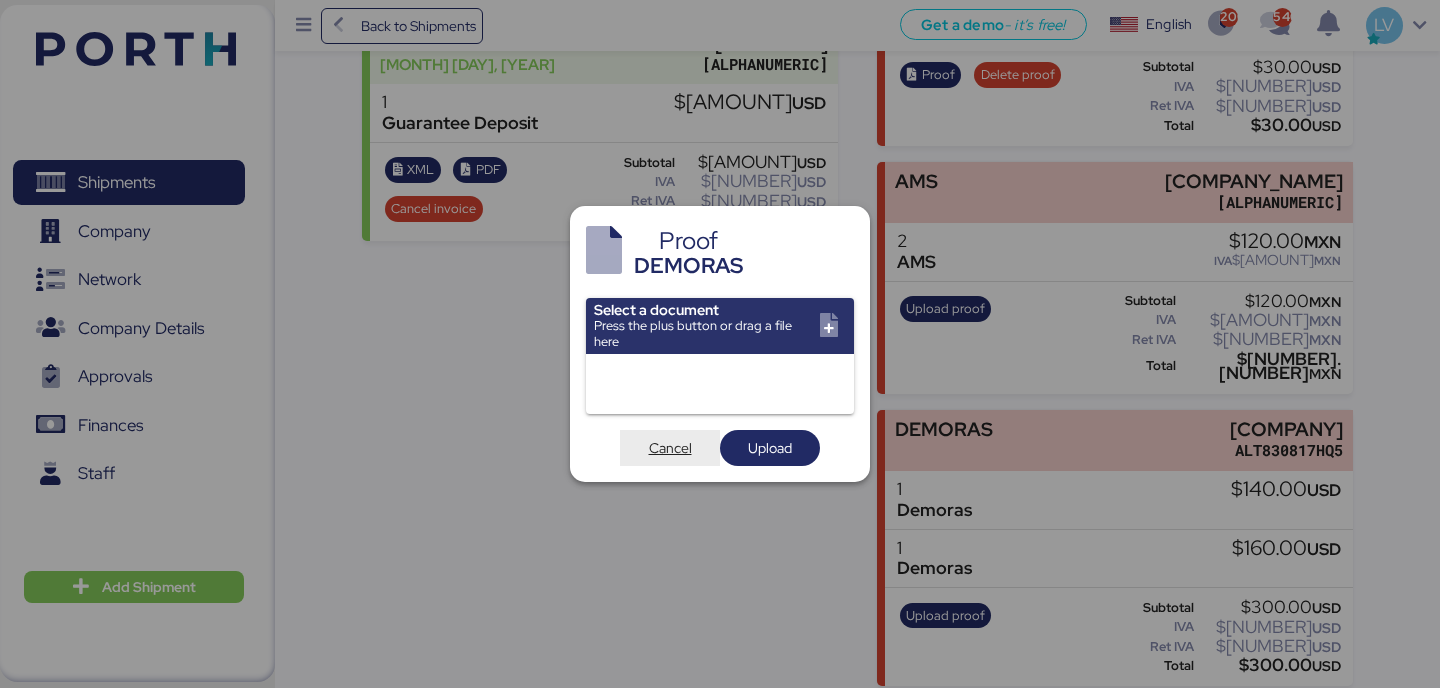 click on "Cancel" at bounding box center [670, 448] 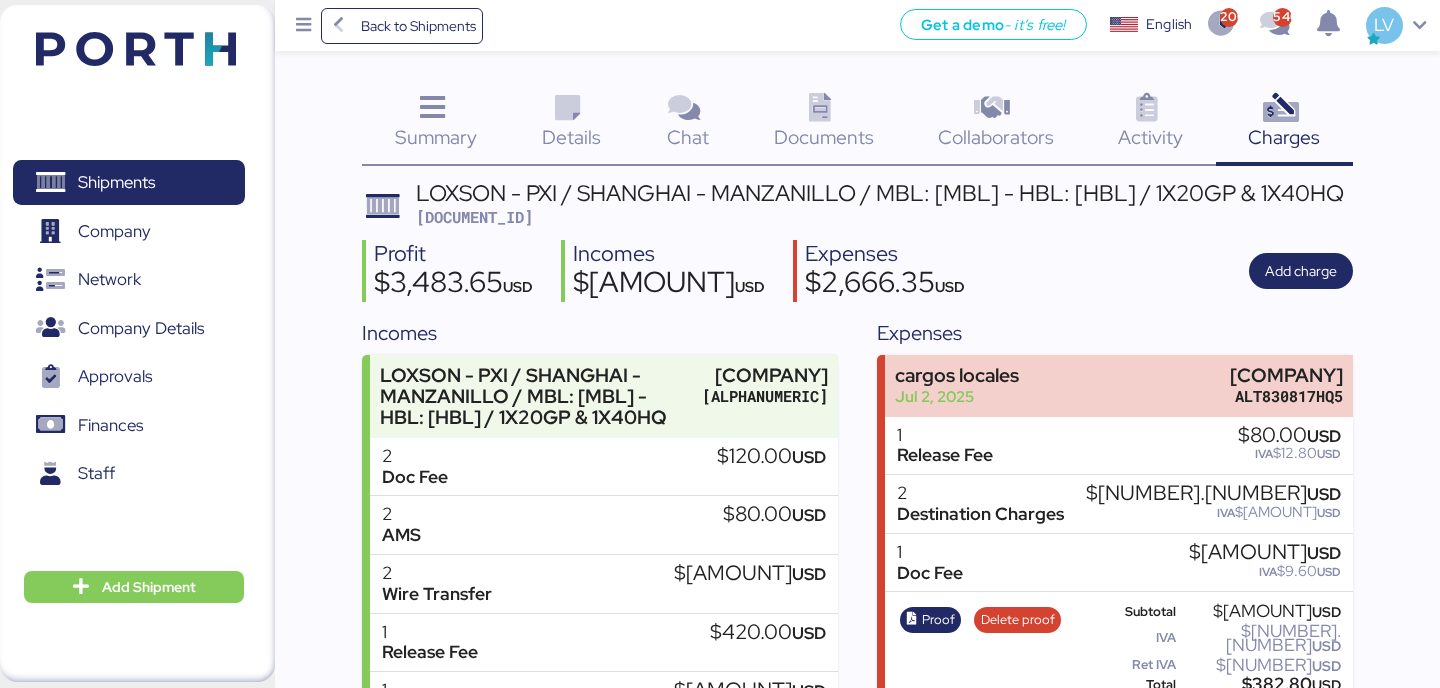scroll, scrollTop: 1055, scrollLeft: 0, axis: vertical 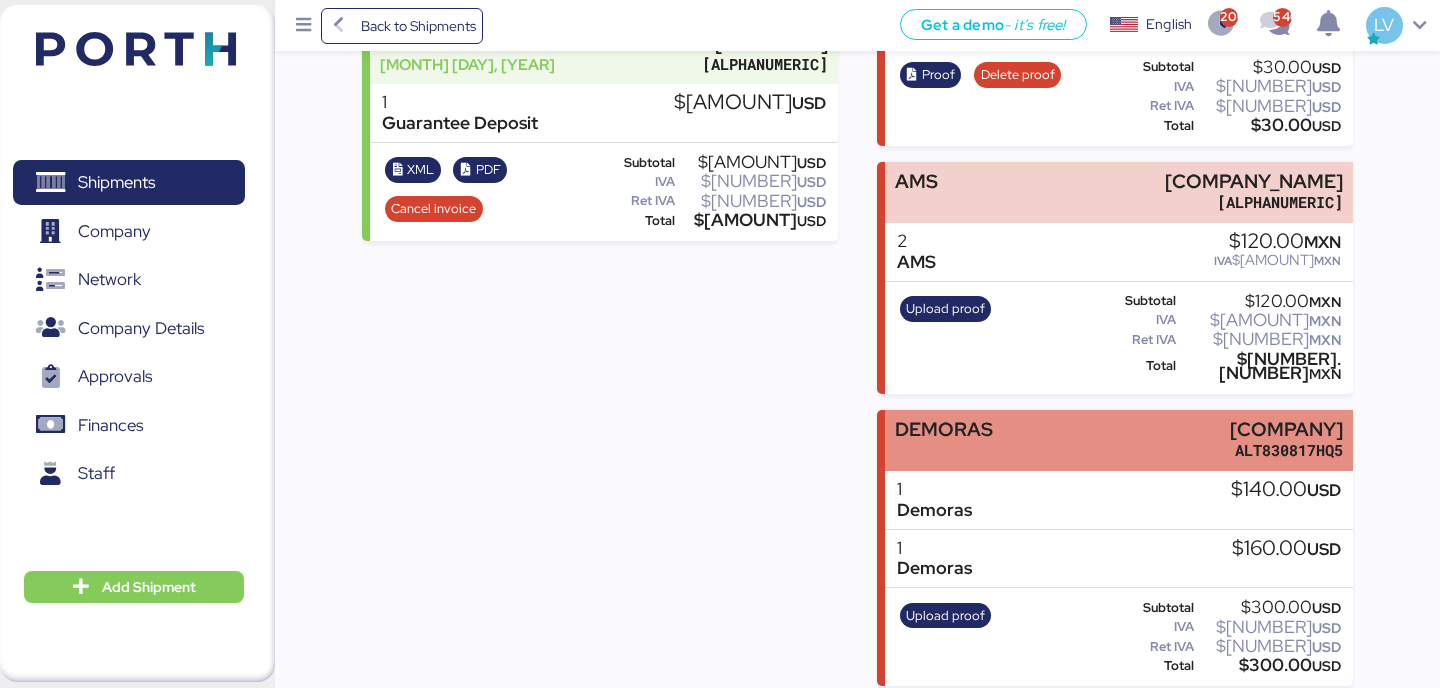 click on "DEMORAS ALTAMARITIMA SA DE CV ALT830817HQ5" at bounding box center (1118, 440) 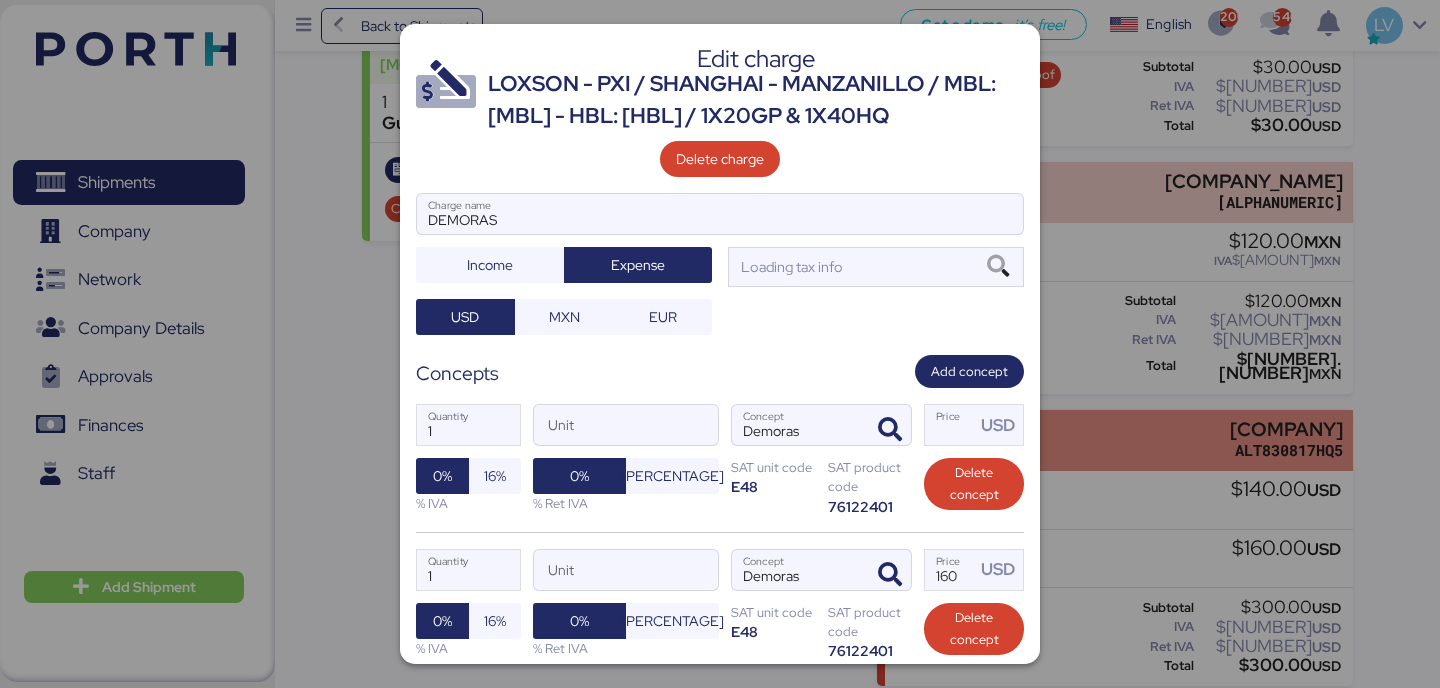 scroll, scrollTop: 0, scrollLeft: 0, axis: both 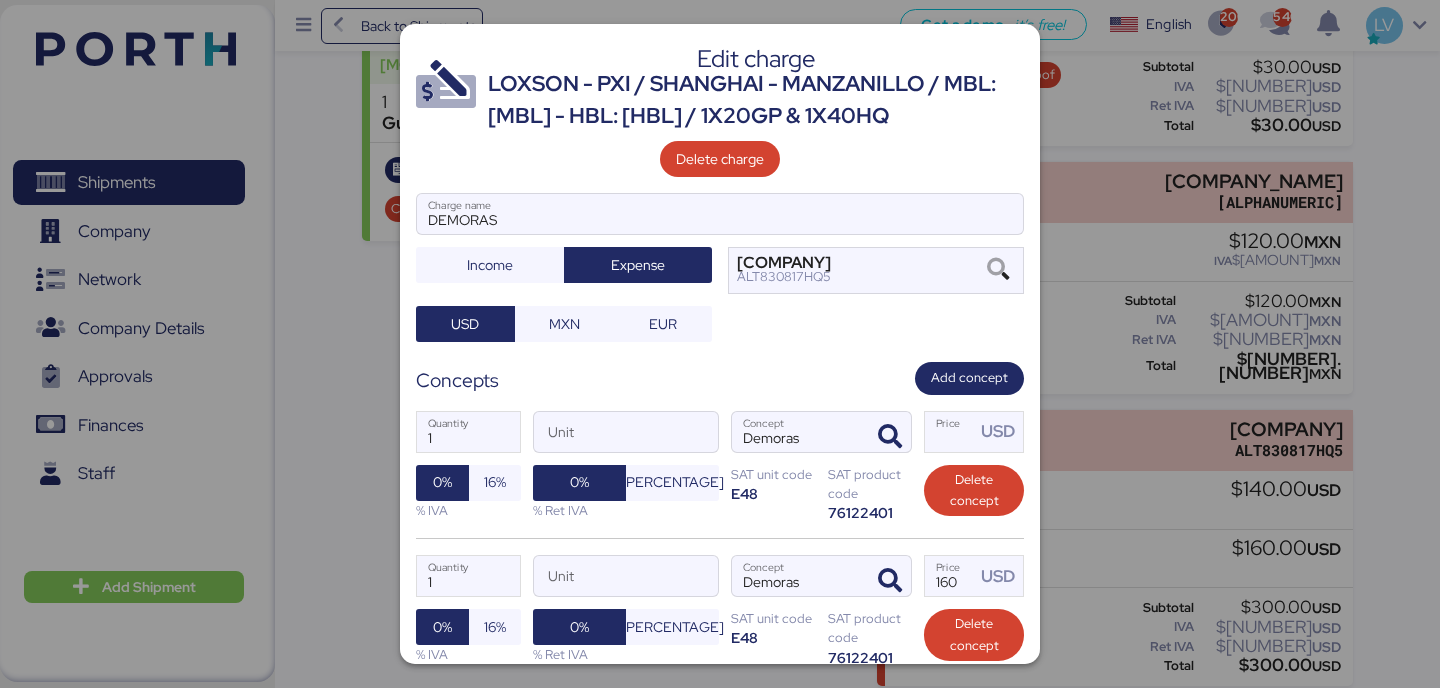 click on "1 Quantity Unit Demoras Concept   140 Price USD 0% 16% % IVA 0% 4% % Ret IVA SAT unit code E48 SAT product code [NUMBER] Delete concept" at bounding box center [720, 467] 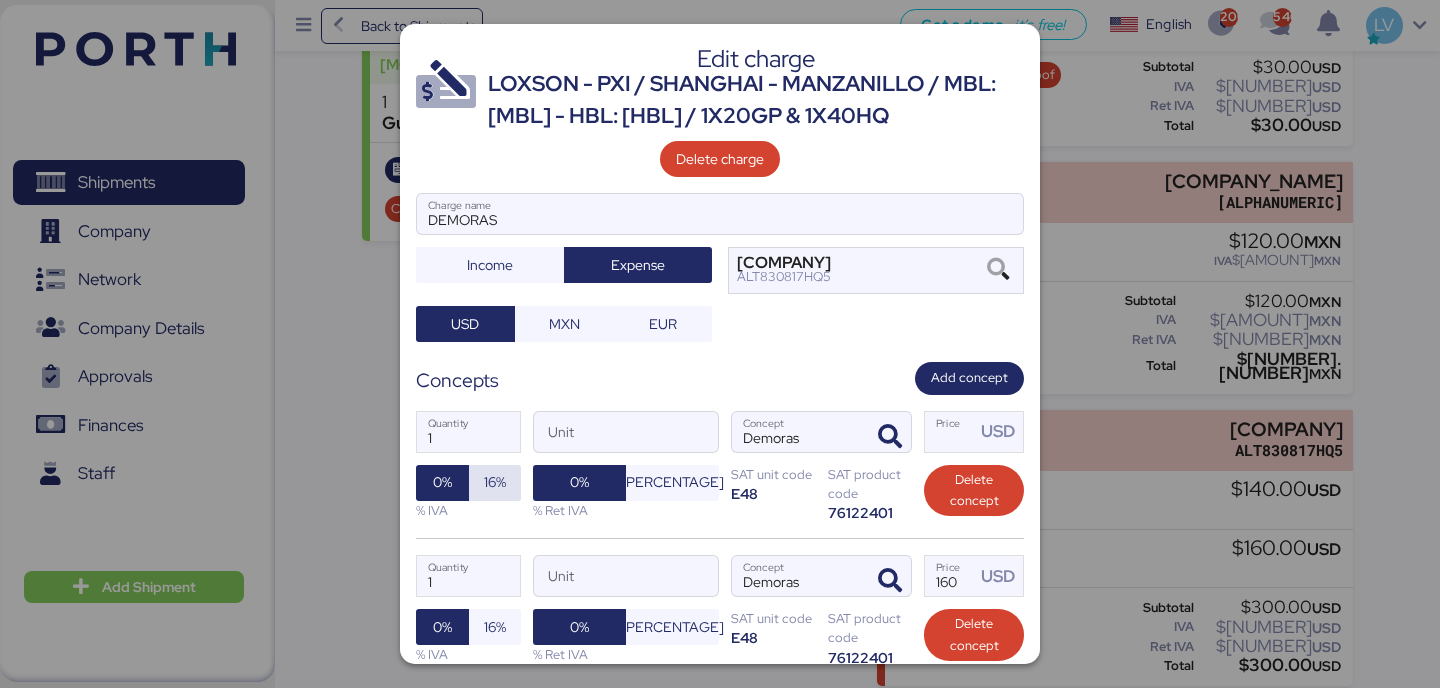click on "16%" at bounding box center (495, 483) 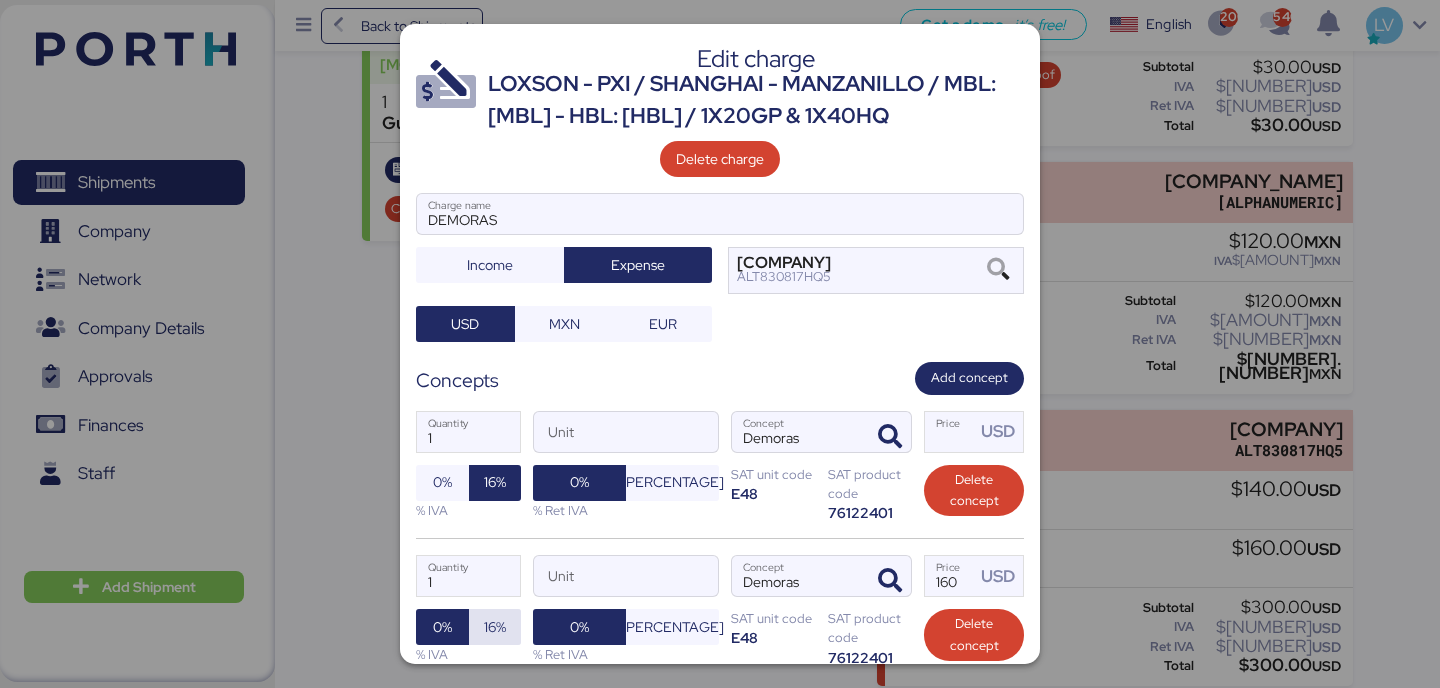 click on "16%" at bounding box center [495, 627] 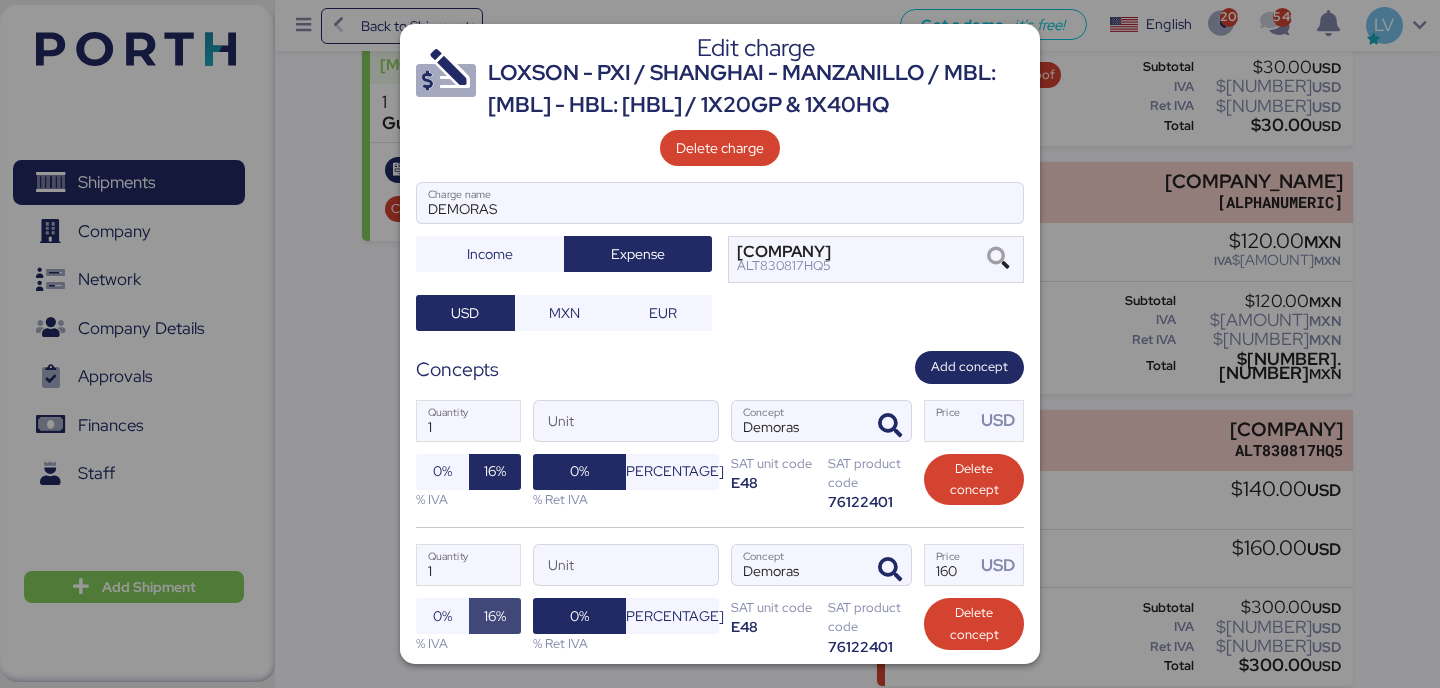 scroll, scrollTop: 204, scrollLeft: 0, axis: vertical 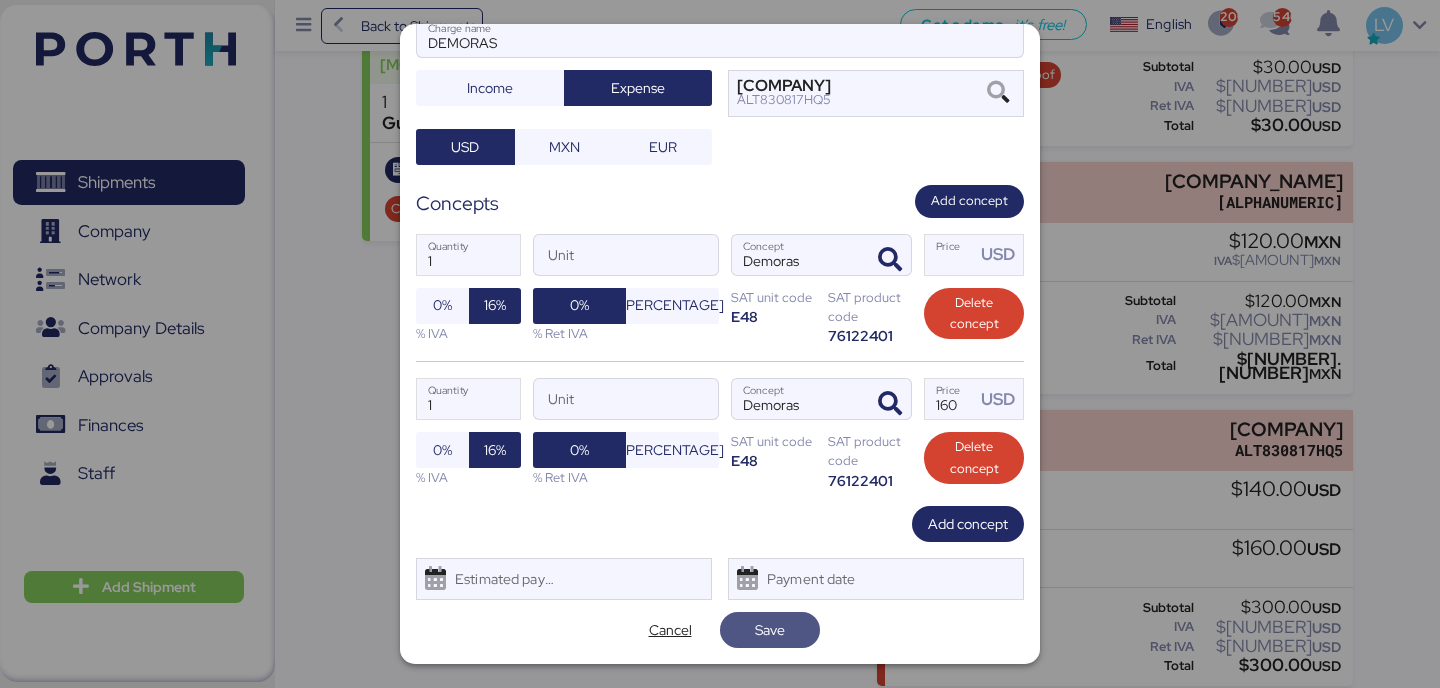 click on "Save" at bounding box center (770, 630) 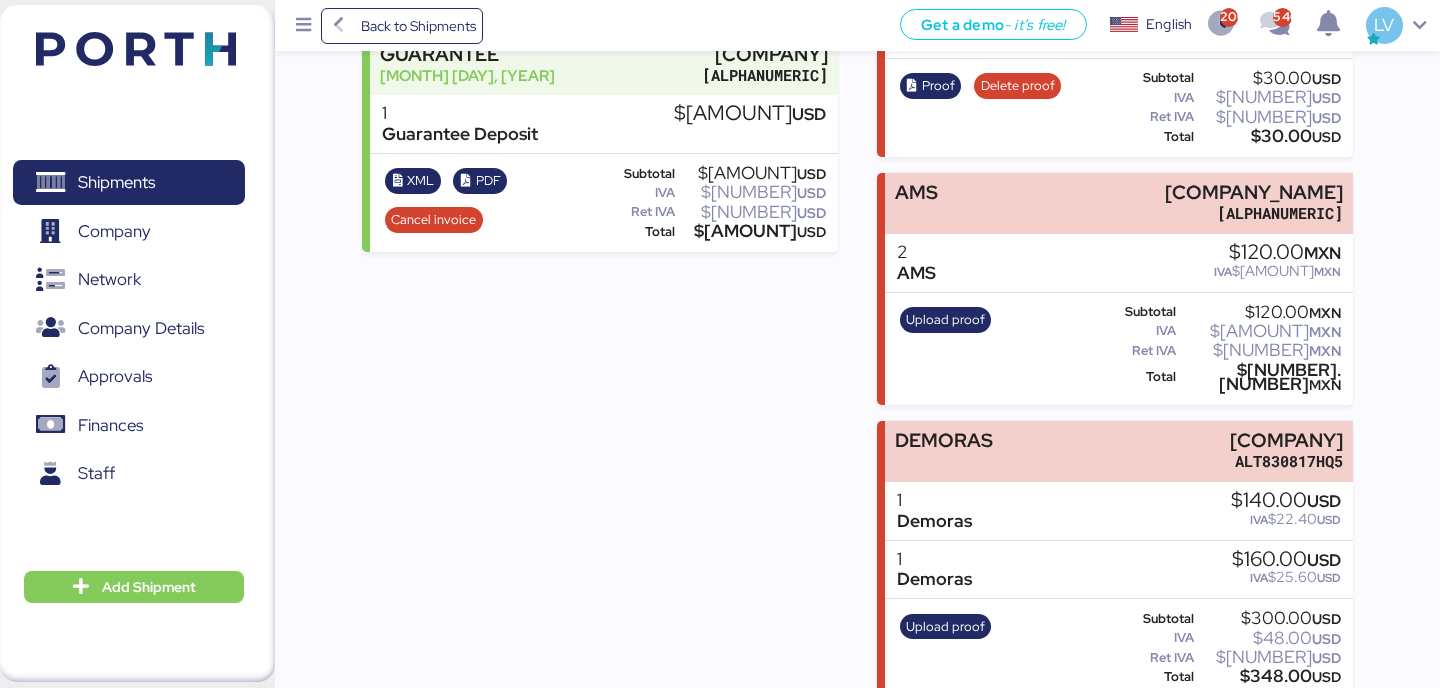 scroll, scrollTop: 1055, scrollLeft: 0, axis: vertical 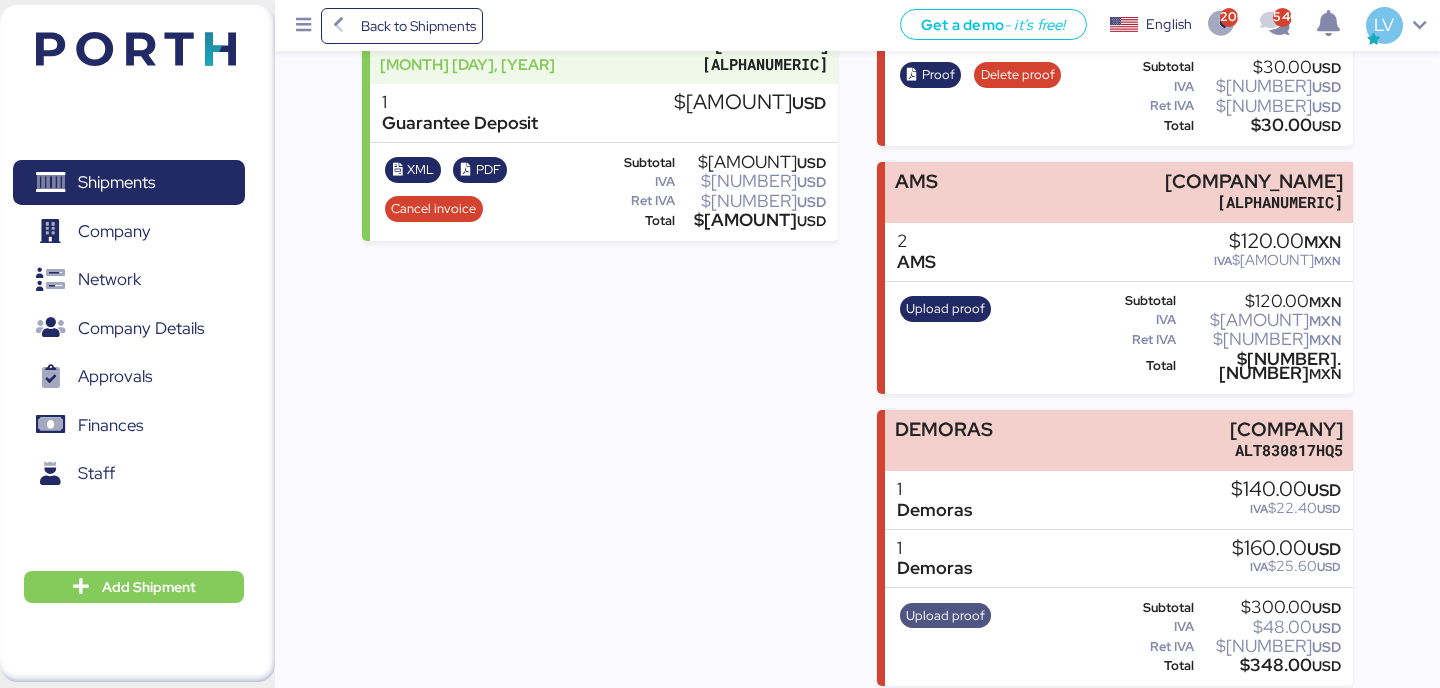 click on "Upload proof" at bounding box center (945, 616) 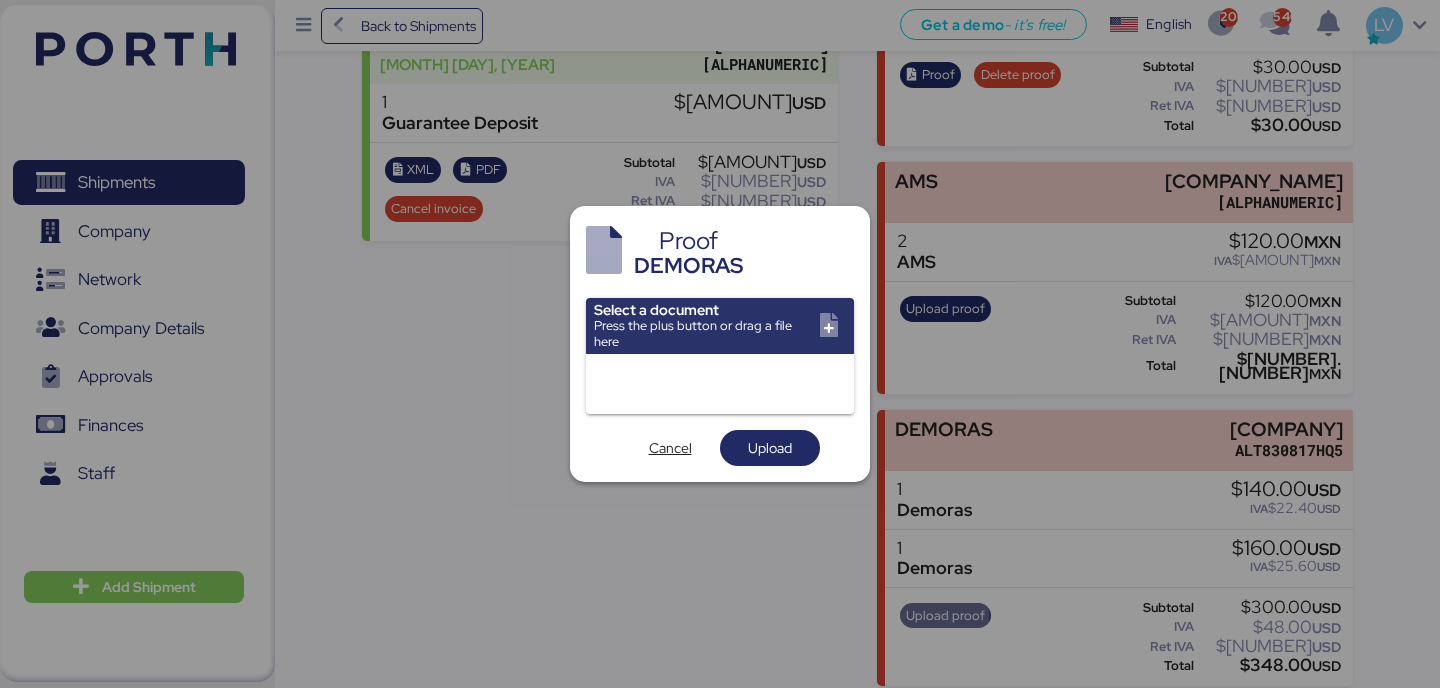 scroll, scrollTop: 0, scrollLeft: 0, axis: both 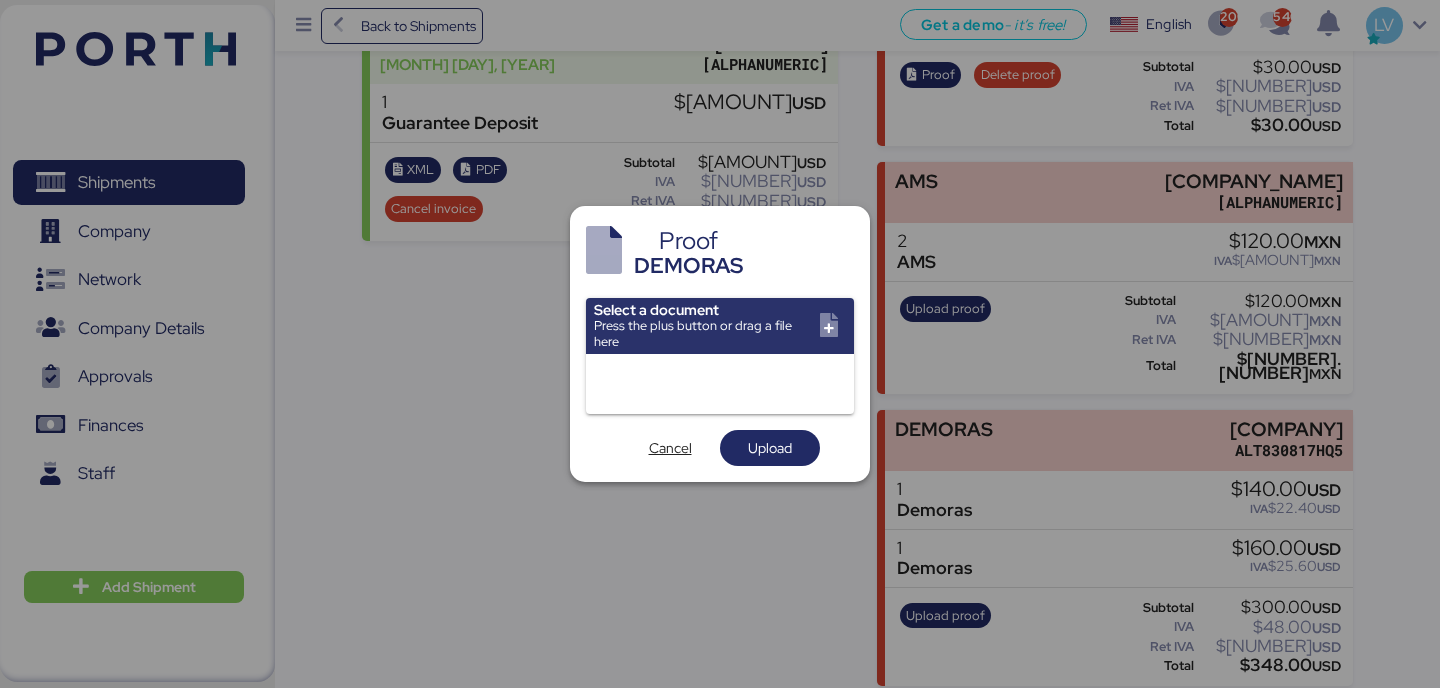click at bounding box center (720, 384) 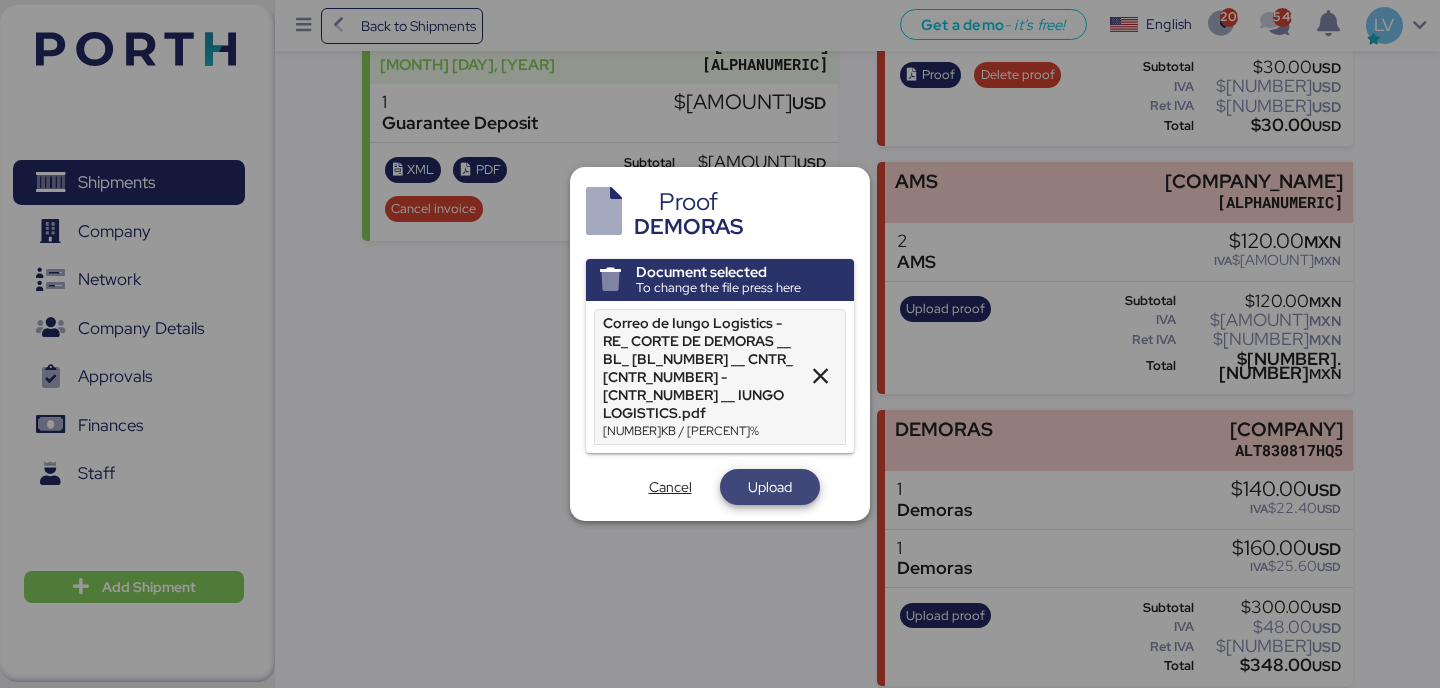 click on "Upload" at bounding box center [770, 487] 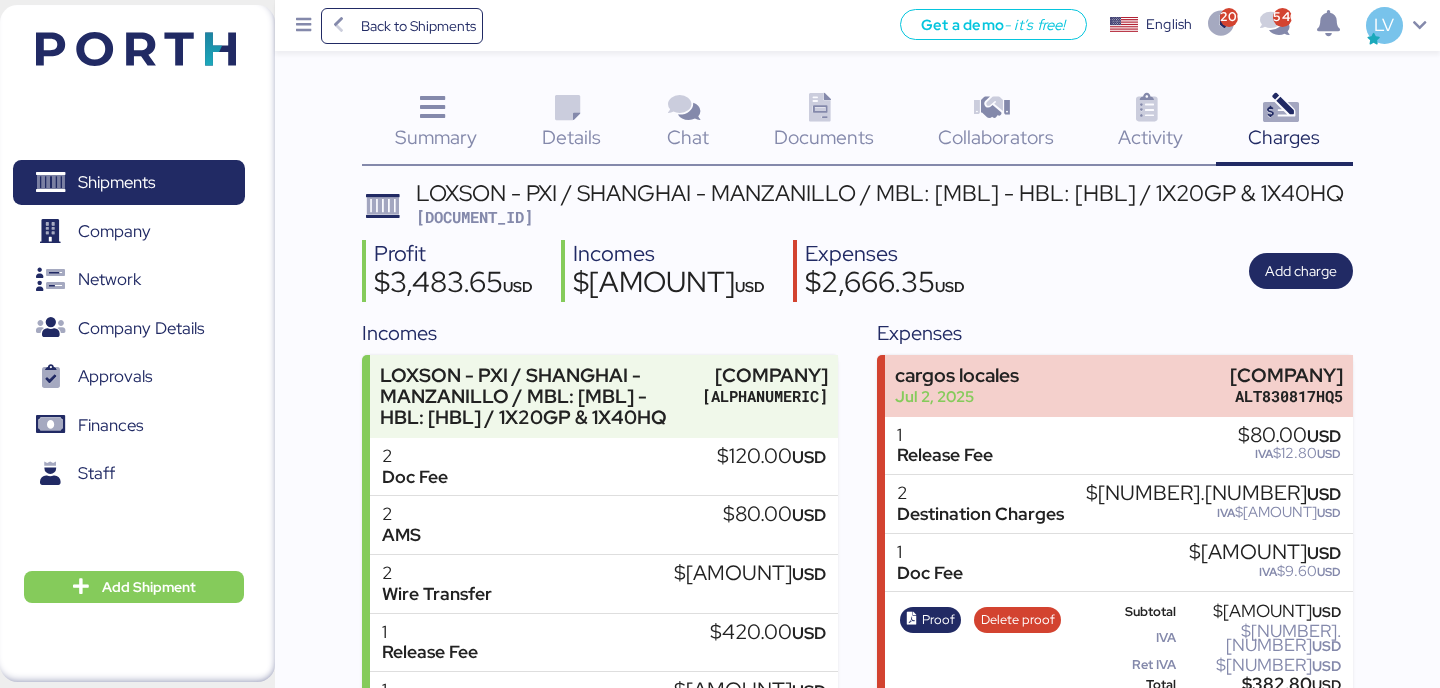click on "LOXSON - PXI / SHANGHAI - MANZANILLO / MBL: [MBL] - HBL: [HBL] / 1X20GP & 1X40HQ" at bounding box center (880, 193) 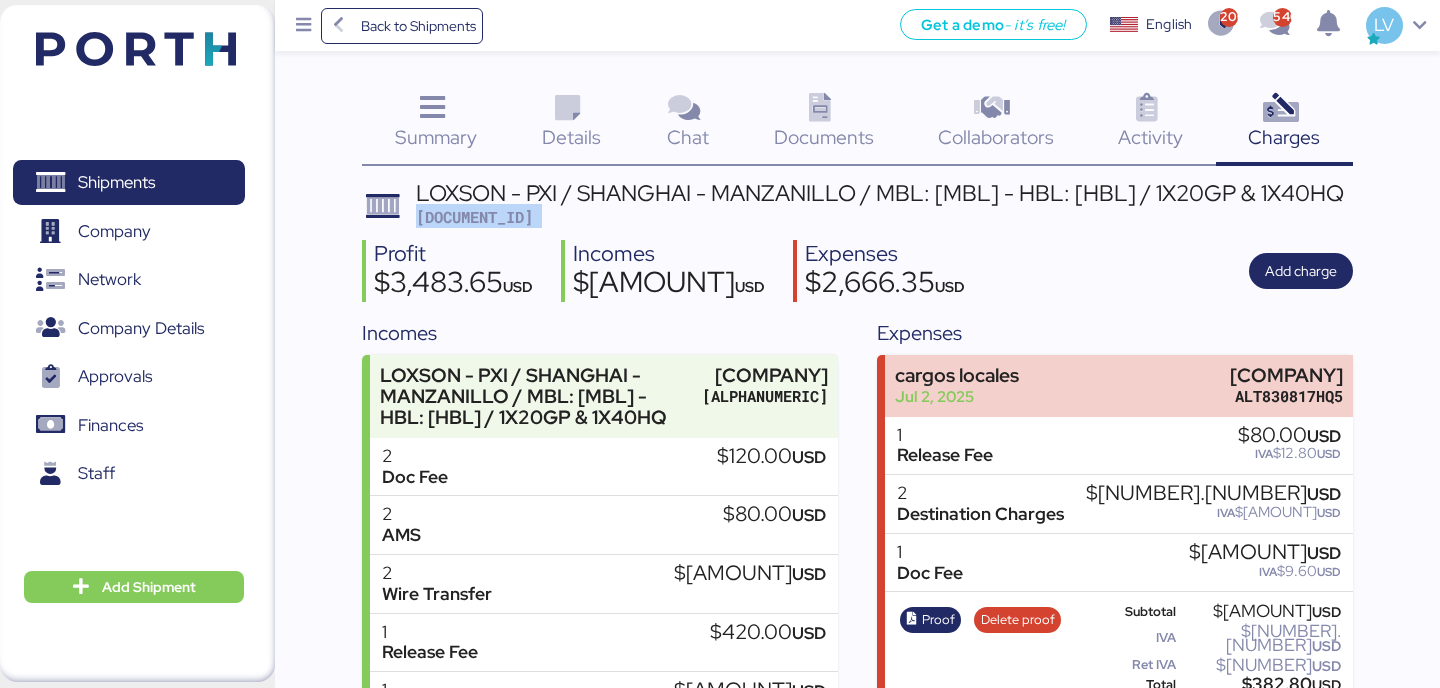 click on "[DOCUMENT_ID]" at bounding box center [474, 217] 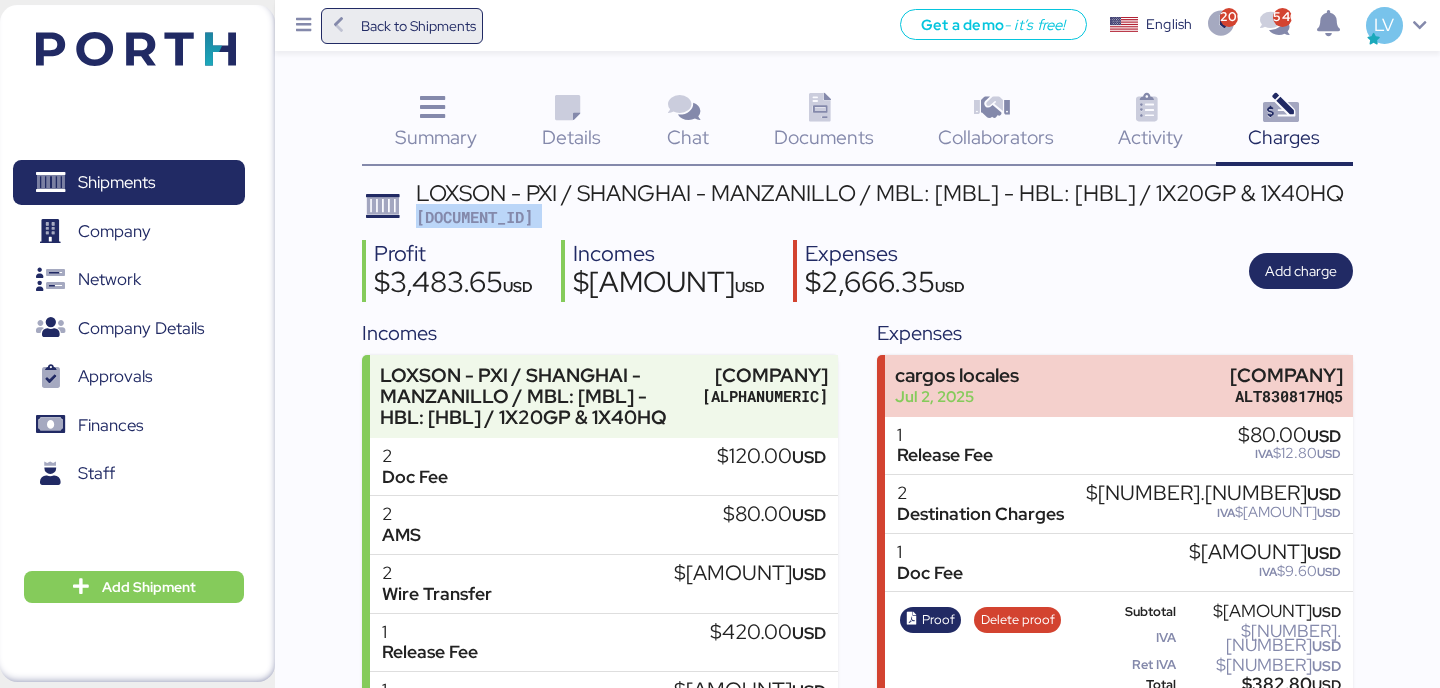 click on "Back to Shipments" at bounding box center (402, 26) 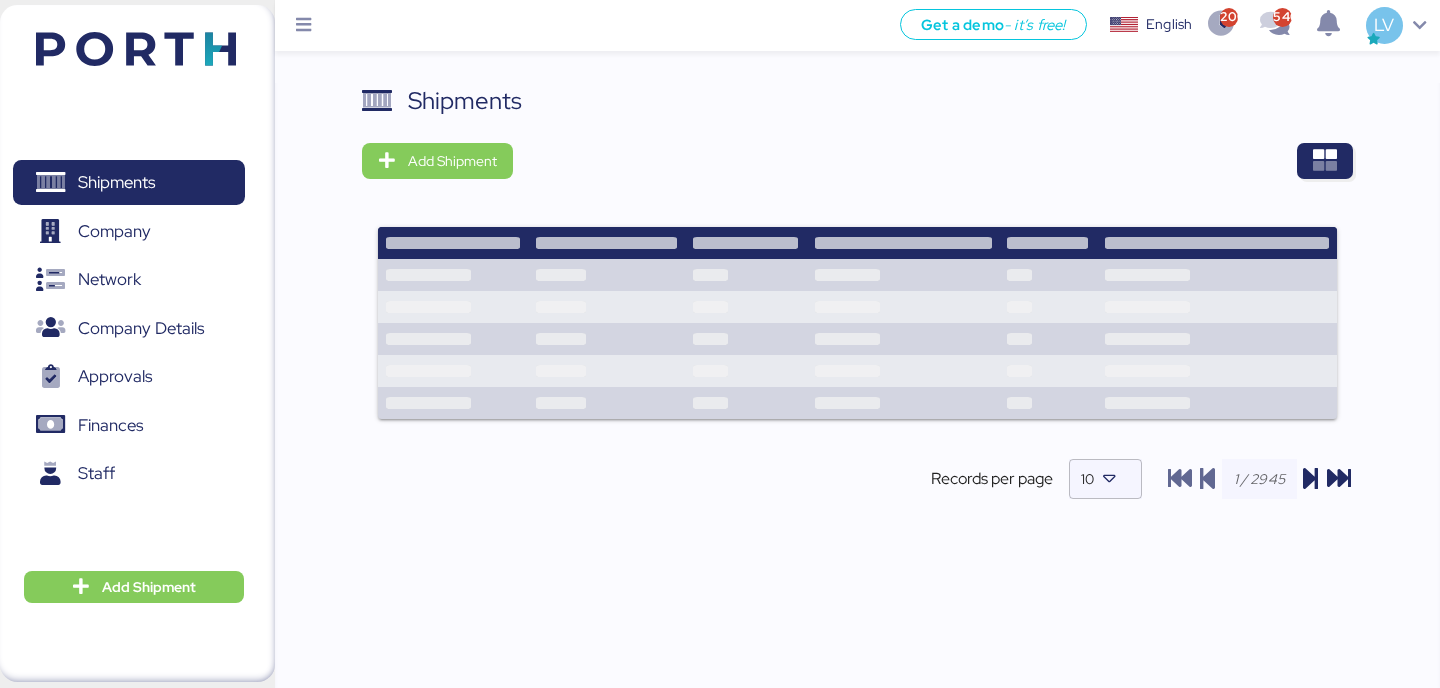 click at bounding box center [939, 161] 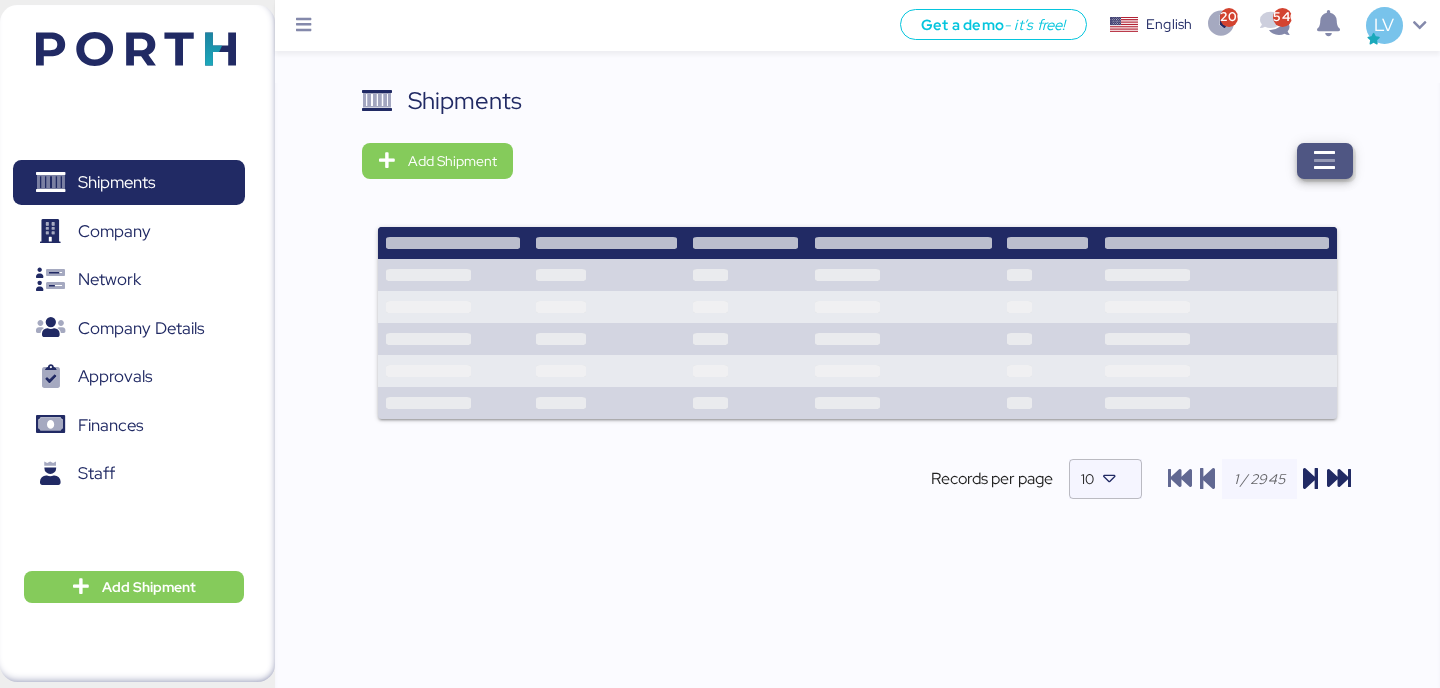 click at bounding box center [1325, 161] 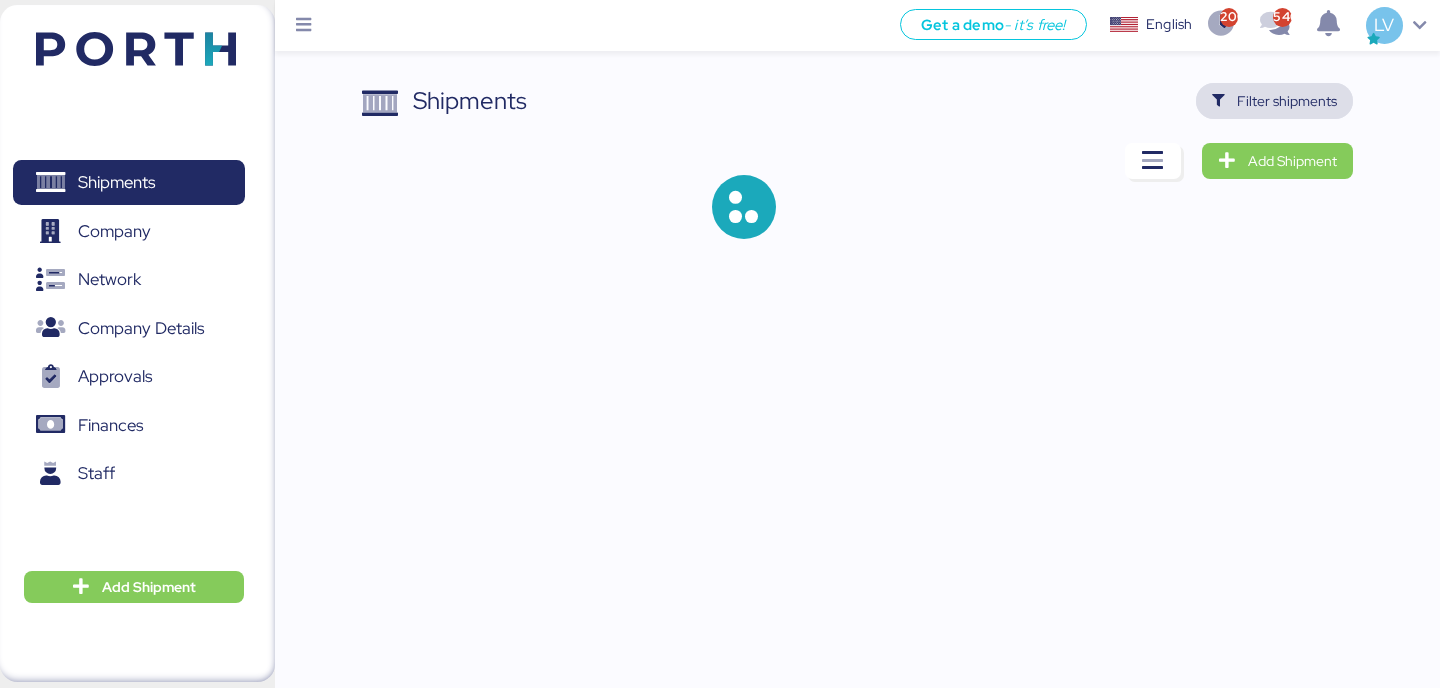 click on "Filter shipments" at bounding box center (1287, 101) 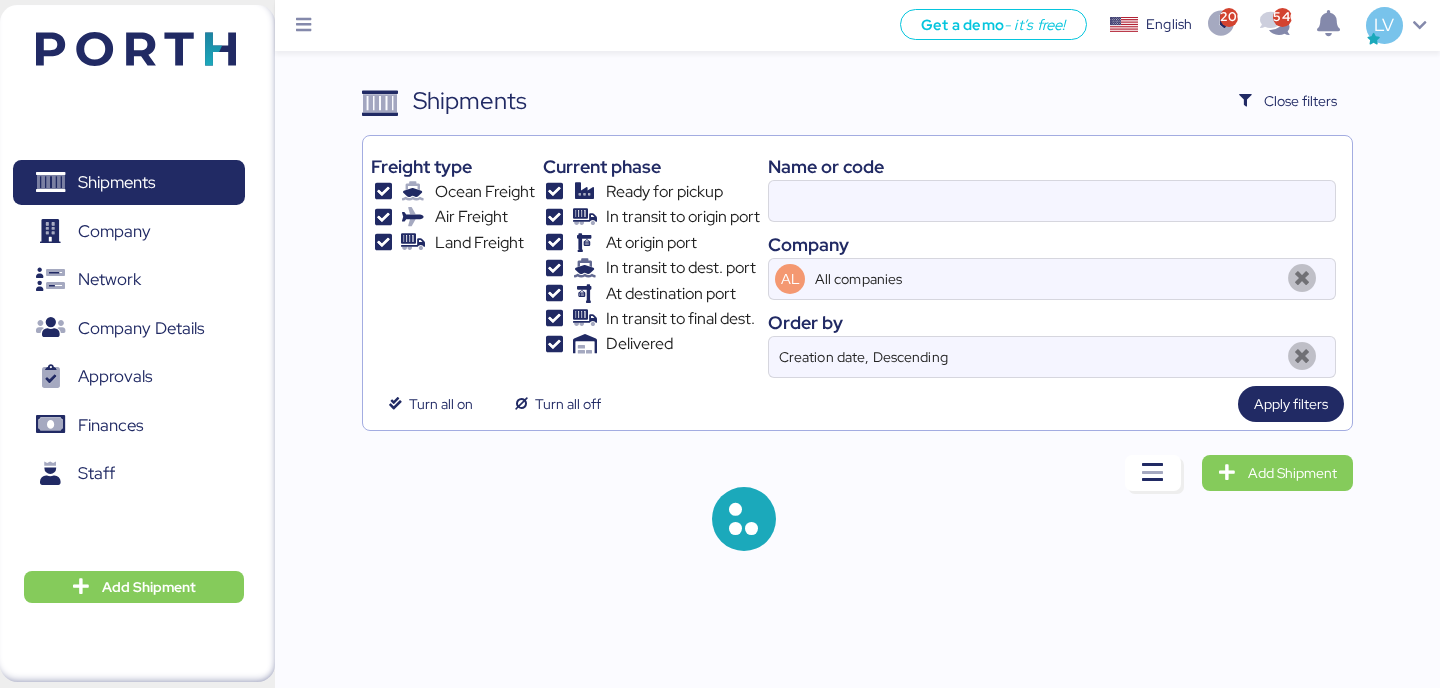 click on "Name or code" at bounding box center [1052, 166] 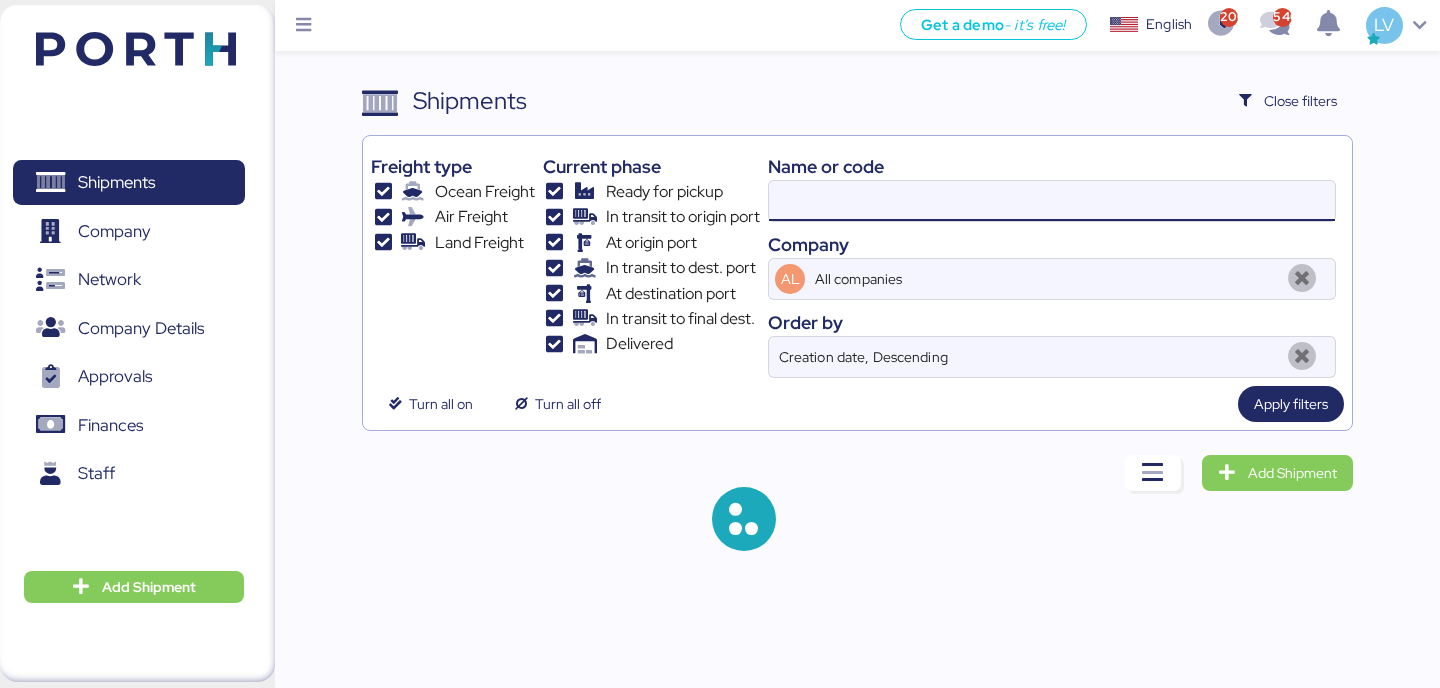 click at bounding box center (1052, 201) 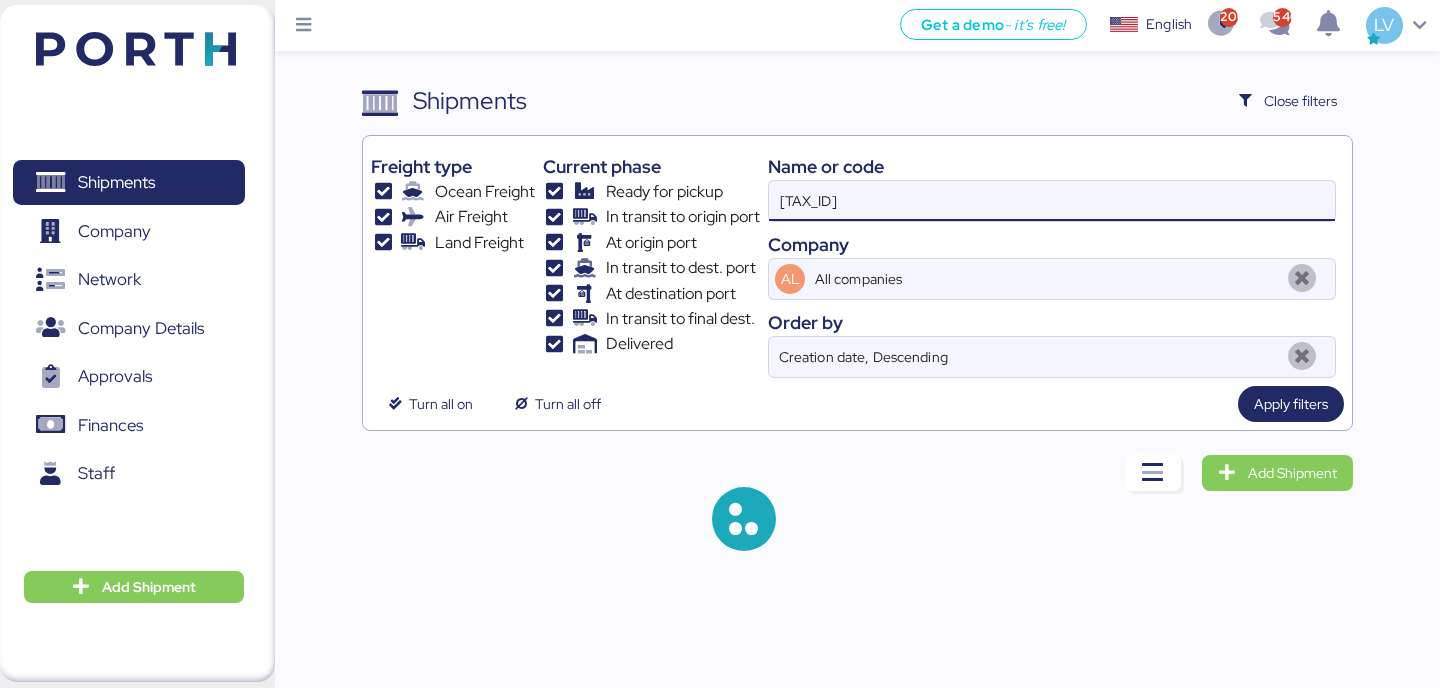 paste on "[TAX_ID]" 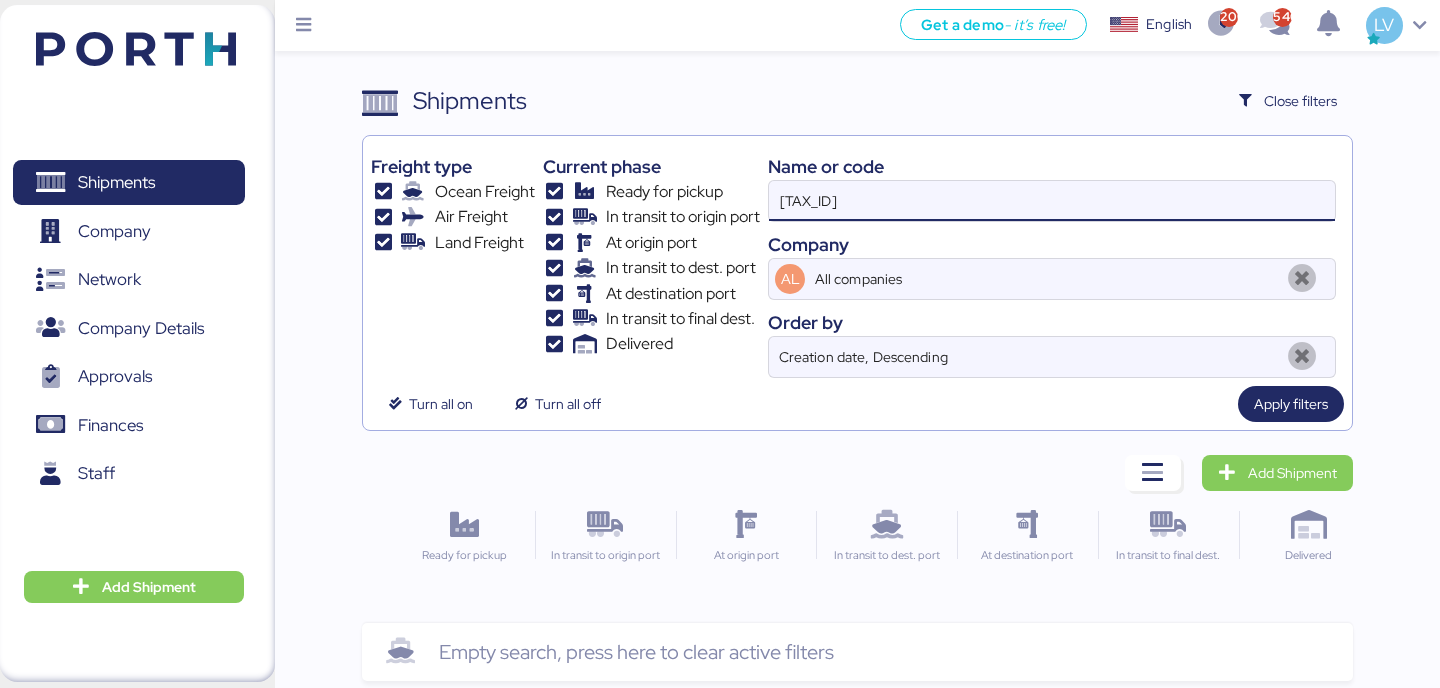click on "[TAX_ID]" at bounding box center (1052, 201) 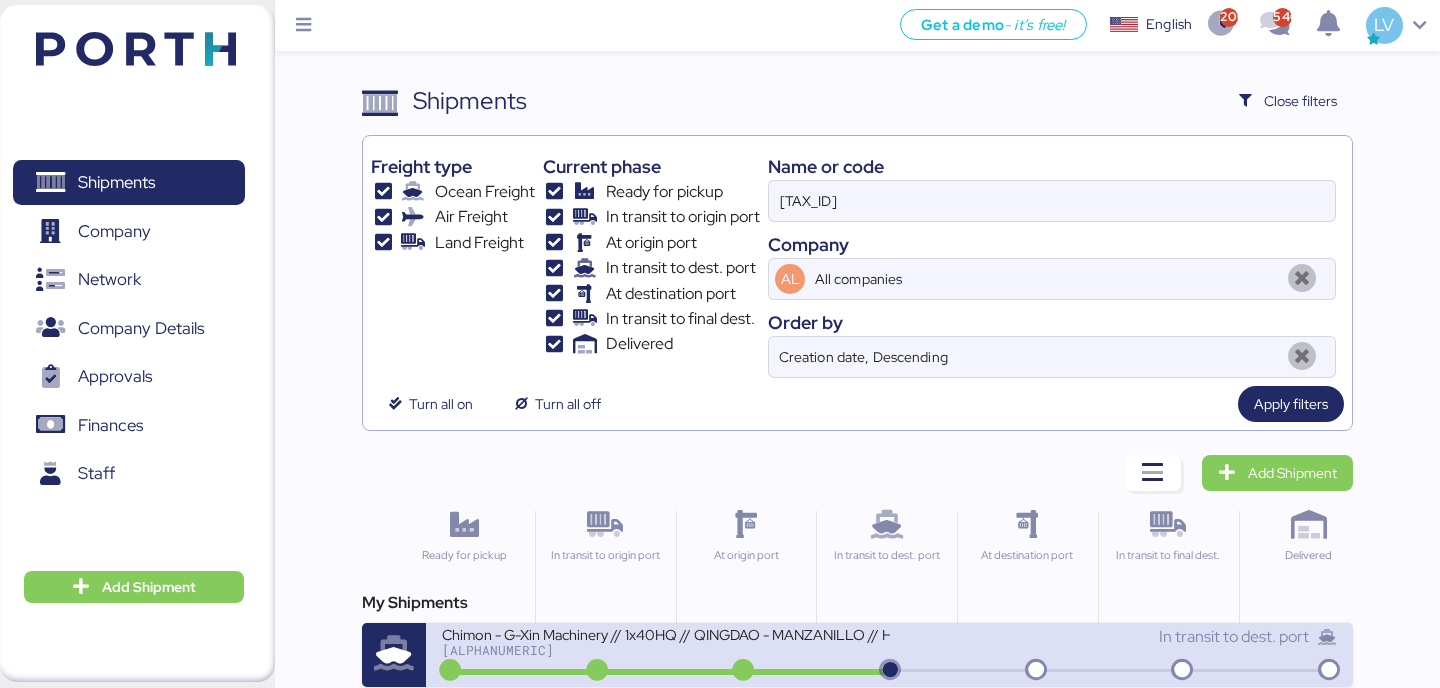 click on "Chimon - G-Xin Machinery // 1x40HQ // QINGDAO - MANZANILLO // HBL: BJSSE2507008 MBL: QGD2024411" at bounding box center (665, 633) 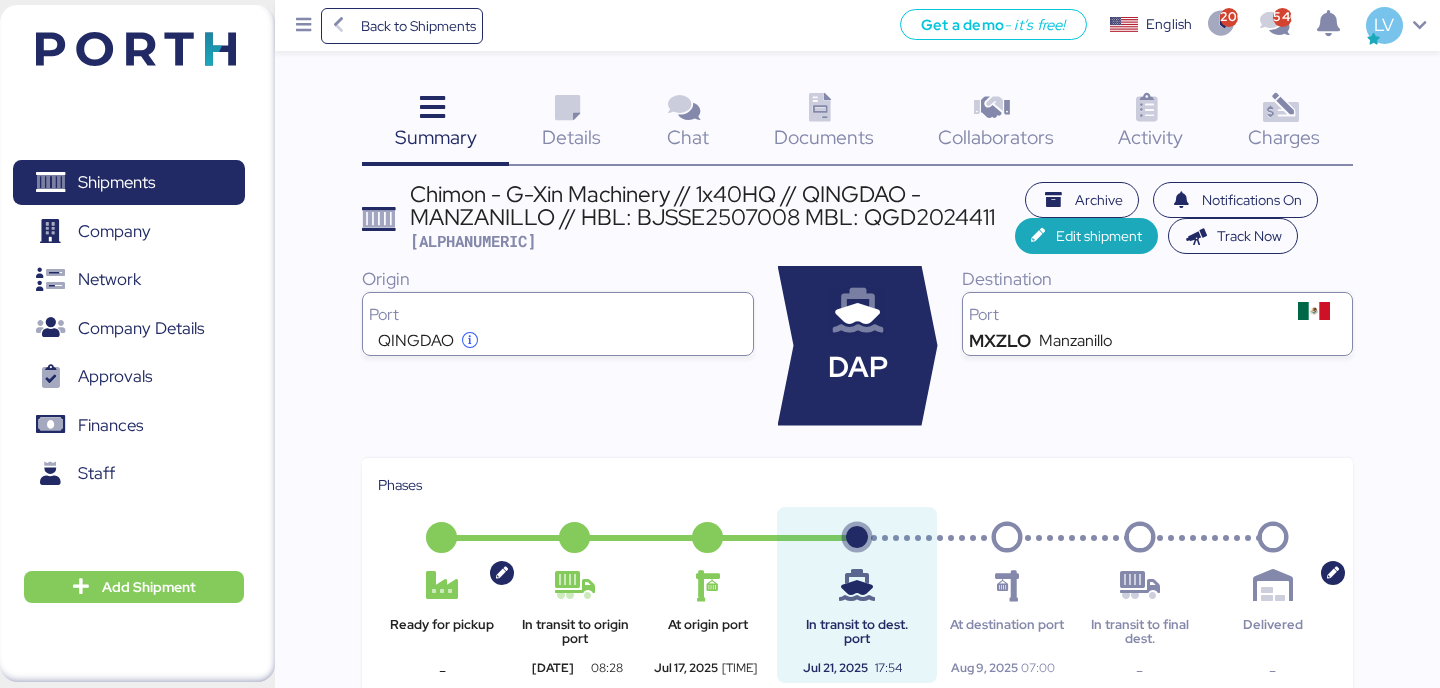 click on "Charges 0" at bounding box center [1284, 124] 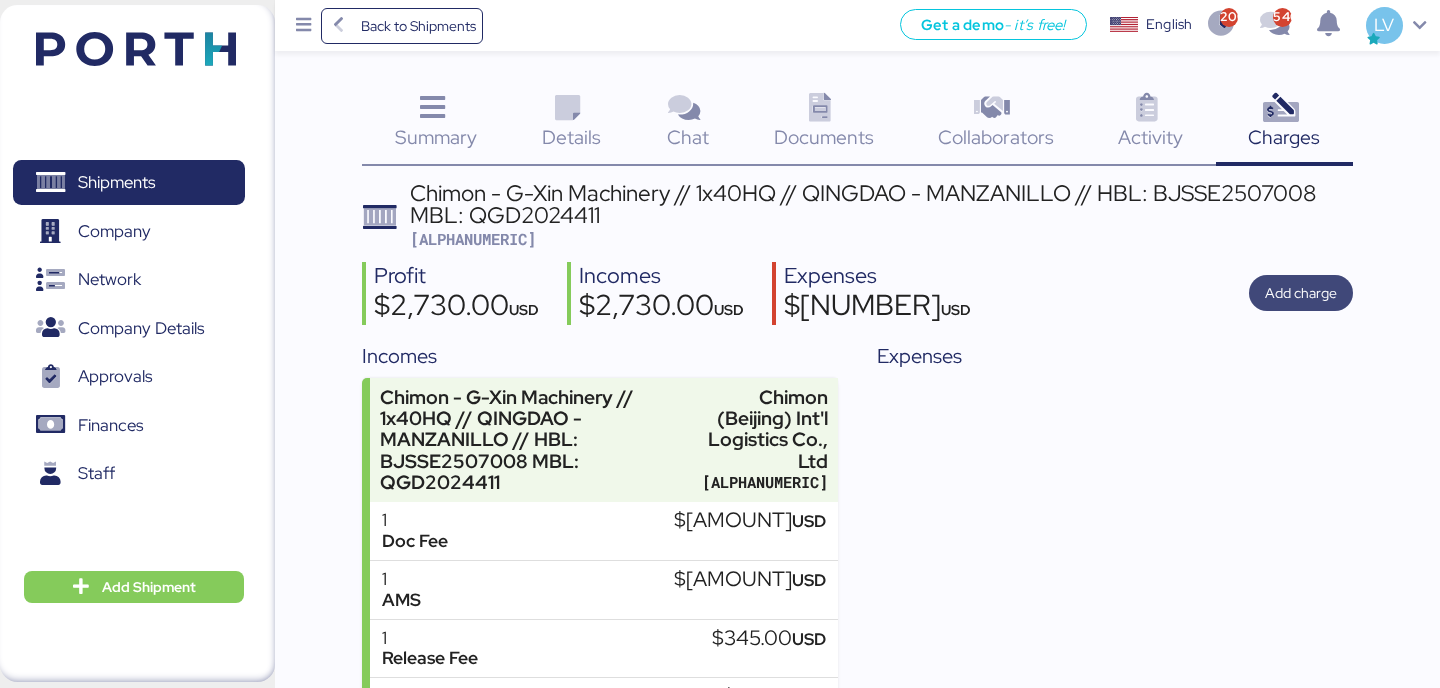 click on "Add charge" at bounding box center (1301, 293) 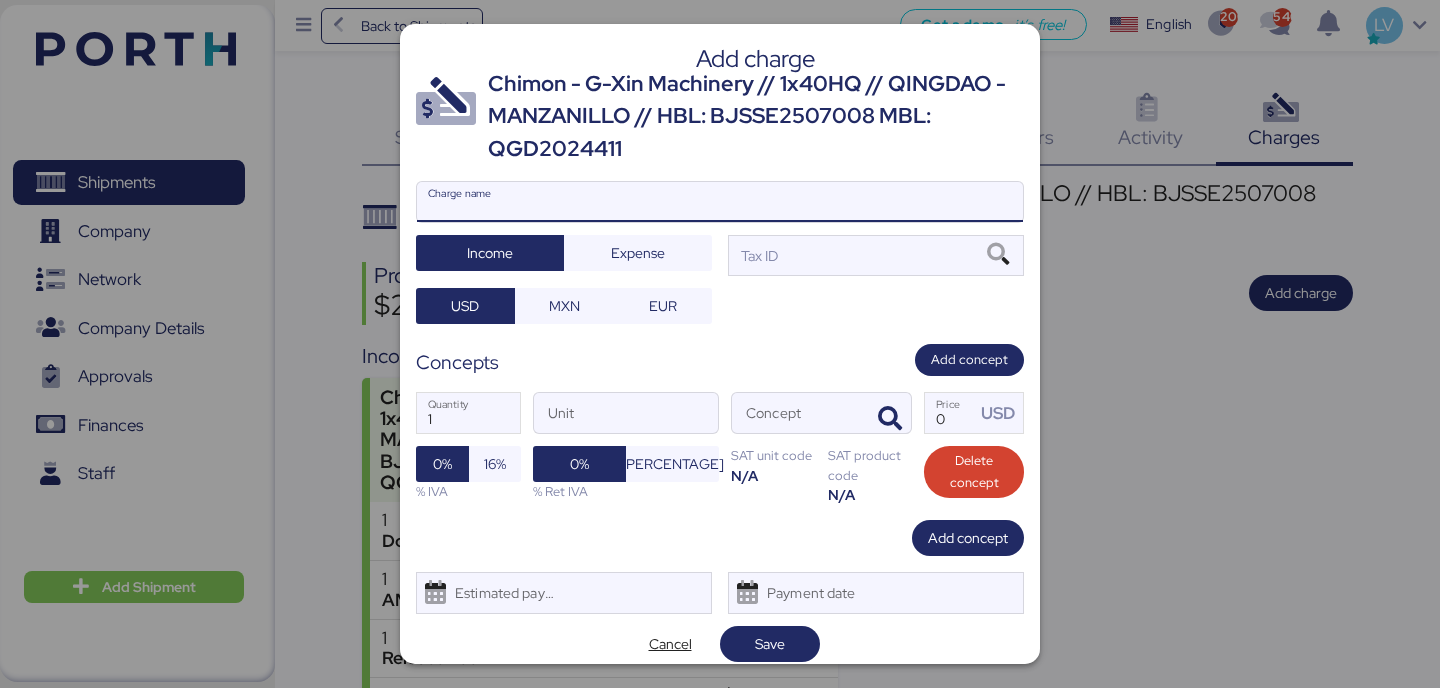 click on "Charge name" at bounding box center (720, 202) 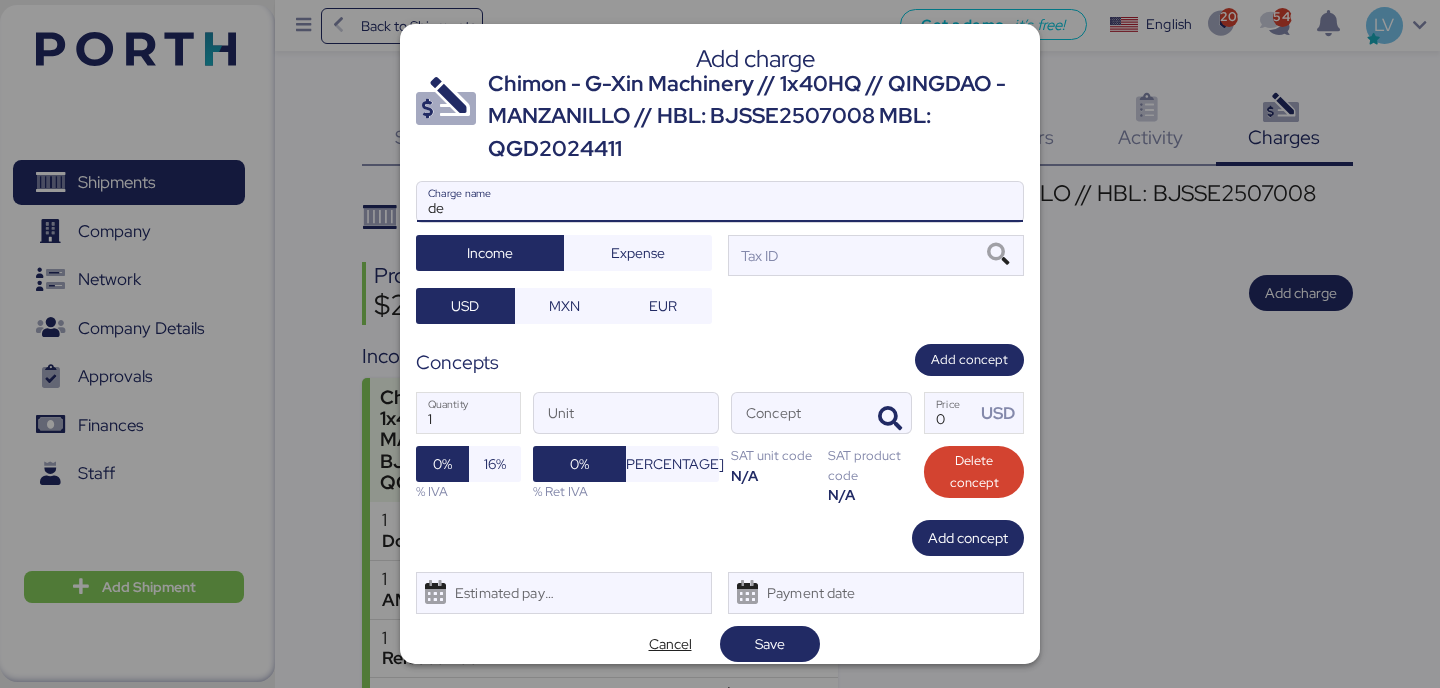 type on "d" 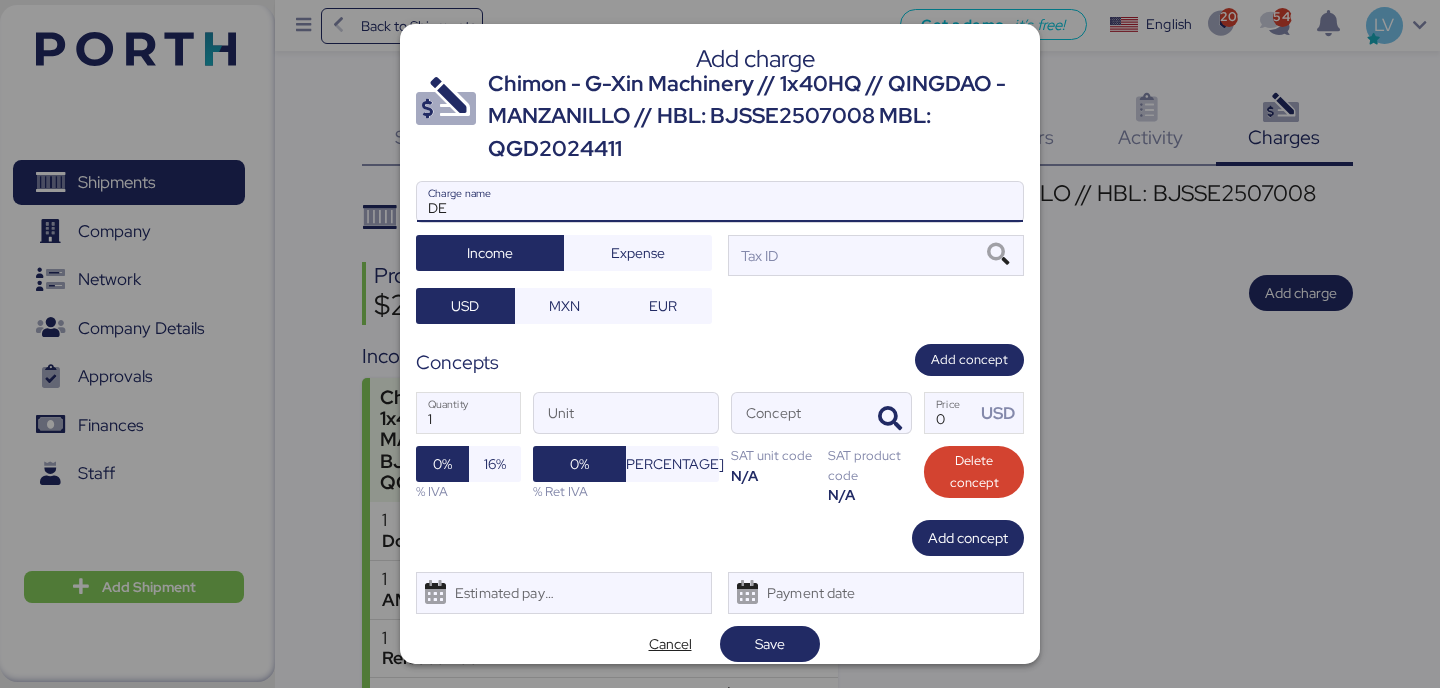 type on "D" 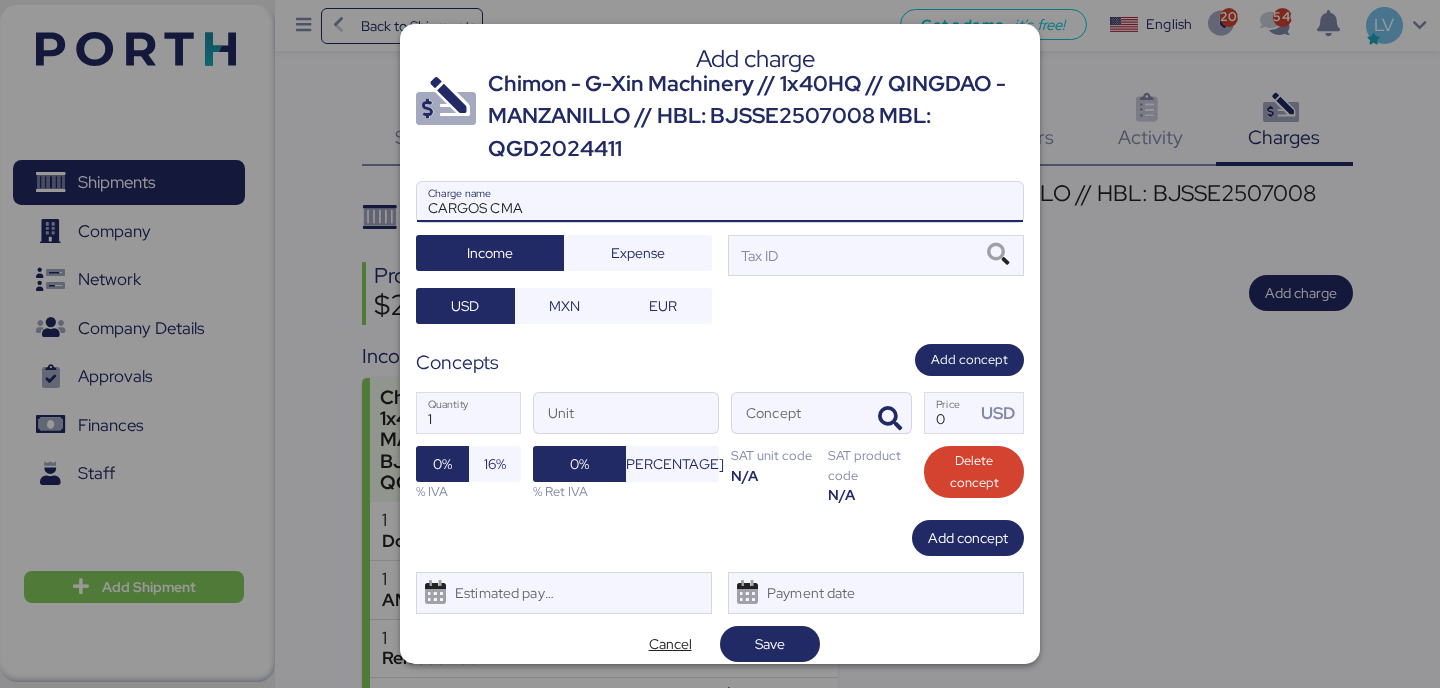 type on "CARGOS CMA" 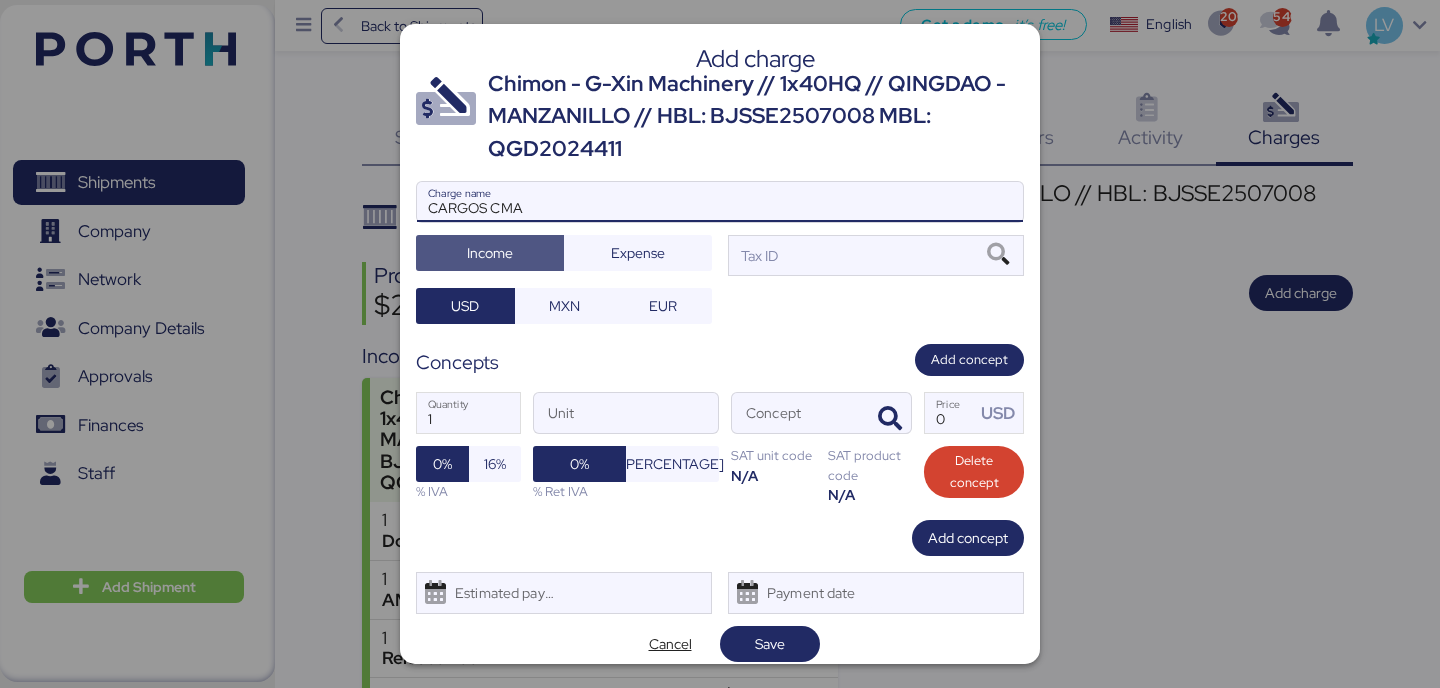 type 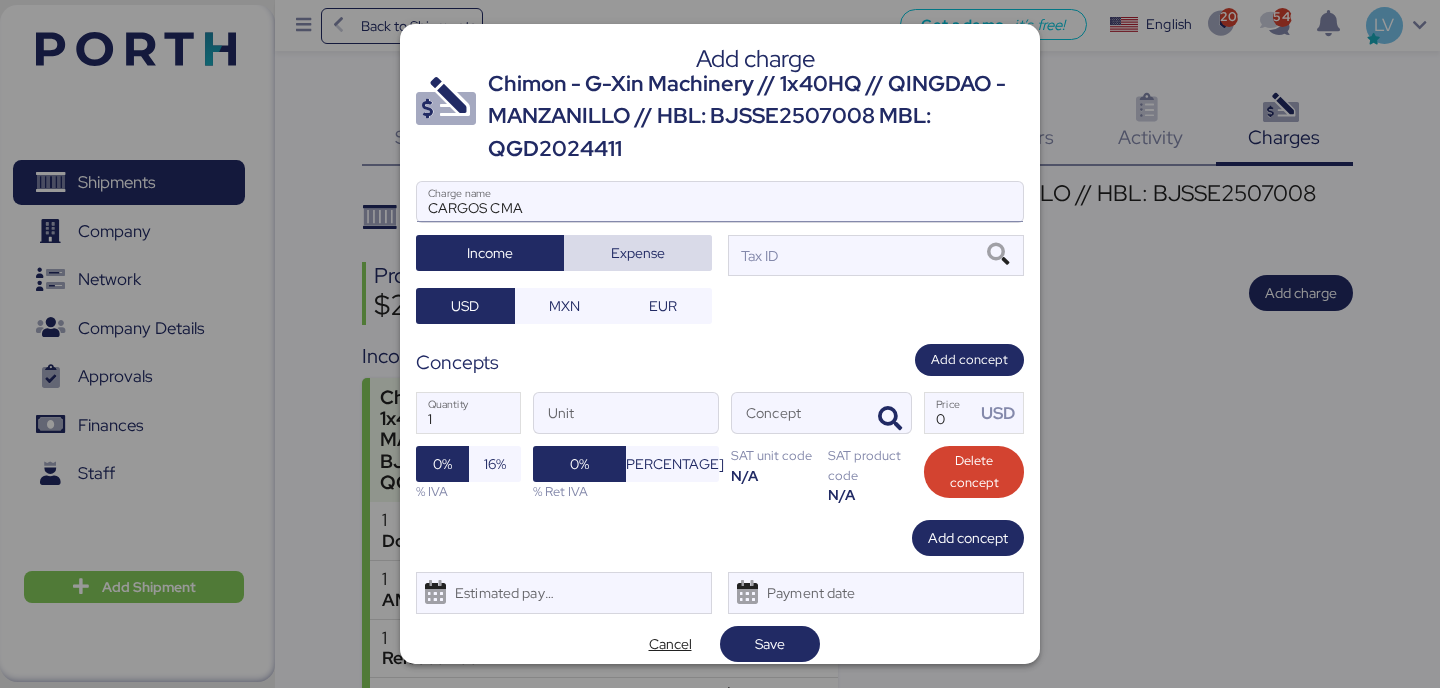 type 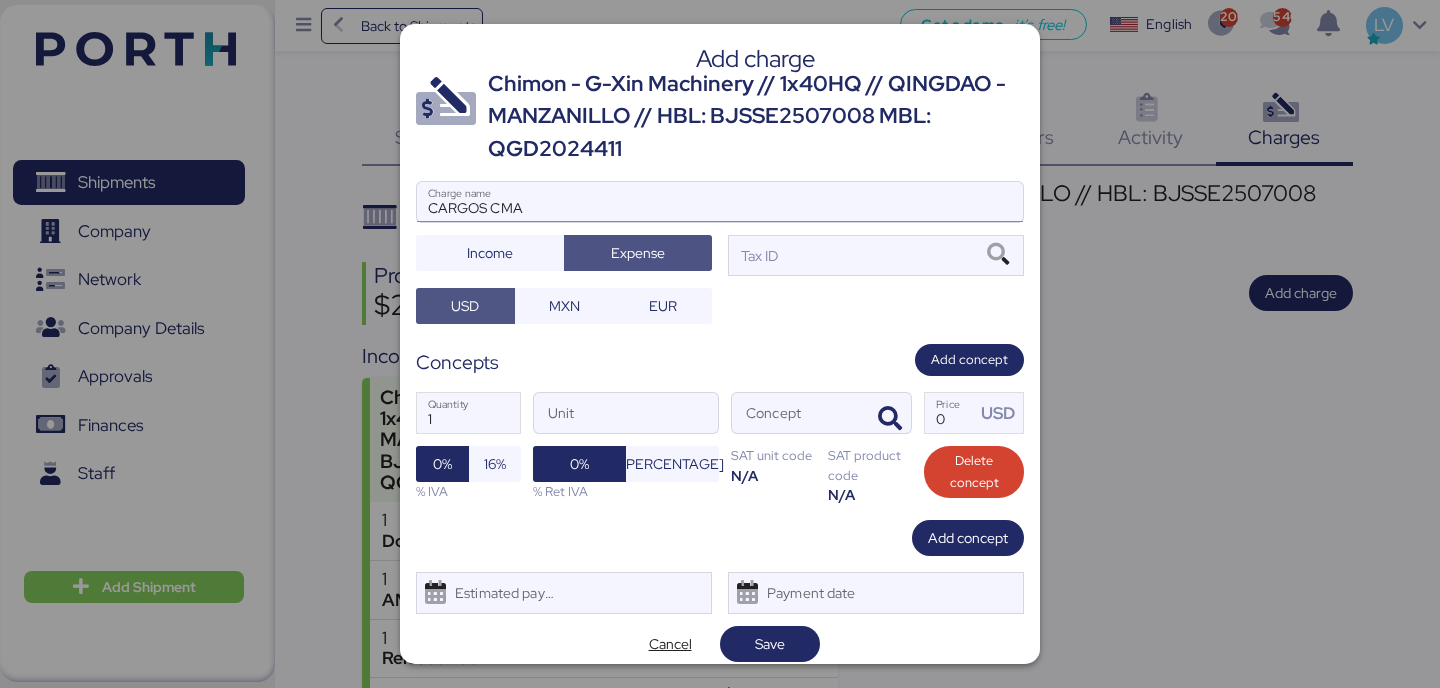 type 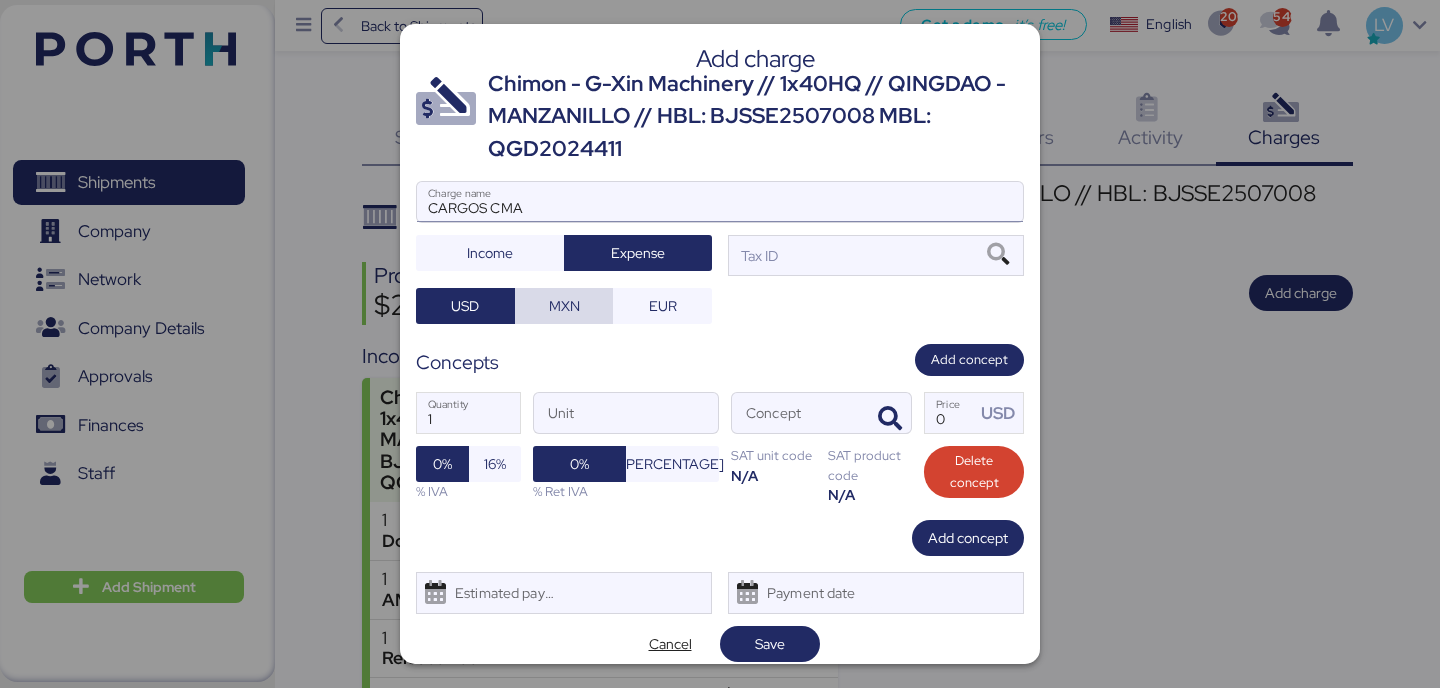 type 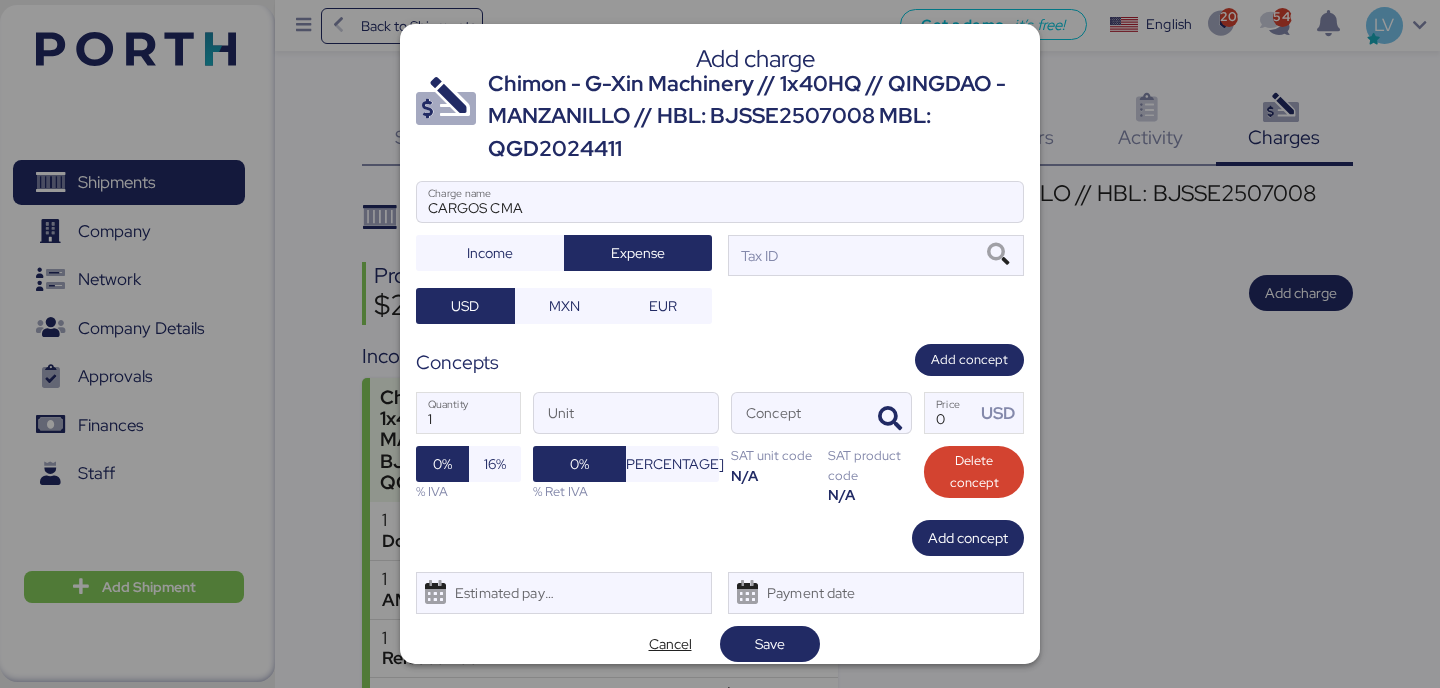 click on "CARGOS CMA Charge name Income Expense Tax ID   USD MXN EUR" at bounding box center [720, 252] 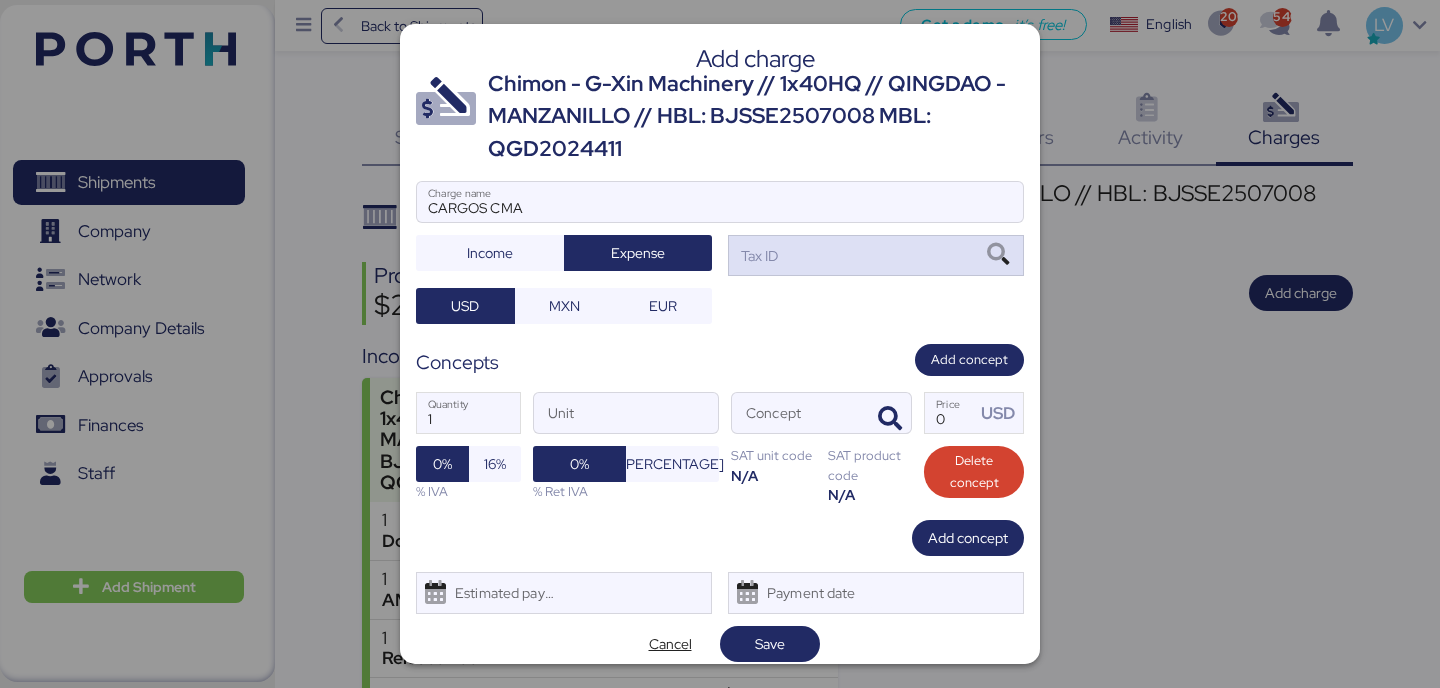 click on "Tax ID" at bounding box center [876, 255] 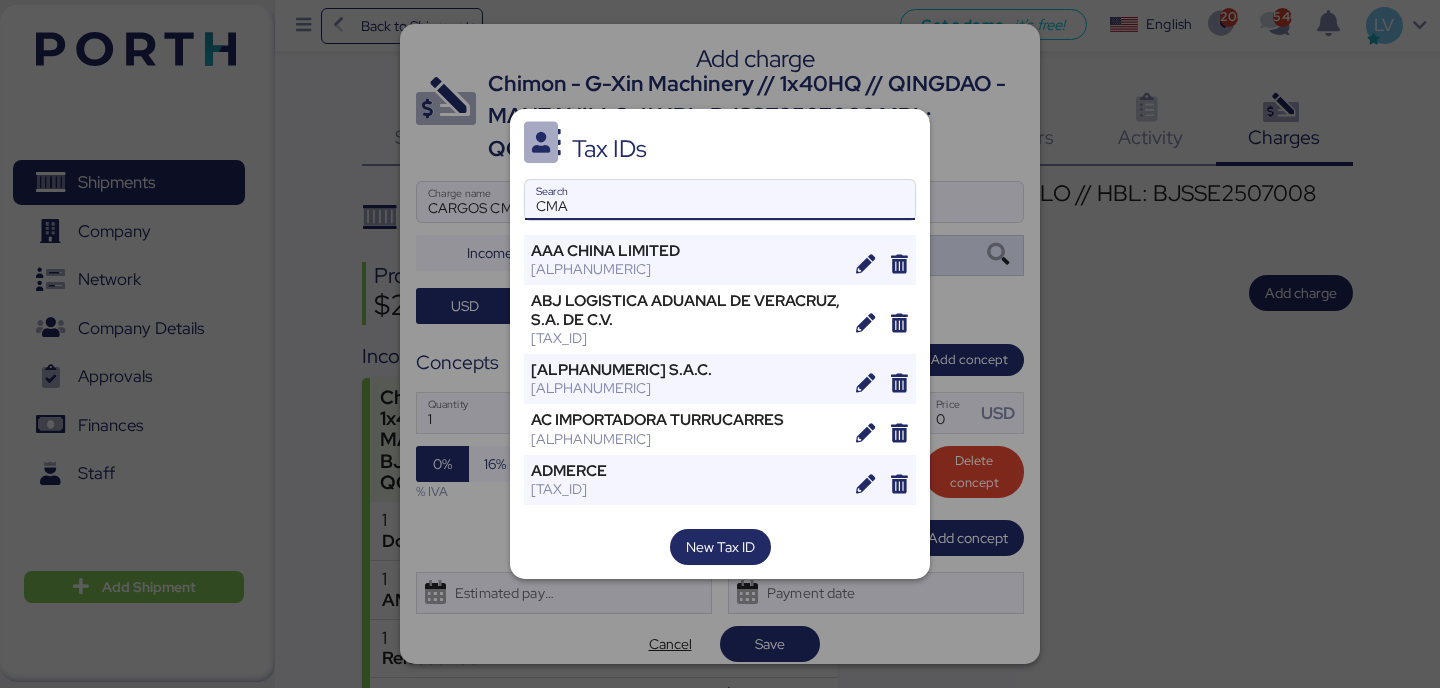 type on "CMA" 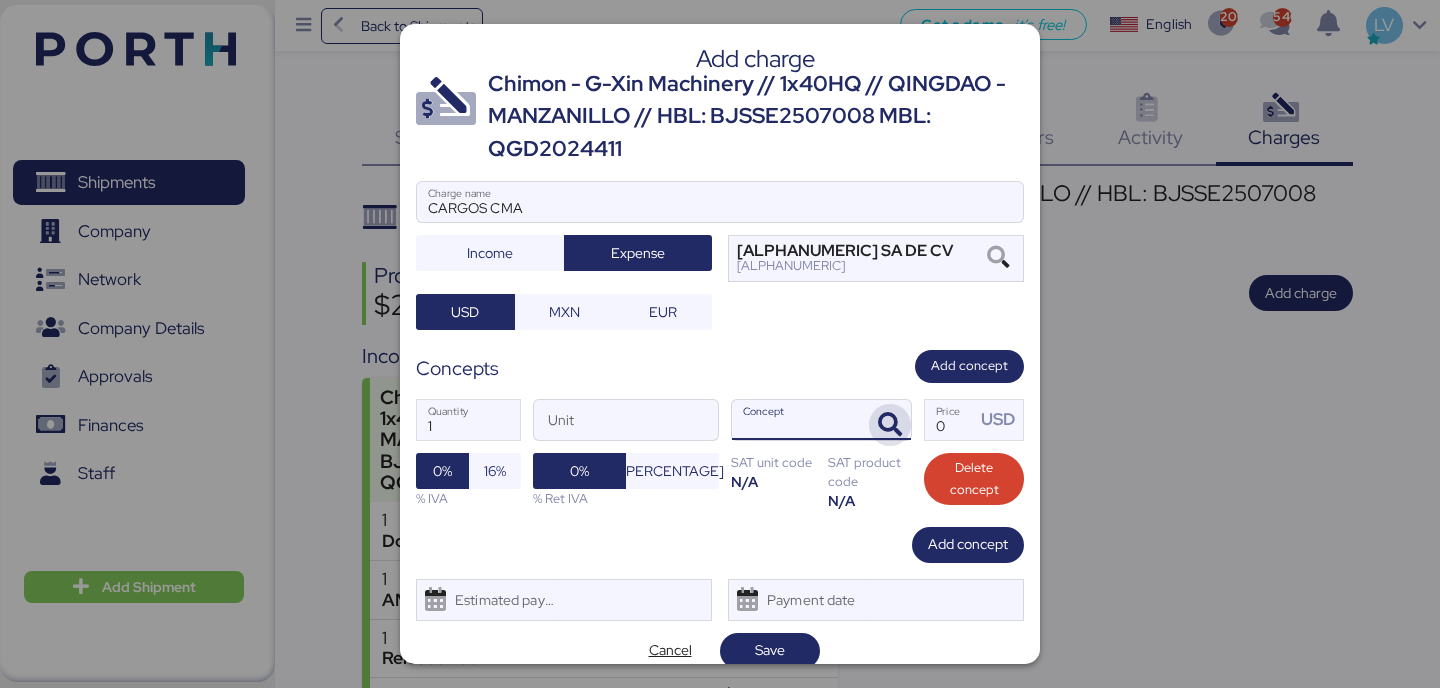click at bounding box center (890, 425) 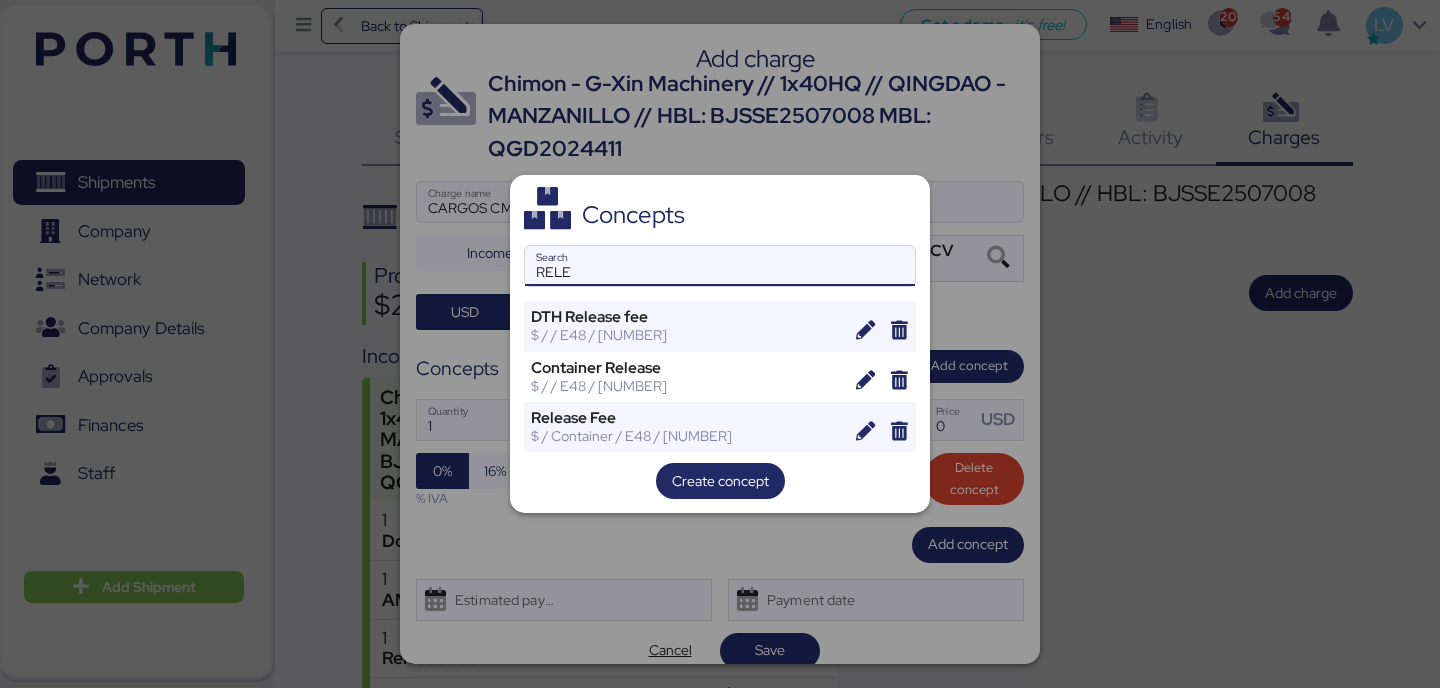 type on "RELE" 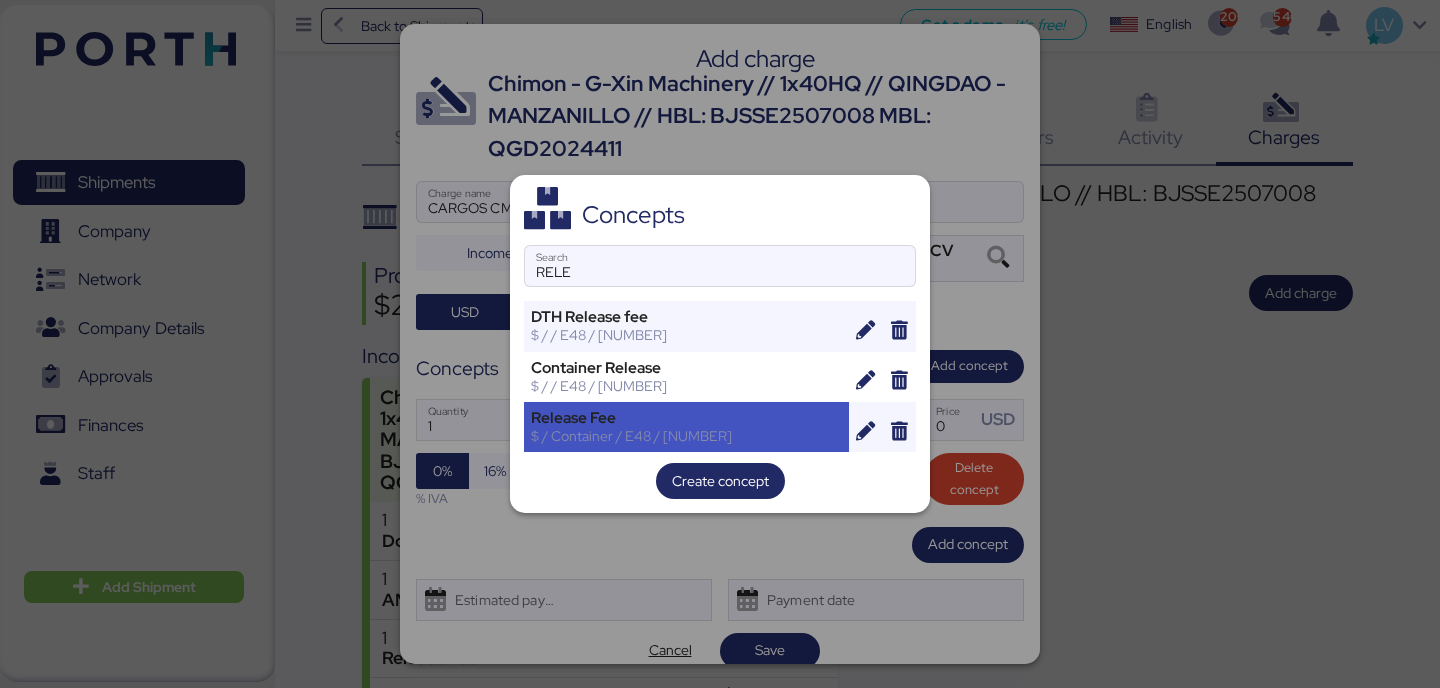click on "Release Fee
$ / Container /
[SAT_CODE] / [PRODUCT_CODE]" at bounding box center (686, 427) 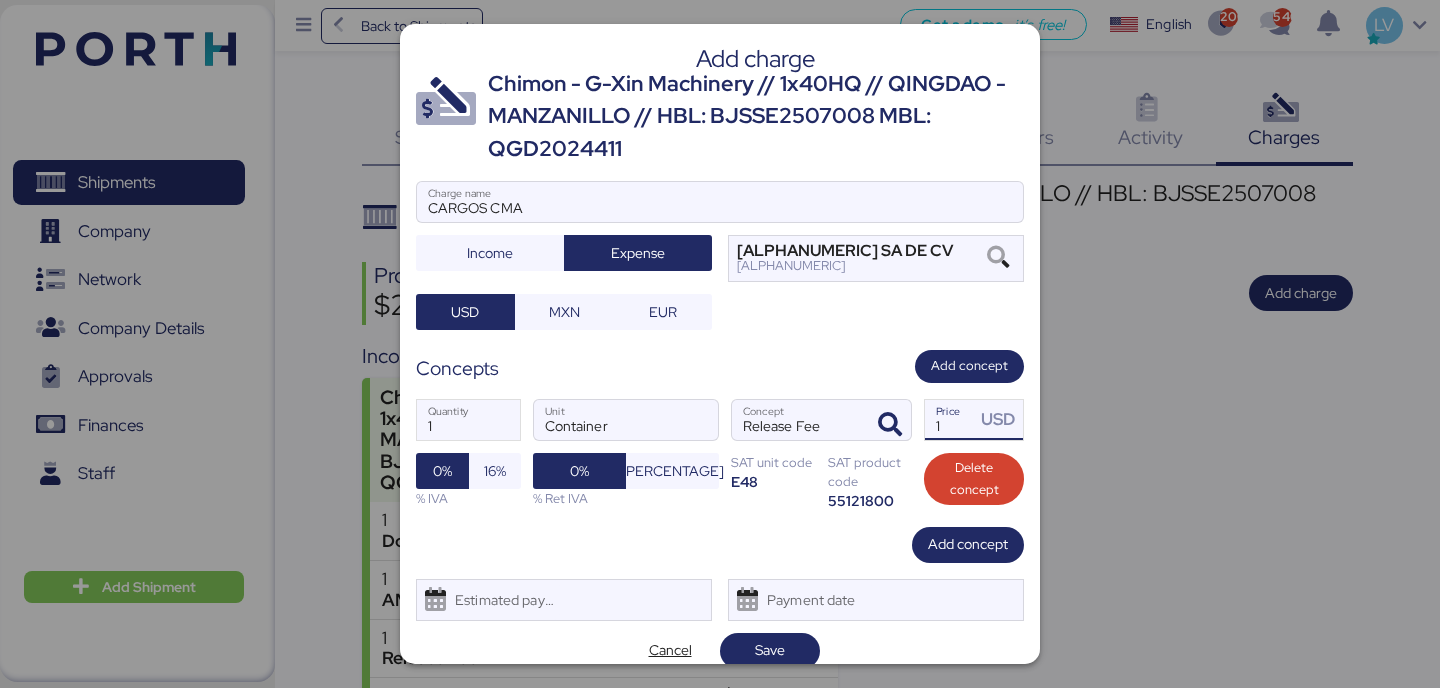 click on "1" at bounding box center [950, 420] 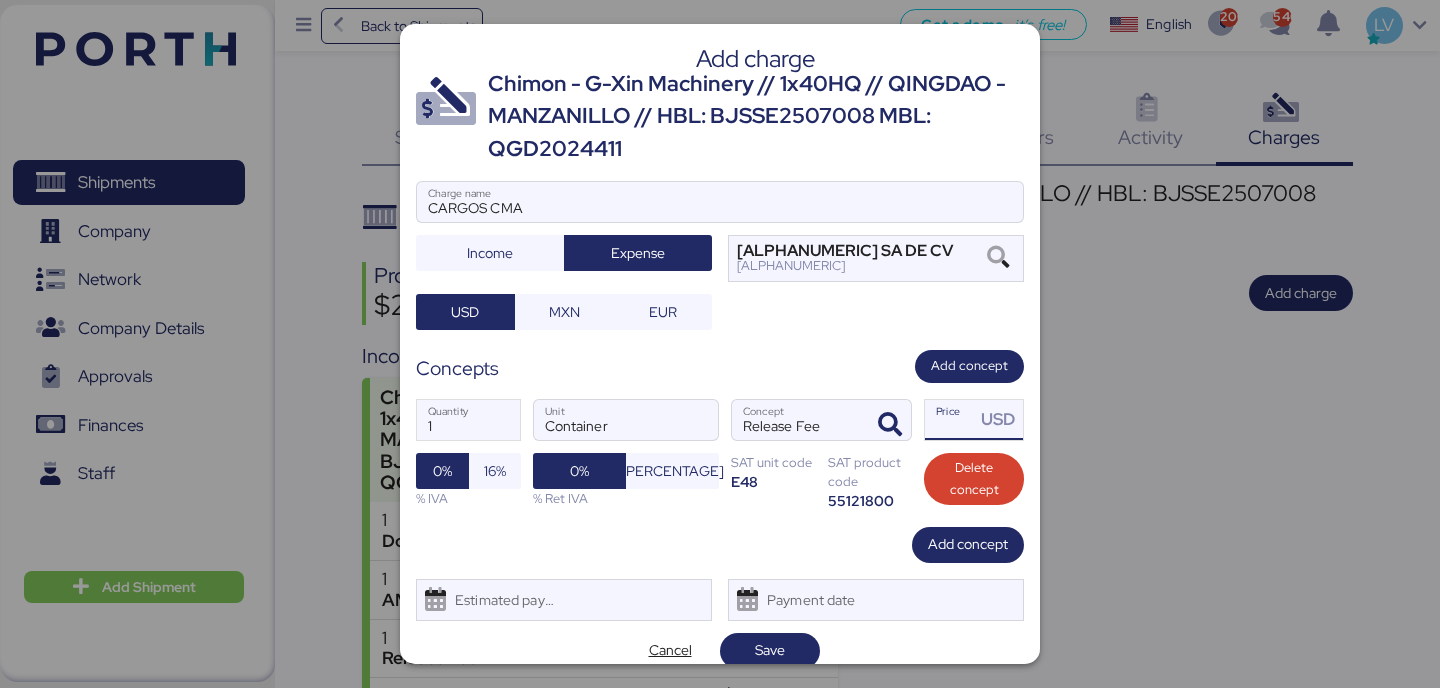paste on "169.00" 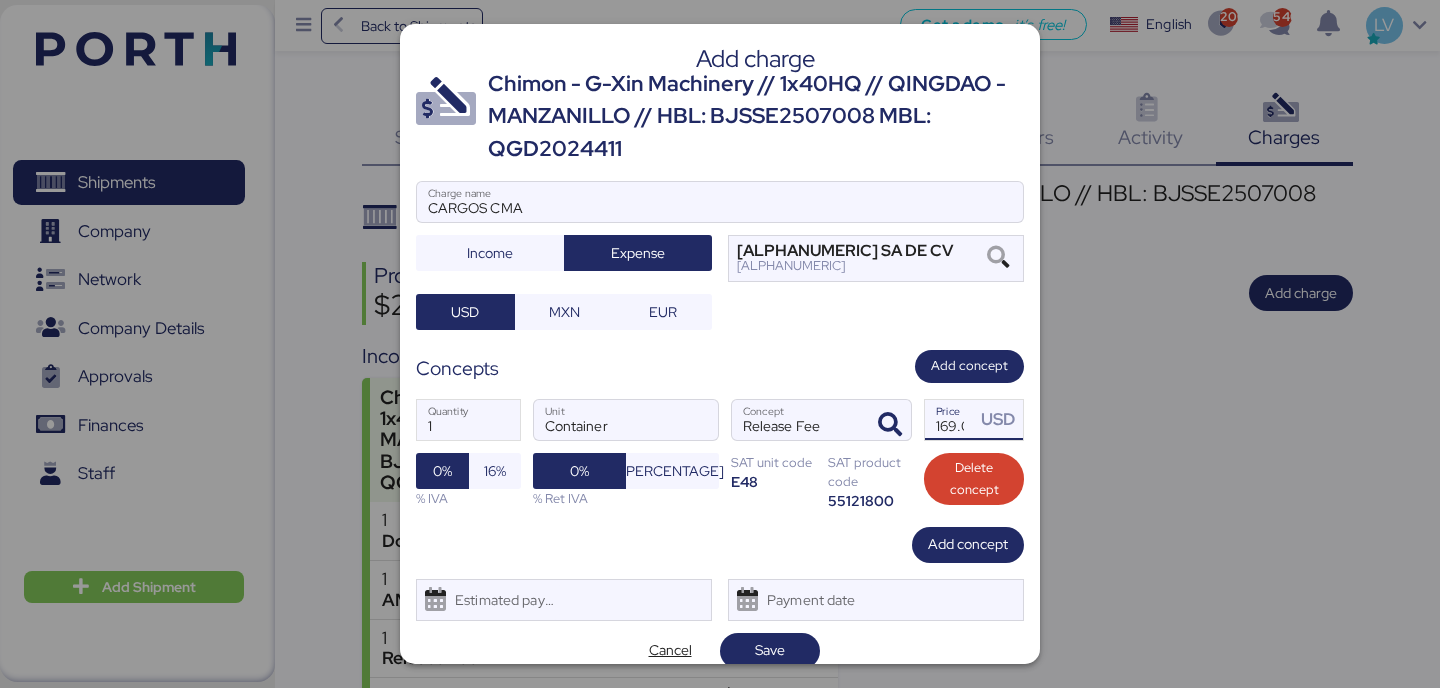 scroll, scrollTop: 0, scrollLeft: 2, axis: horizontal 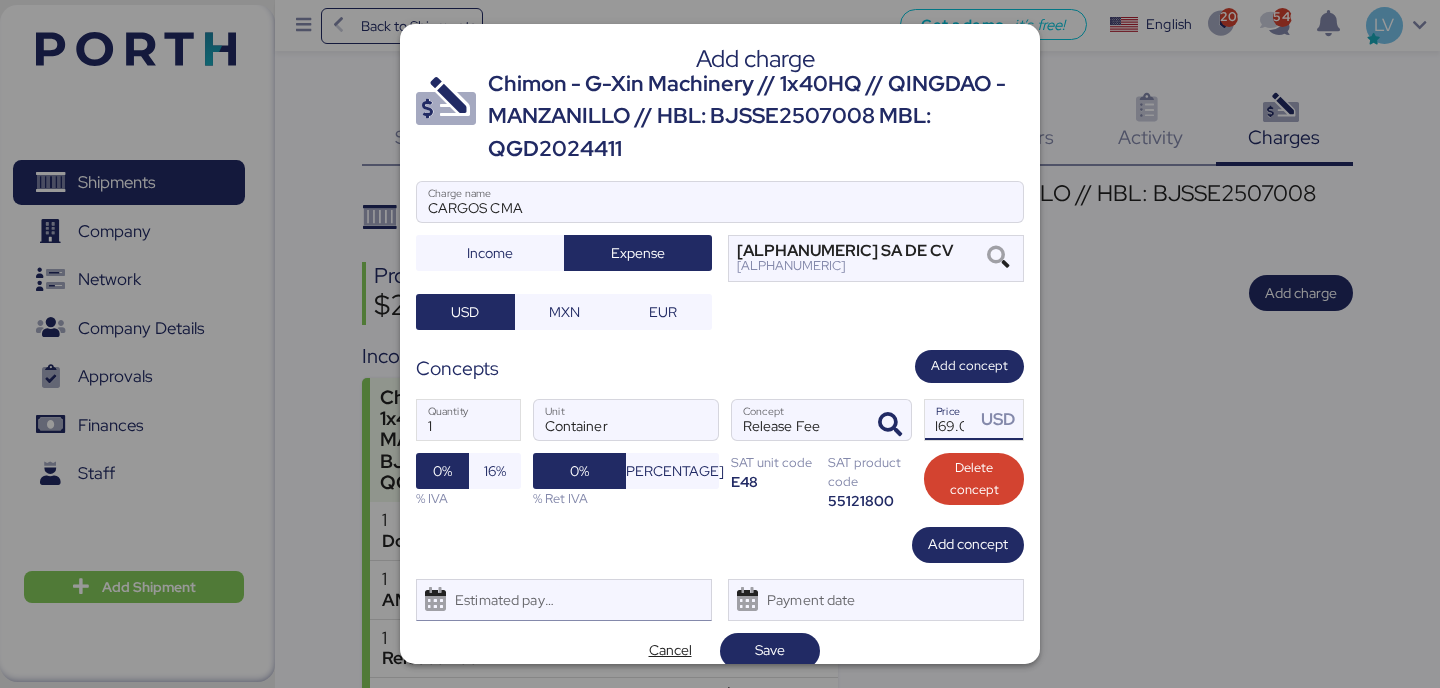 type on "[NUMBER]" 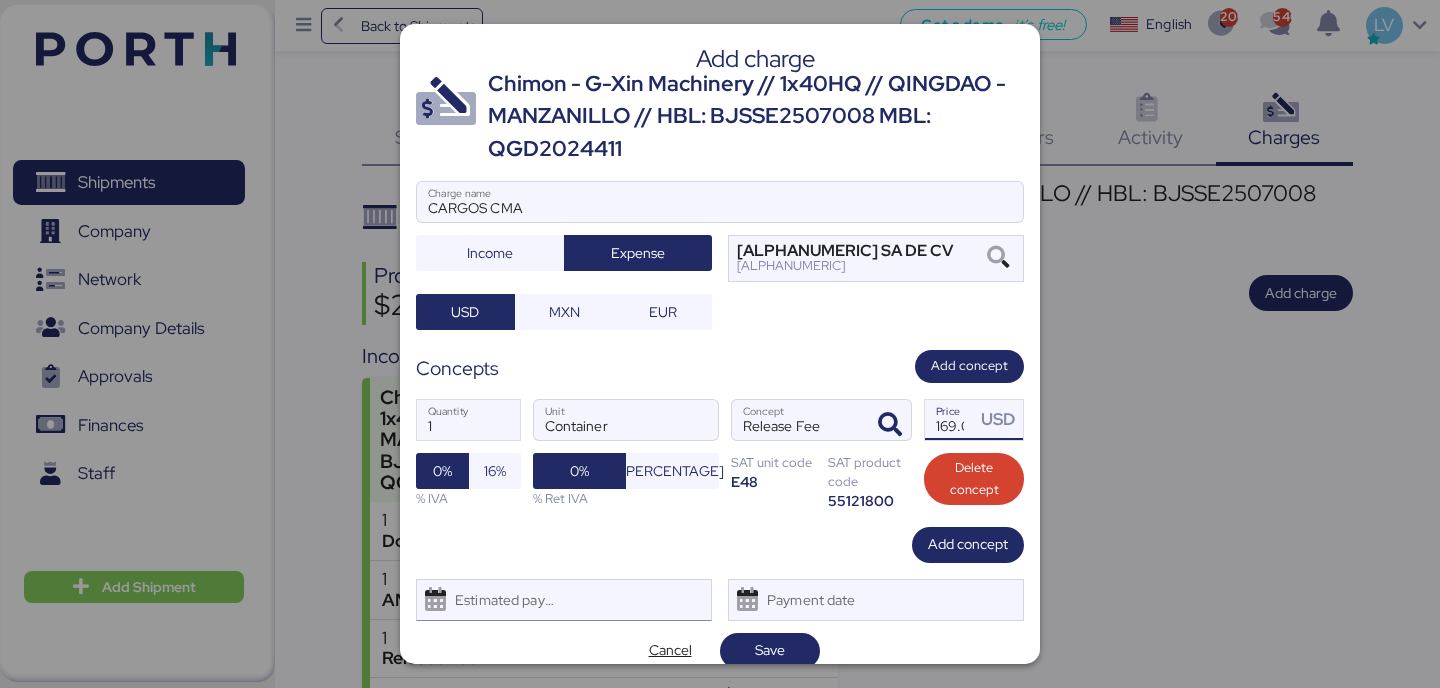 click on "Estimated payment date" at bounding box center [500, 600] 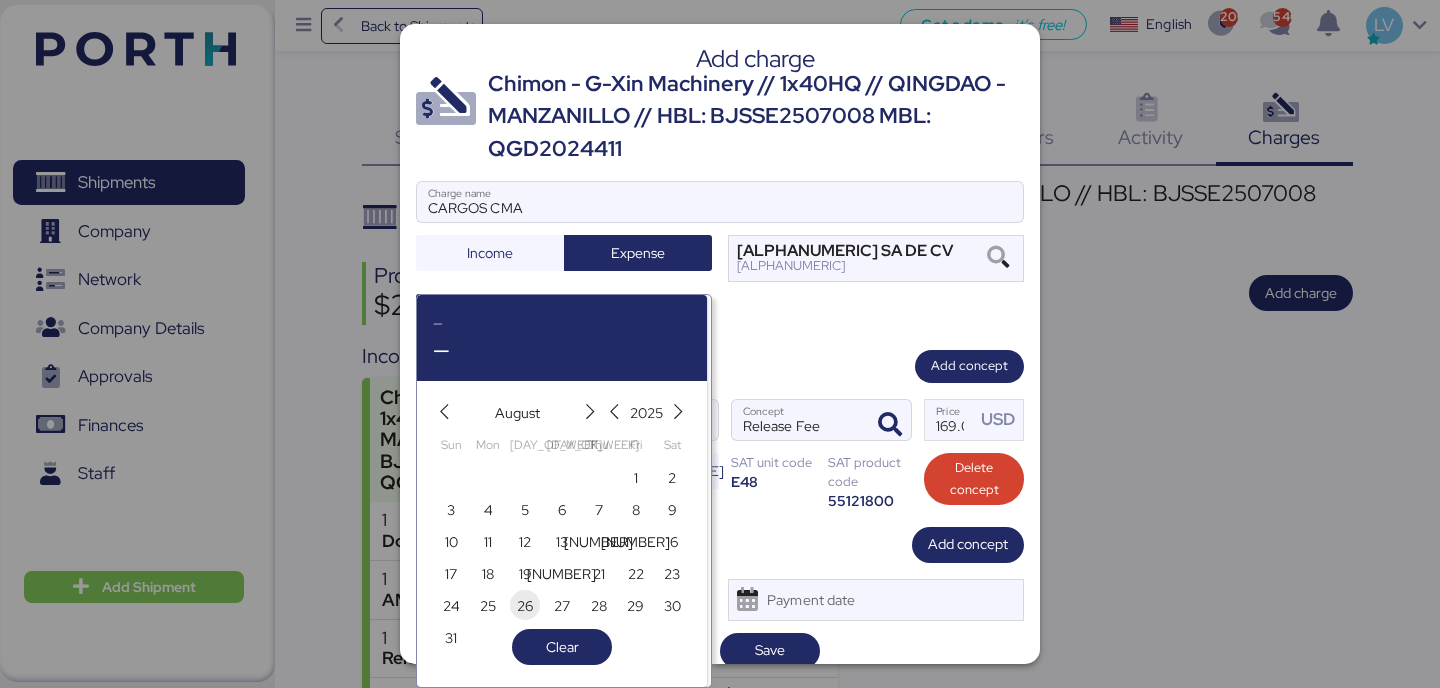 click on "26" at bounding box center [525, 606] 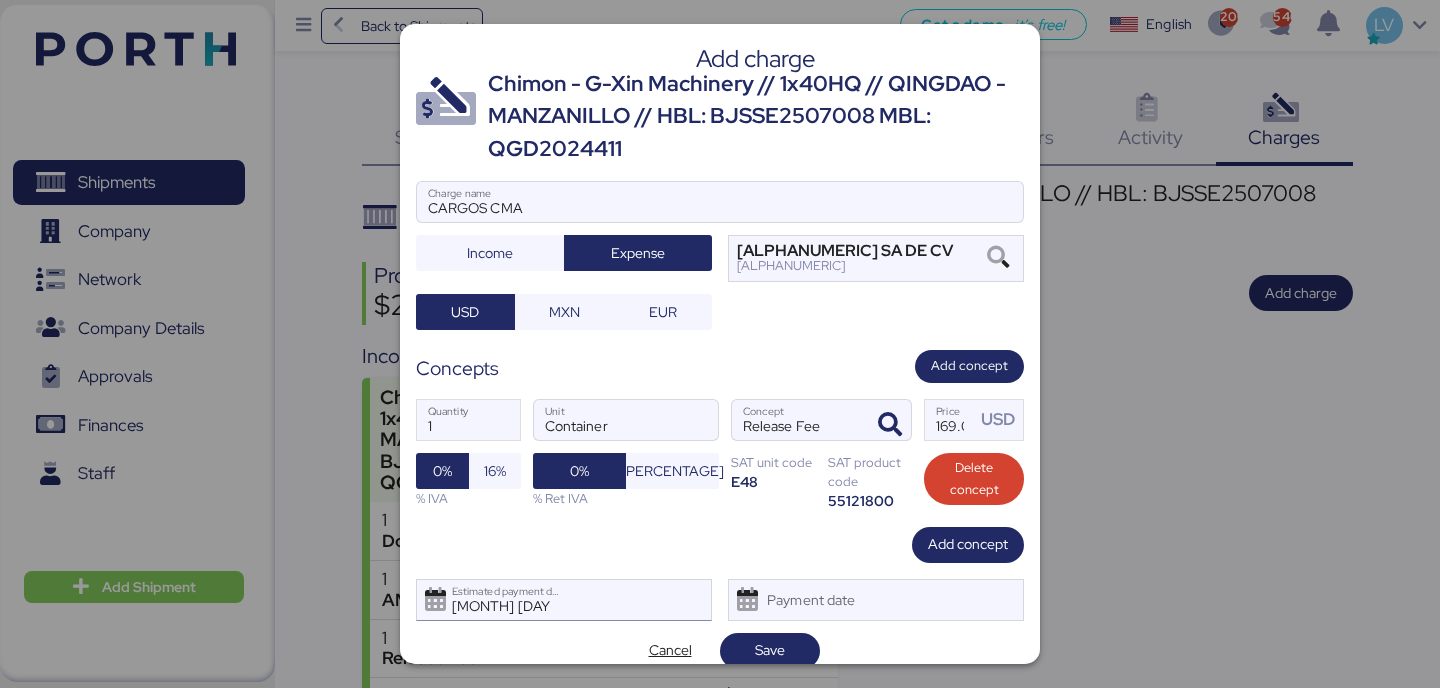 click on "[MONTH] [DAY], [YEAR] Estimated payment date" at bounding box center (564, 600) 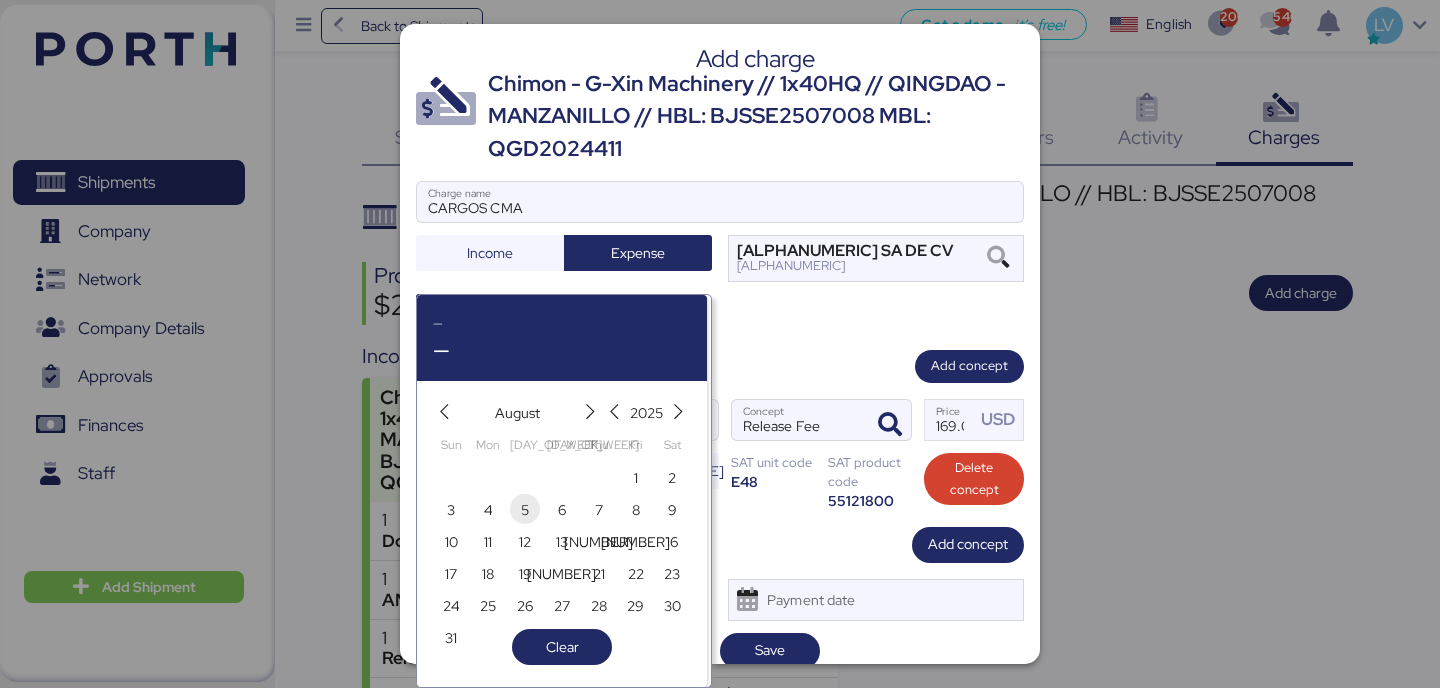 click on "5" at bounding box center [525, 510] 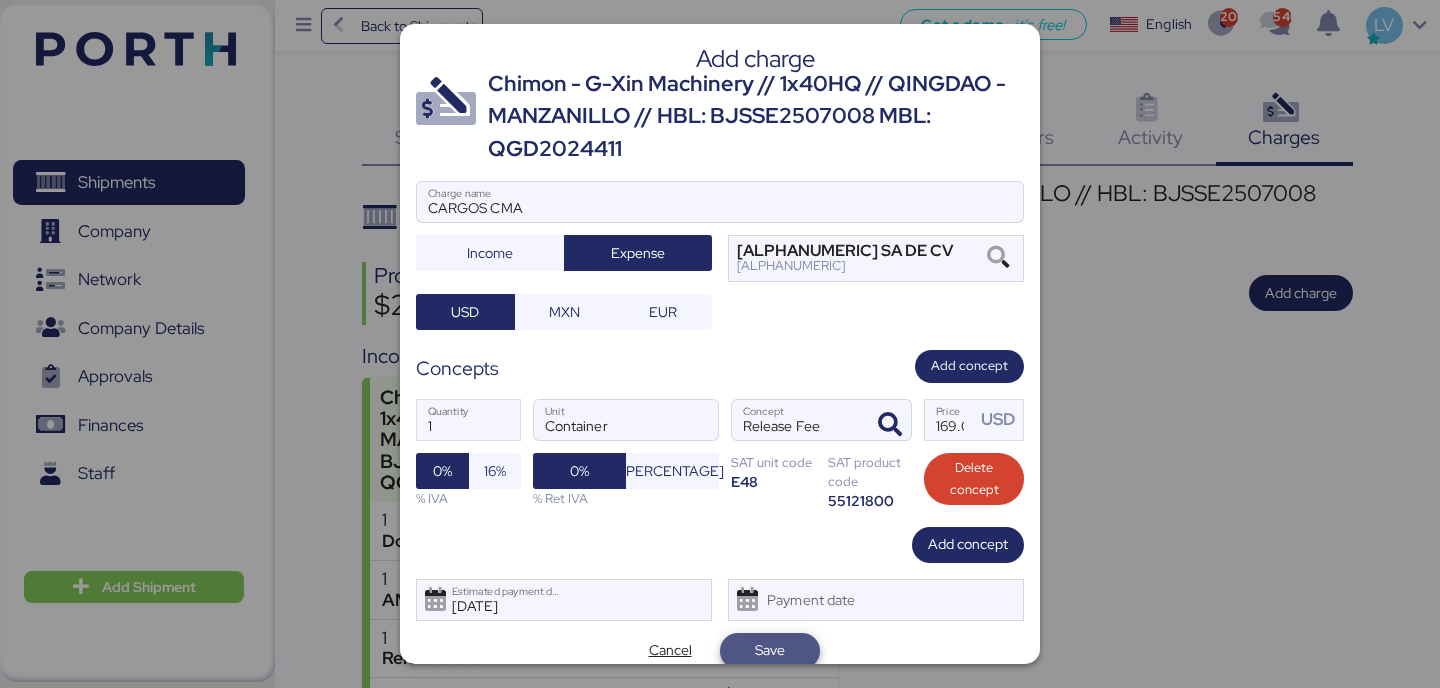 click on "Save" at bounding box center (770, 651) 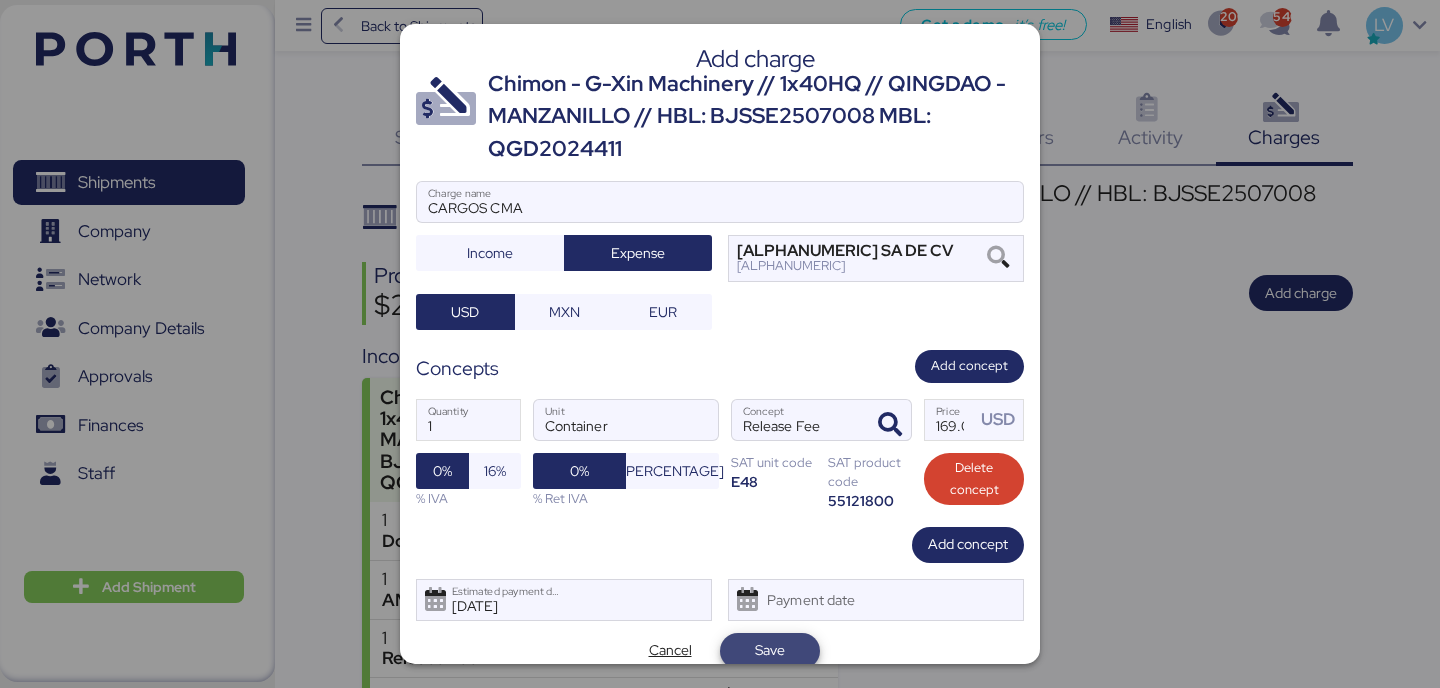 scroll, scrollTop: 2, scrollLeft: 0, axis: vertical 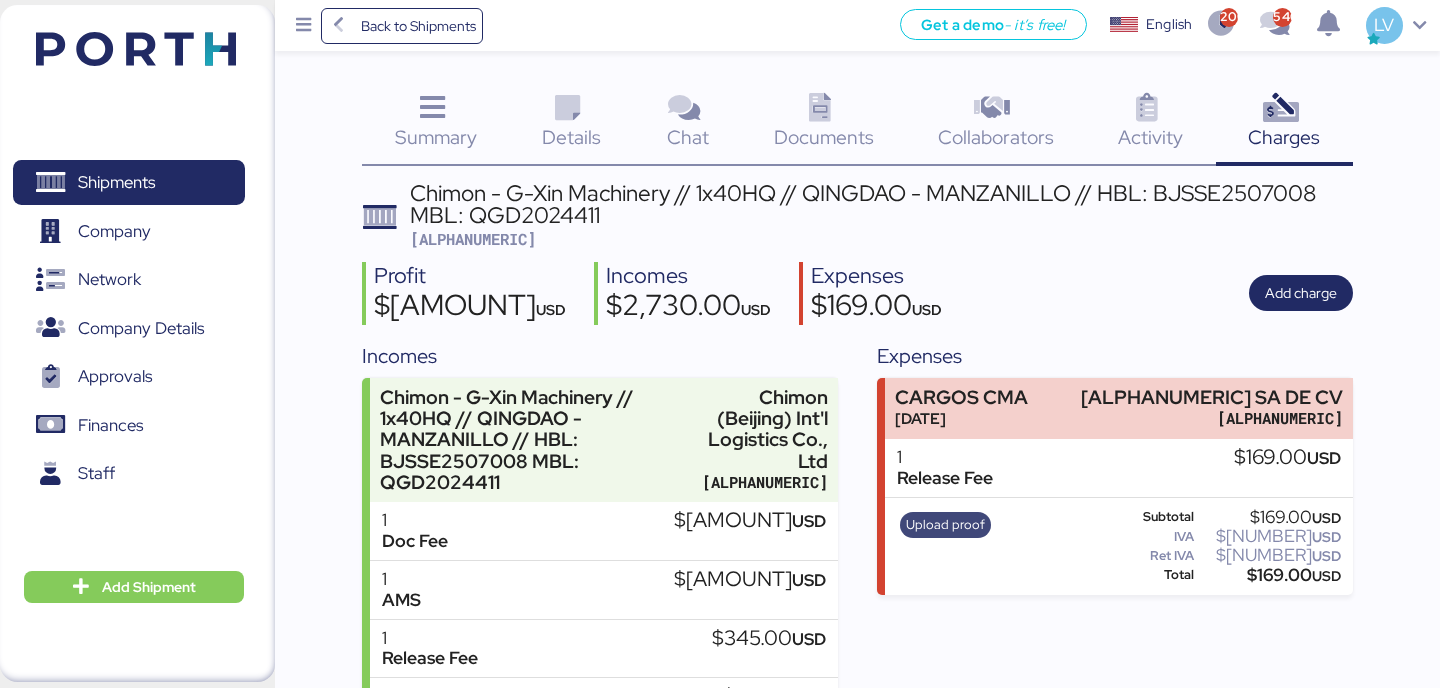 click on "Upload proof" at bounding box center [945, 525] 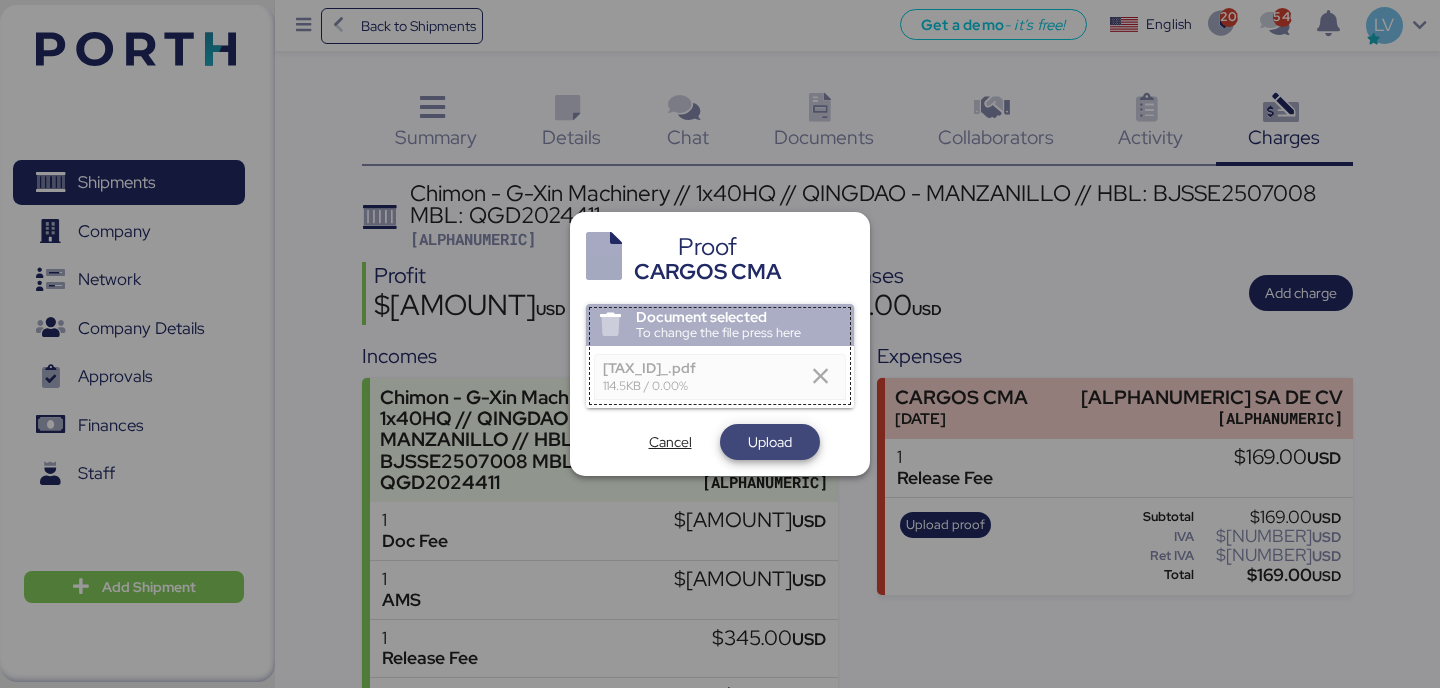 click on "Upload" at bounding box center [770, 442] 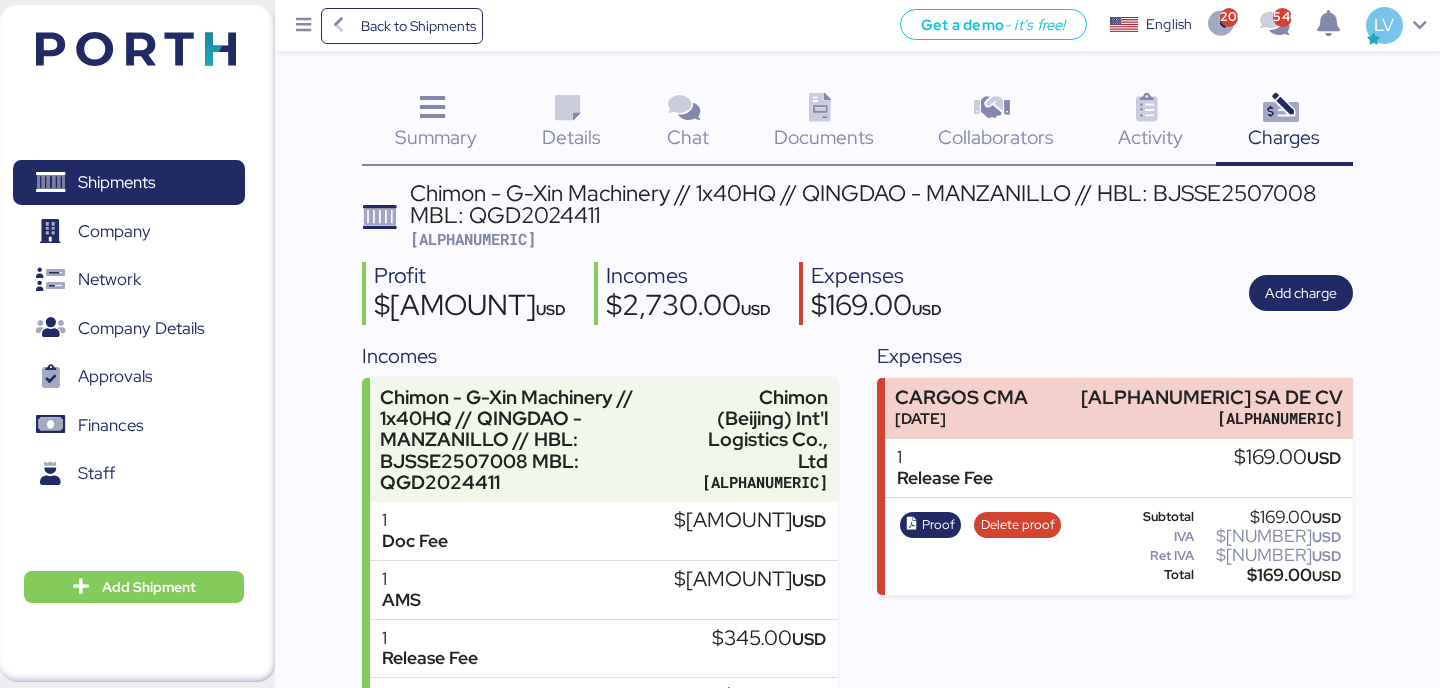 click on "[ALPHANUMERIC]" at bounding box center (473, 239) 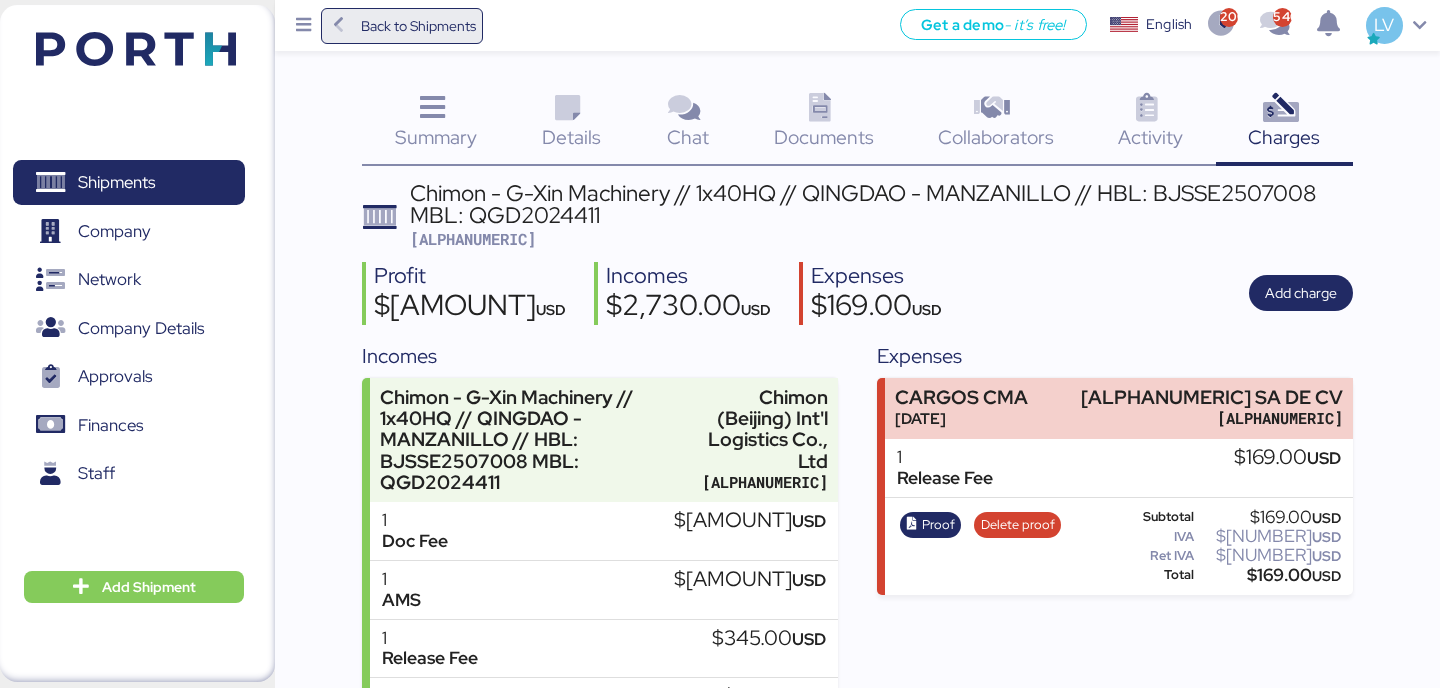 click on "Back to Shipments" at bounding box center (402, 26) 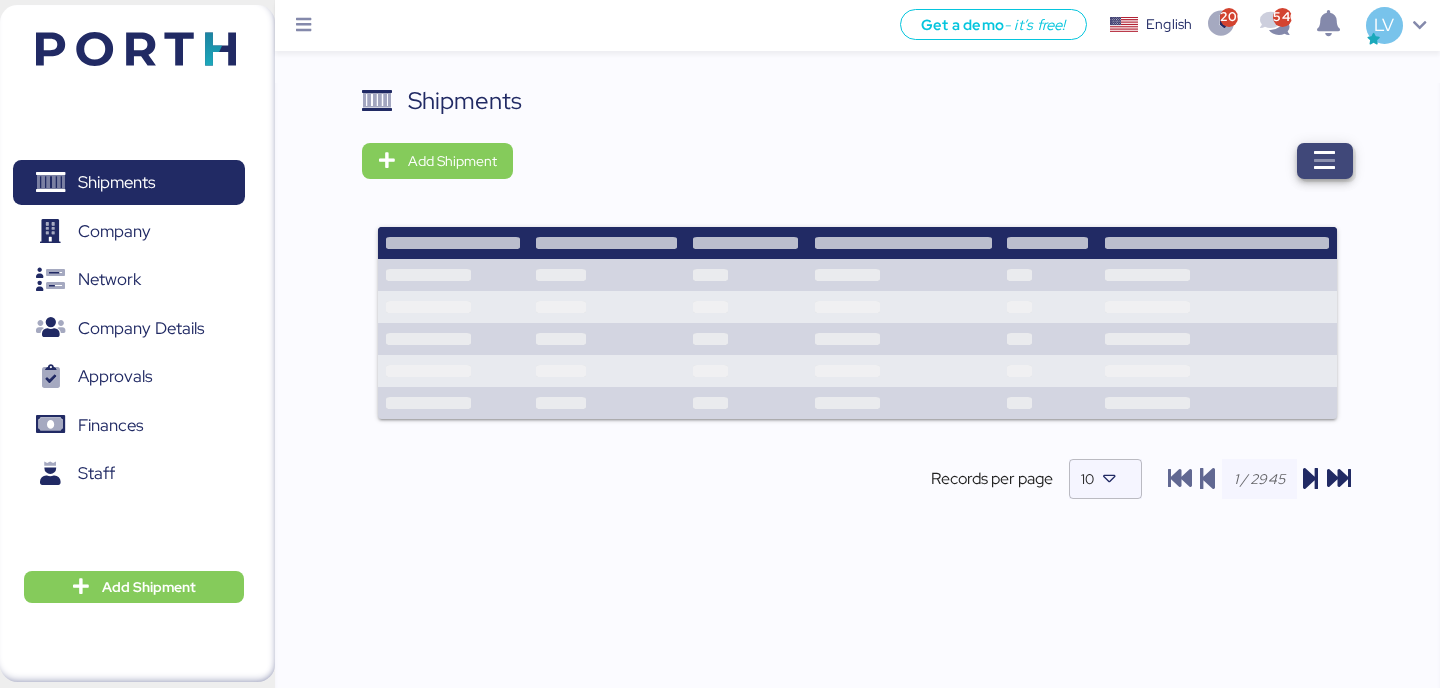 click at bounding box center (1325, 161) 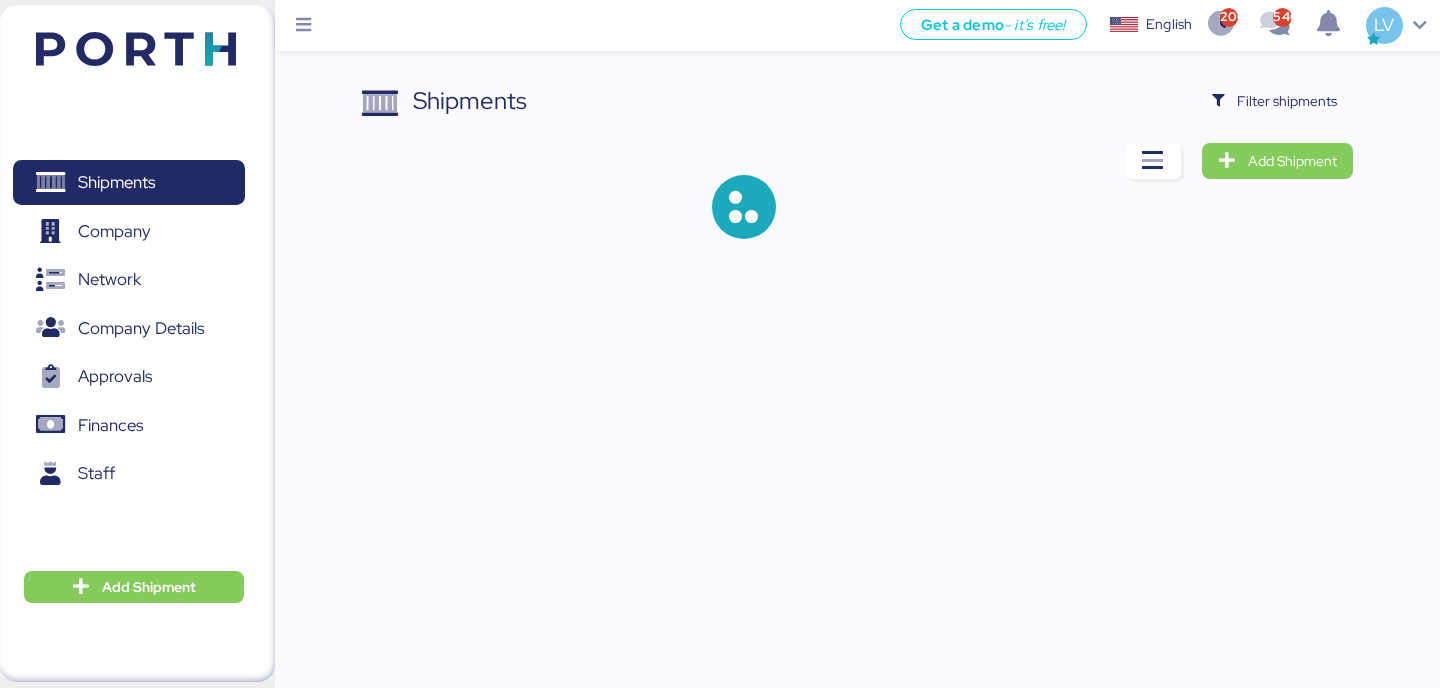 click on "Shipments   Filter shipments     Add Shipment" at bounding box center [857, 177] 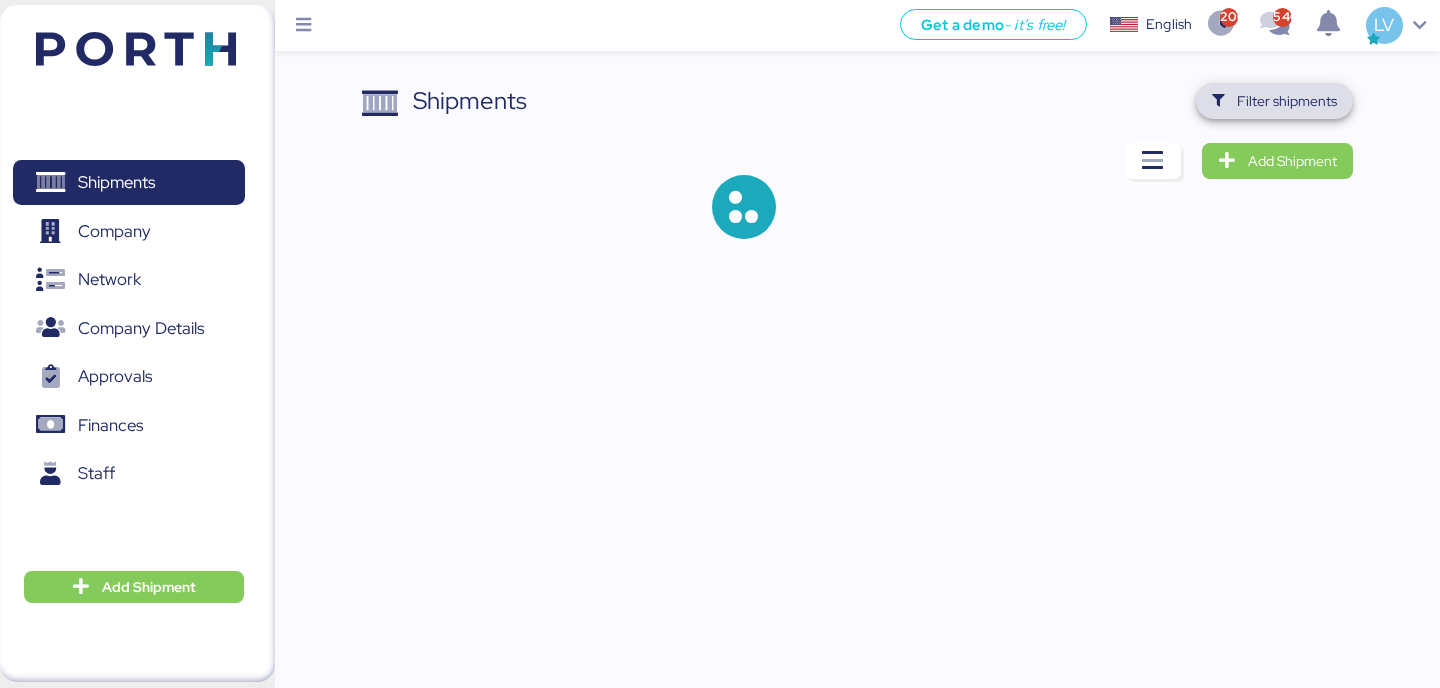 click on "Filter shipments" at bounding box center (1287, 101) 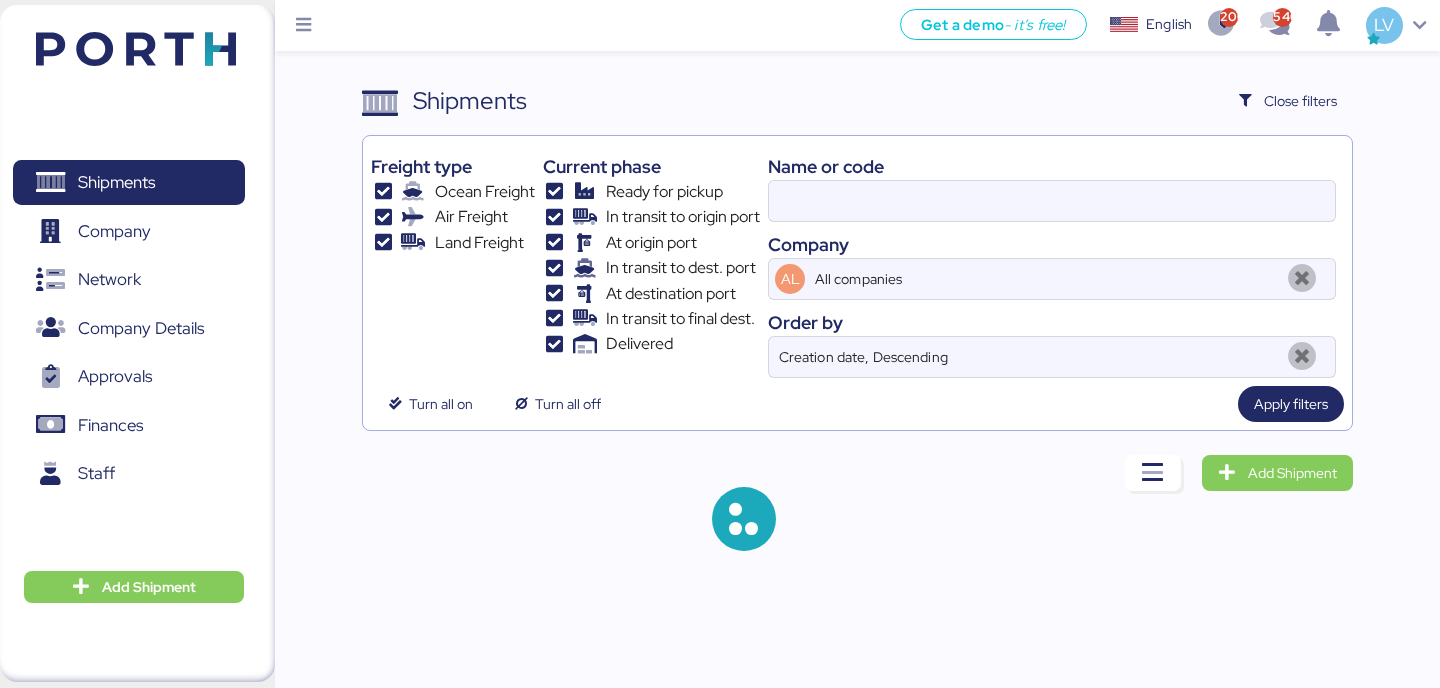 click on "Name or code" at bounding box center [1052, 166] 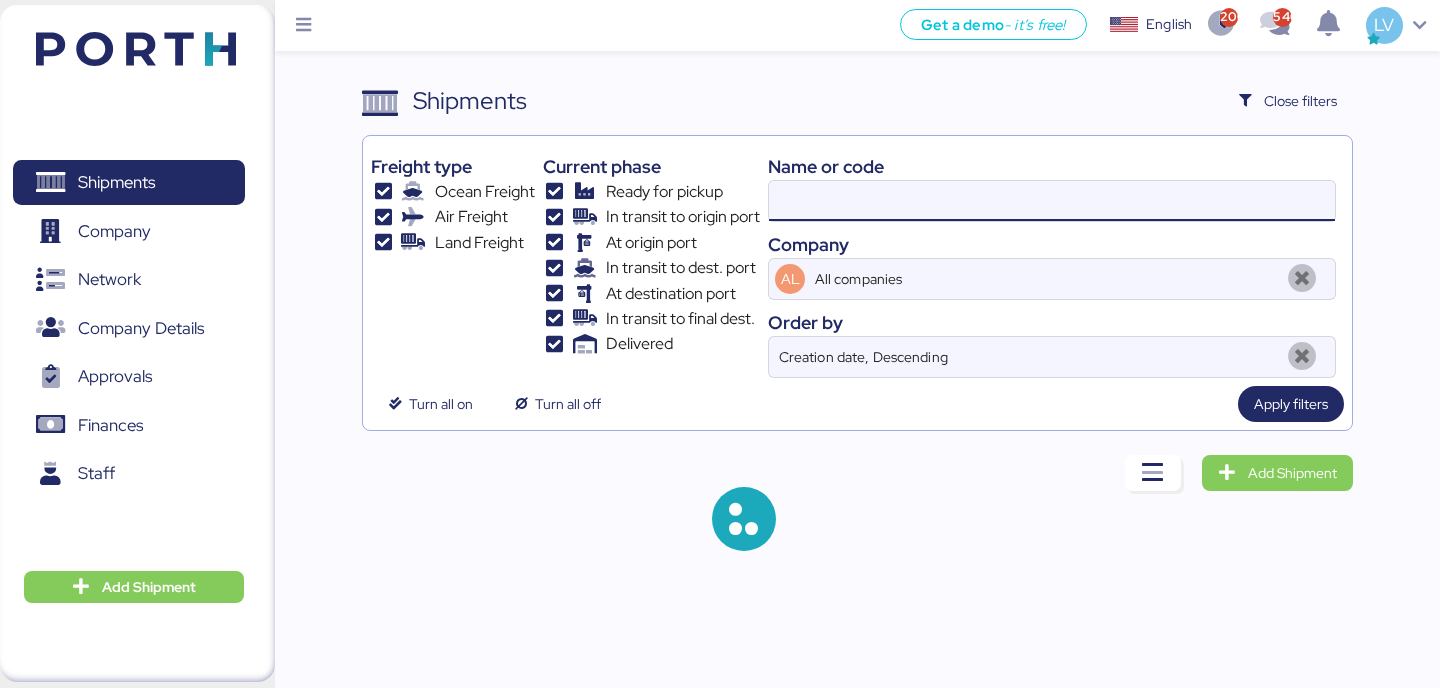 click at bounding box center (1052, 201) 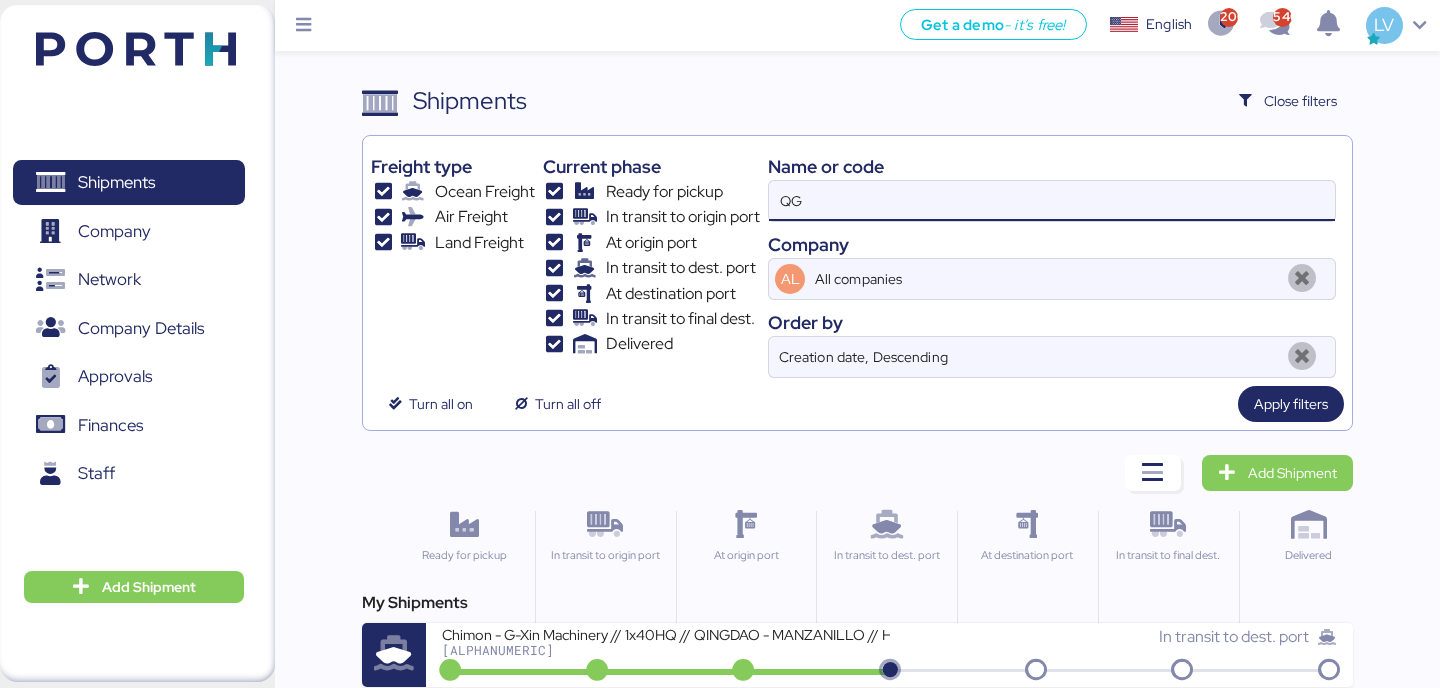 type on "Q" 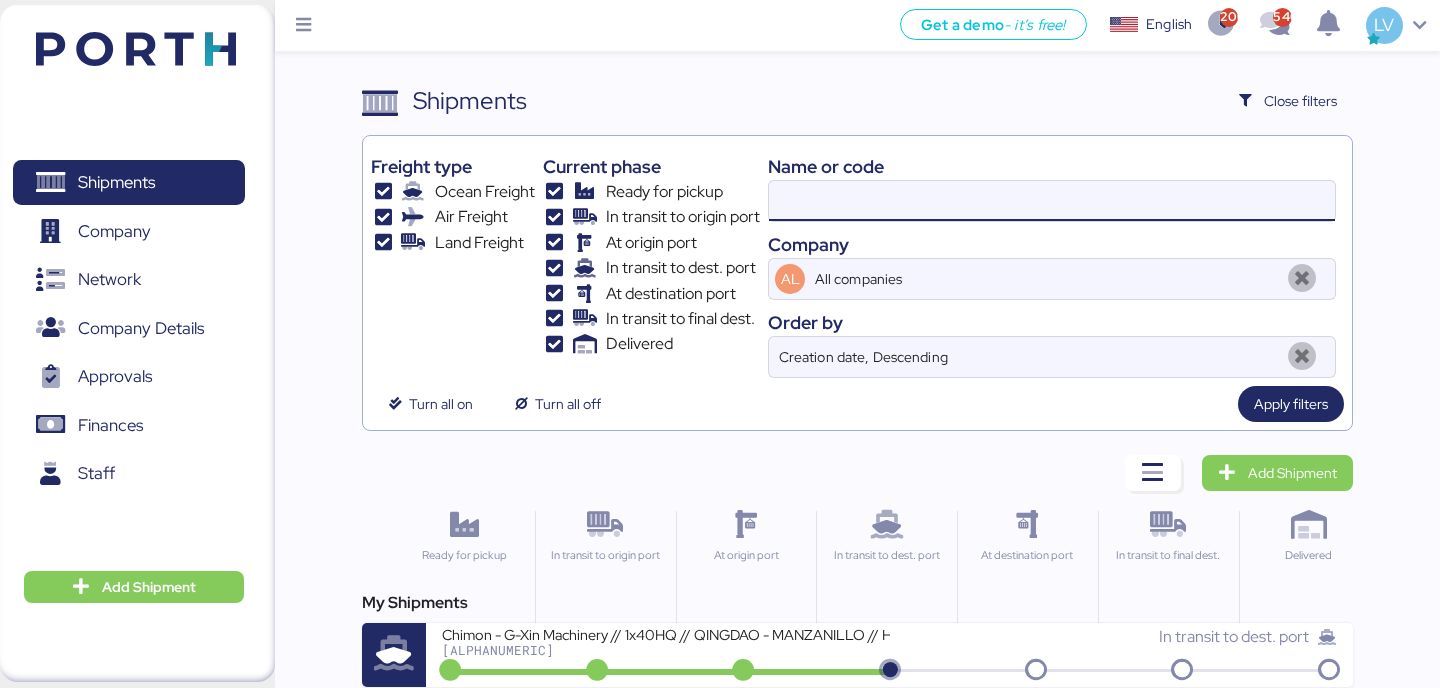 paste on "[NUMBER]" 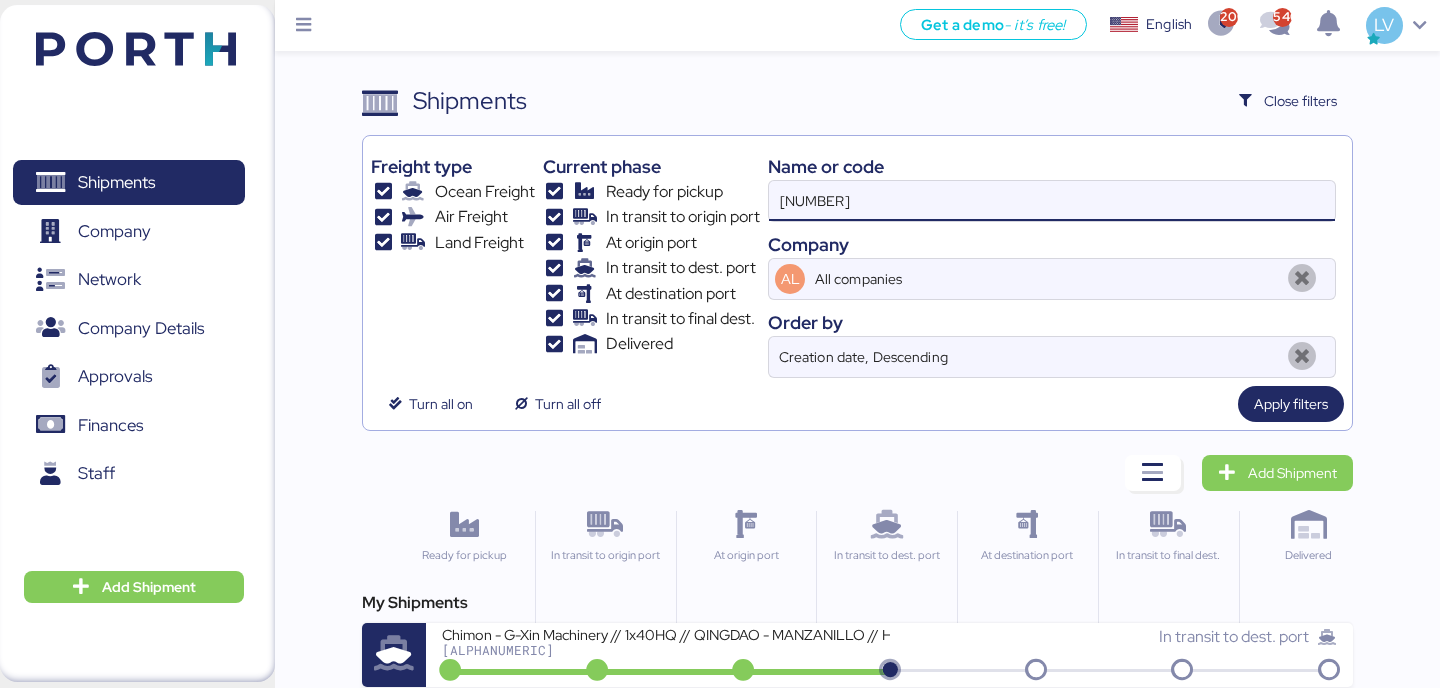 type on "[NUMBER]" 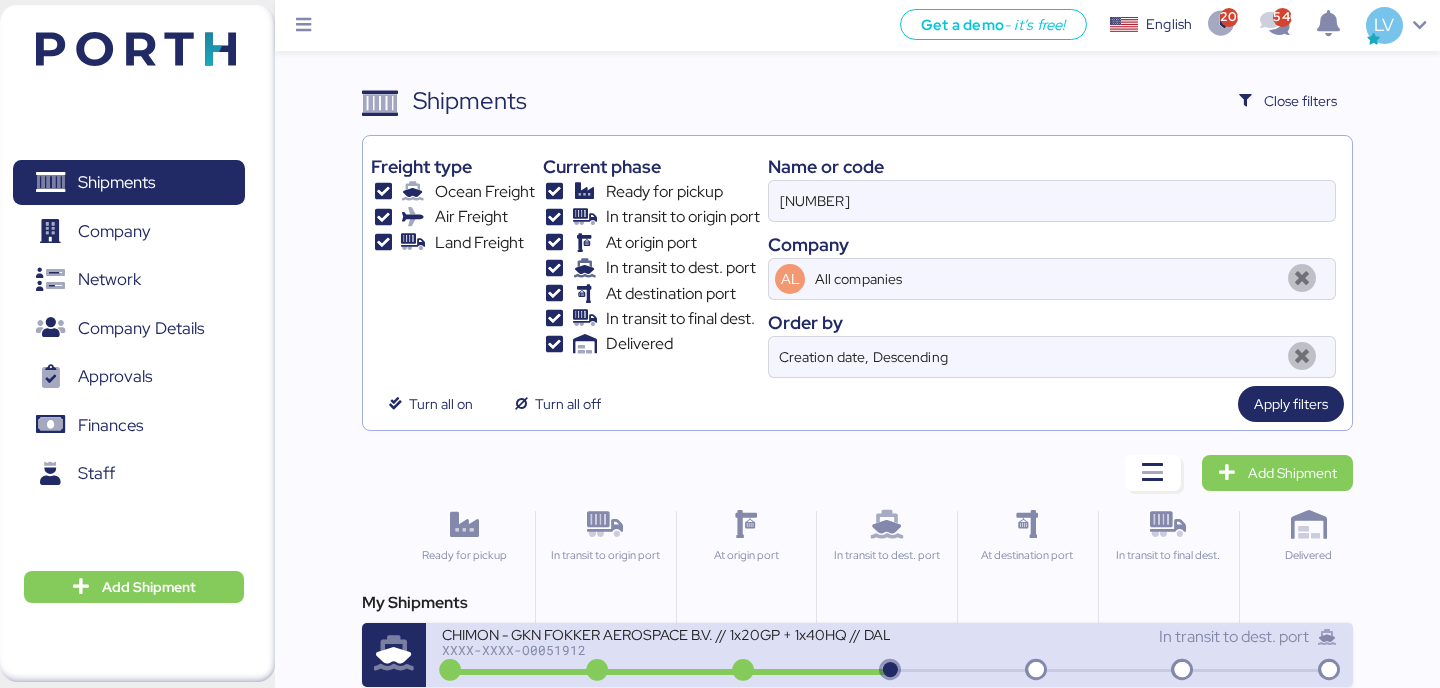click on "CHIMON - GKN FOKKER AEROSPACE B.V. // 1x20GP + 1x40HQ // DALIAN - MANZANILLO // HBL: BJSSE2507002  MBL: 177SPPKLD52845" at bounding box center [665, 633] 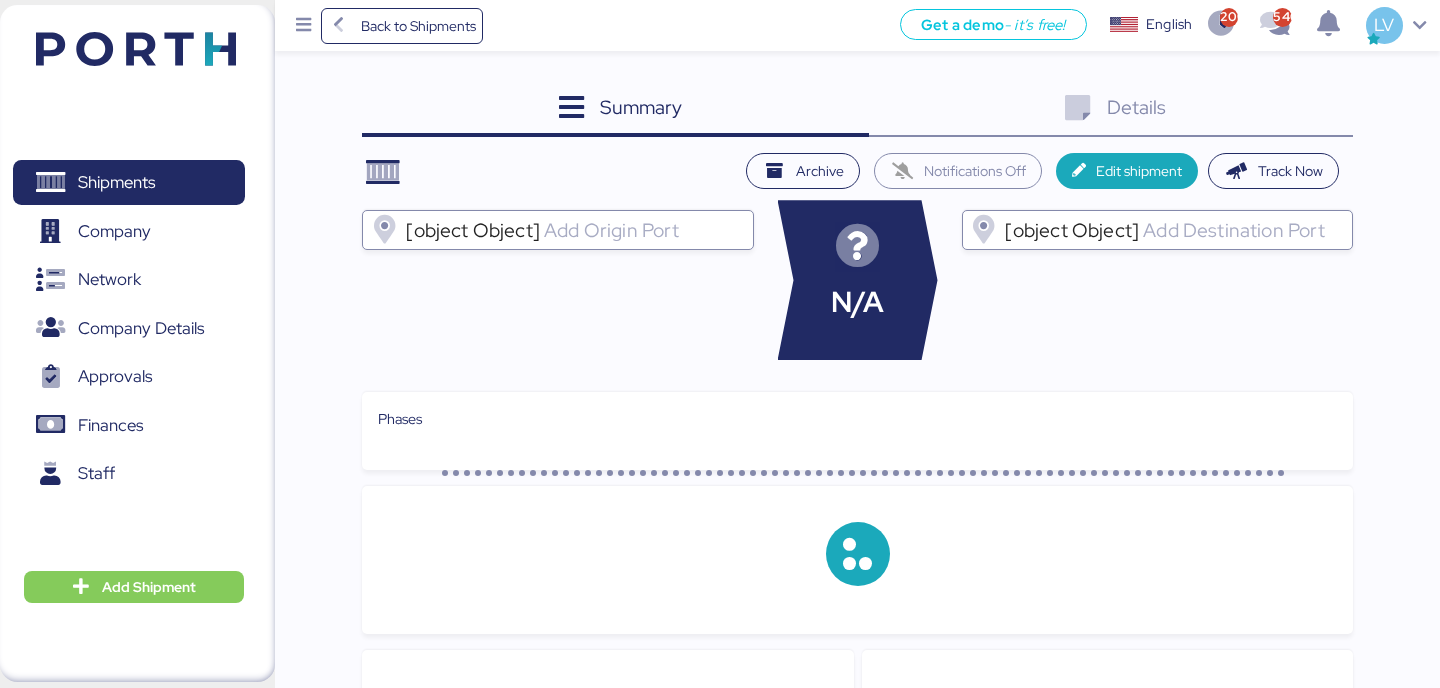 click on "Summary 0" at bounding box center (615, 110) 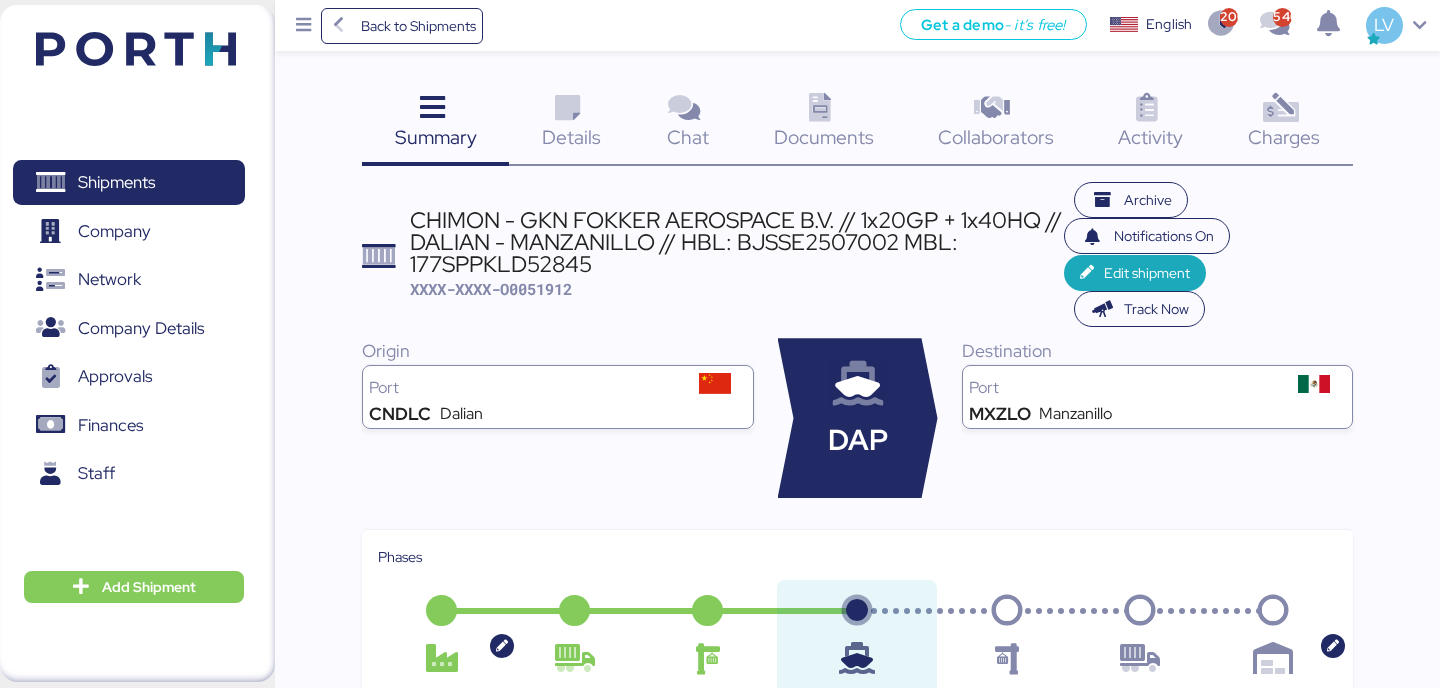 click on "Details 0" at bounding box center [571, 124] 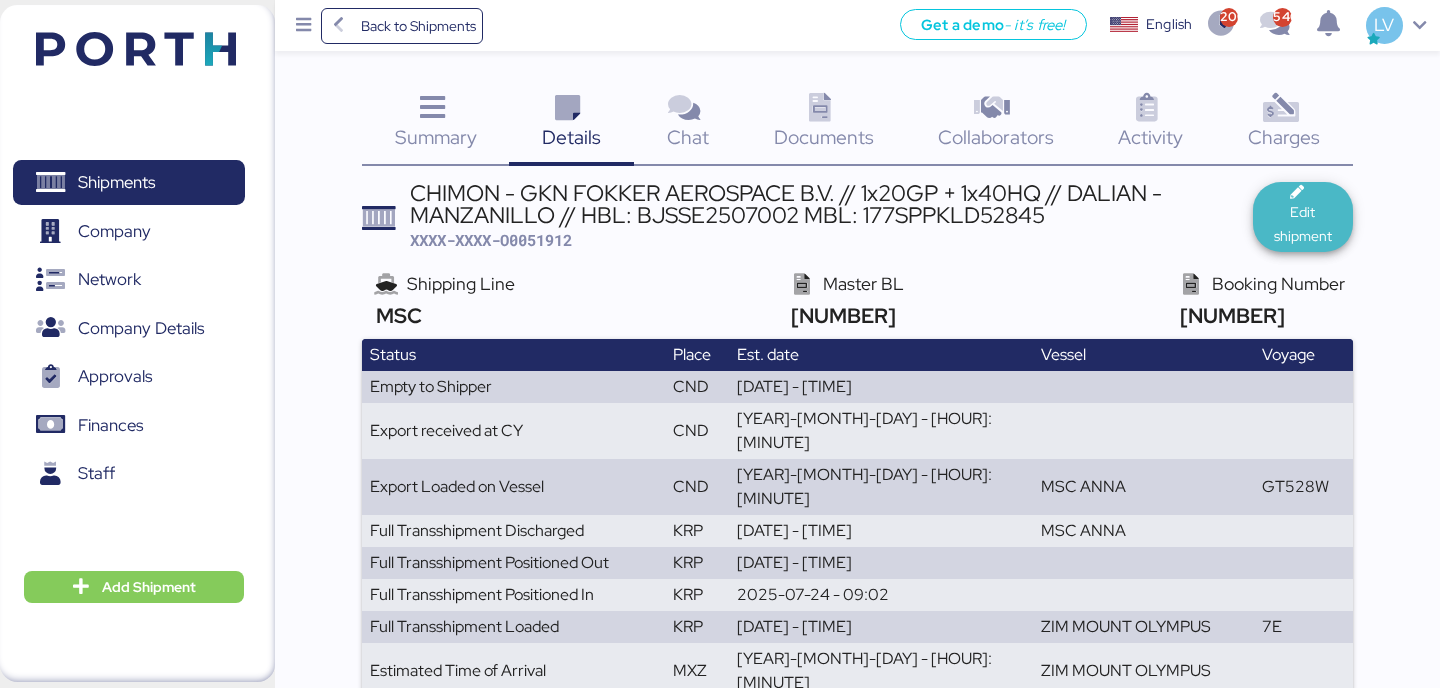 click on "Edit shipment" at bounding box center [1303, 224] 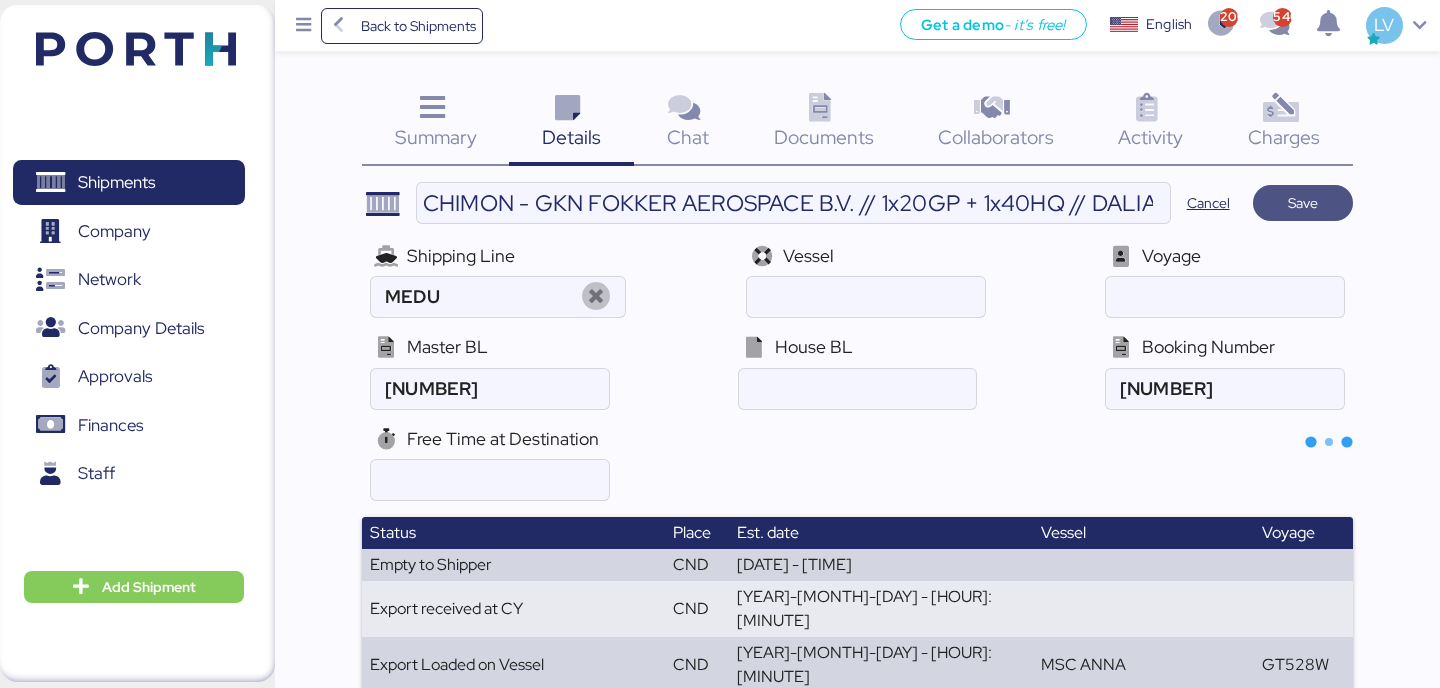 type on "MSC" 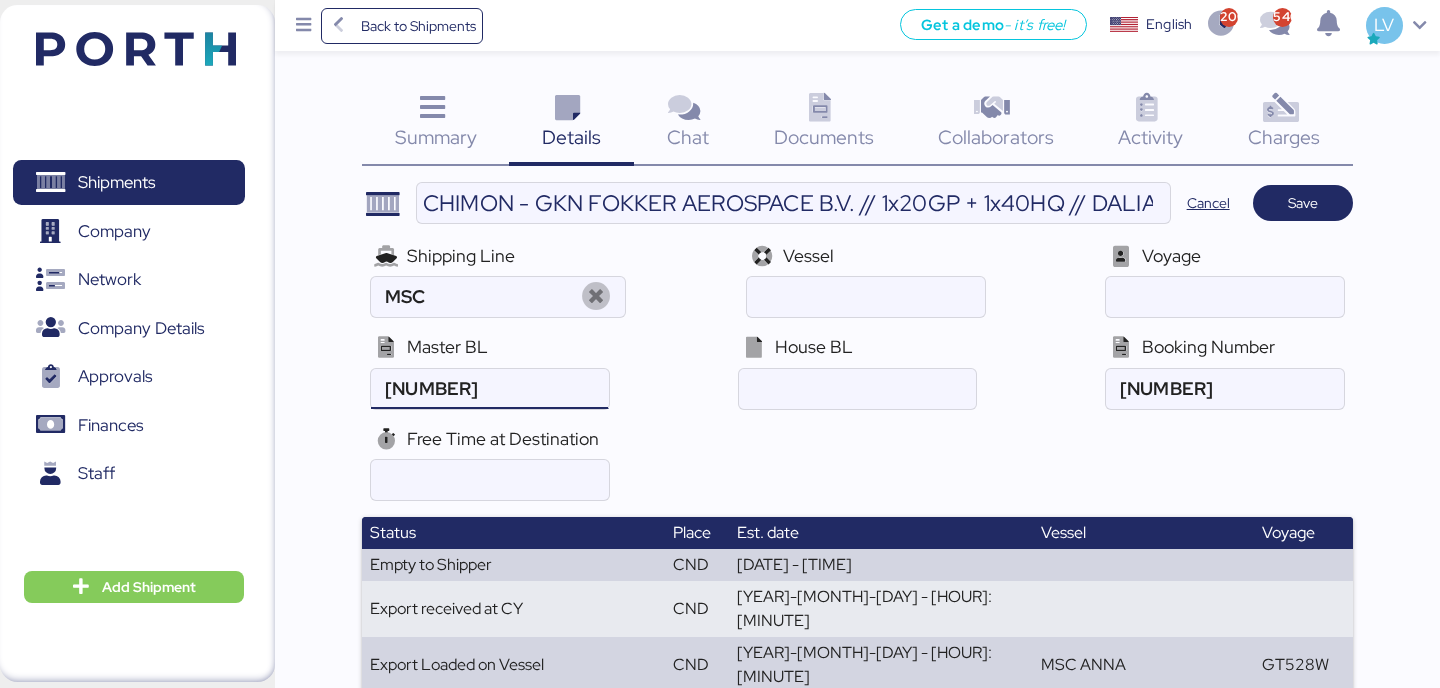 click at bounding box center [489, 389] 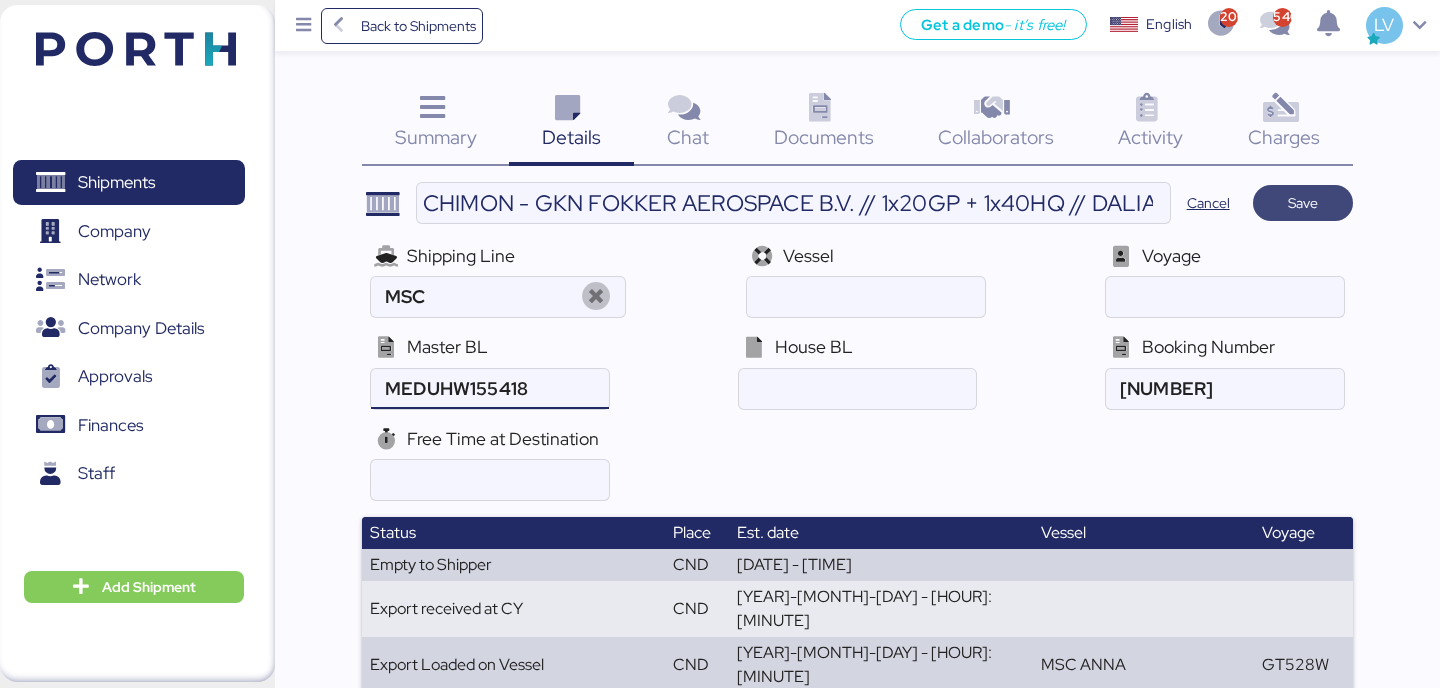 type on "MEDUHW155418" 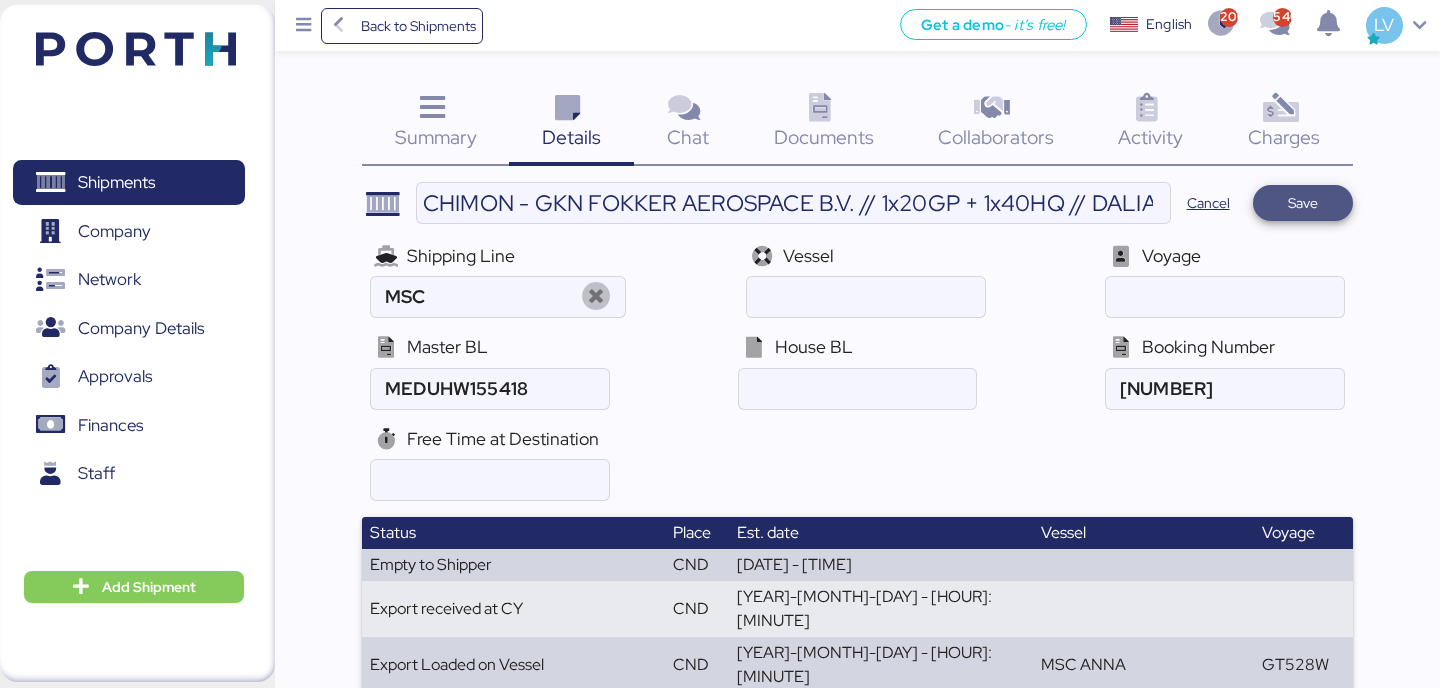 click on "Save" at bounding box center (1303, 203) 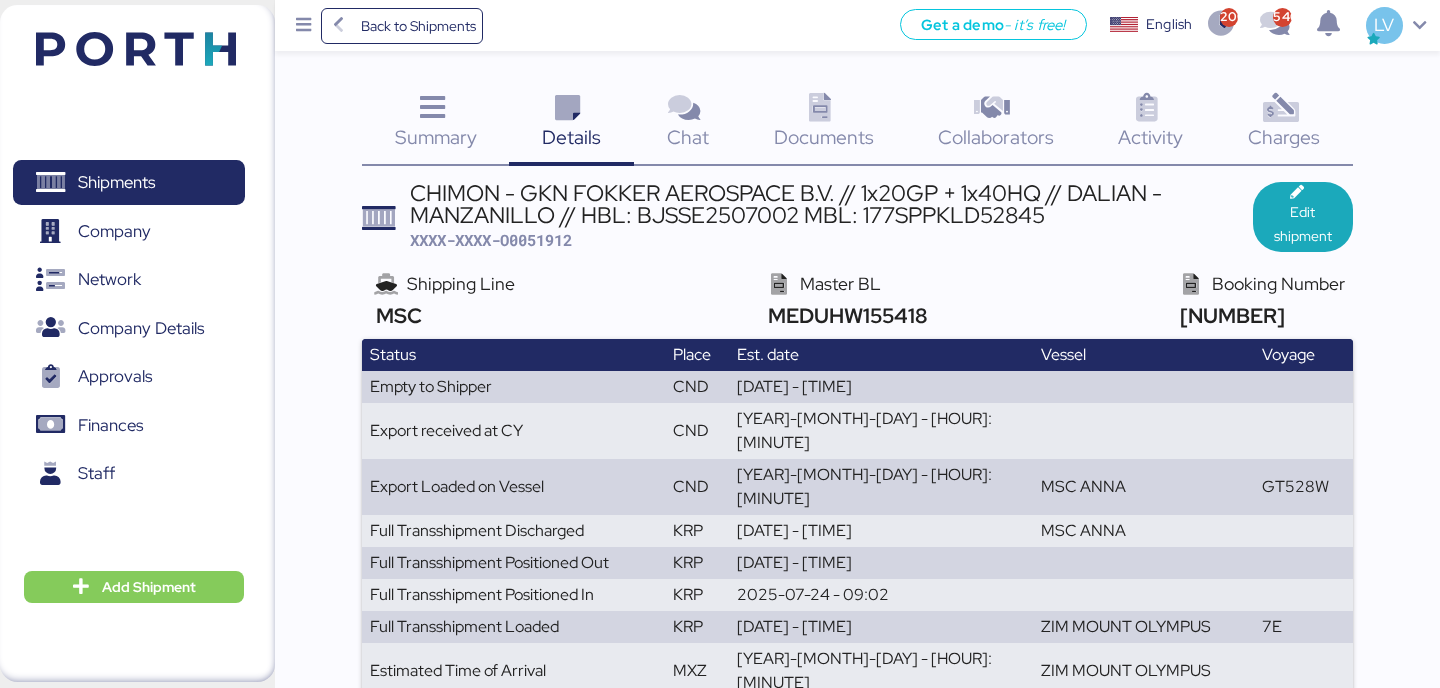 click on "Charges" at bounding box center [1284, 137] 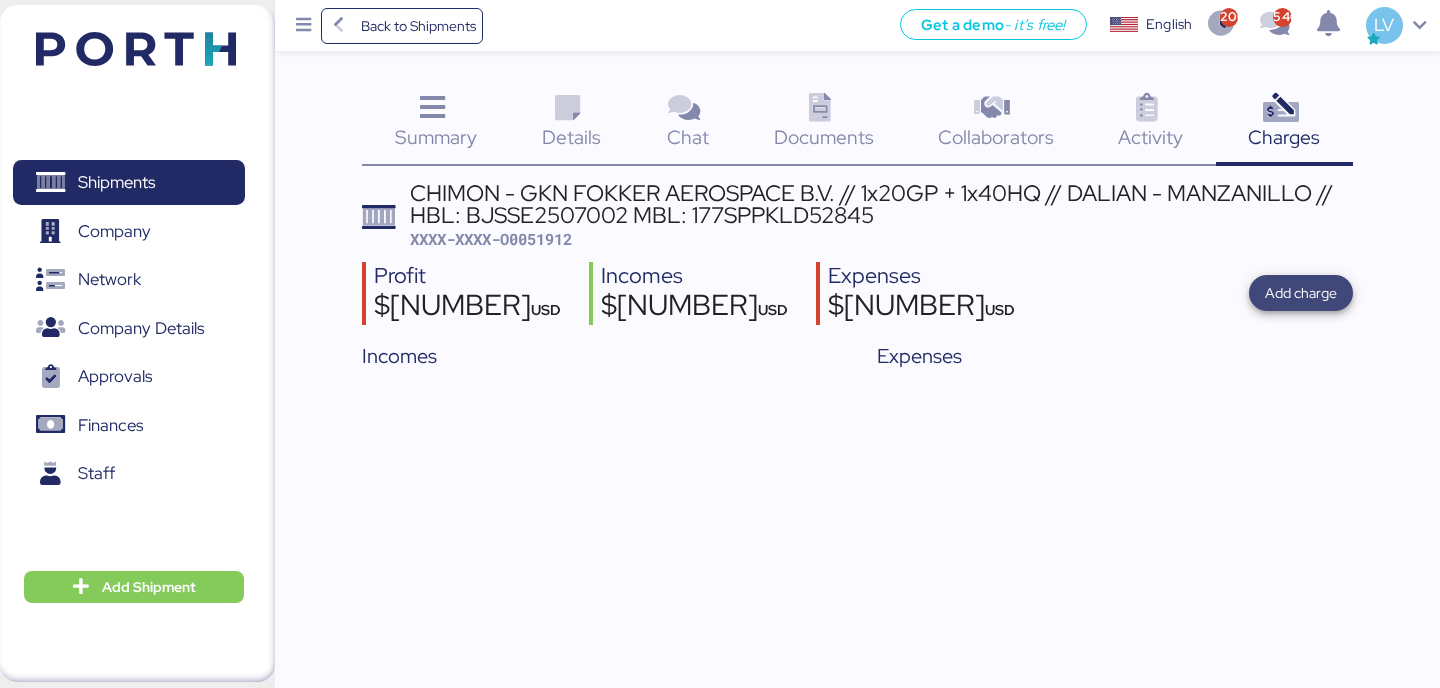 click on "Add charge" at bounding box center (1301, 293) 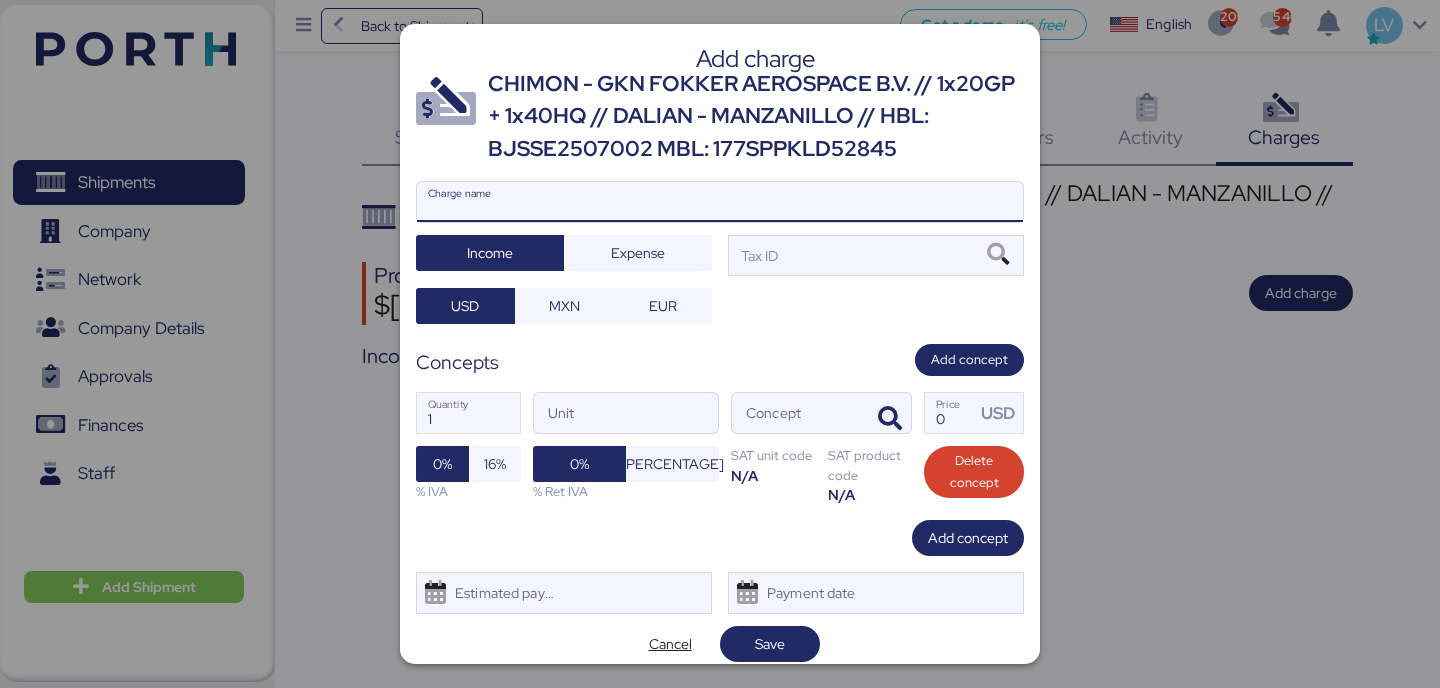 click on "Charge name" at bounding box center [720, 202] 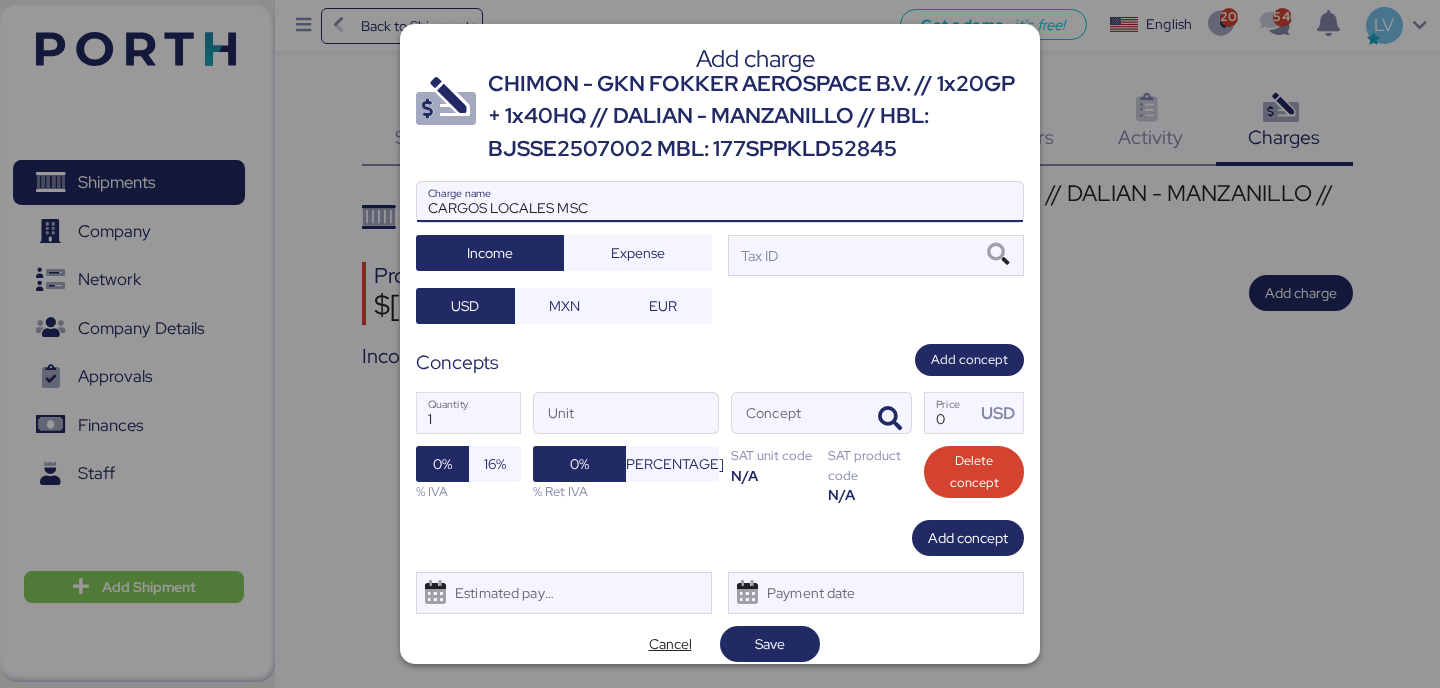 type on "CARGOS LOCALES MSC" 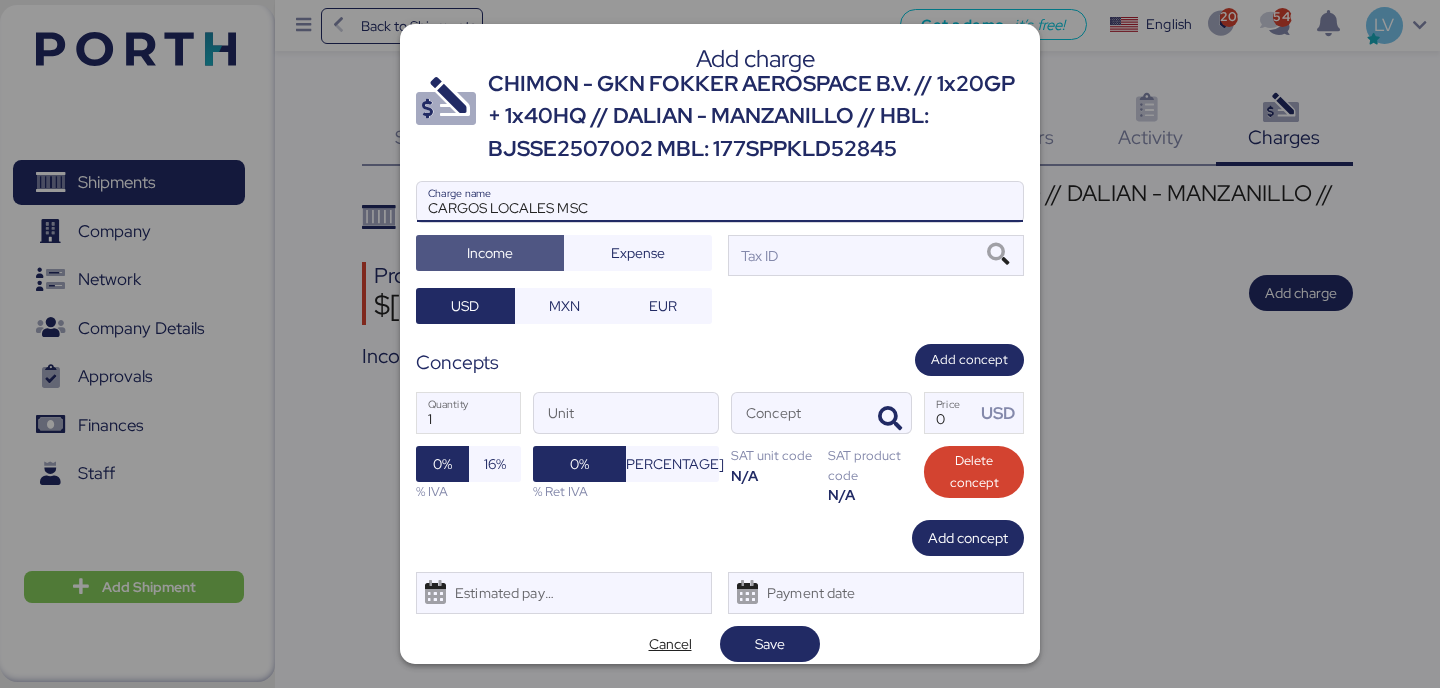 type 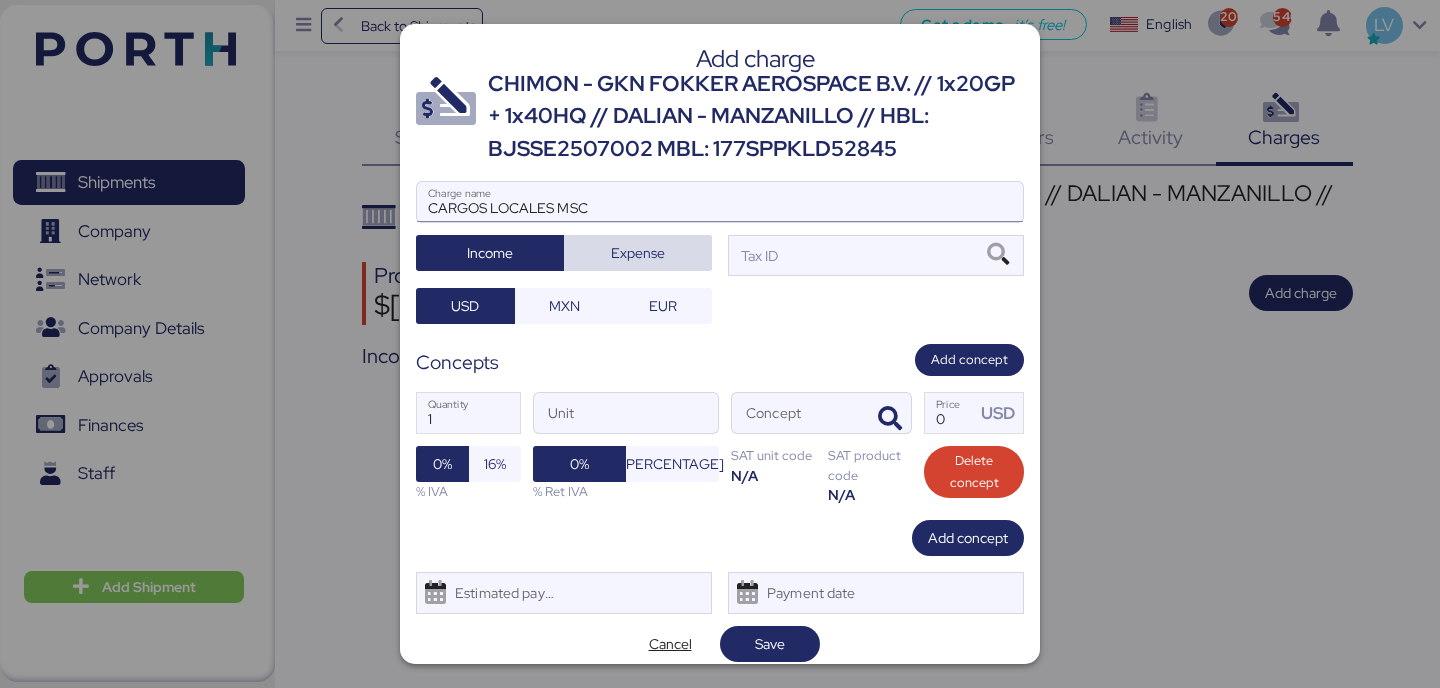 type 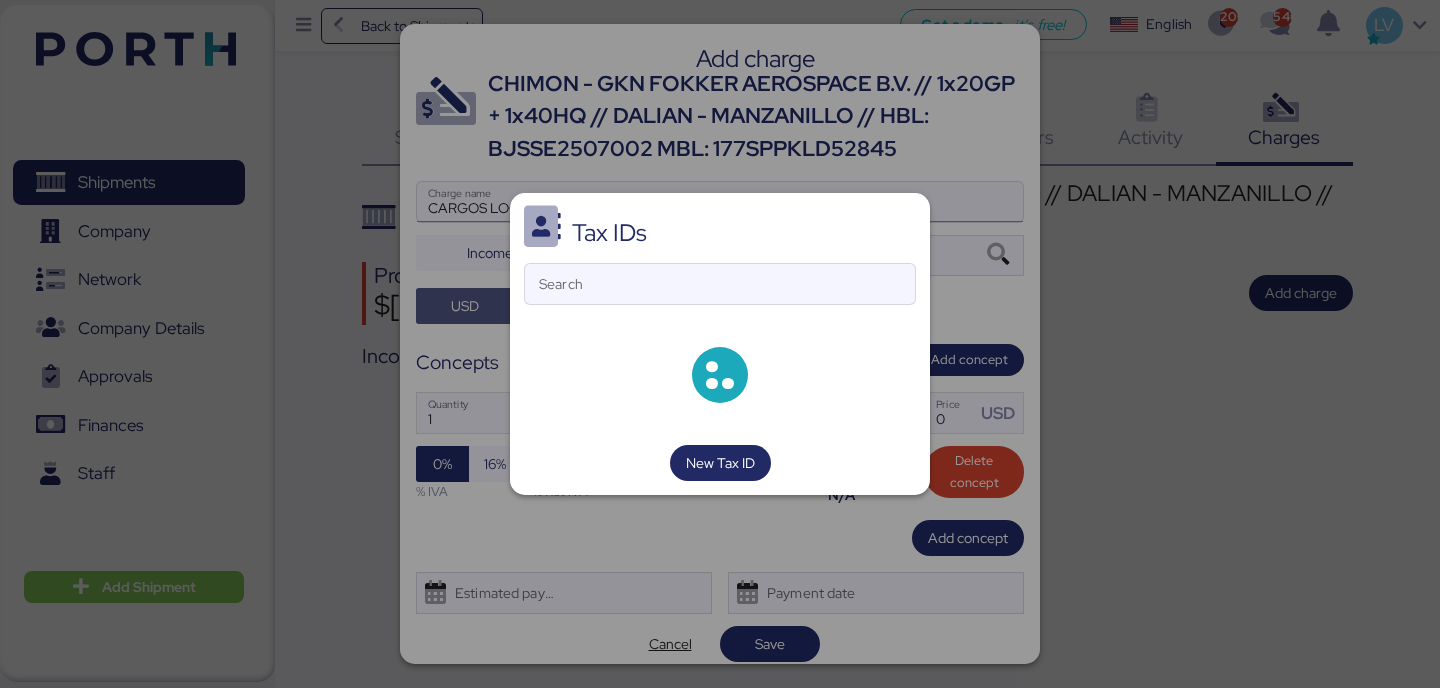 type 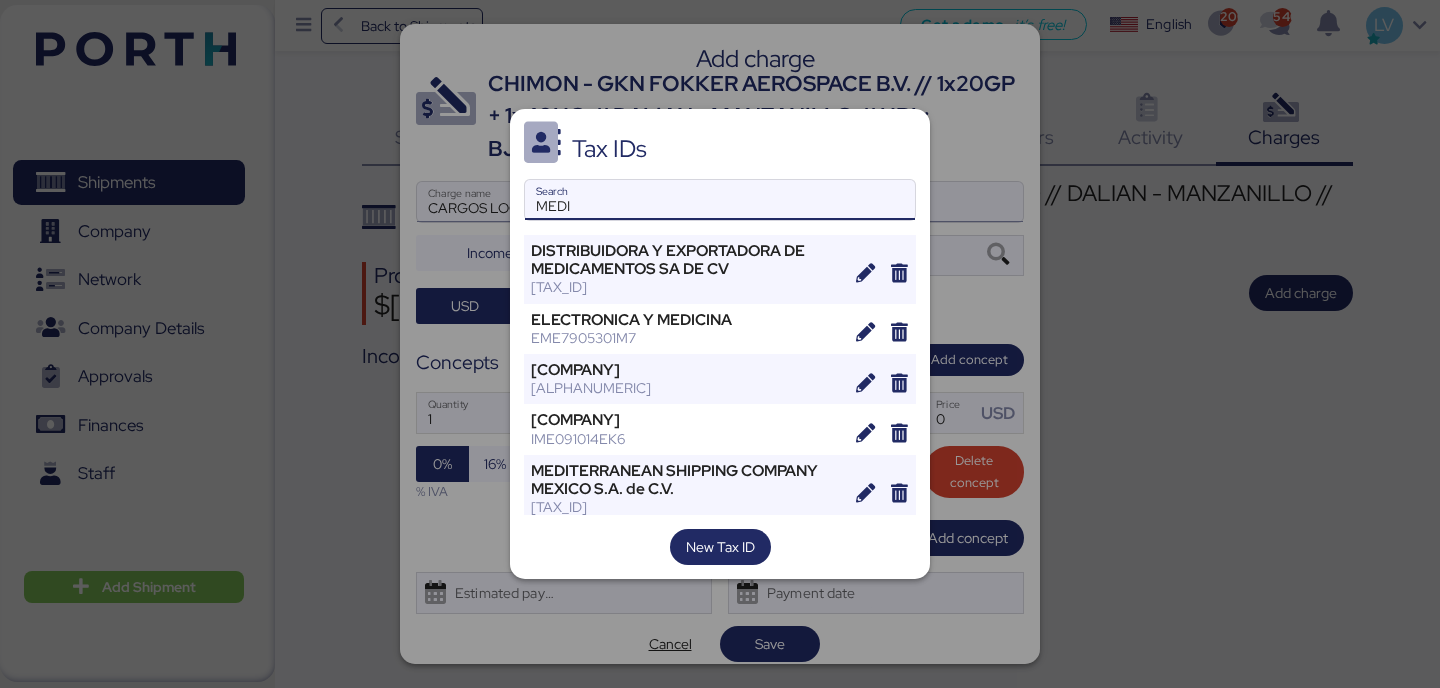 type on "MEDI" 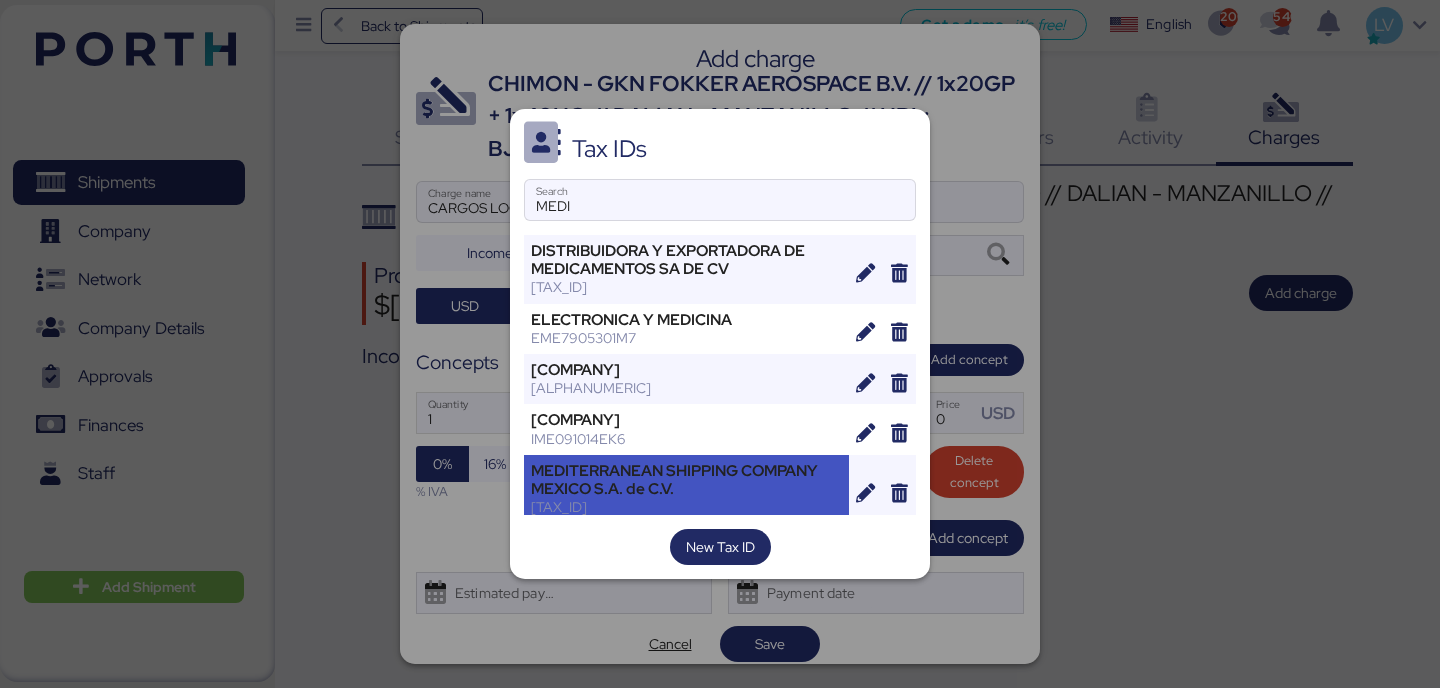 click on "MEDITERRANEAN SHIPPING COMPANY MEXICO S.A. de C.V." at bounding box center (686, 480) 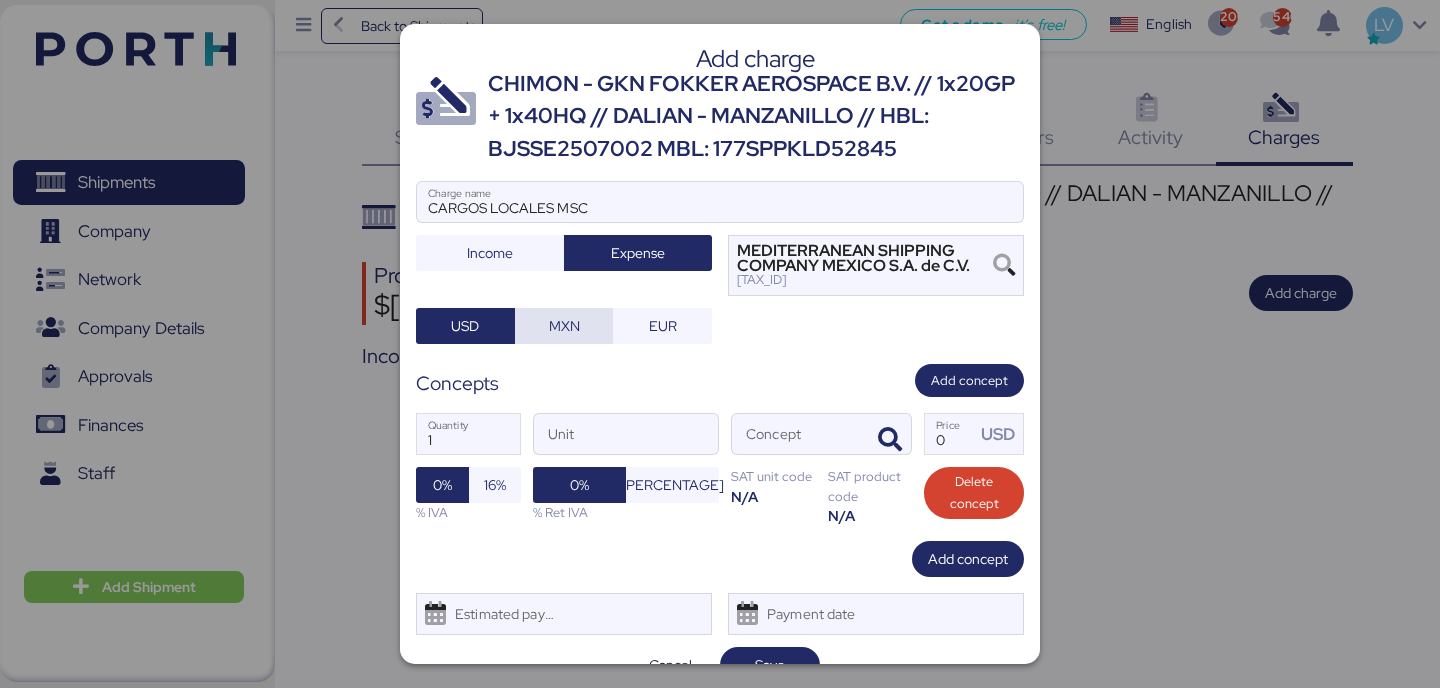 click on "MXN" at bounding box center [564, 326] 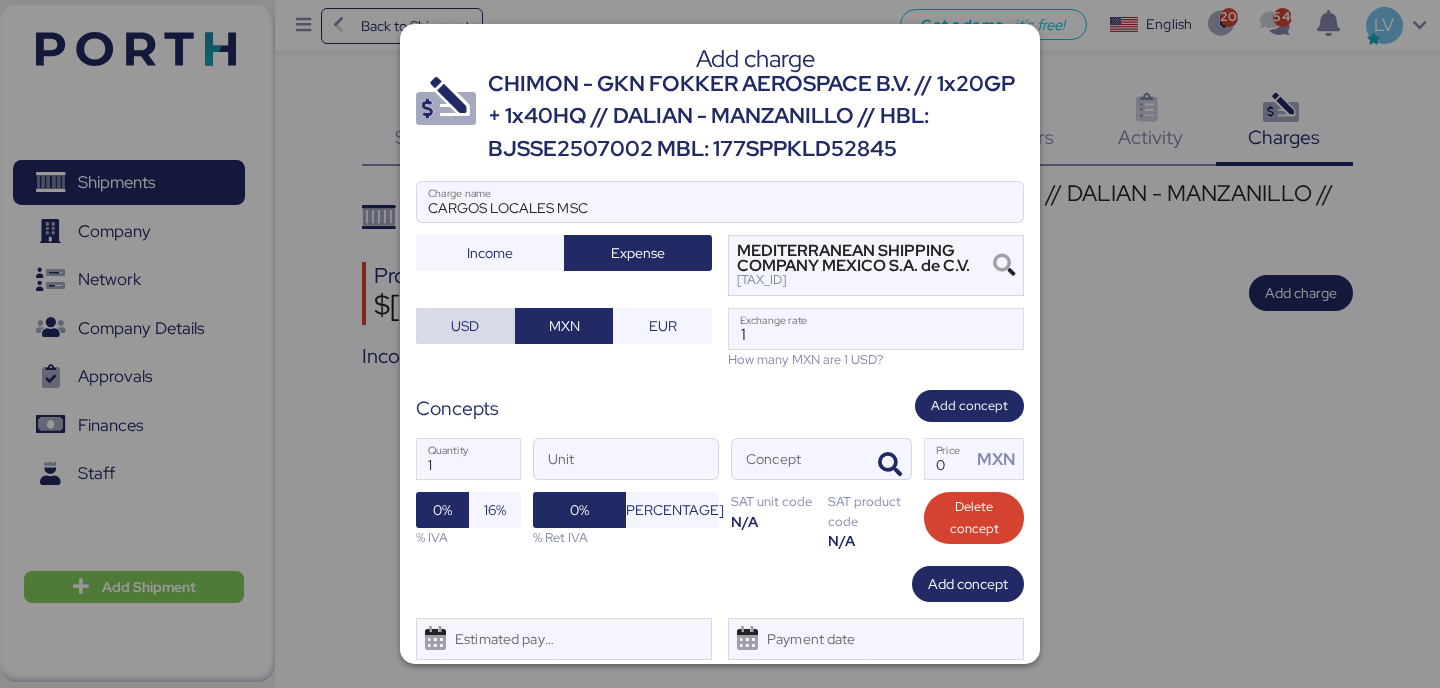 click on "USD" at bounding box center [465, 326] 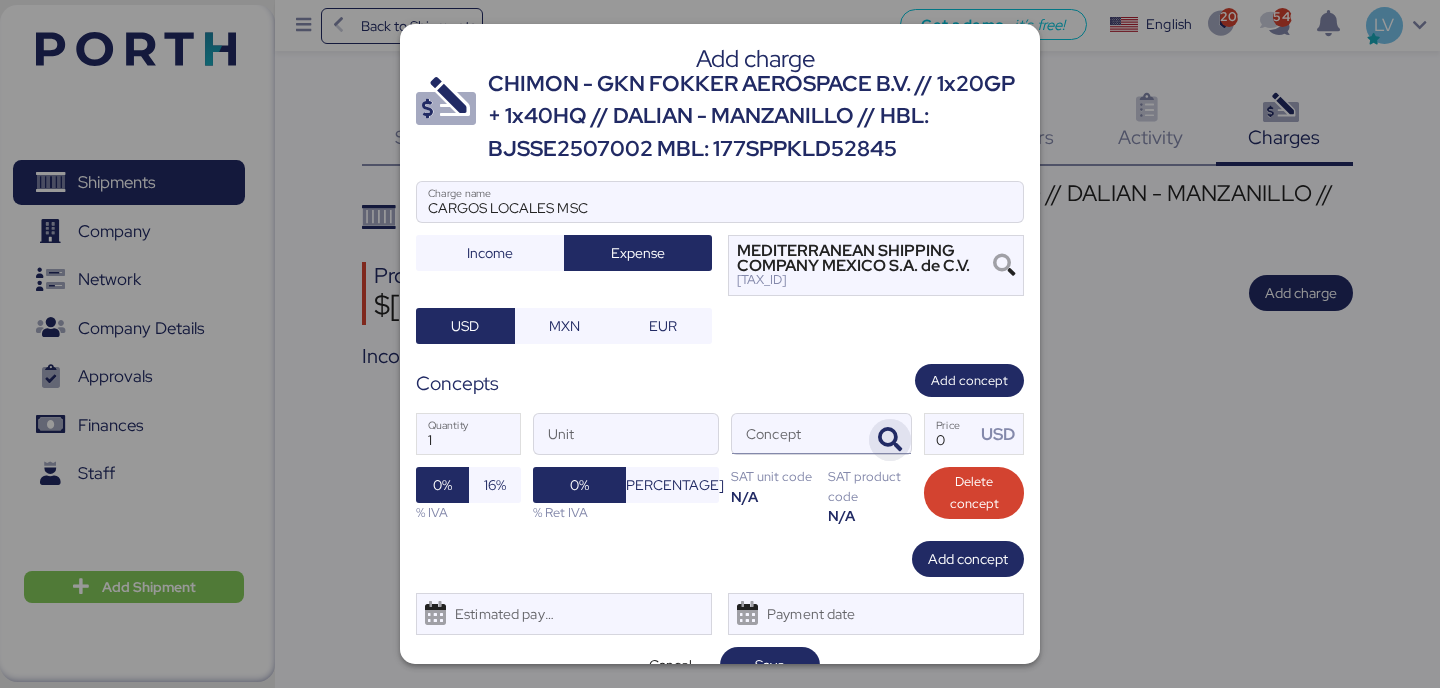 click at bounding box center [890, 440] 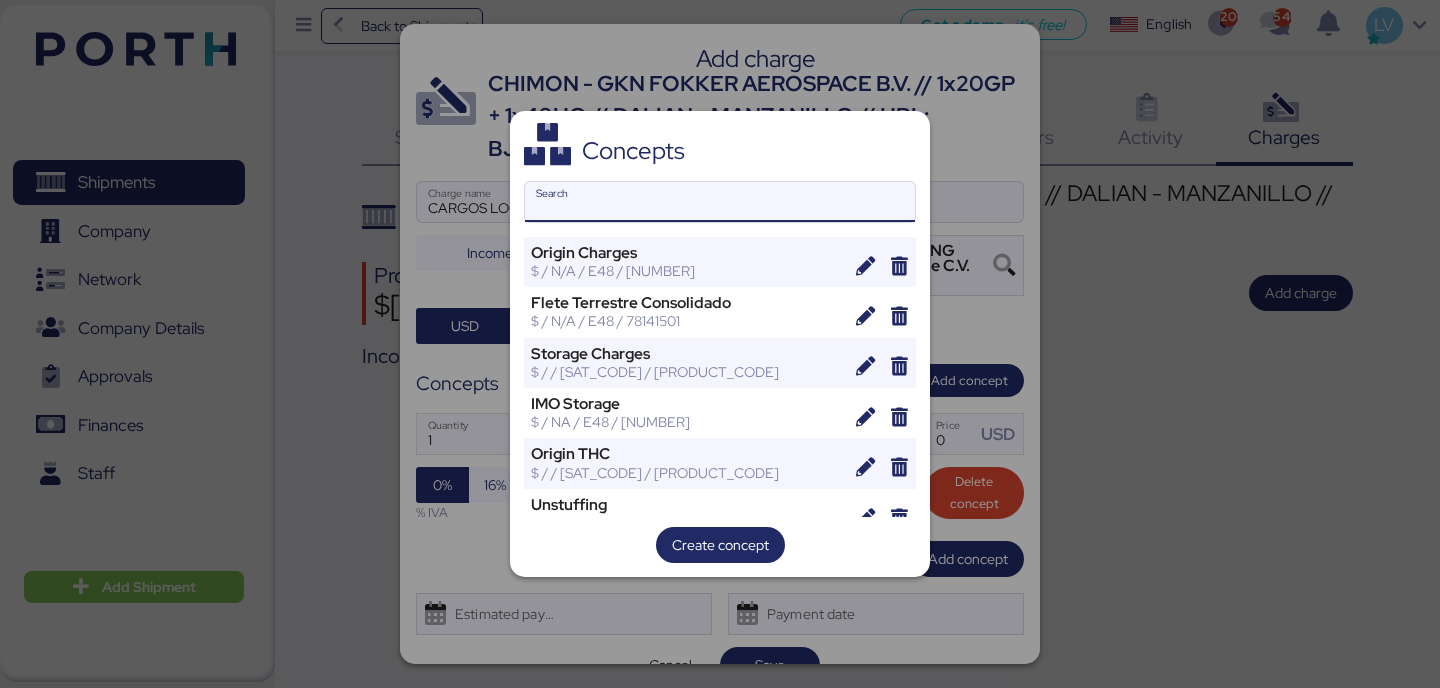 click on "Search" at bounding box center [720, 202] 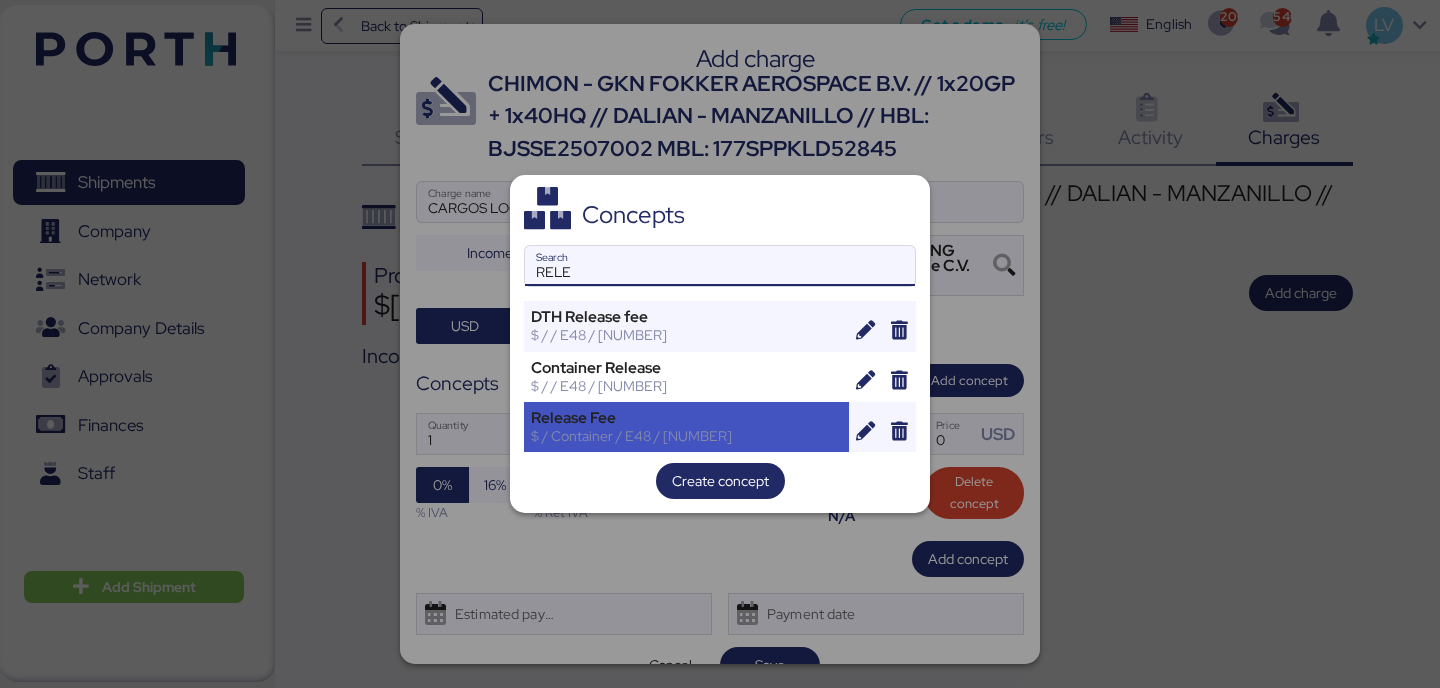 type on "RELE" 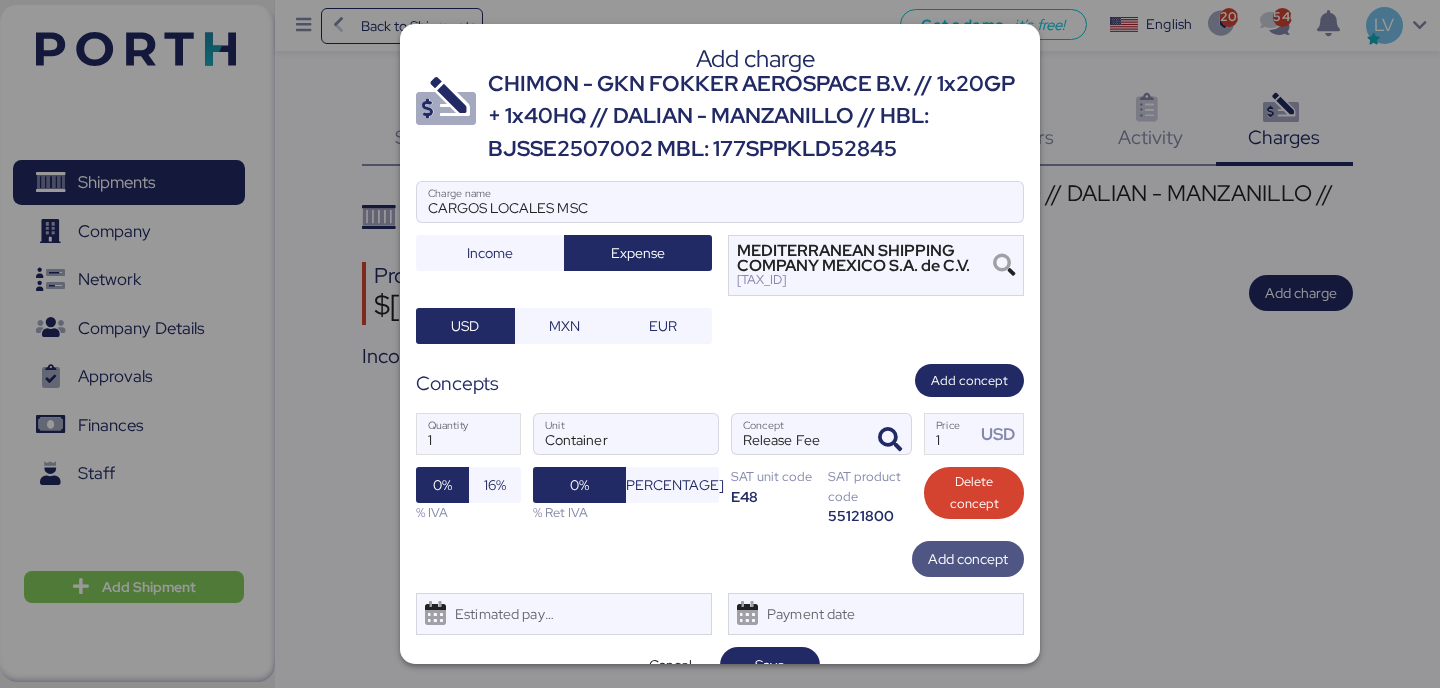 click on "Add concept" at bounding box center [968, 559] 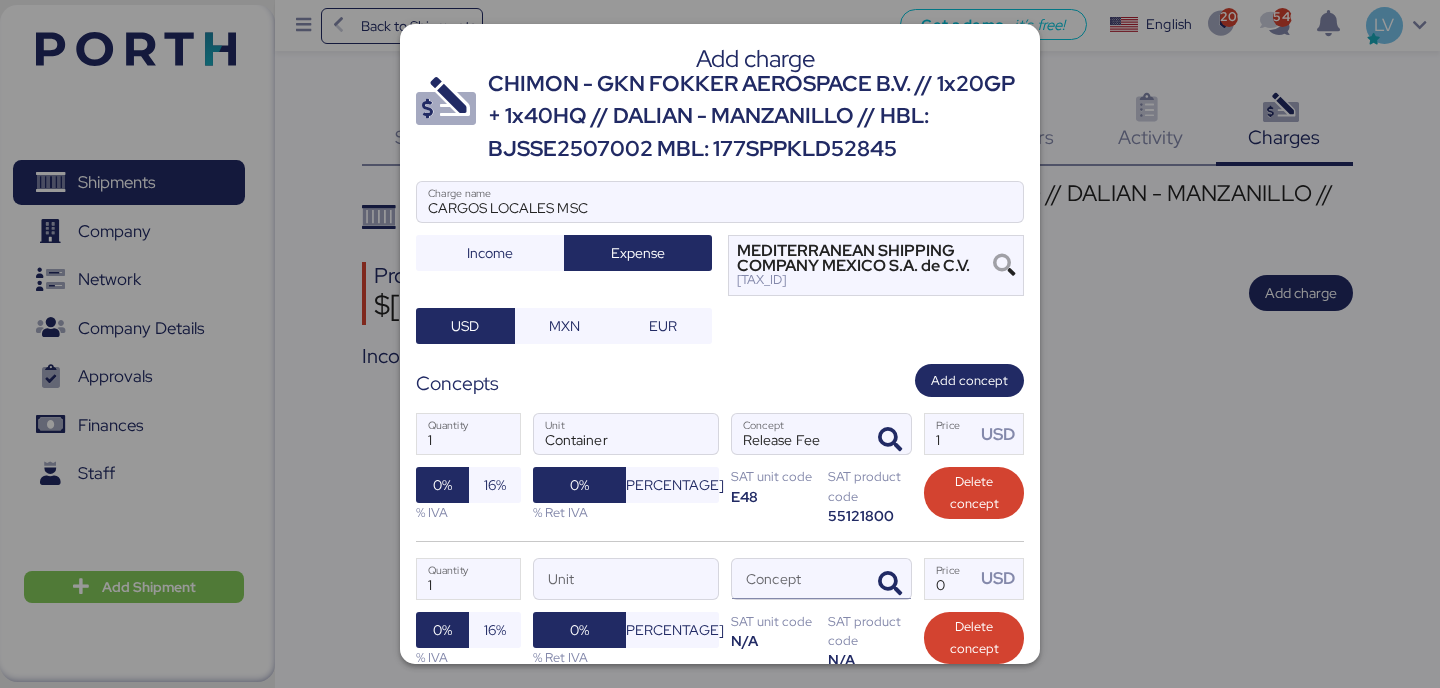 click at bounding box center [887, 579] 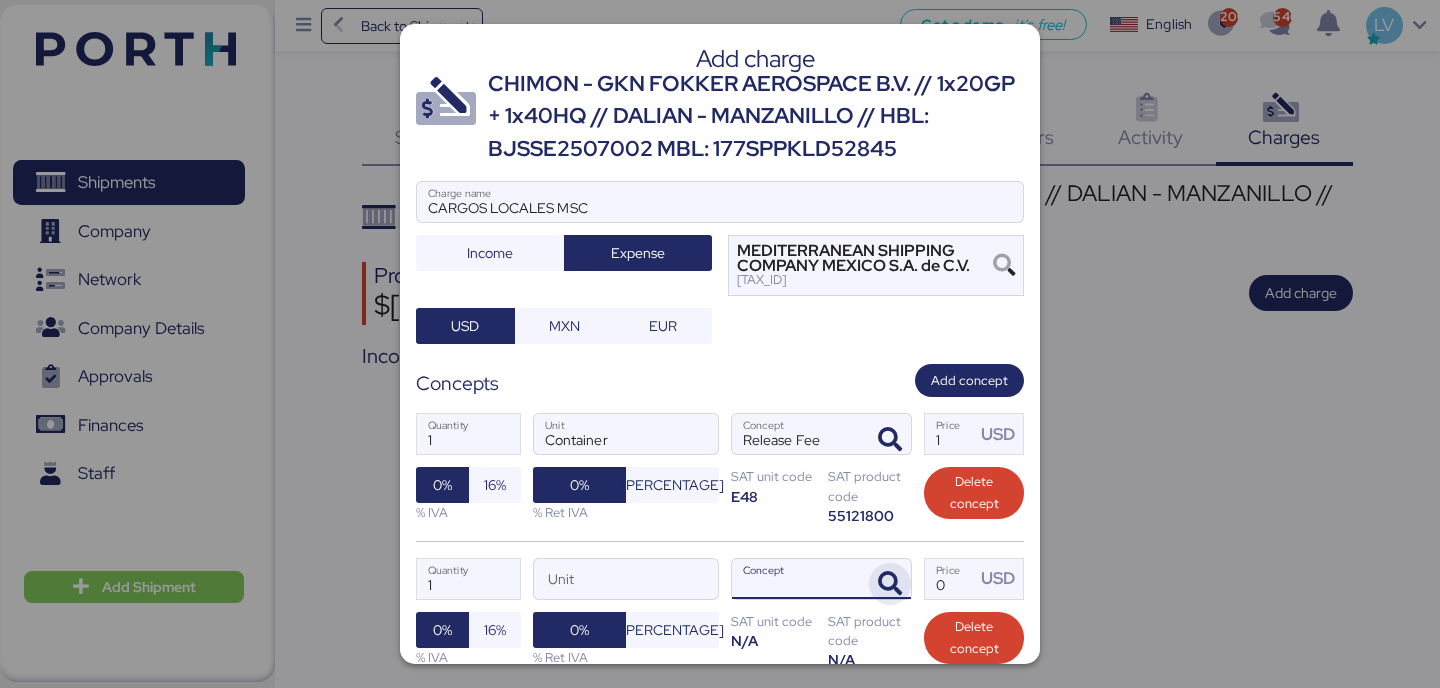 click at bounding box center [890, 584] 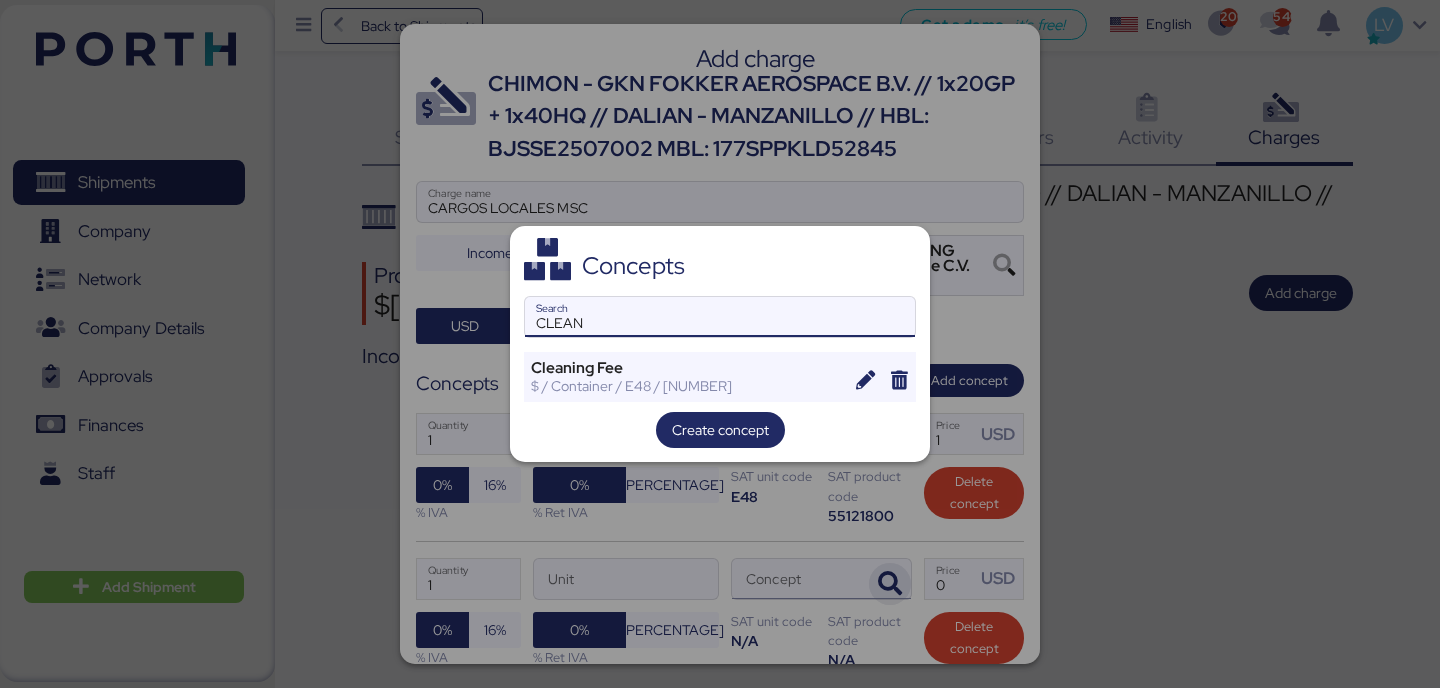 type on "CLEAN" 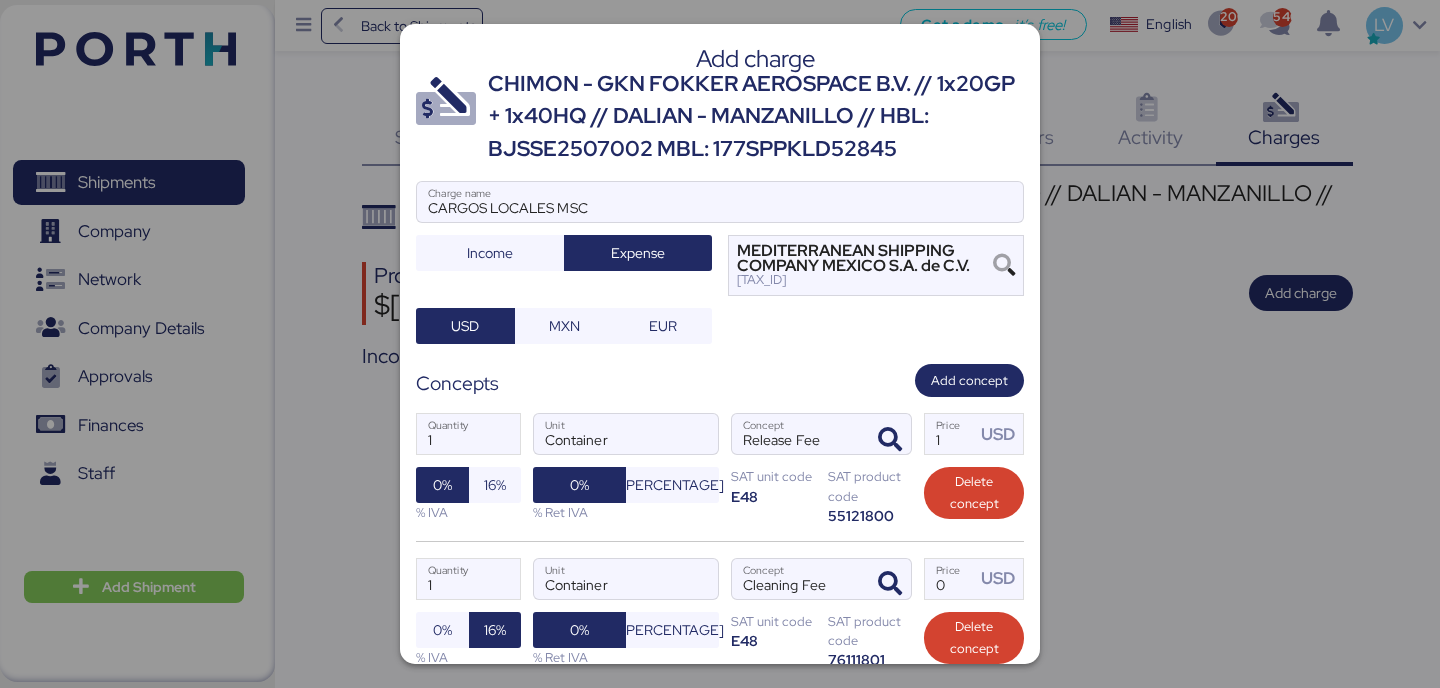 scroll, scrollTop: 174, scrollLeft: 0, axis: vertical 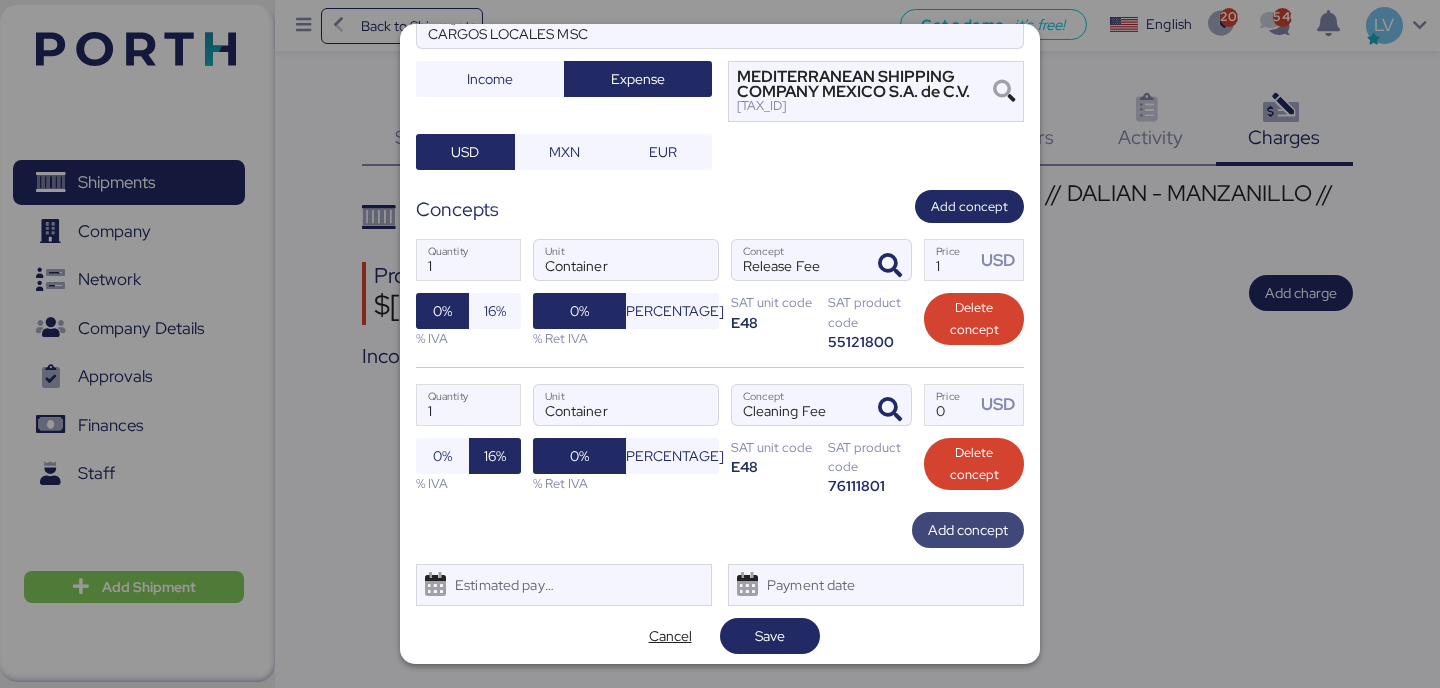 click on "Add concept" at bounding box center (968, 530) 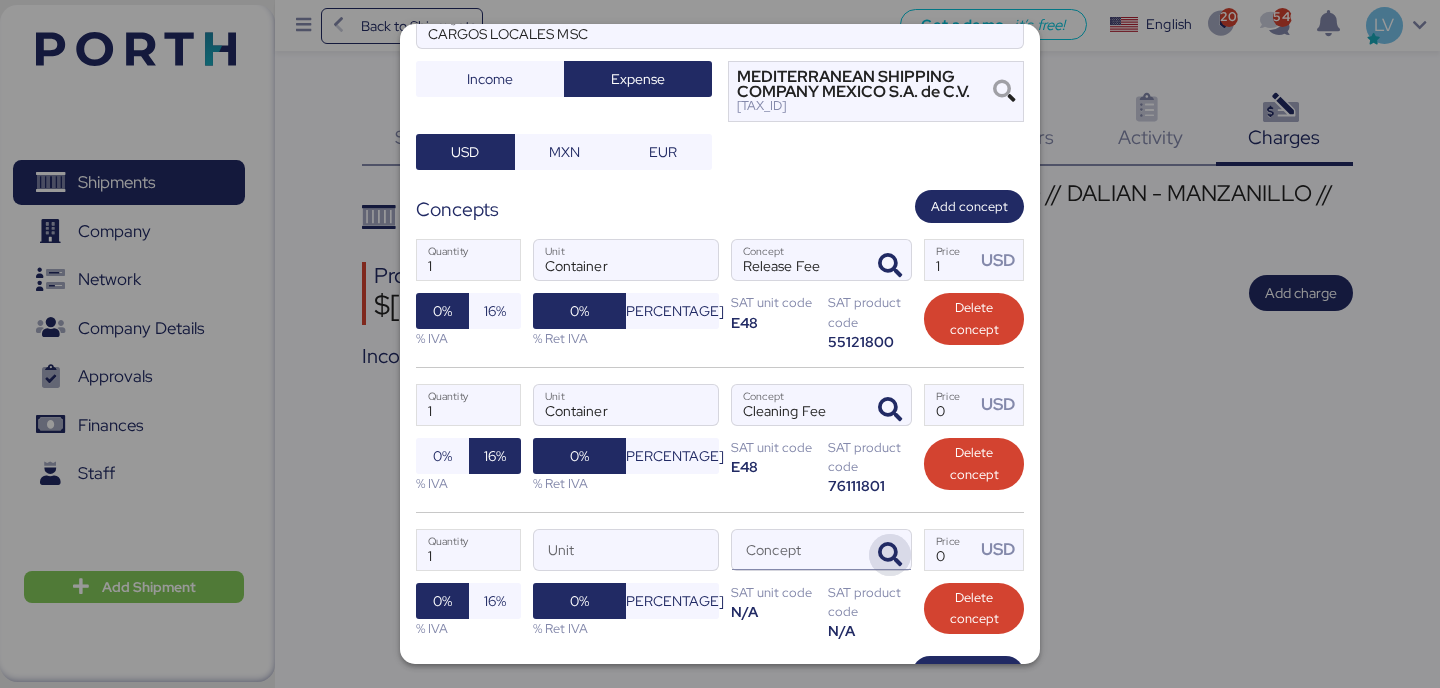 click at bounding box center [890, 555] 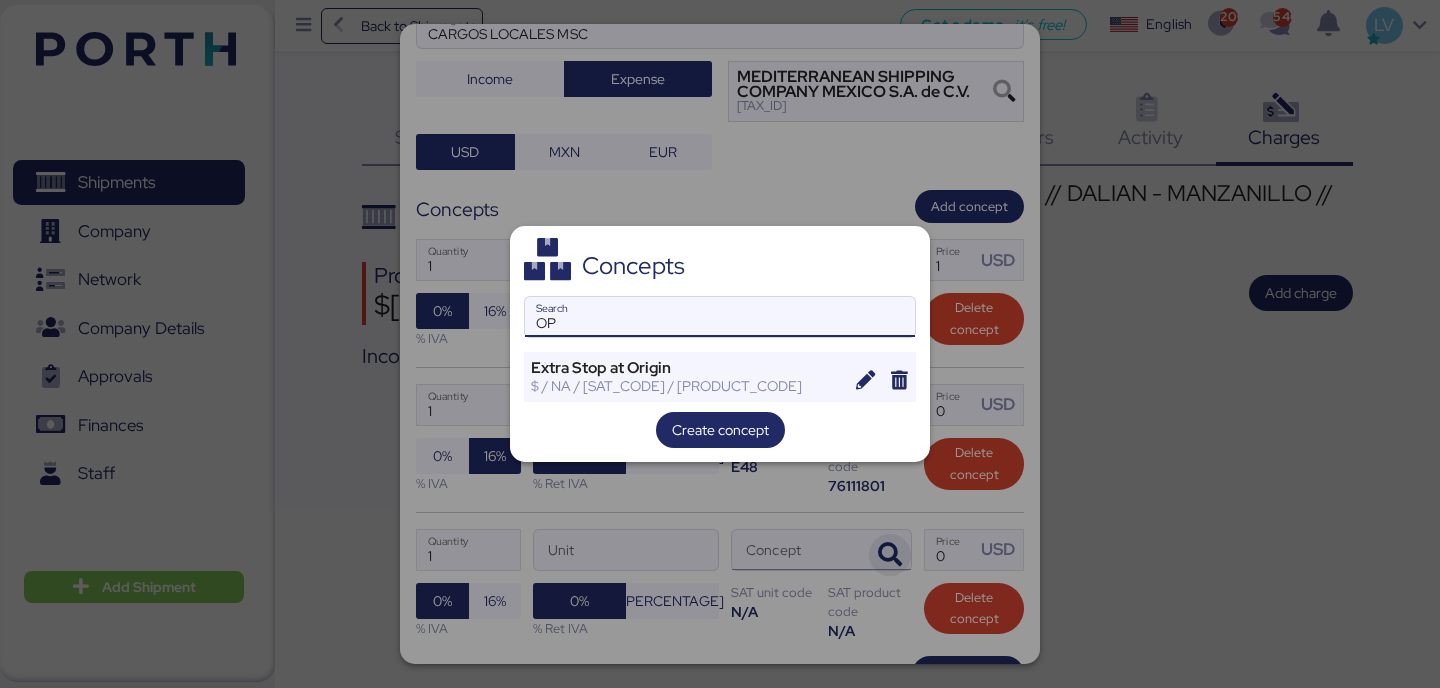 type on "O" 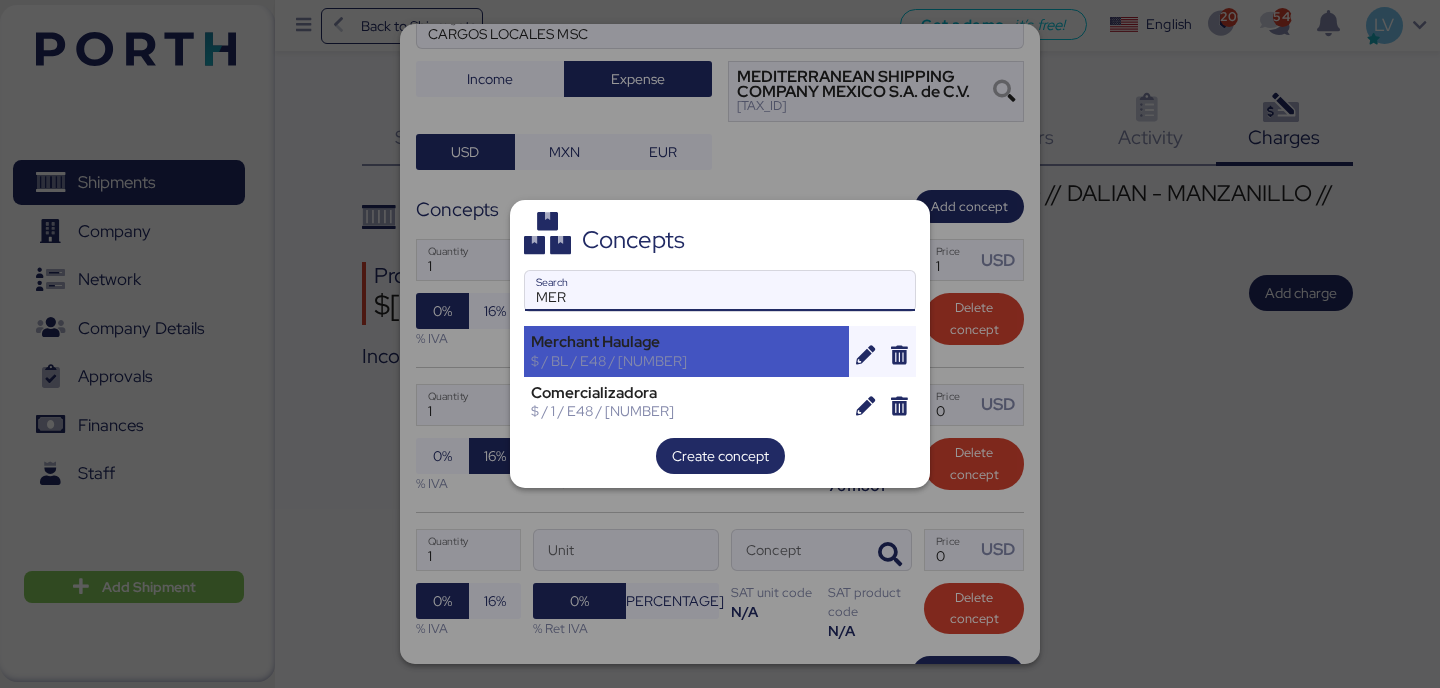 type on "MER" 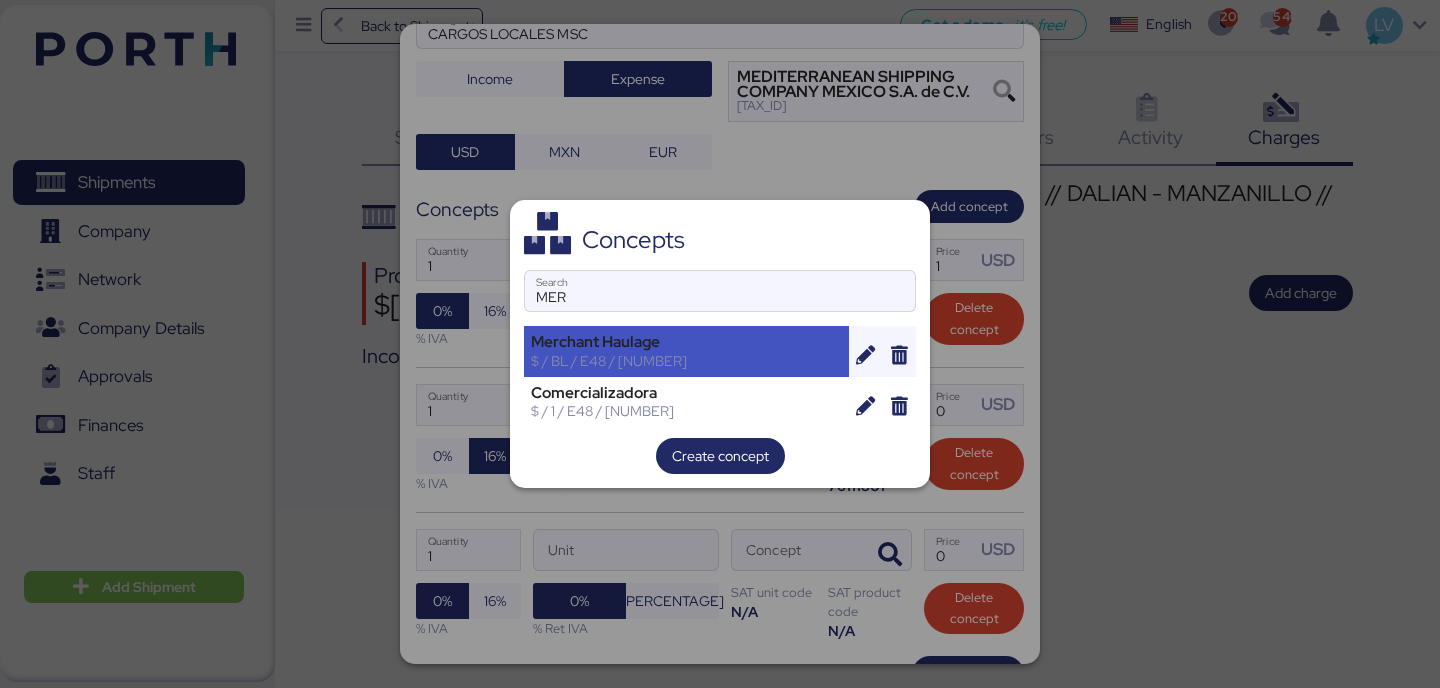 click on "$ / BL / E48 / [NUMBER]" at bounding box center [686, 361] 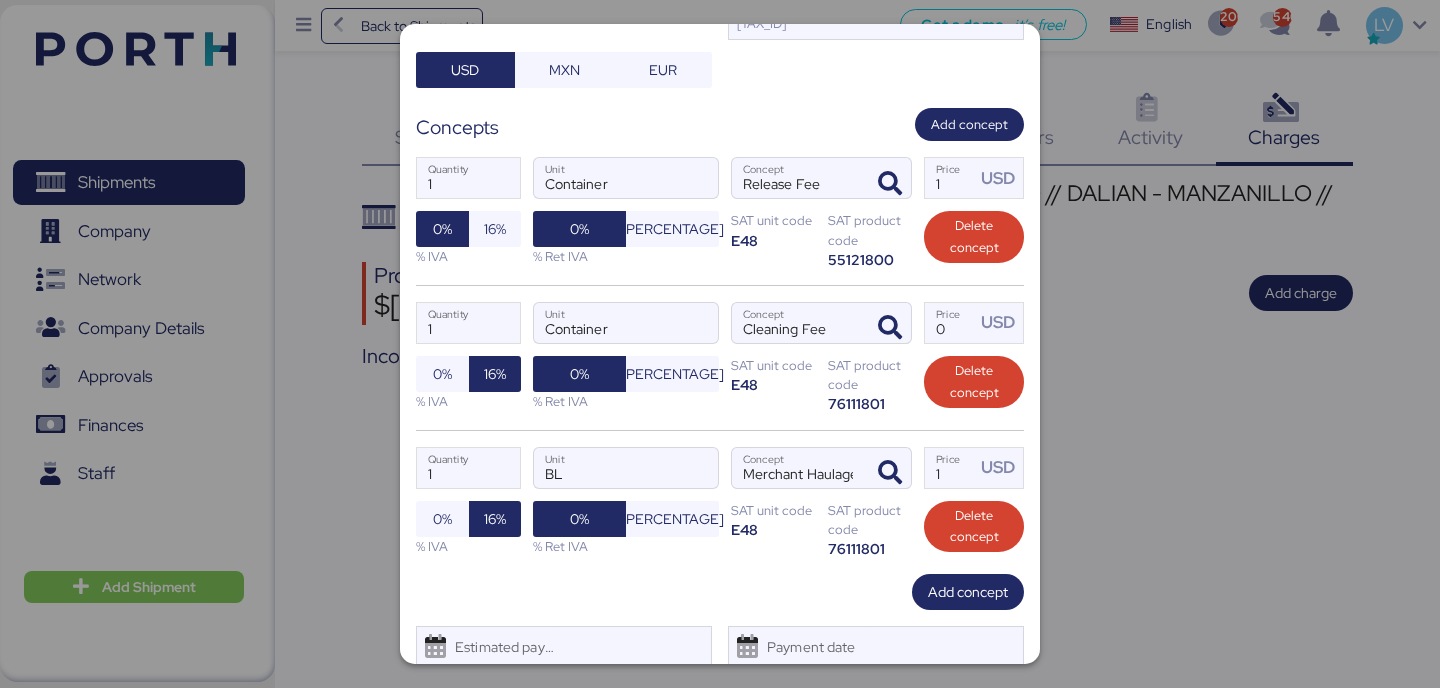 scroll, scrollTop: 317, scrollLeft: 0, axis: vertical 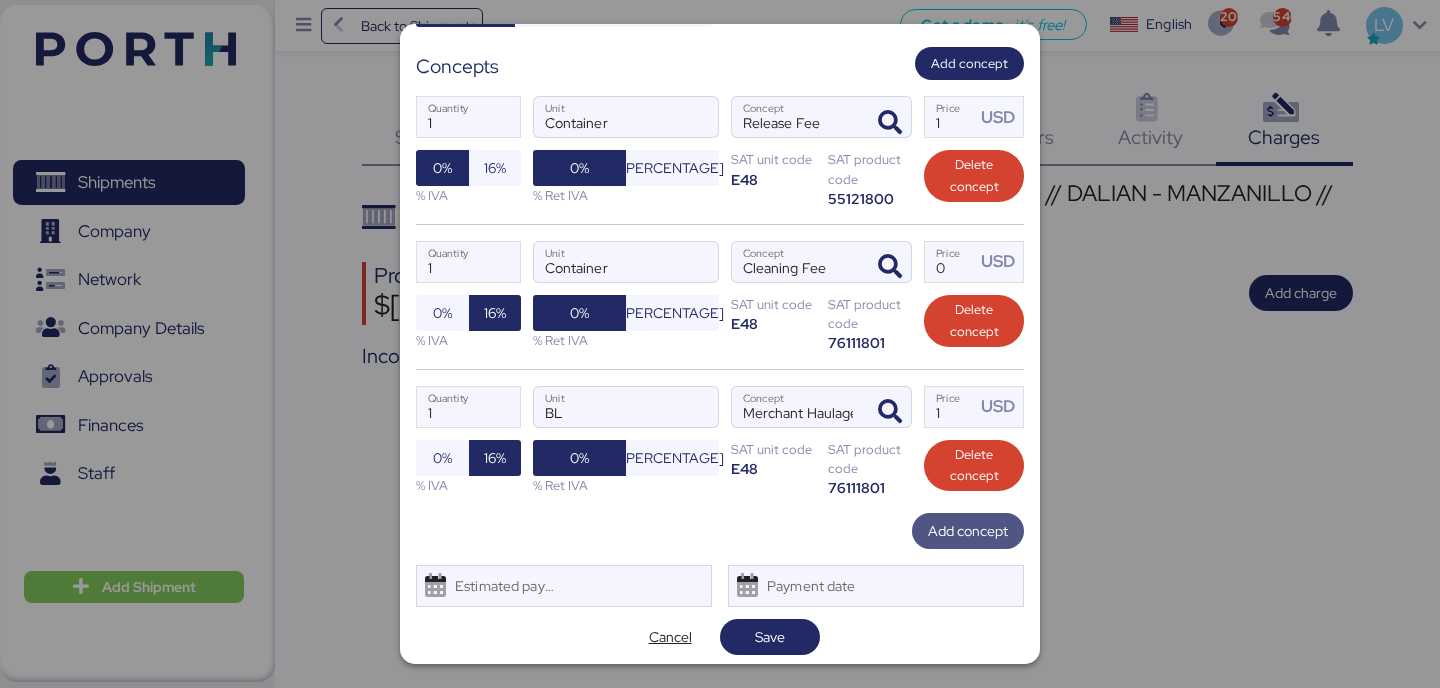 click on "Add concept" at bounding box center (968, 531) 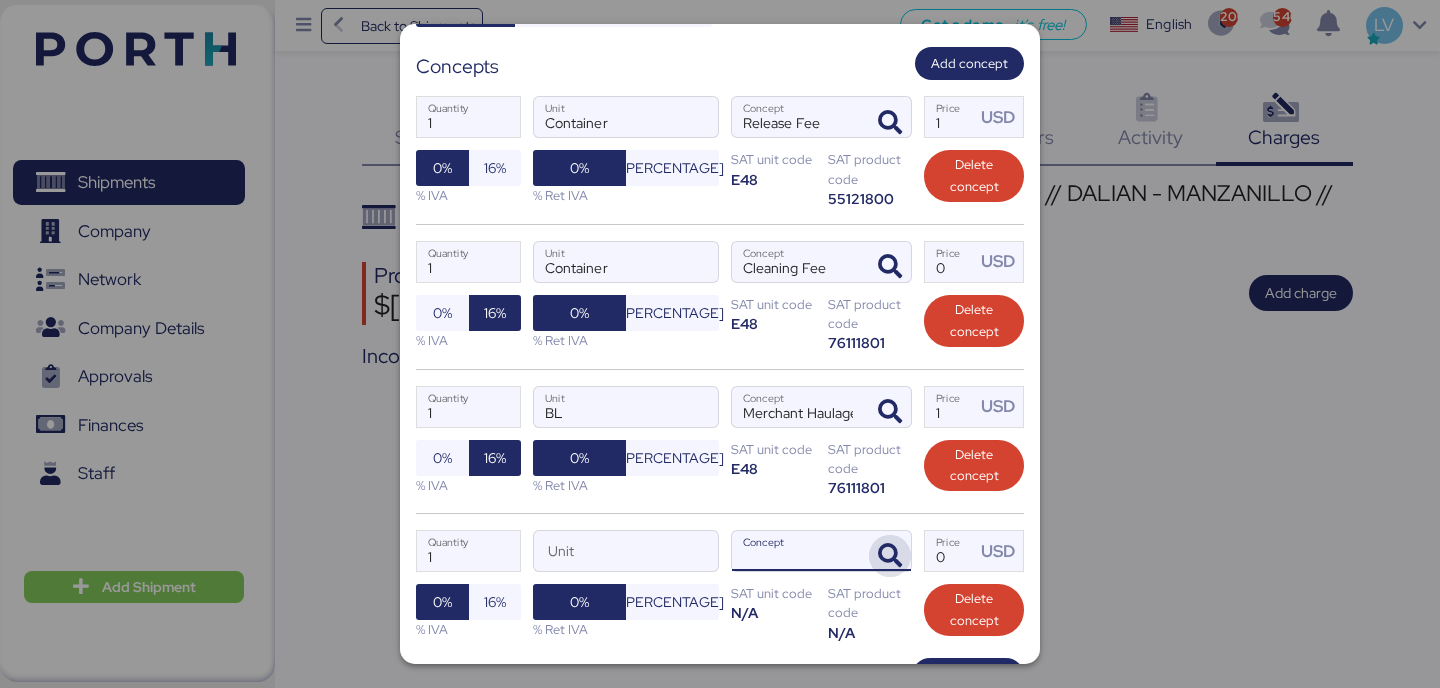 click at bounding box center (890, 556) 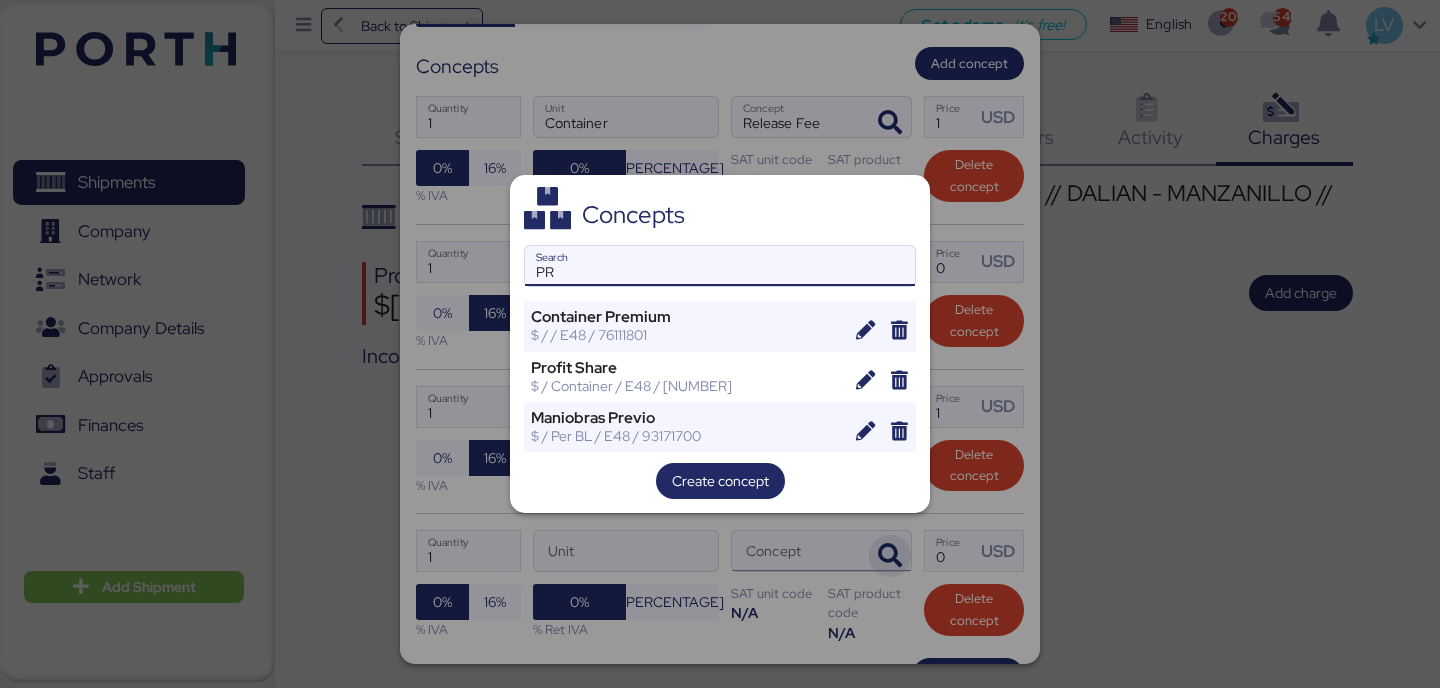 type on "P" 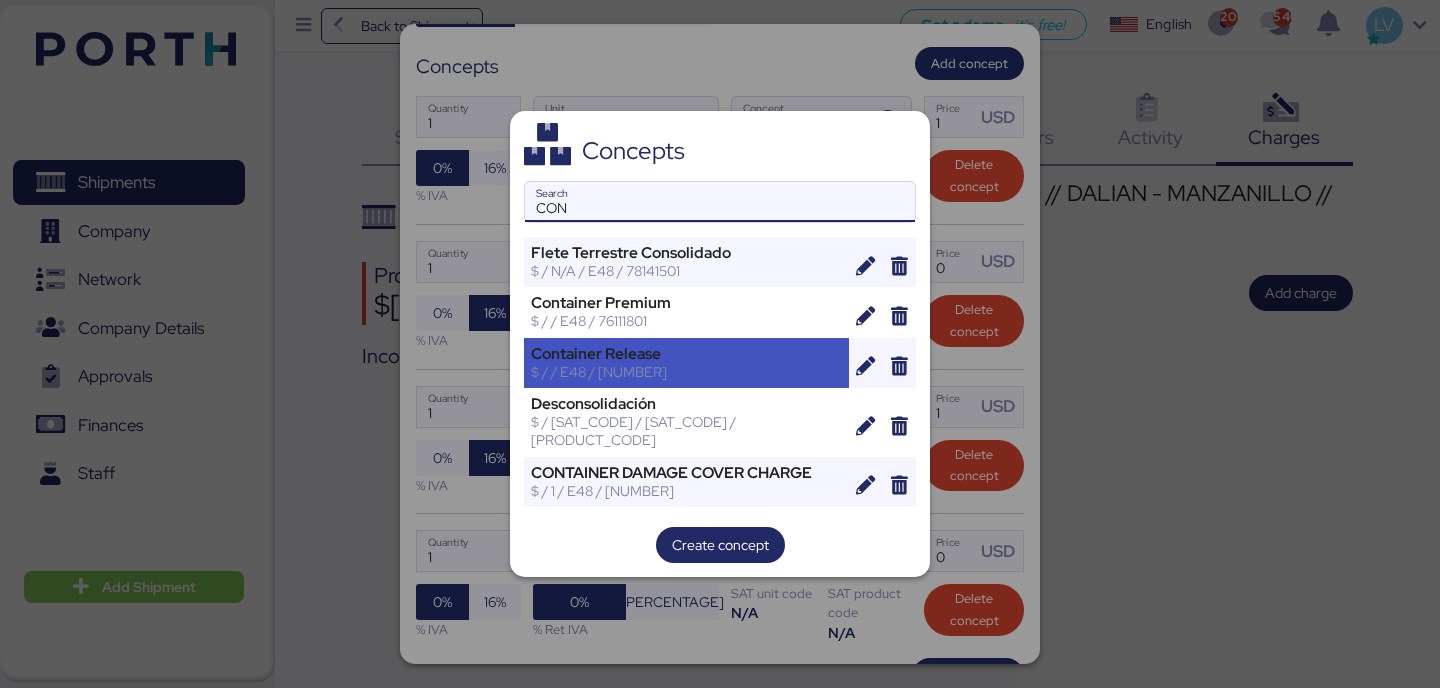 type on "CON" 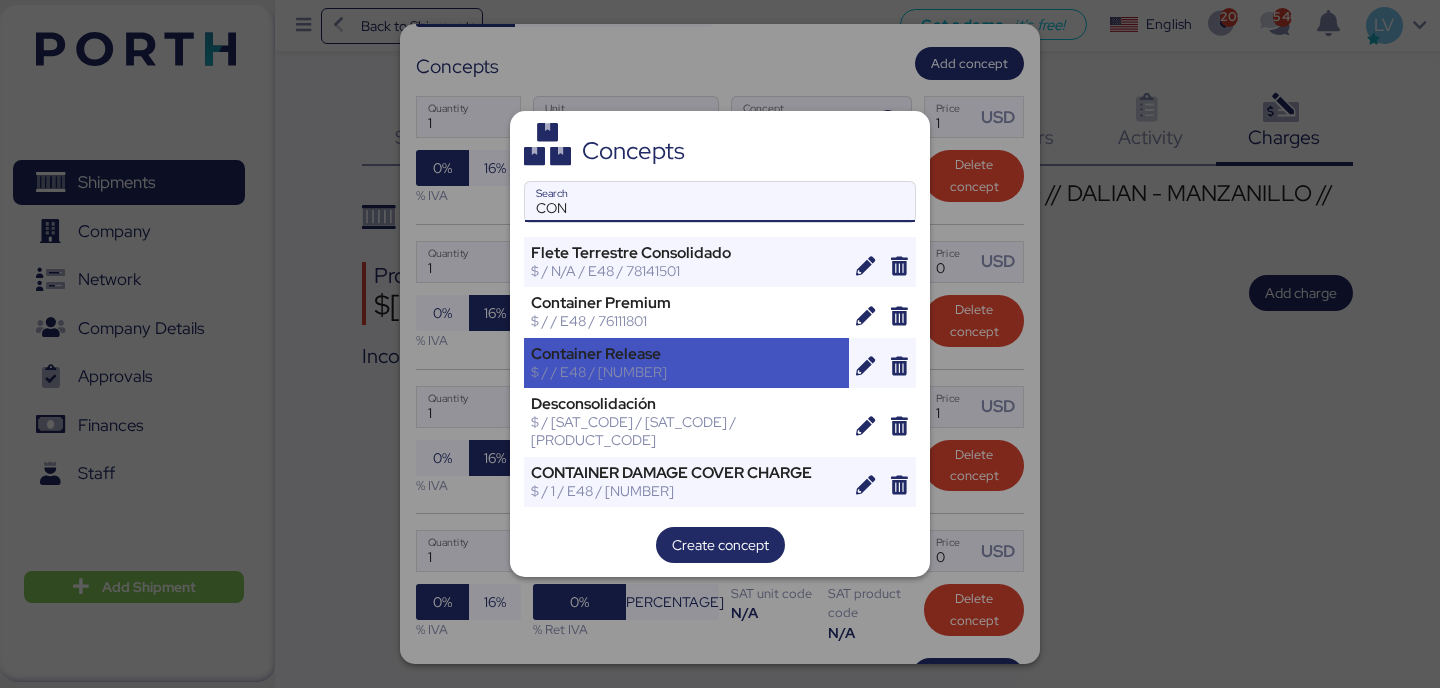 click on "$ /  / E48 / [NUMBER]" at bounding box center [686, 372] 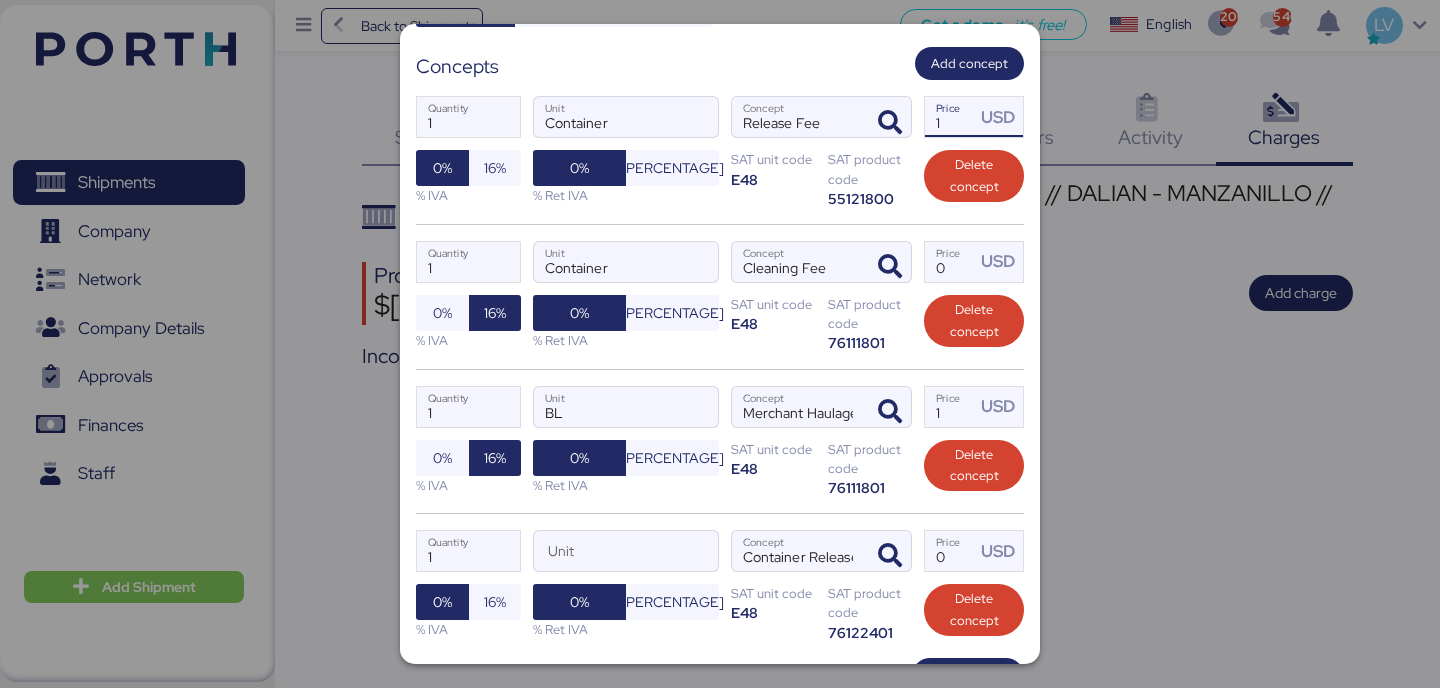 click on "1" at bounding box center [950, 117] 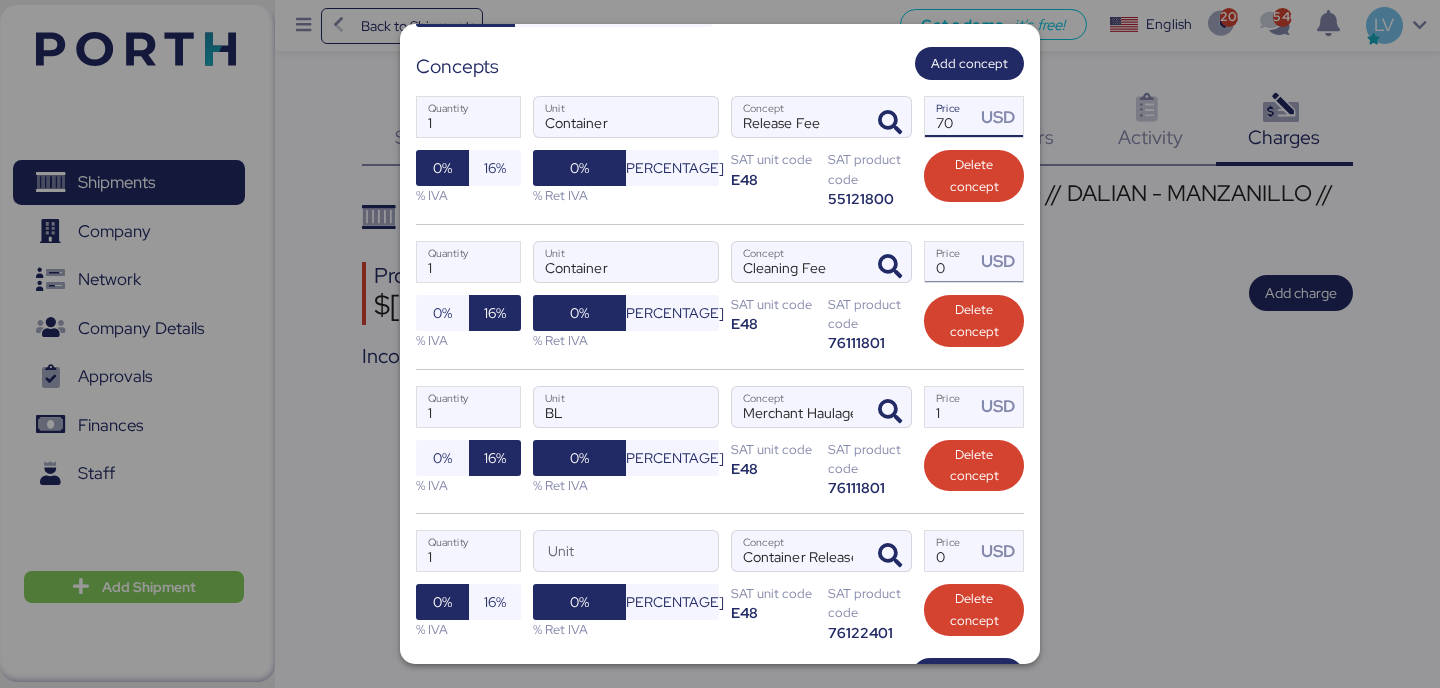 type on "70" 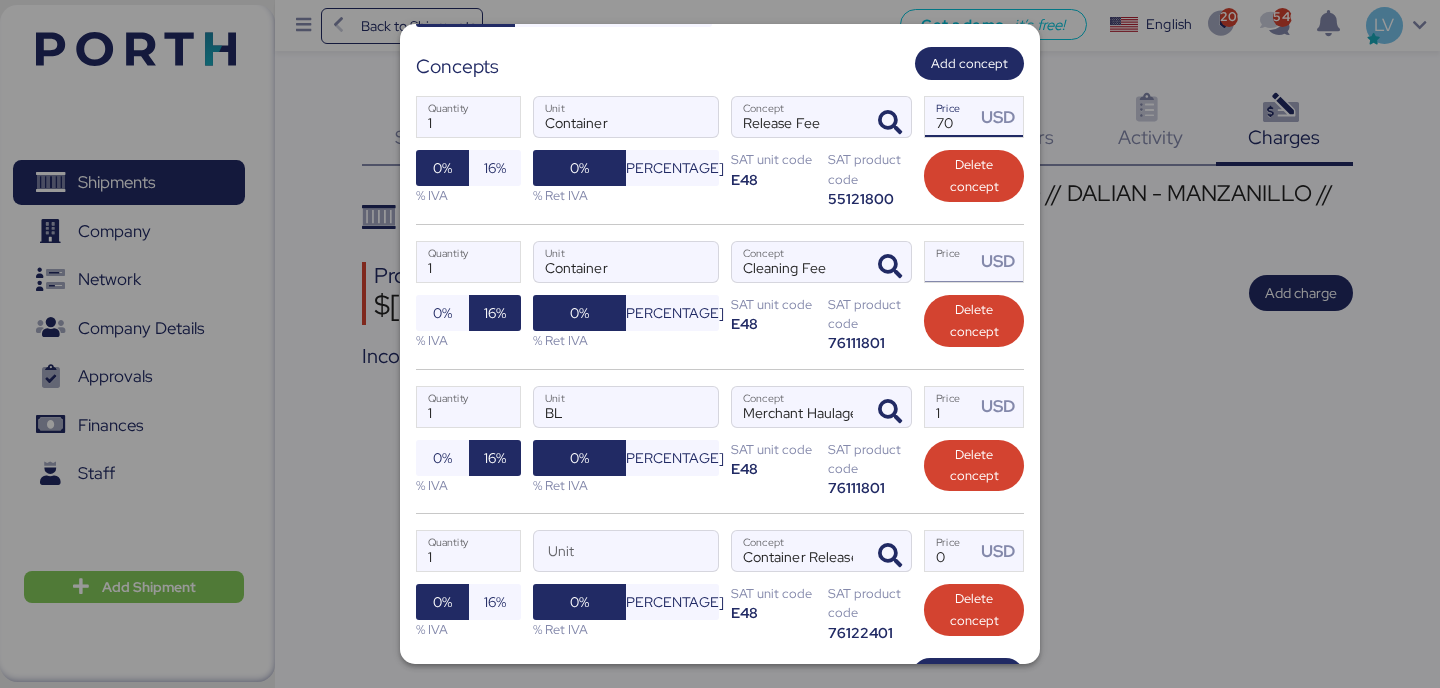 click on "Price USD" at bounding box center [950, 262] 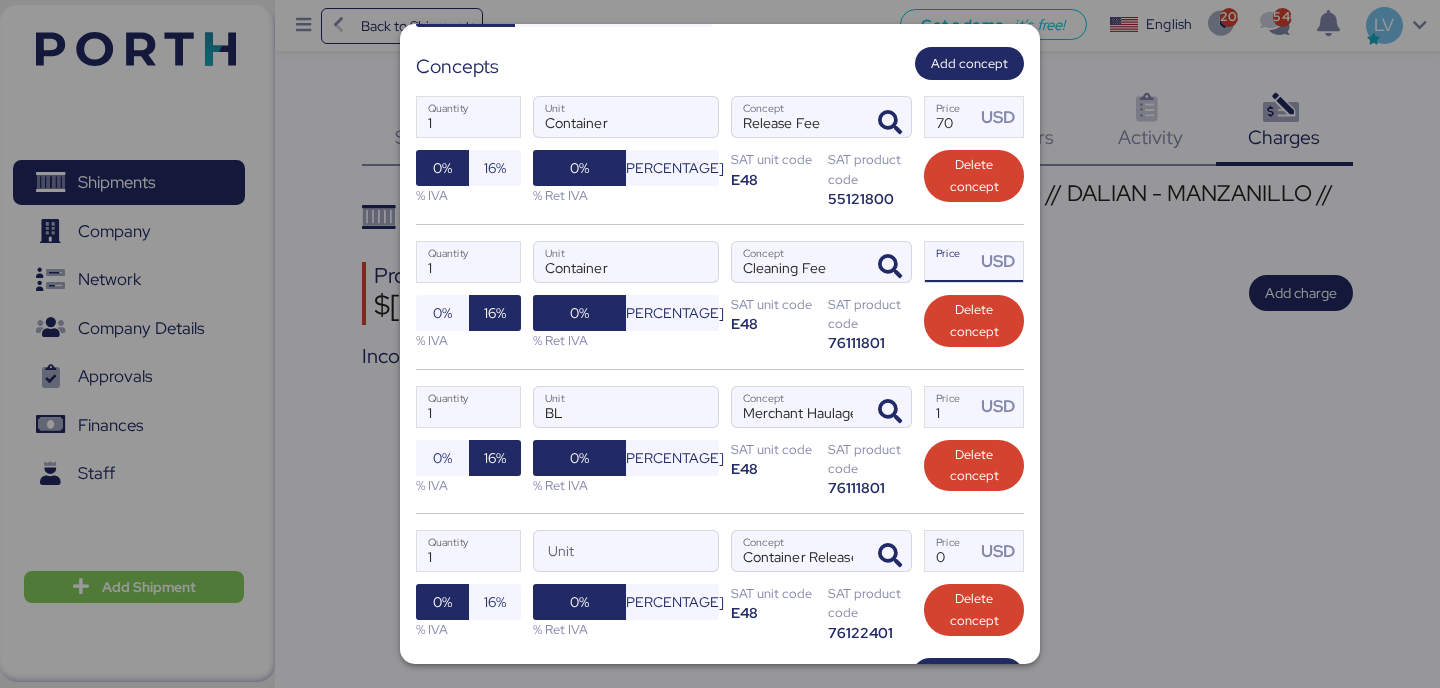 type on "[NUMBER]" 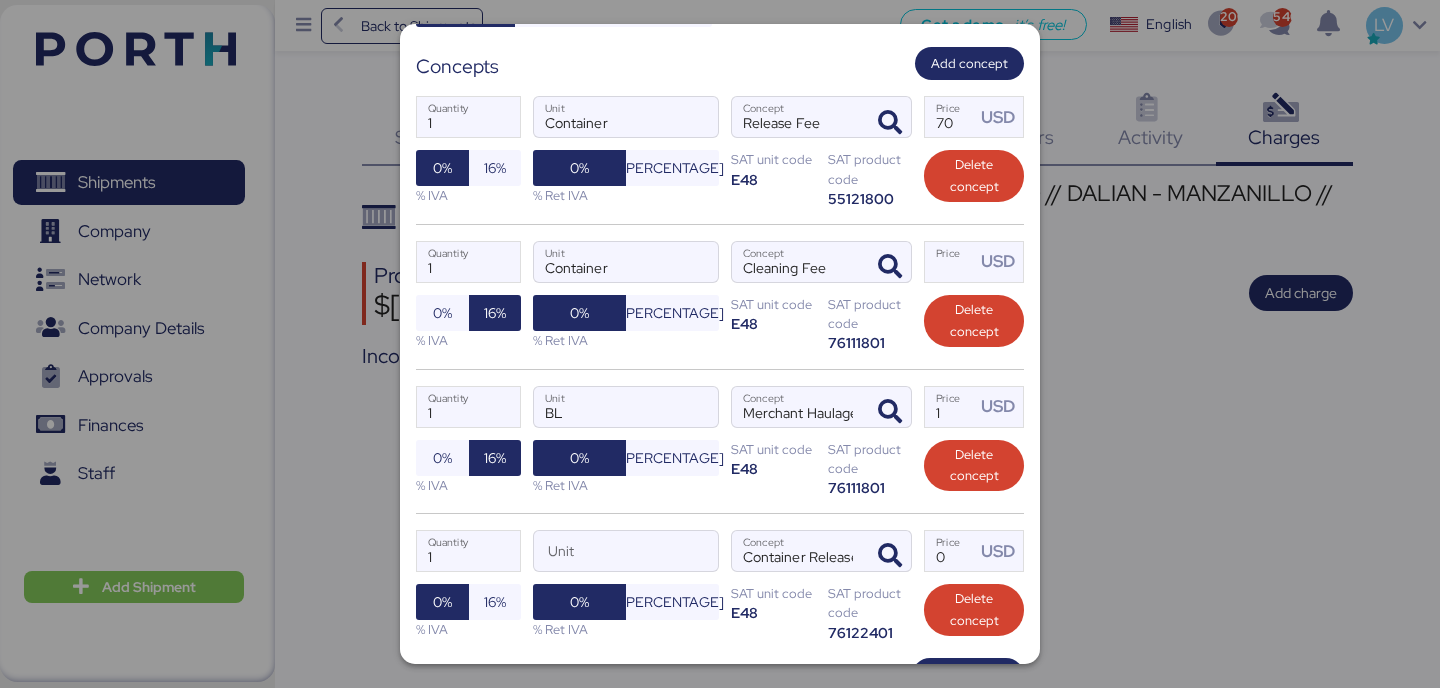 click on "1 Quantity Container Unit Cleaning Fee Concept   35 Price USD 0% 16% % IVA 0% 4% % Ret IVA SAT unit code E48 SAT product code 76111801 Delete concept" at bounding box center [720, 296] 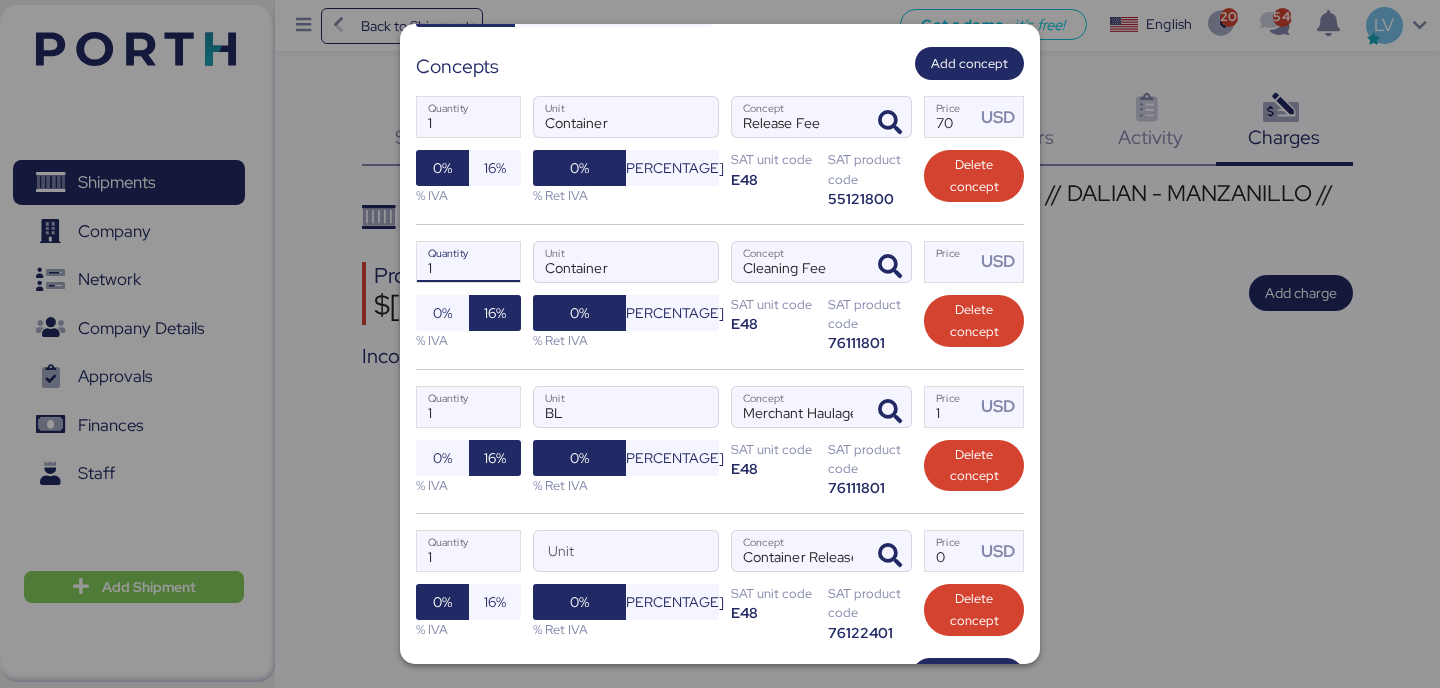 click on "1" at bounding box center (468, 262) 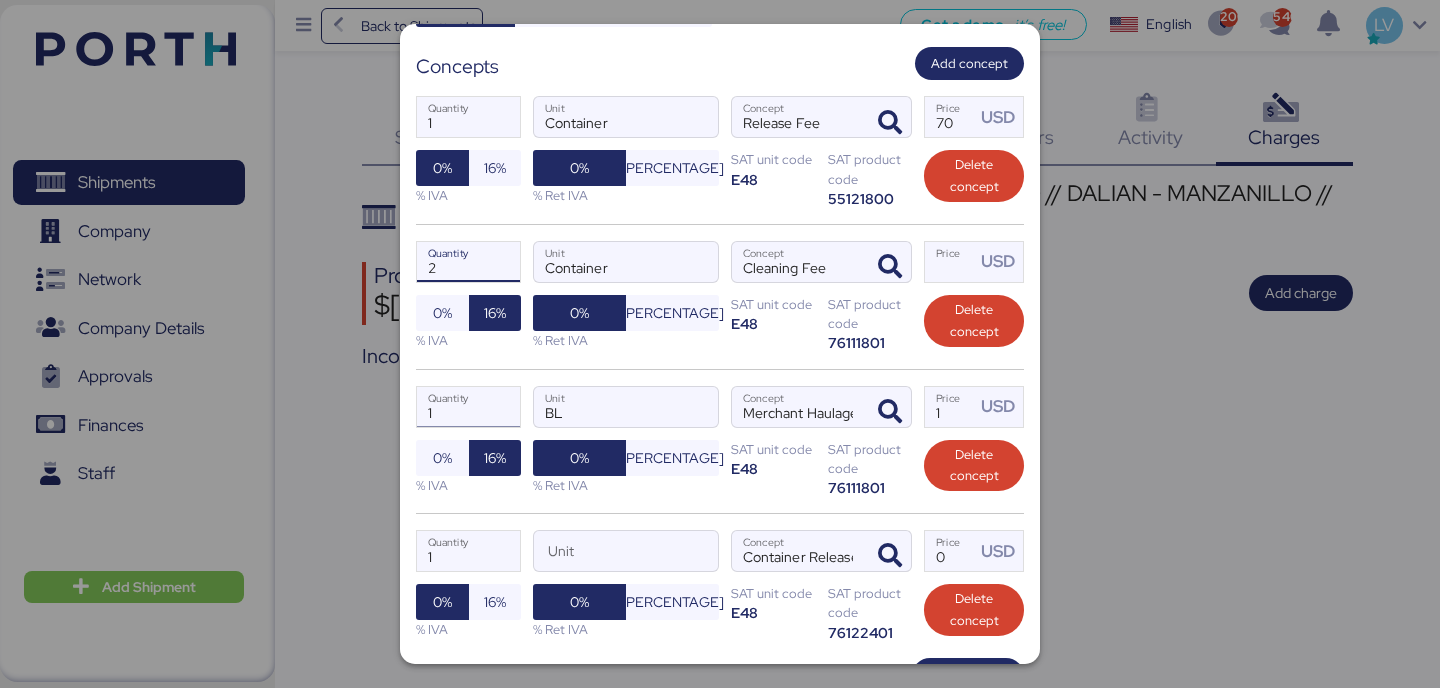 type on "1" 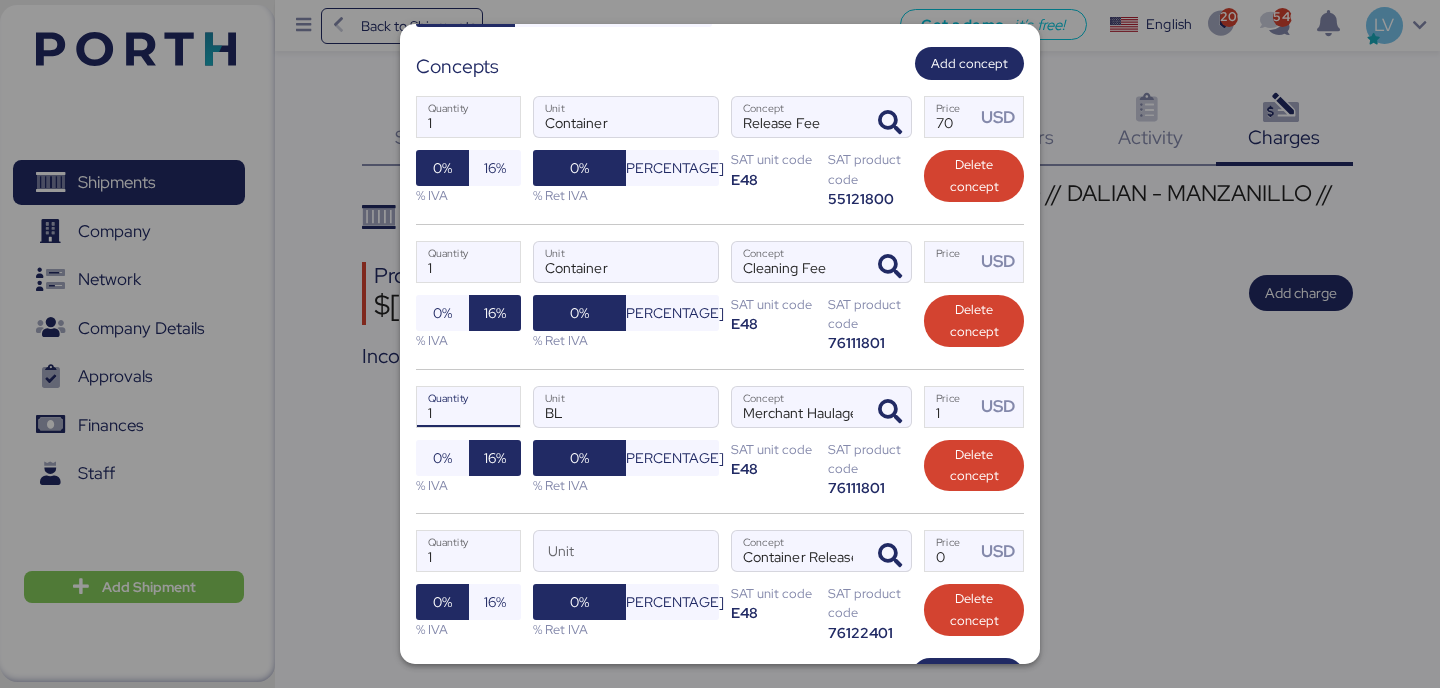 click on "1" at bounding box center (468, 407) 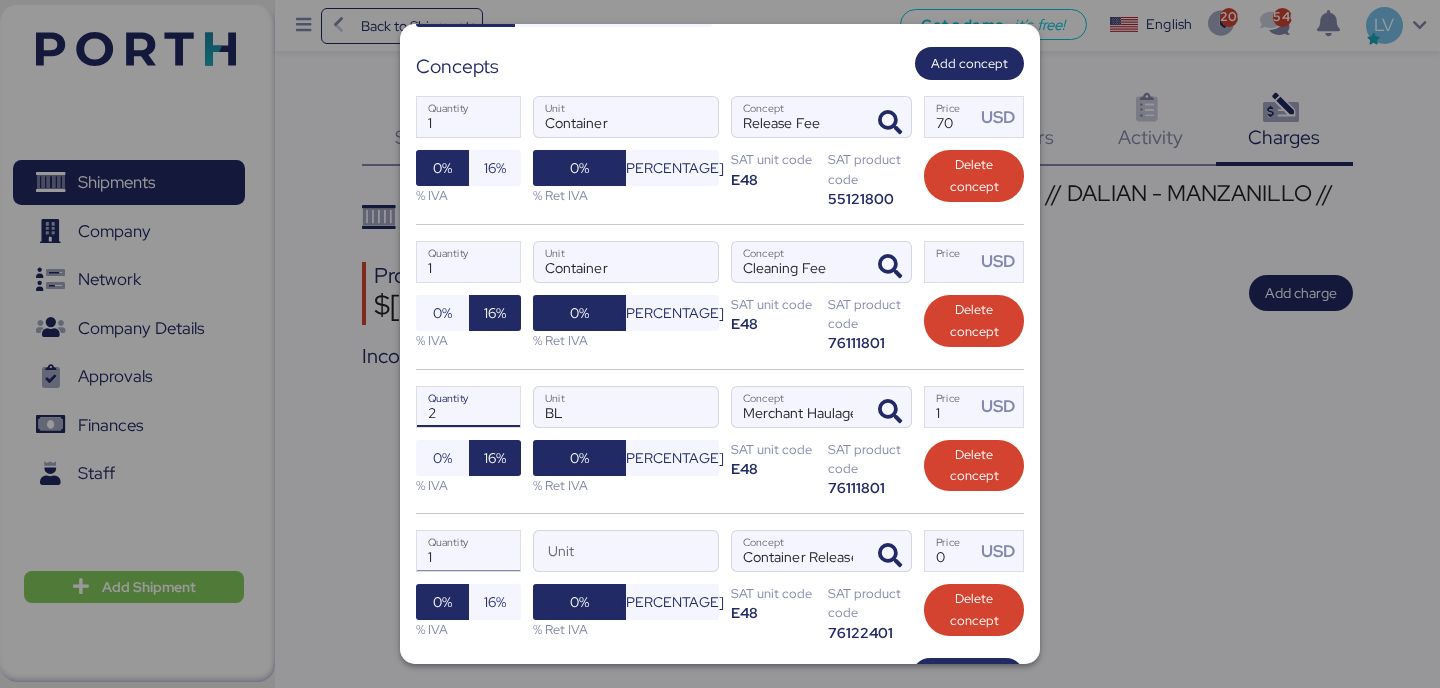 type on "1" 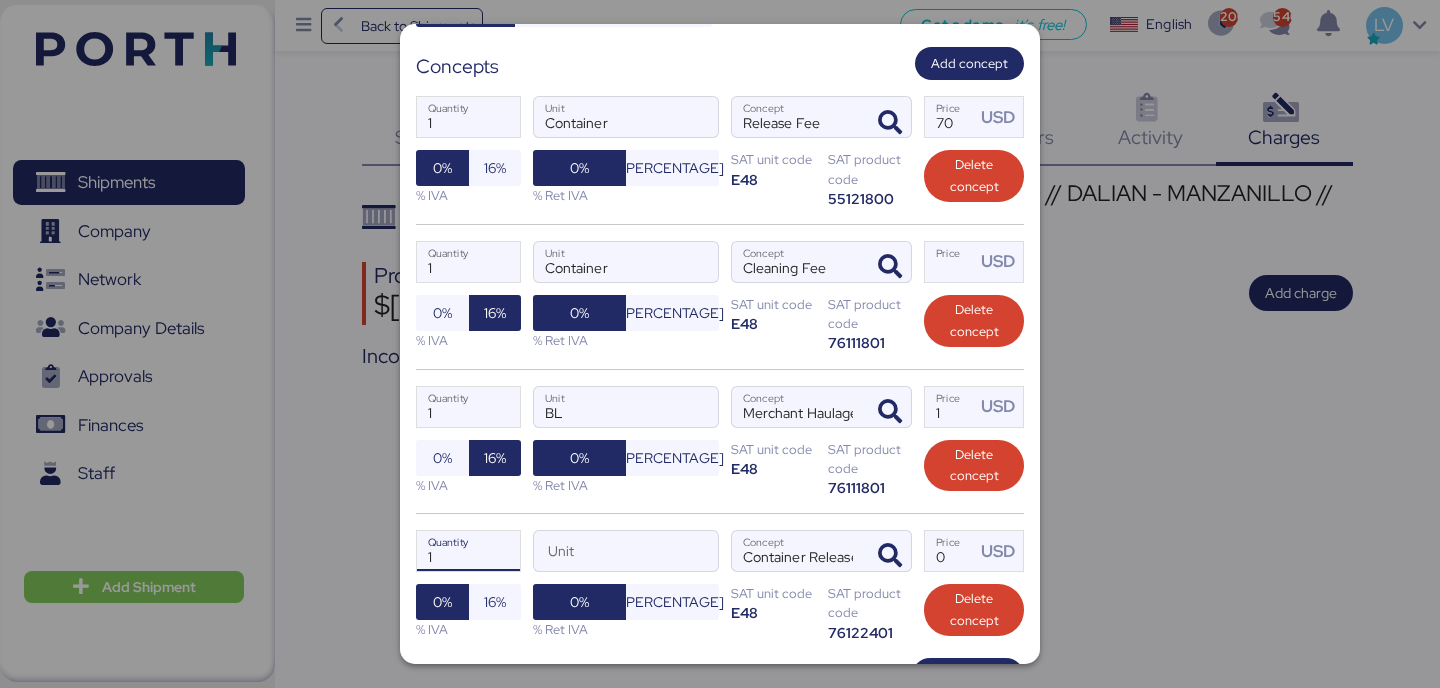 click on "1" at bounding box center [468, 551] 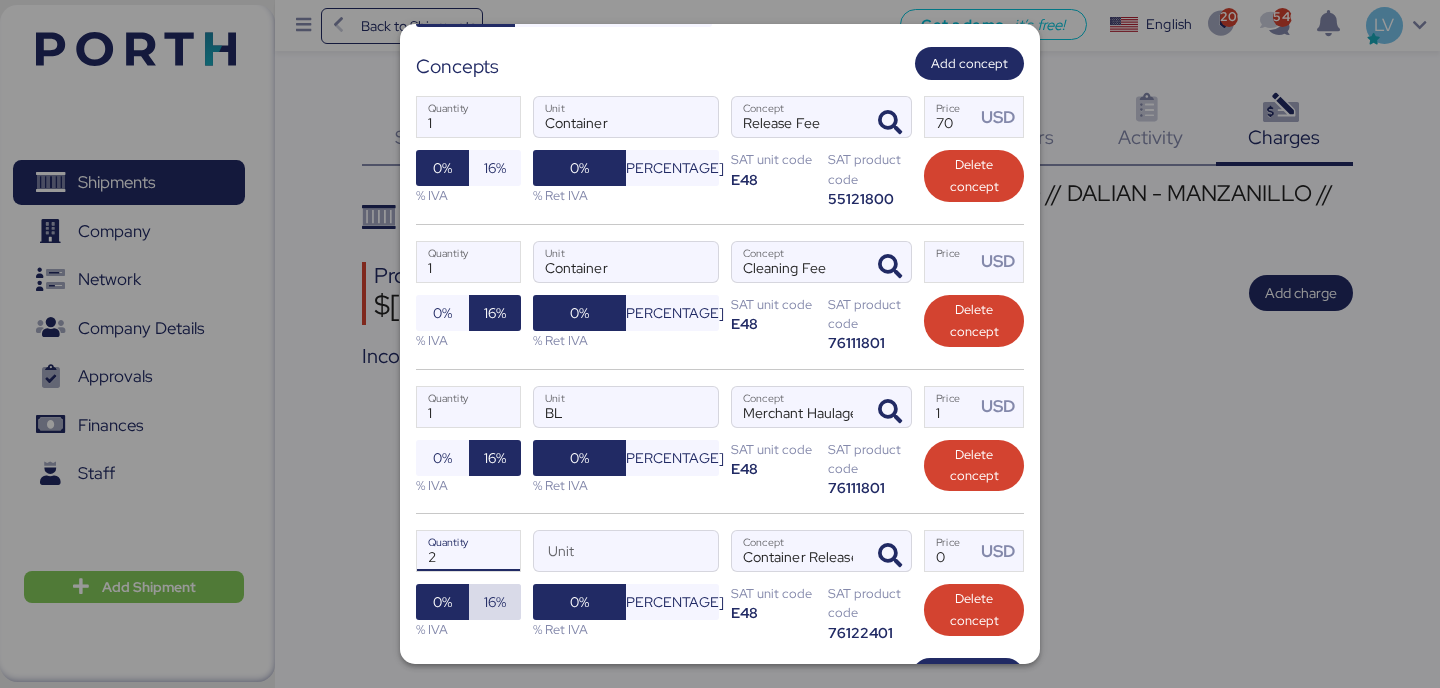 type on "1" 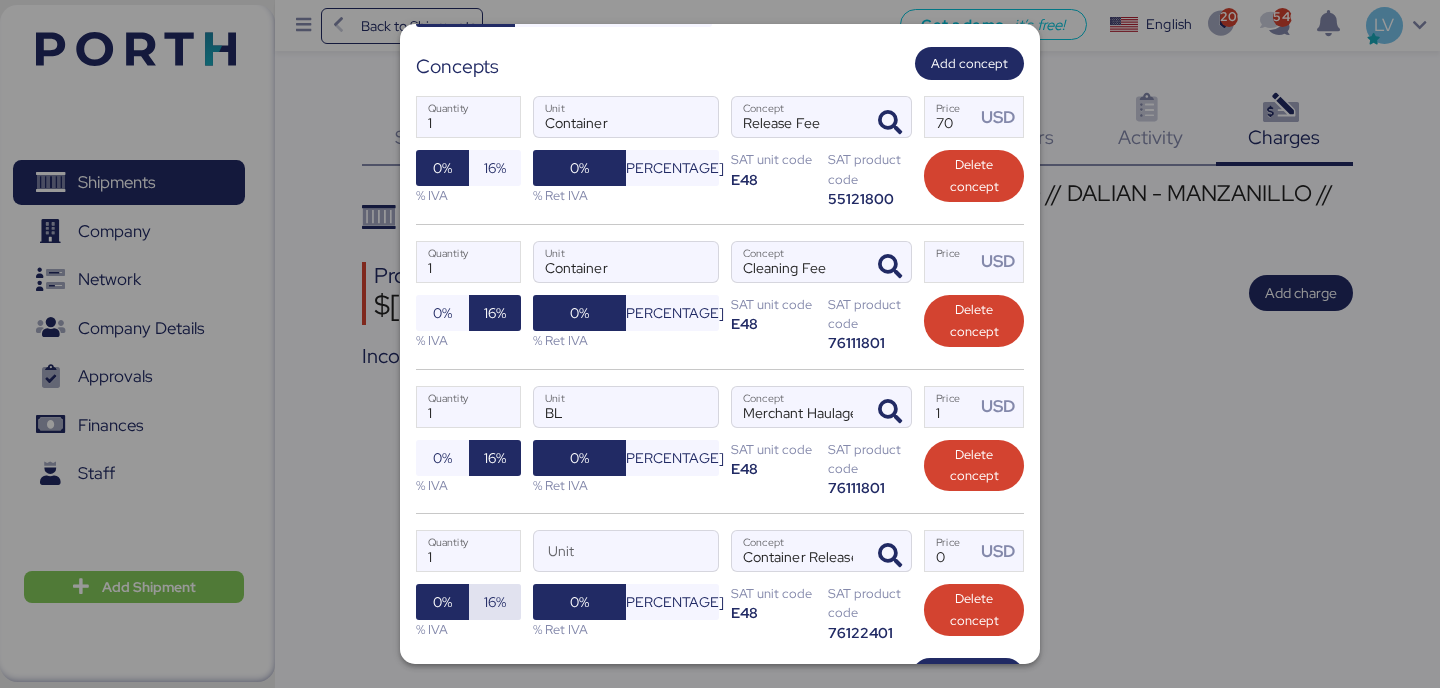 click on "16%" at bounding box center [495, 602] 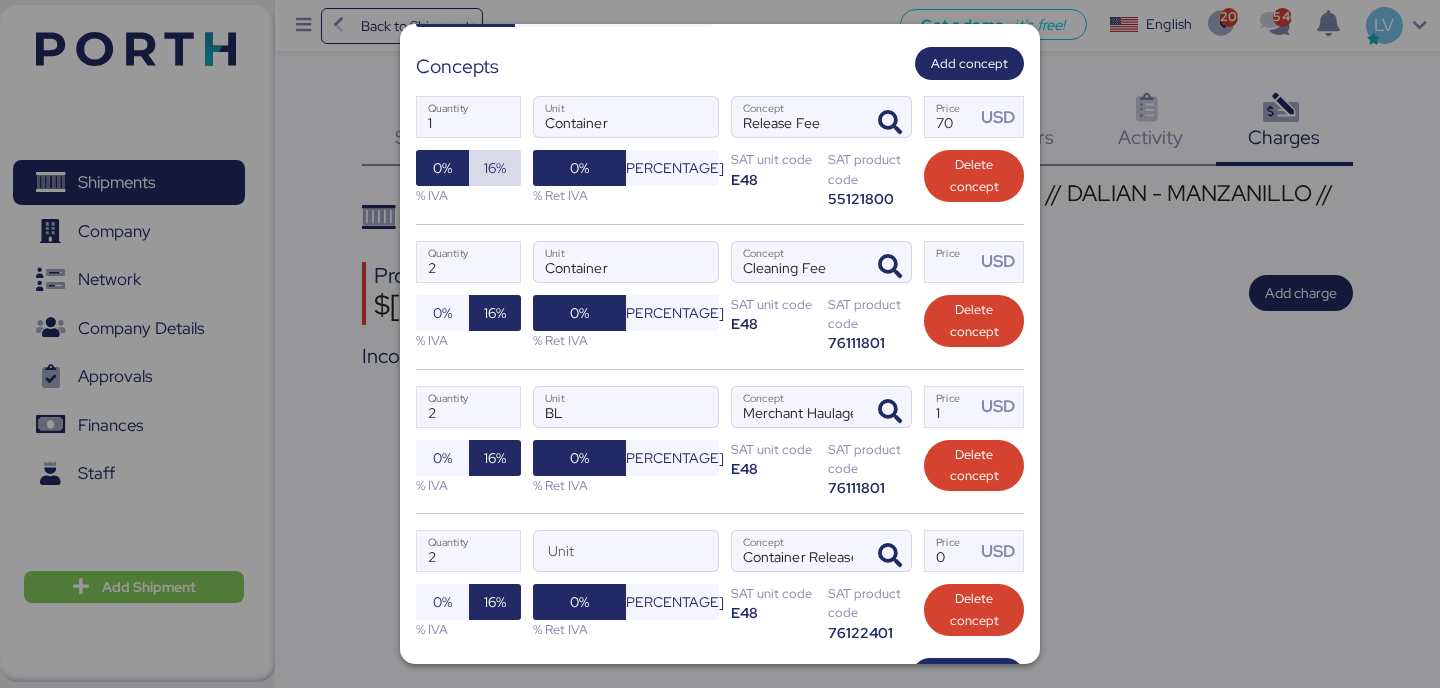click on "16%" at bounding box center (495, 168) 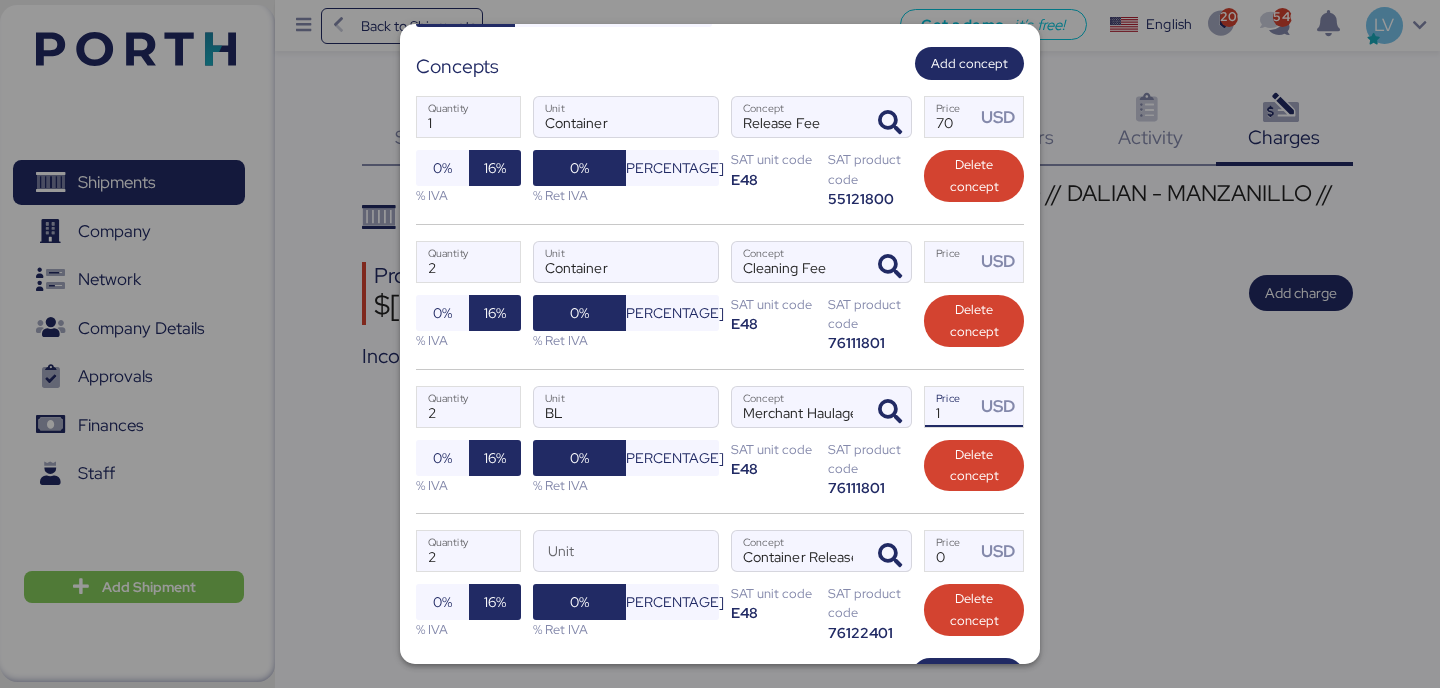 click on "1" at bounding box center (950, 407) 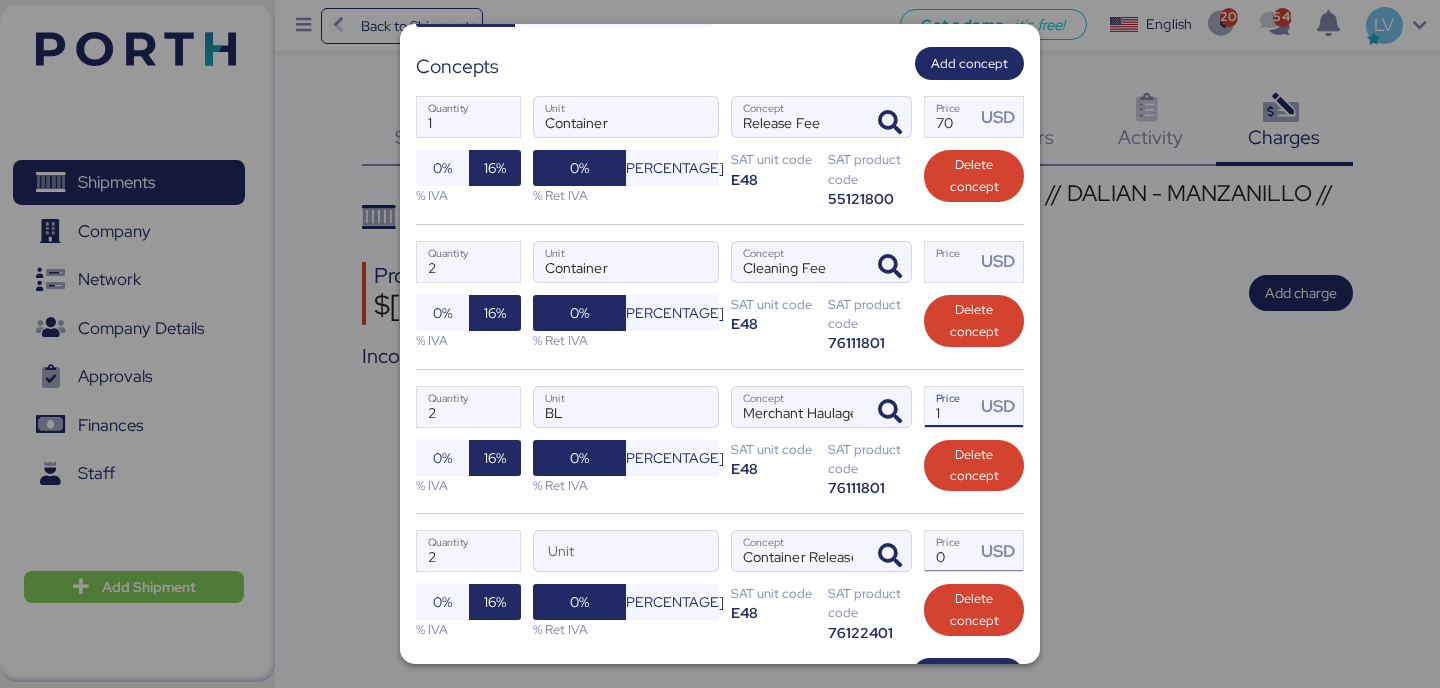 type on "[NUMBER]" 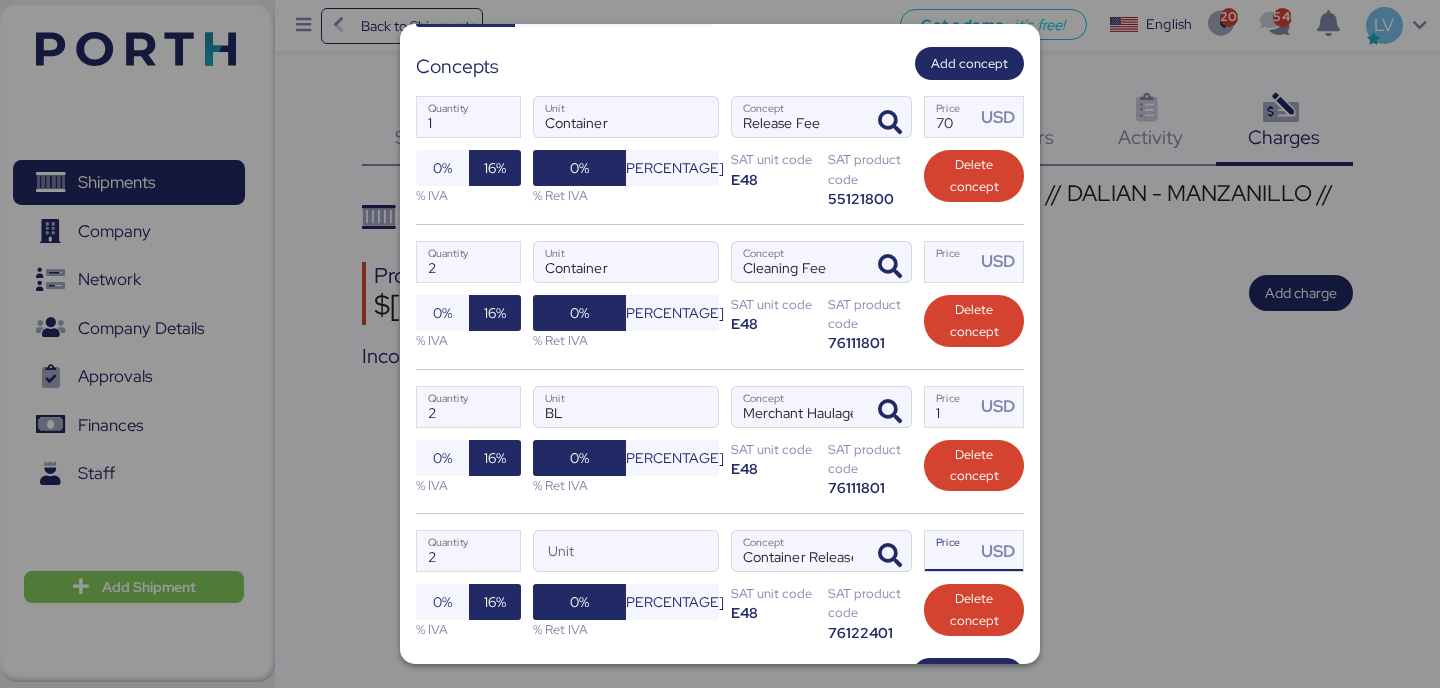 click on "Price USD" at bounding box center (950, 551) 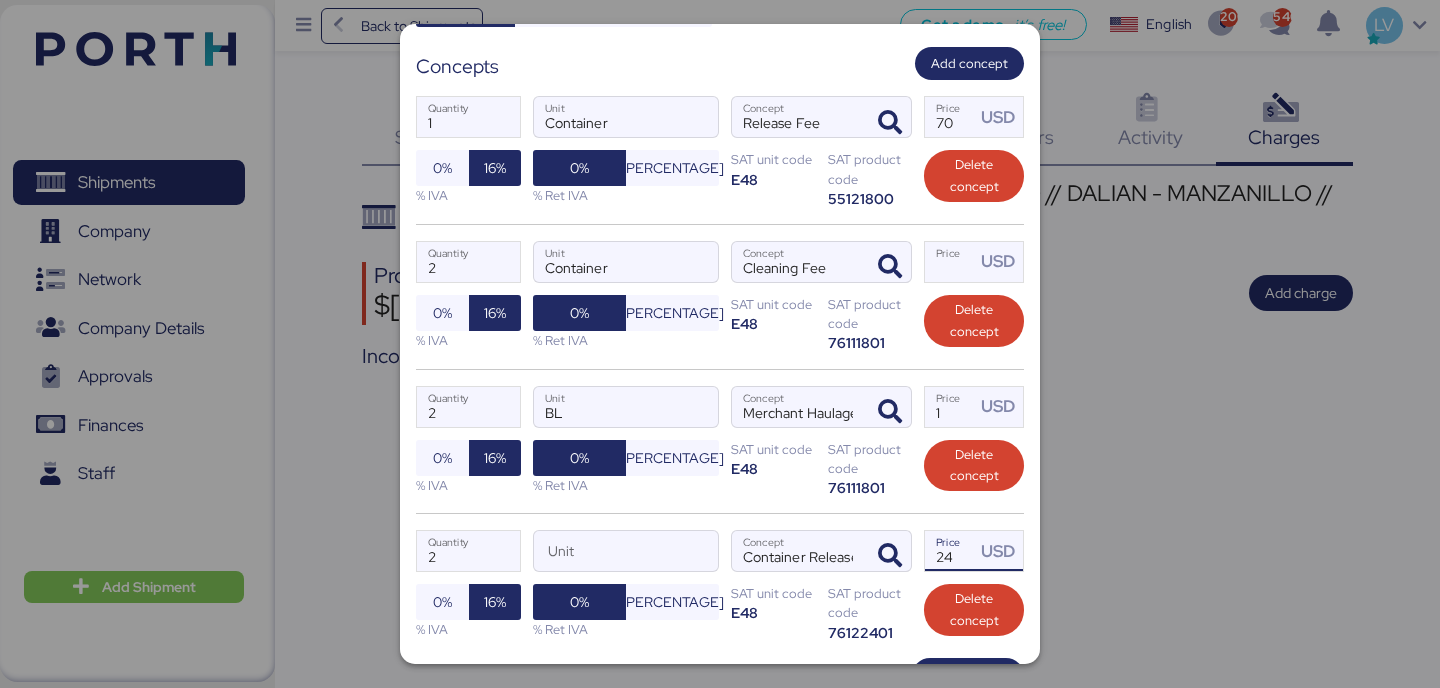 type on "24" 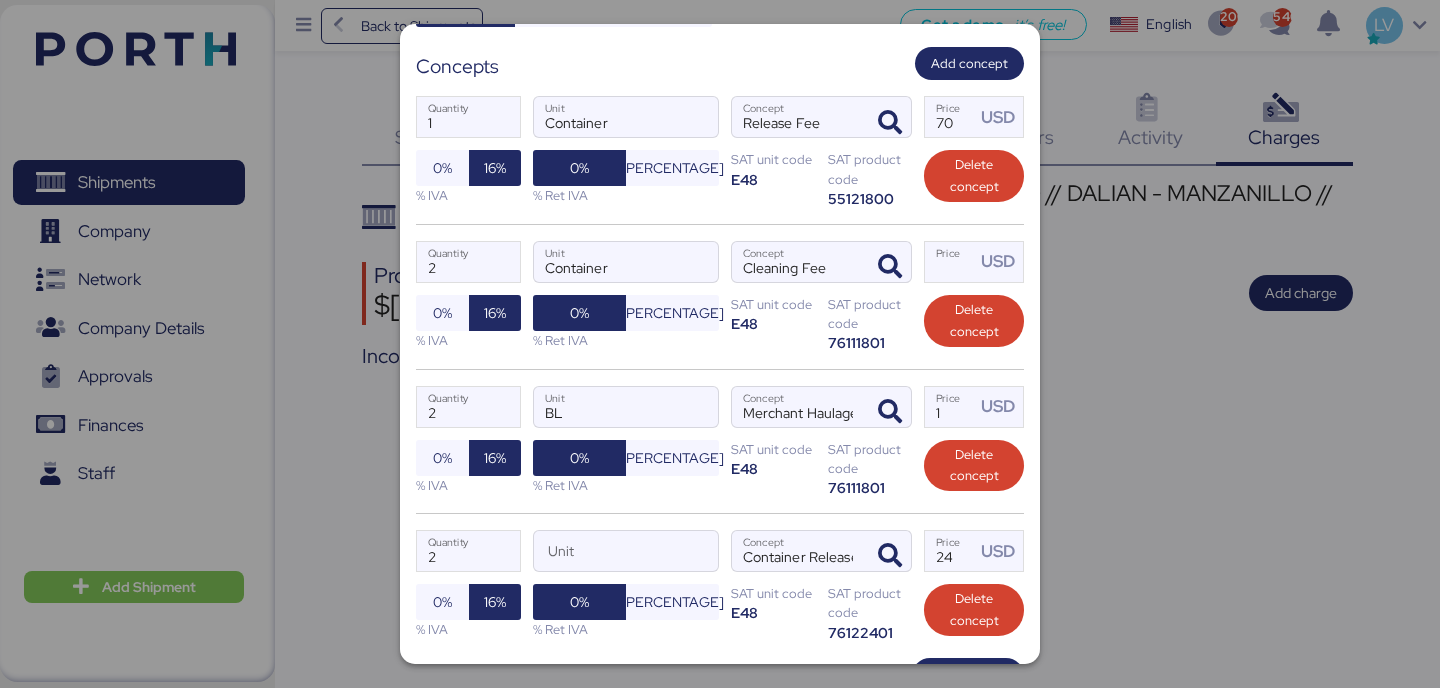click on "76111801" at bounding box center [870, 487] 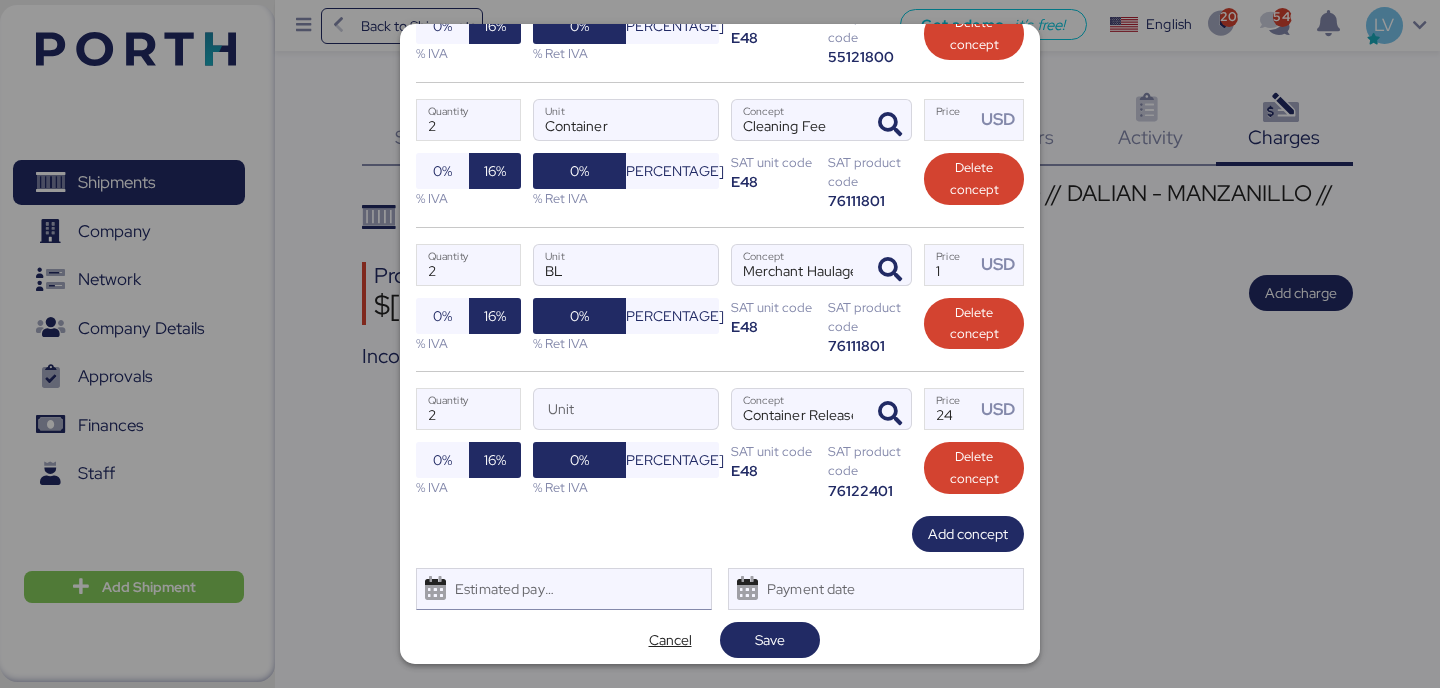 click on "Estimated payment date" at bounding box center (564, 589) 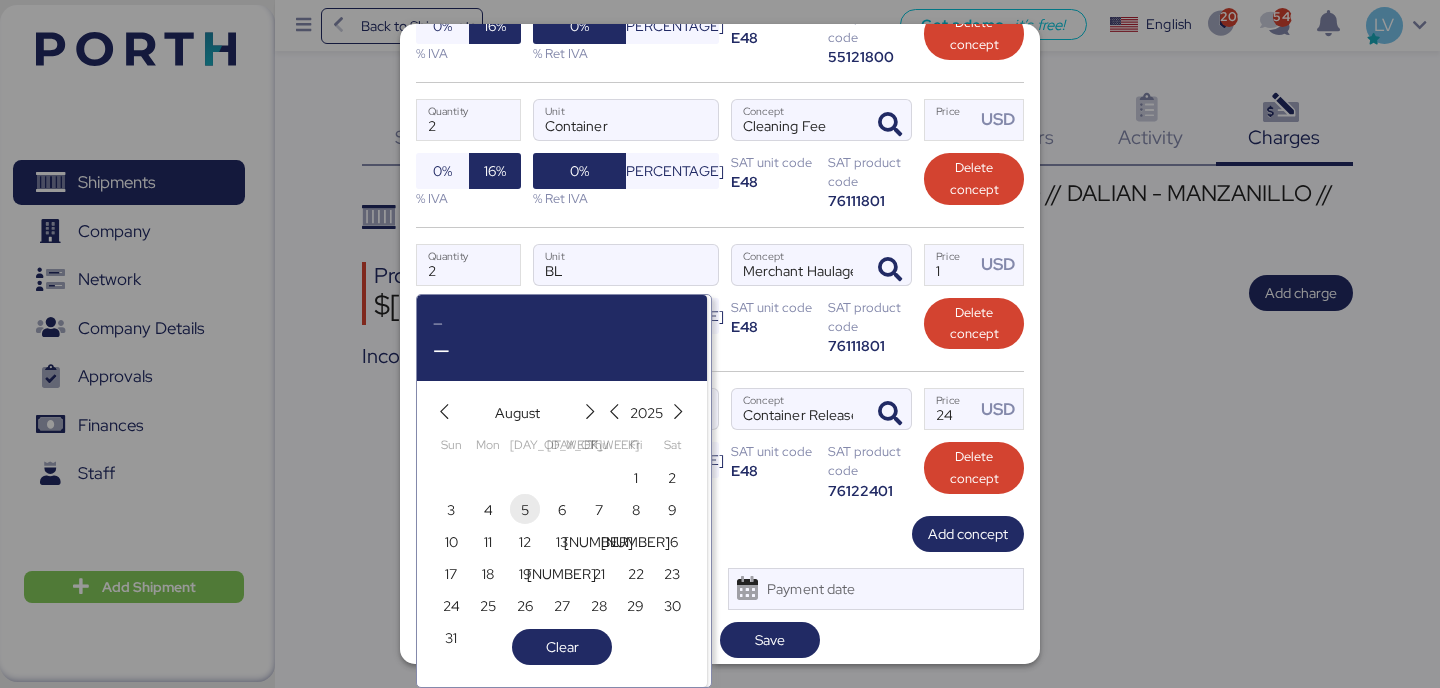 click on "5" at bounding box center (525, 510) 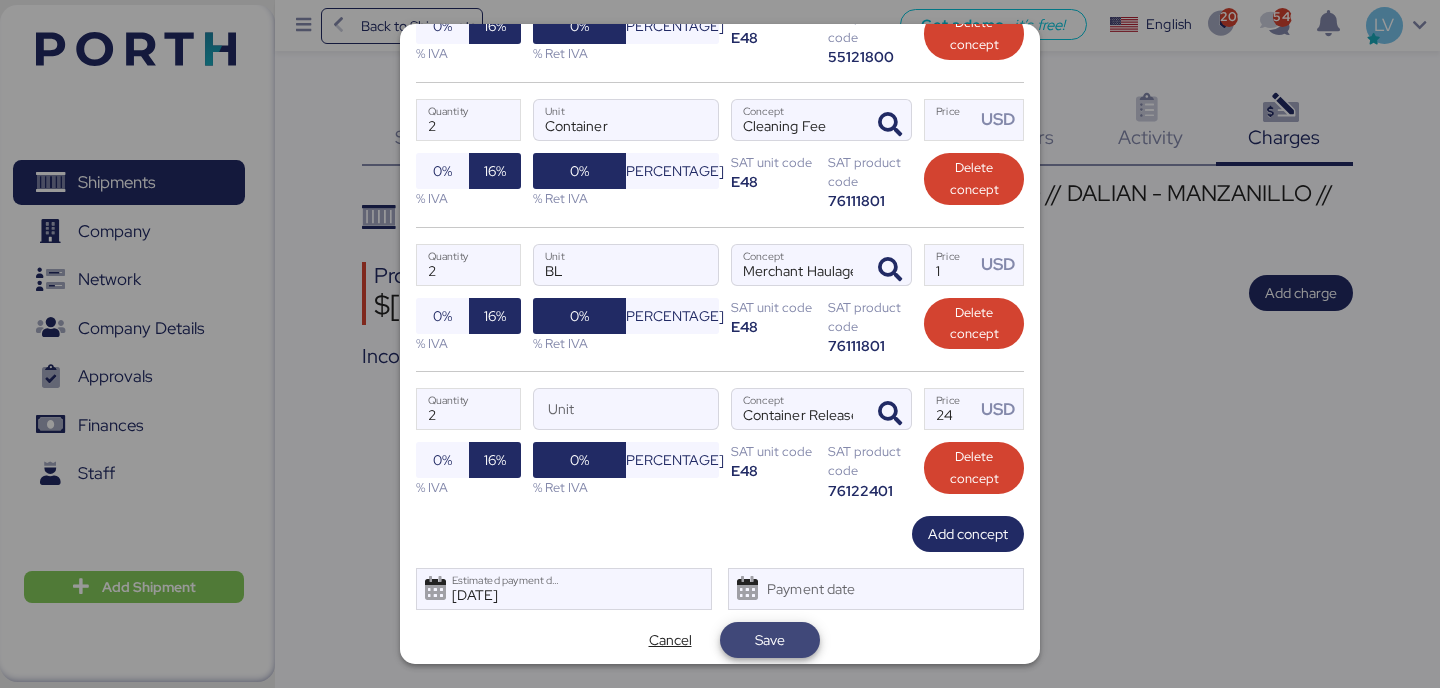 click on "Save" at bounding box center [770, 640] 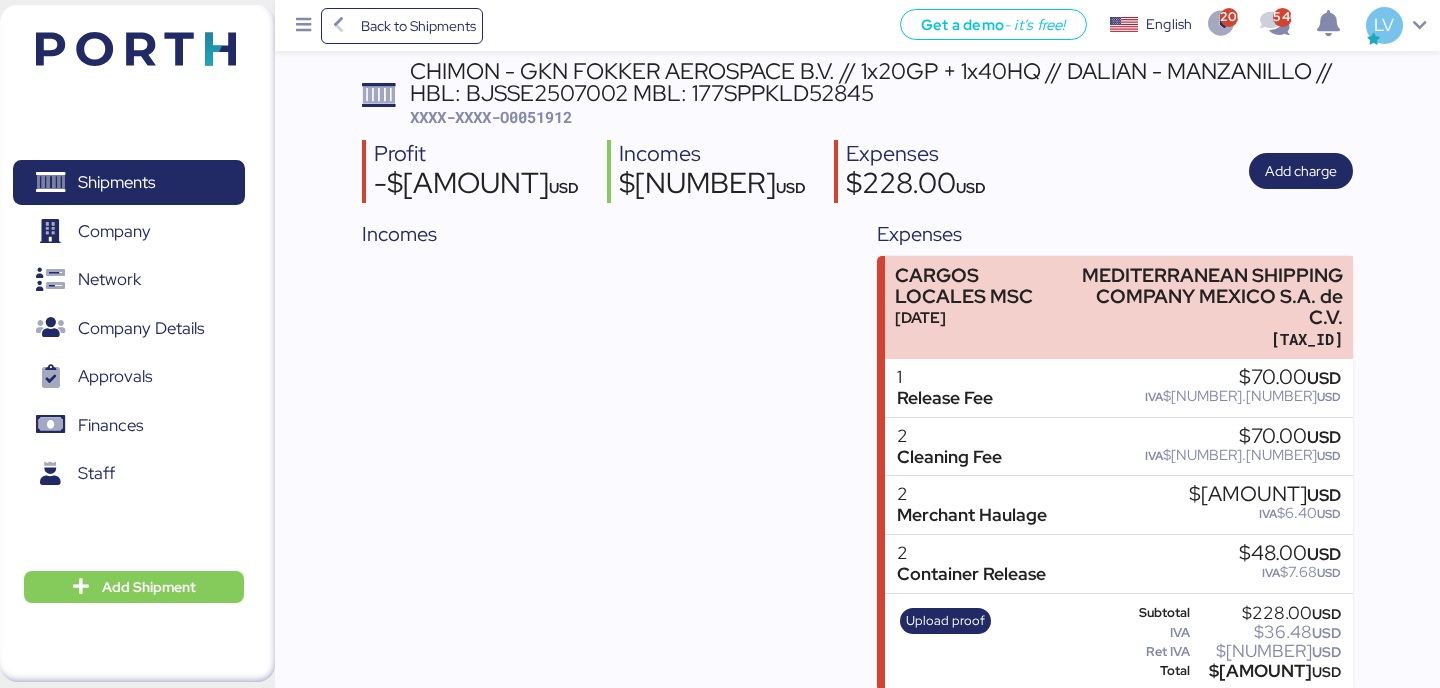 scroll, scrollTop: 141, scrollLeft: 0, axis: vertical 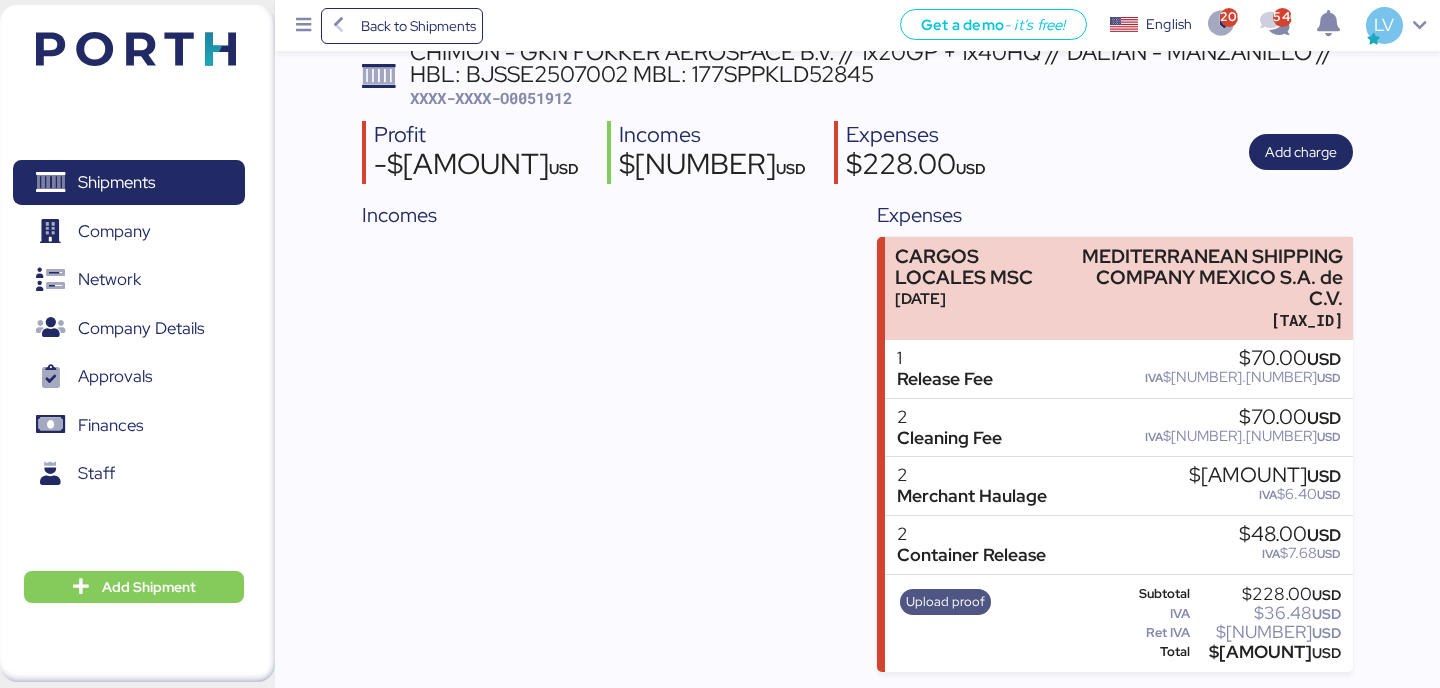 click on "Upload proof" at bounding box center [945, 602] 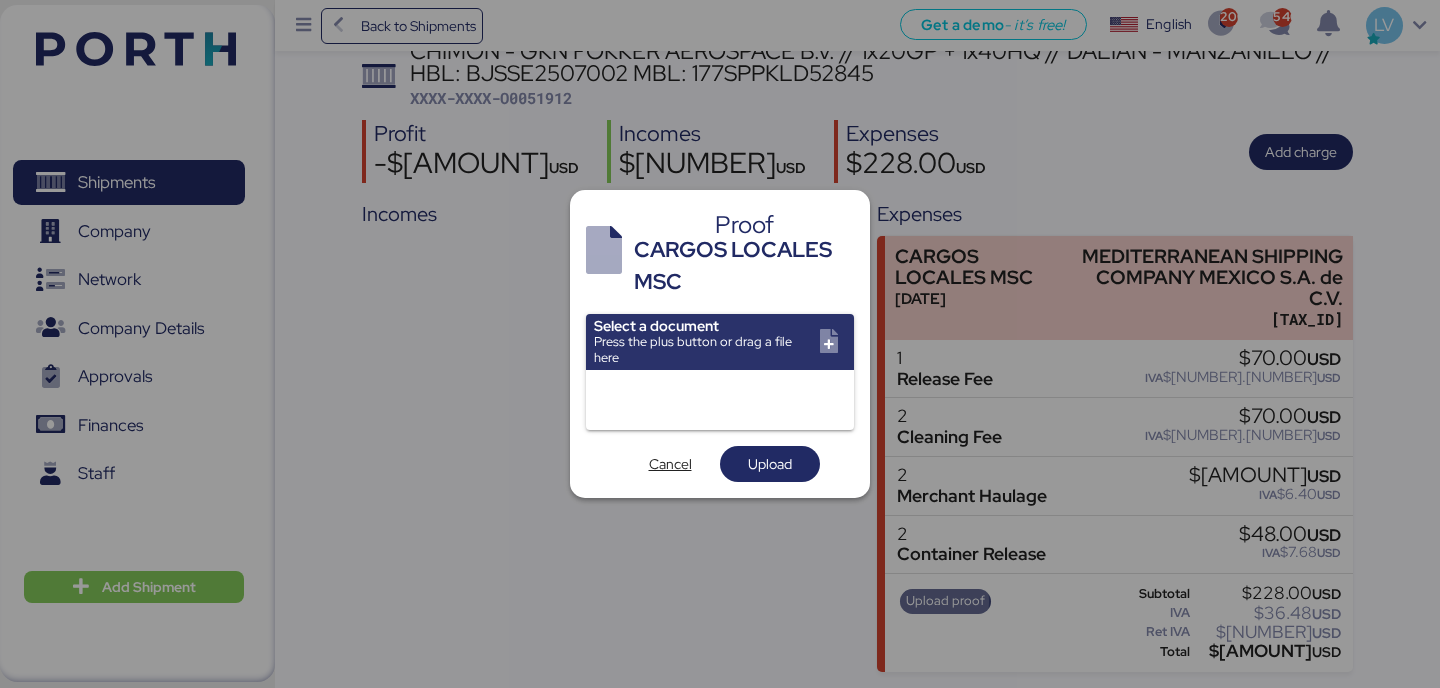 scroll, scrollTop: 0, scrollLeft: 0, axis: both 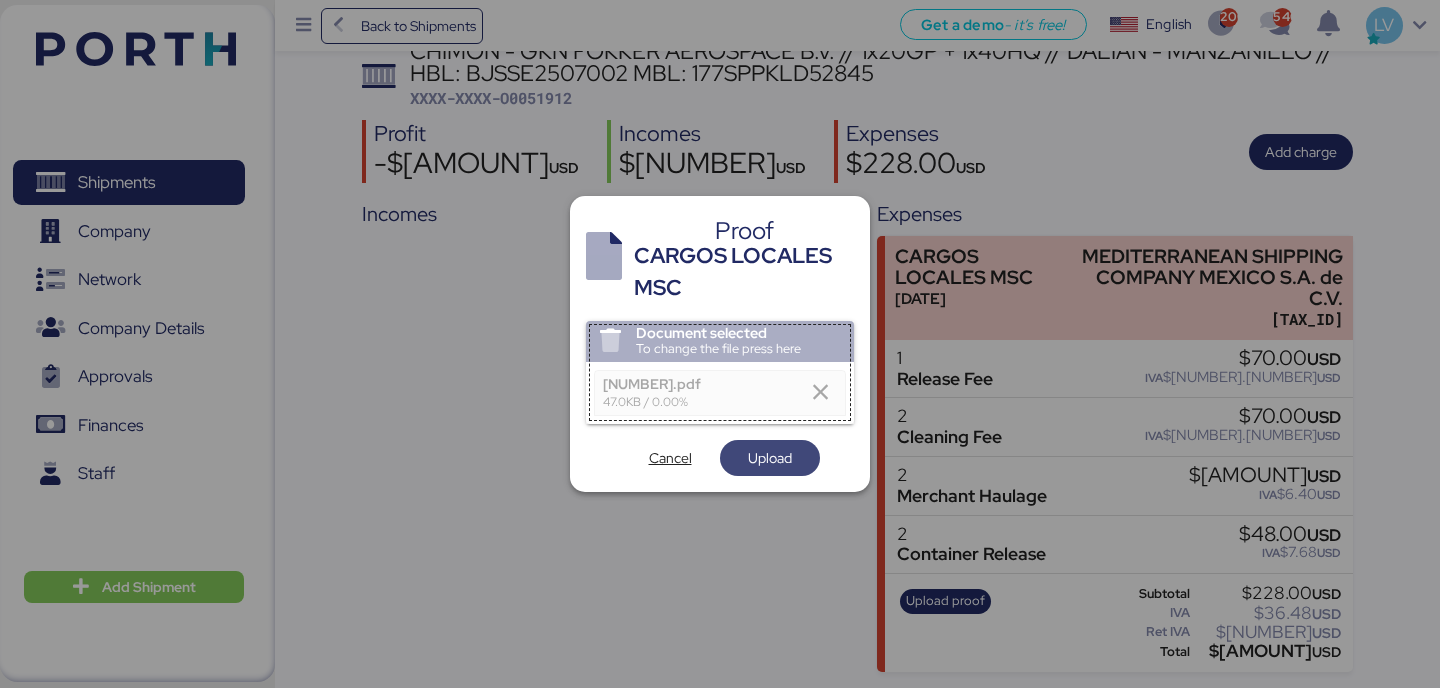 click on "Upload" at bounding box center (770, 458) 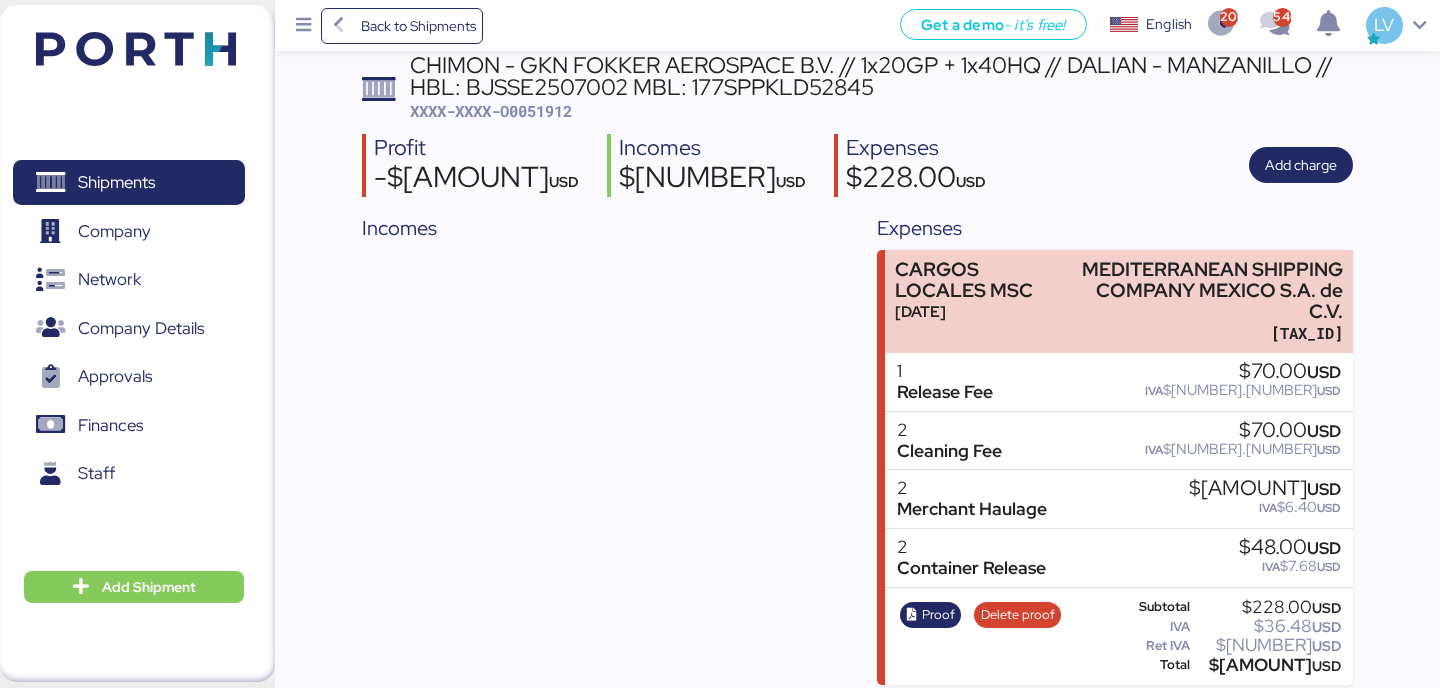 scroll, scrollTop: 141, scrollLeft: 0, axis: vertical 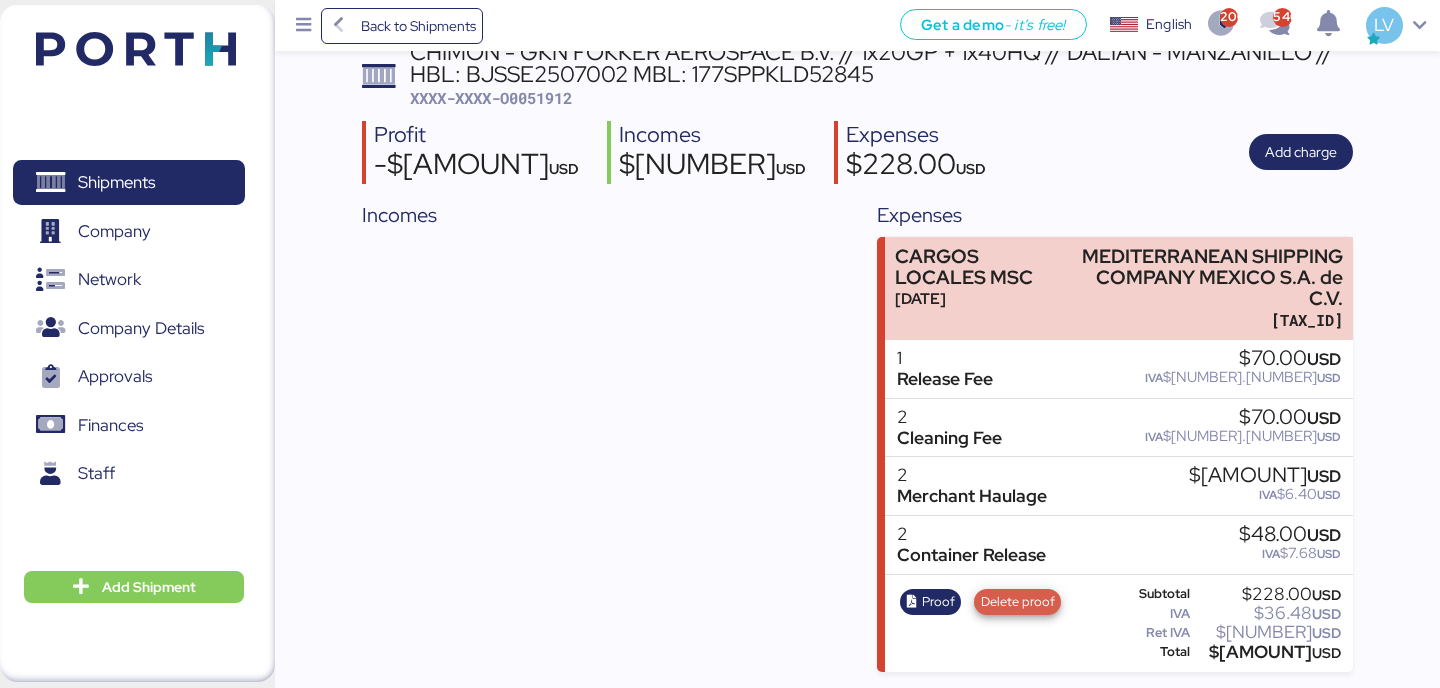 click on "Delete proof" at bounding box center [1018, 602] 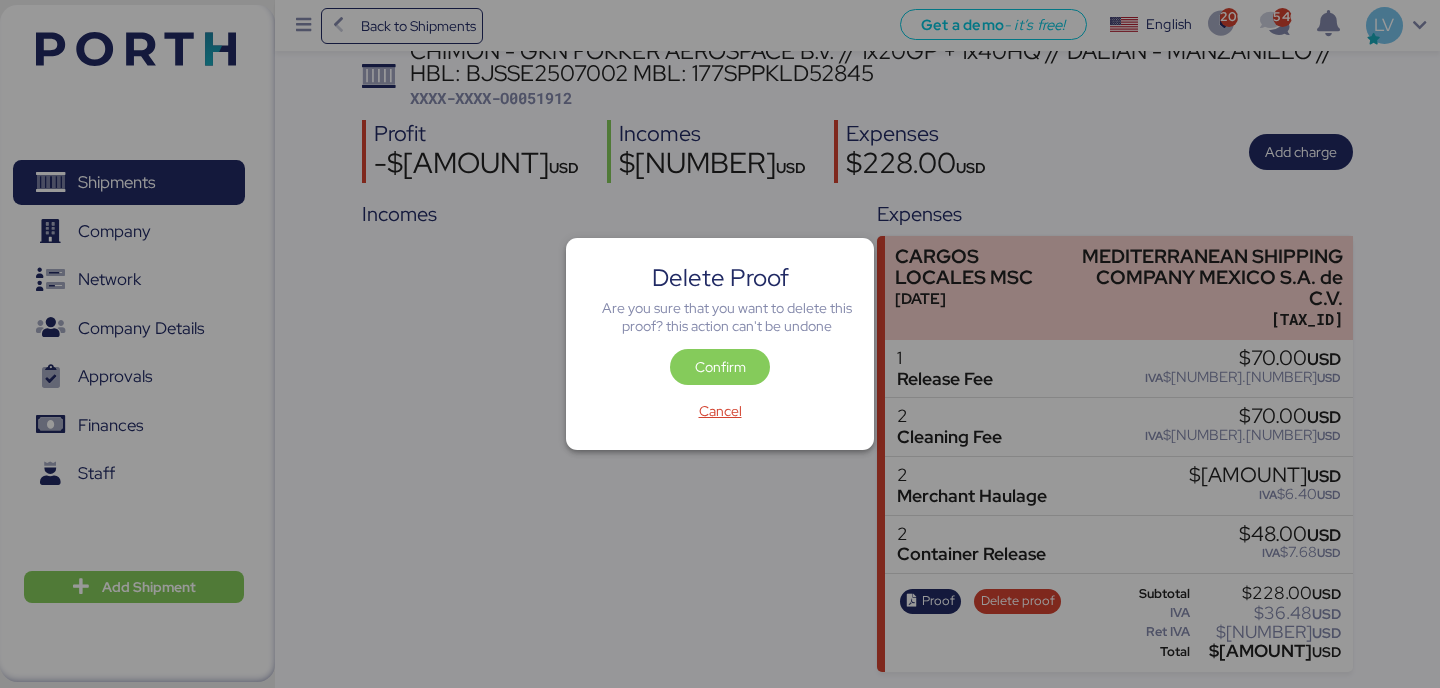 click on "Are you sure that you want to delete this proof? this action can't be undone" at bounding box center [726, 317] 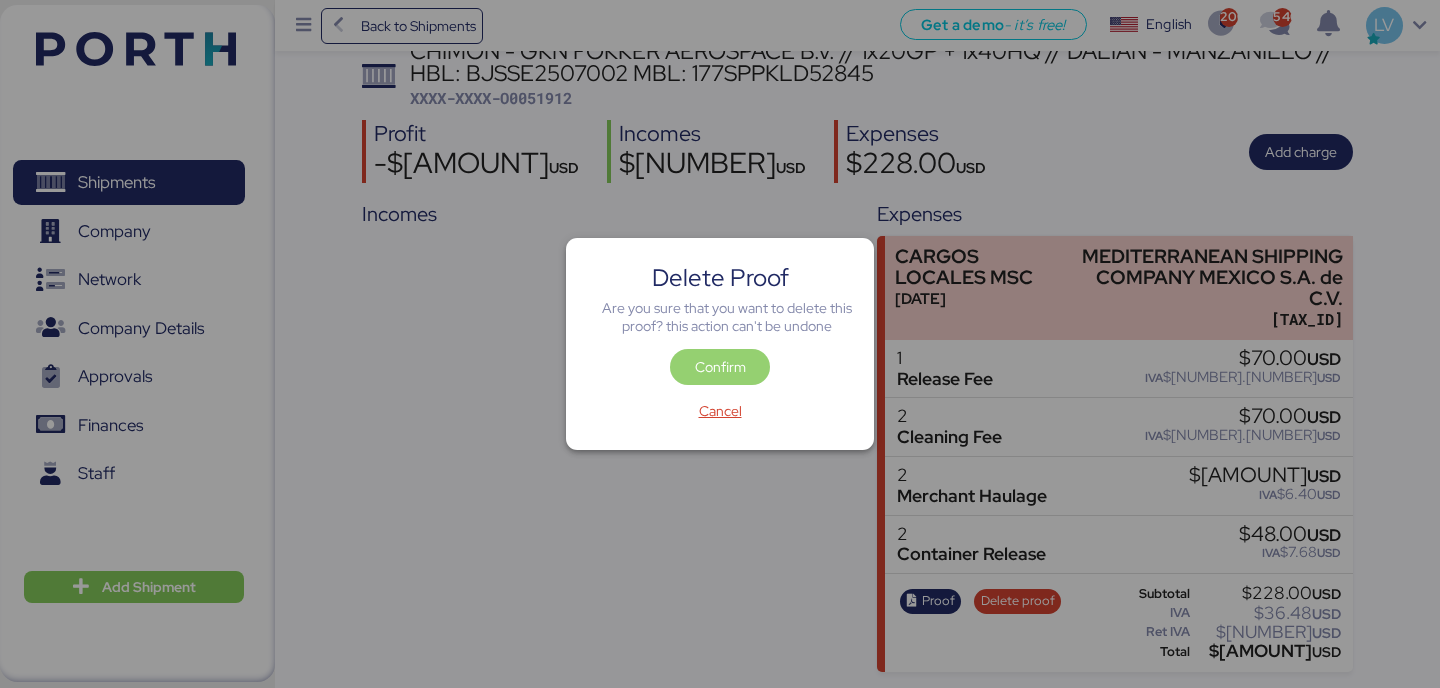 click on "Confirm" at bounding box center (720, 367) 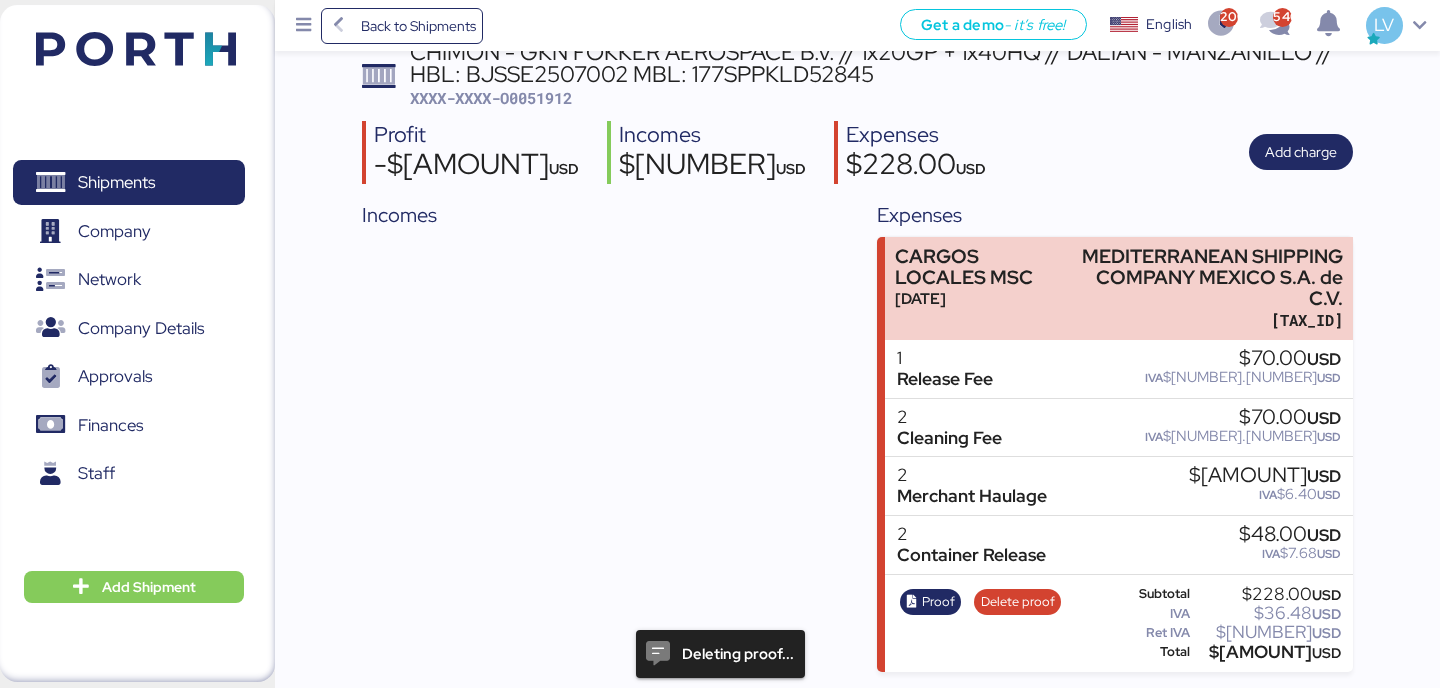 scroll, scrollTop: 0, scrollLeft: 0, axis: both 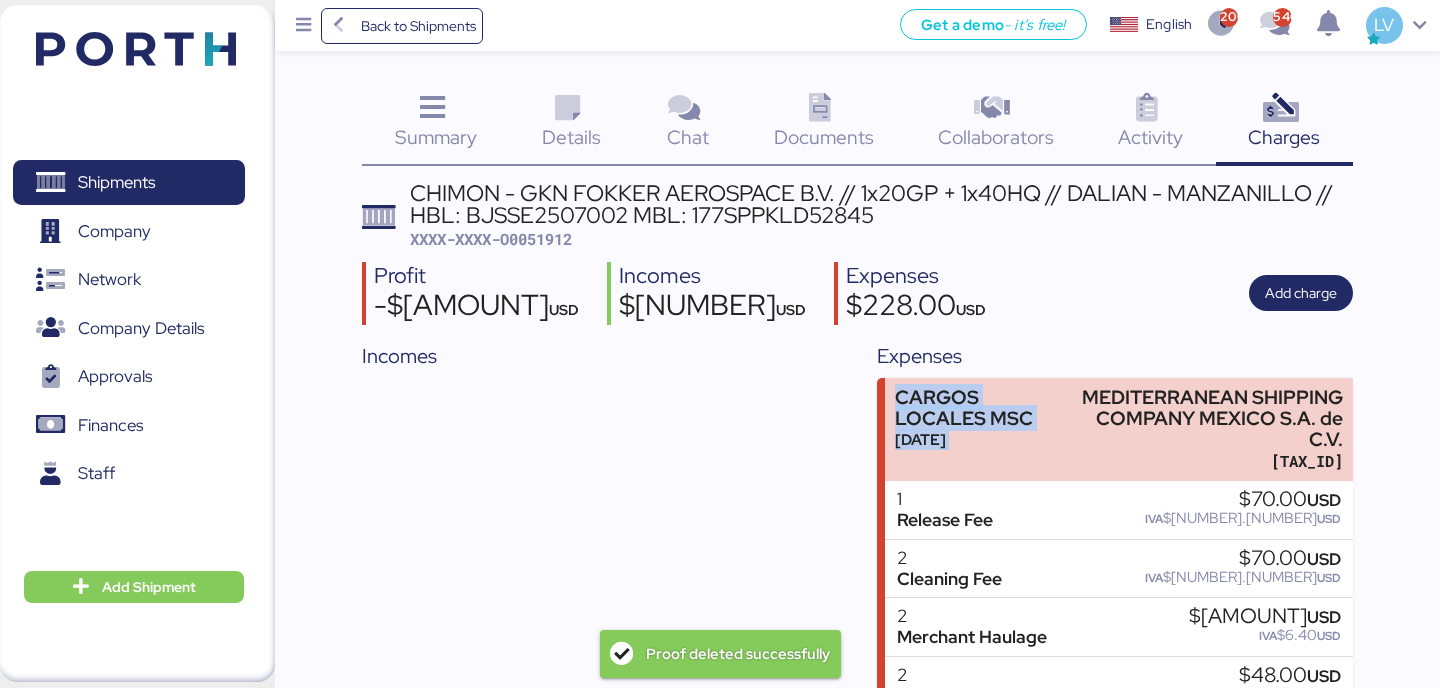 drag, startPoint x: 1091, startPoint y: 352, endPoint x: 1091, endPoint y: 372, distance: 20 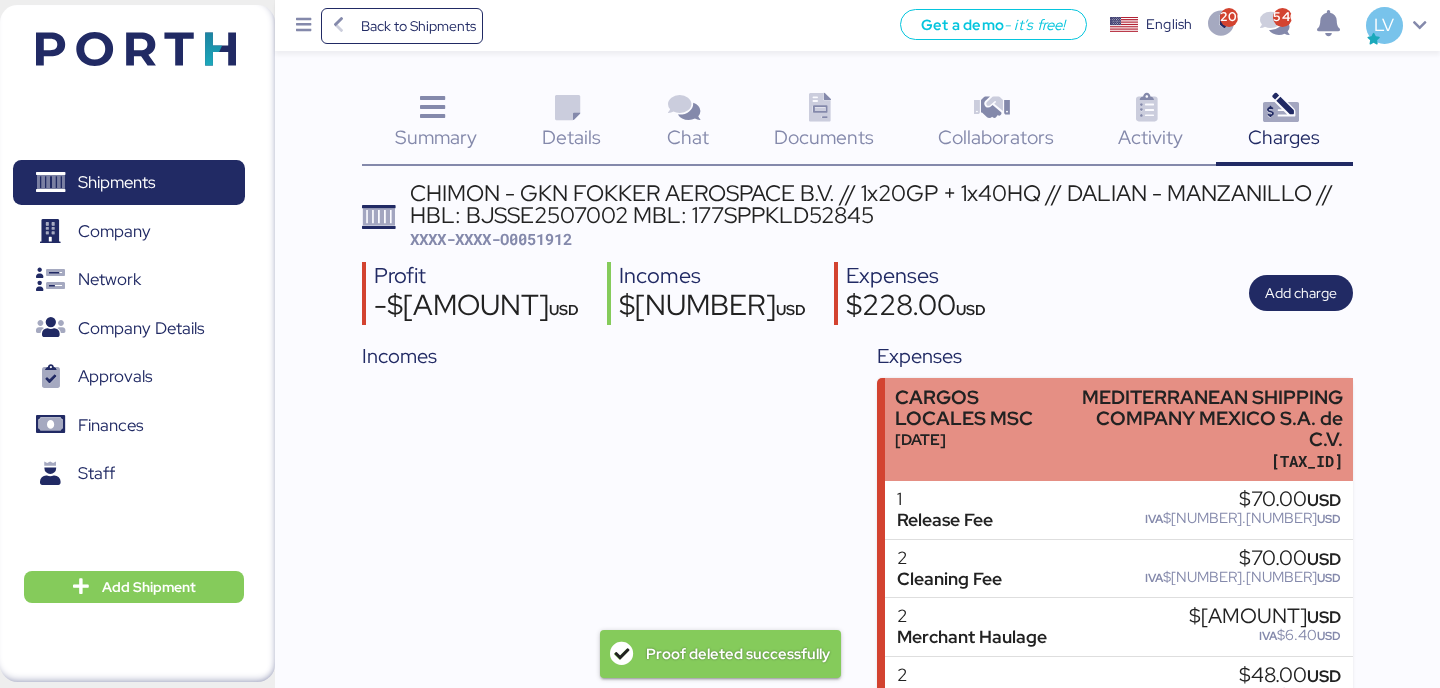 click on "MEDITERRANEAN SHIPPING COMPANY MEXICO S.A. de C.V." at bounding box center [1208, 418] 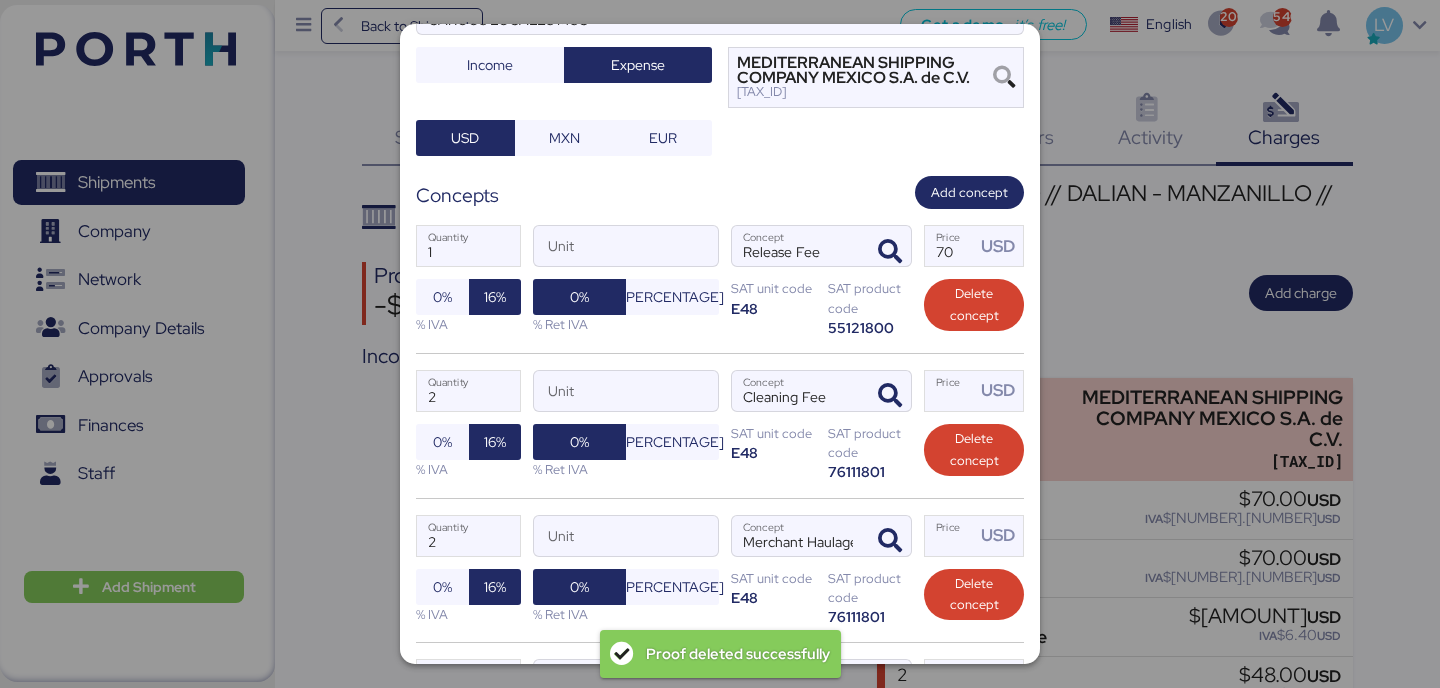 scroll, scrollTop: 503, scrollLeft: 0, axis: vertical 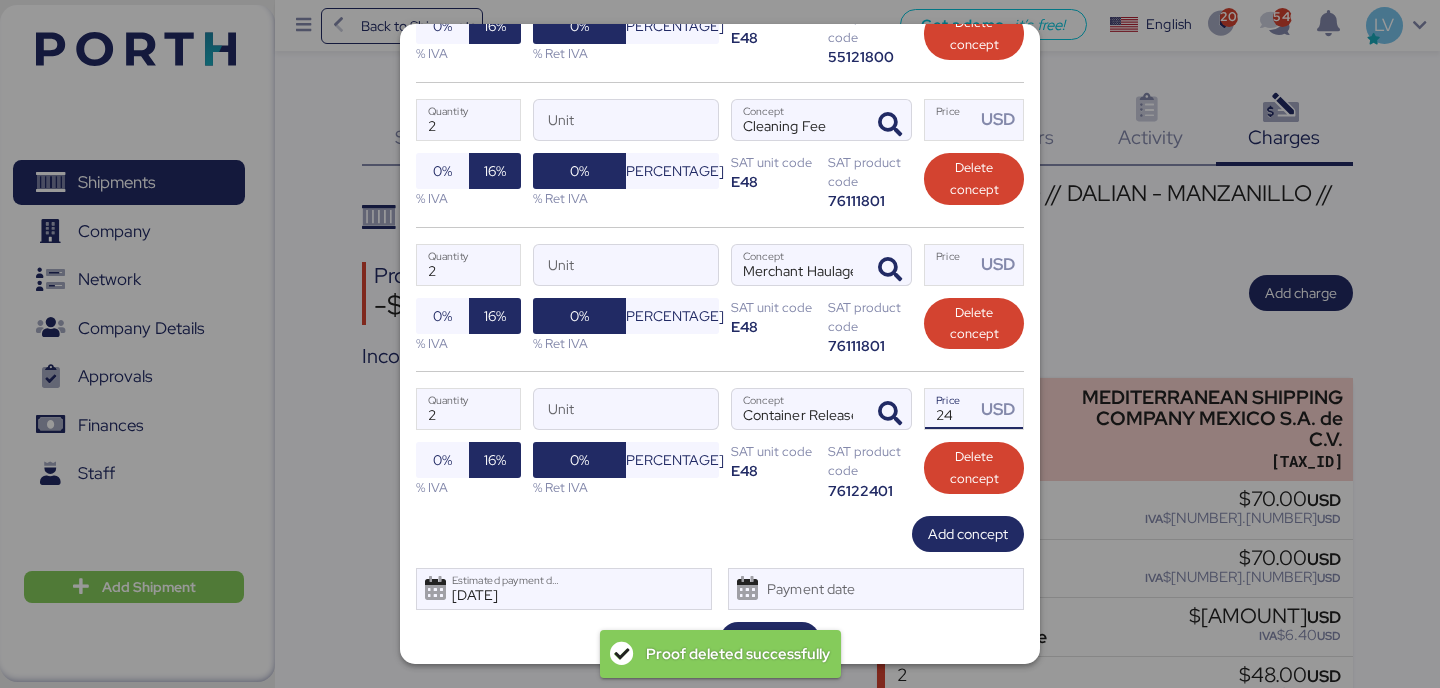 click on "24" at bounding box center (950, 409) 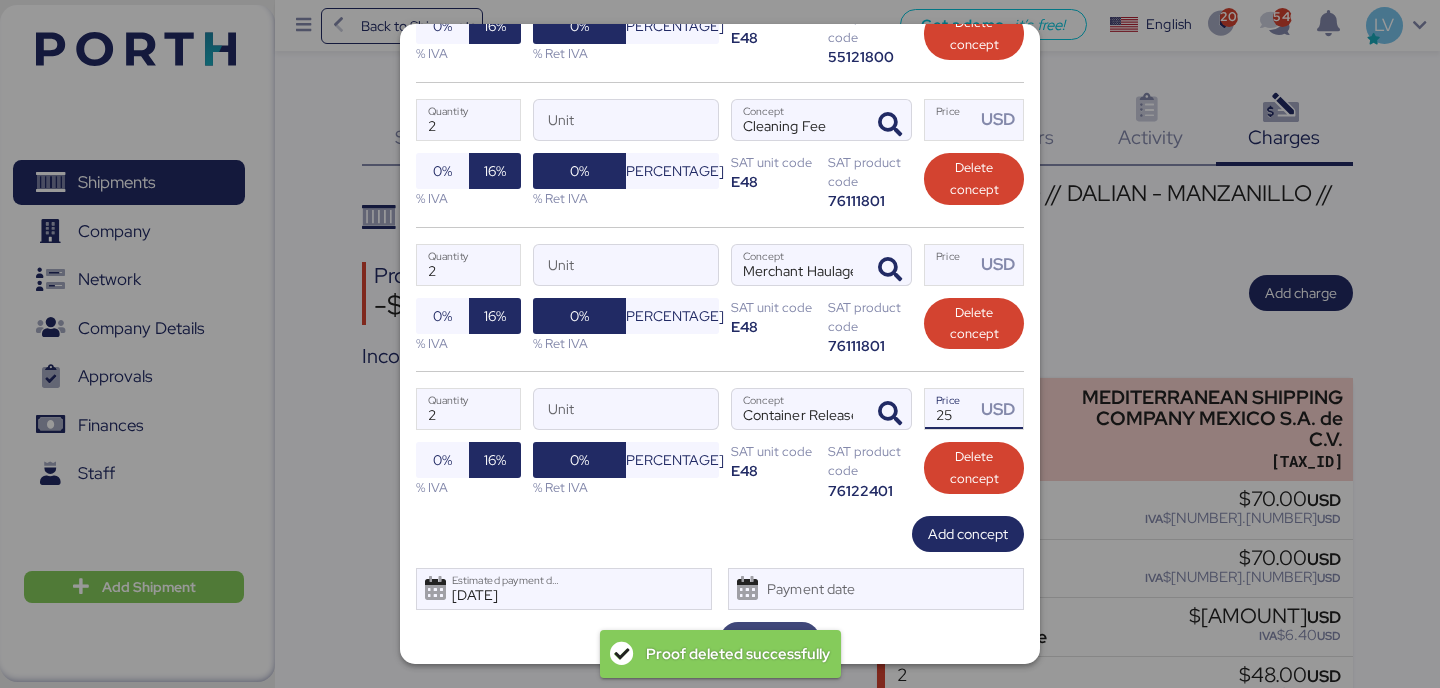 type on "25" 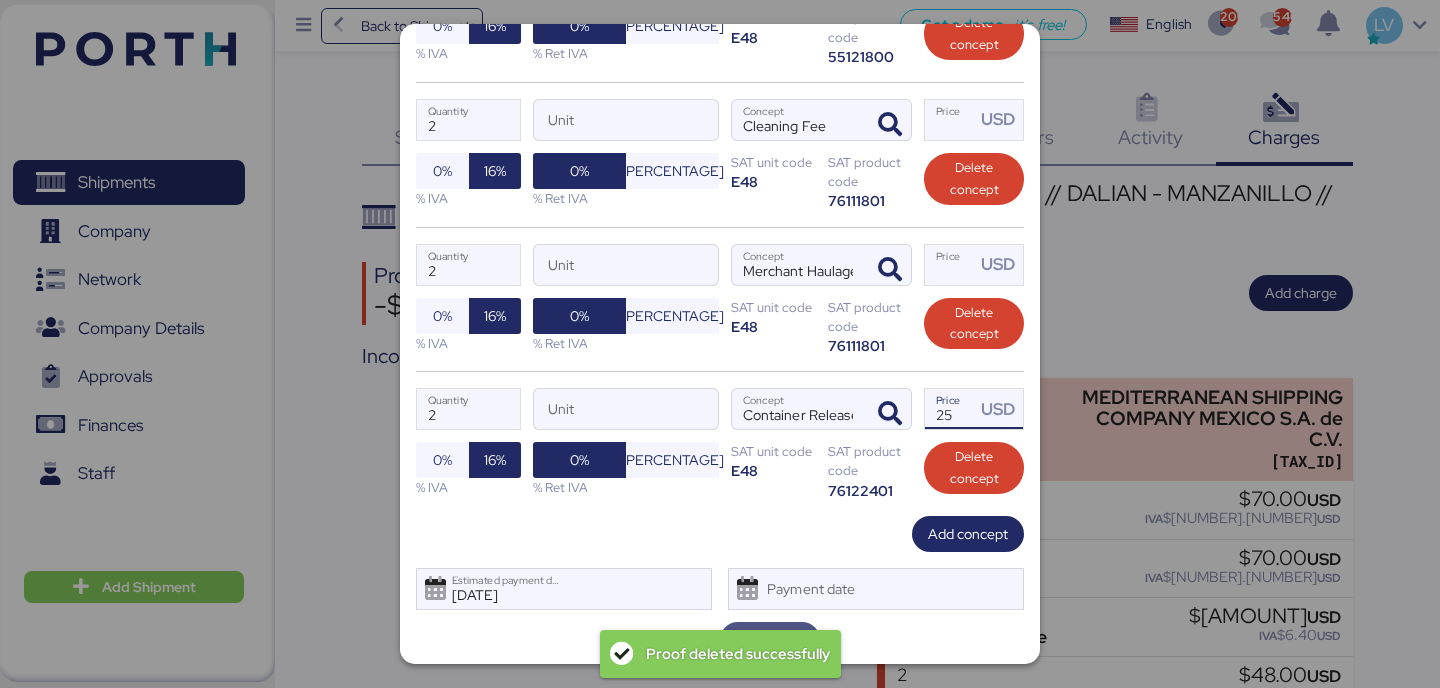 click on "Save" at bounding box center (770, 640) 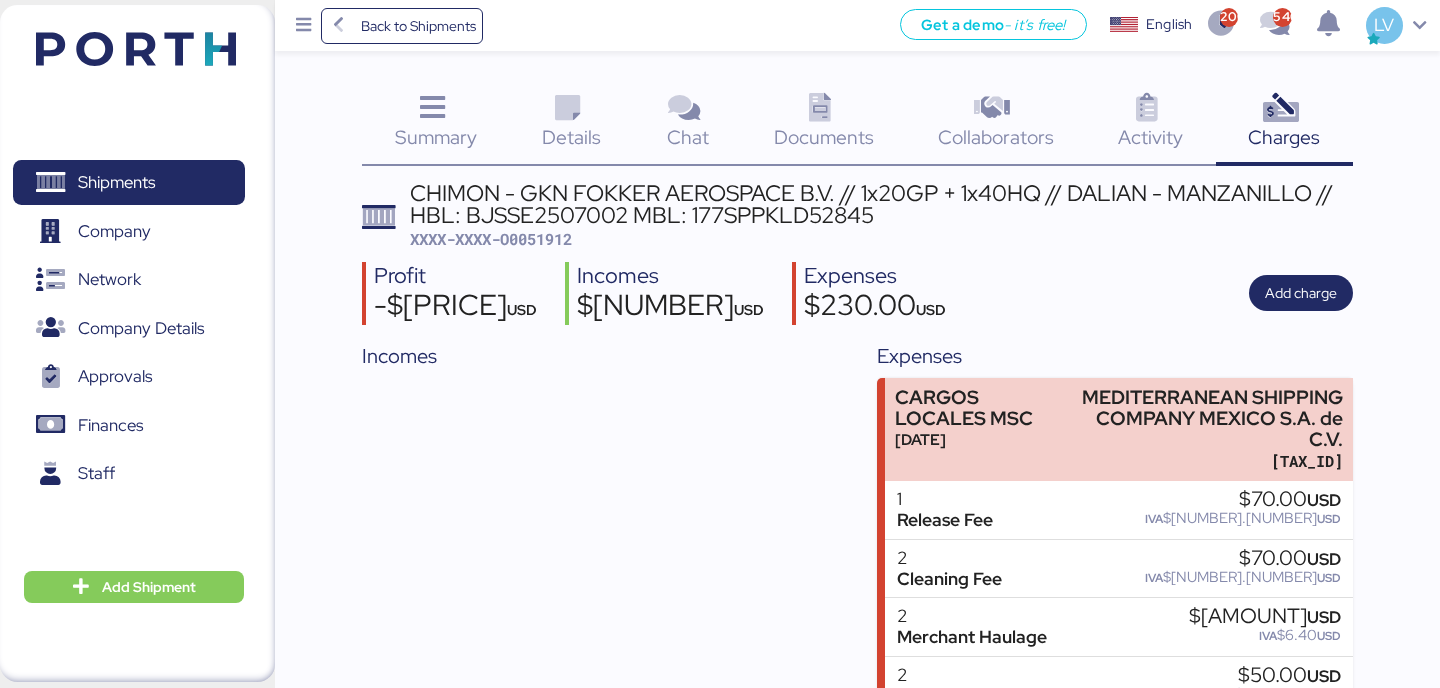 scroll, scrollTop: 141, scrollLeft: 0, axis: vertical 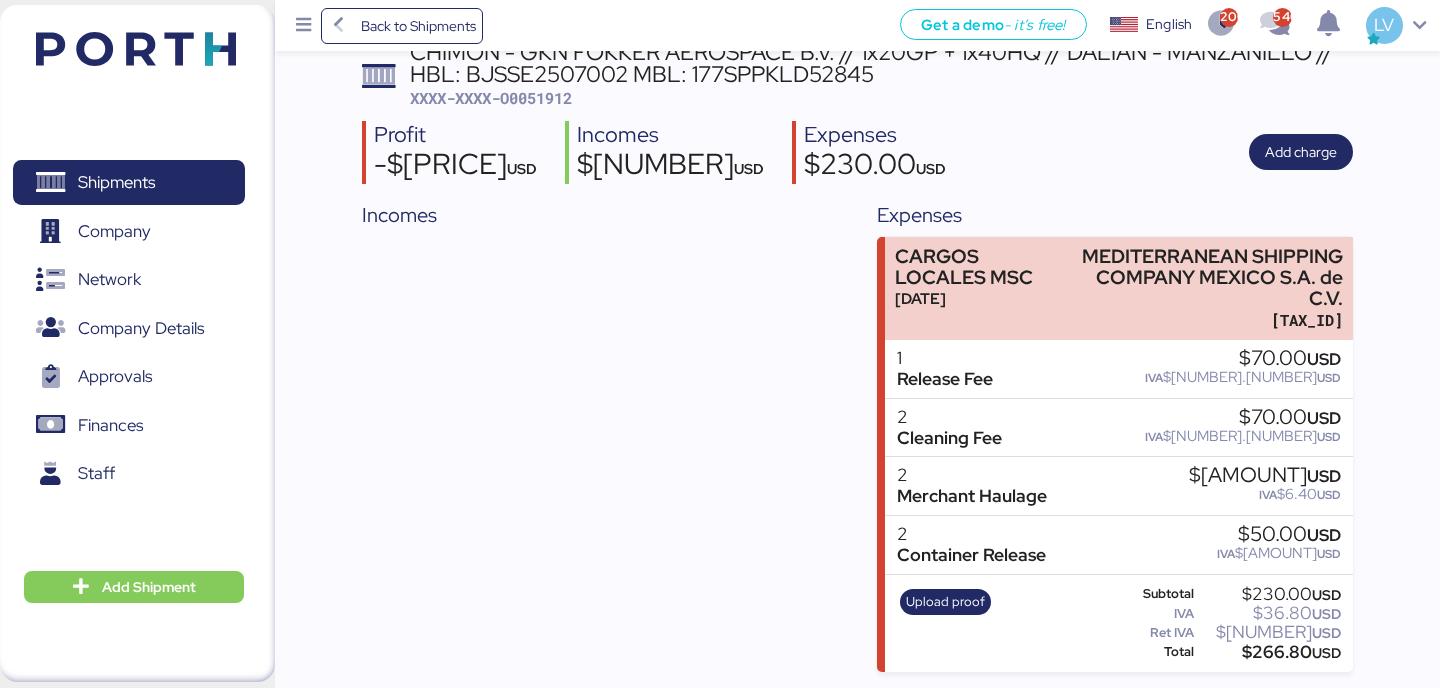 click on "Upload proof" at bounding box center [945, 624] 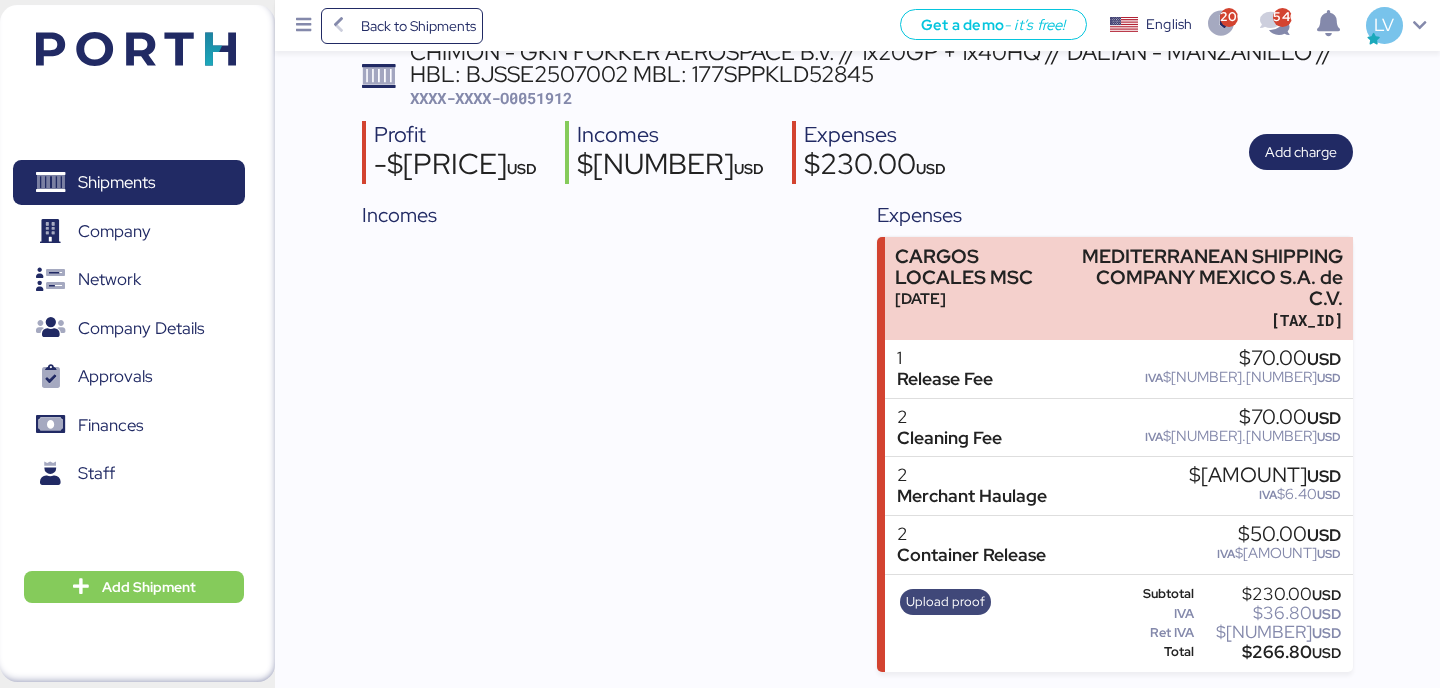click on "Upload proof" at bounding box center (945, 602) 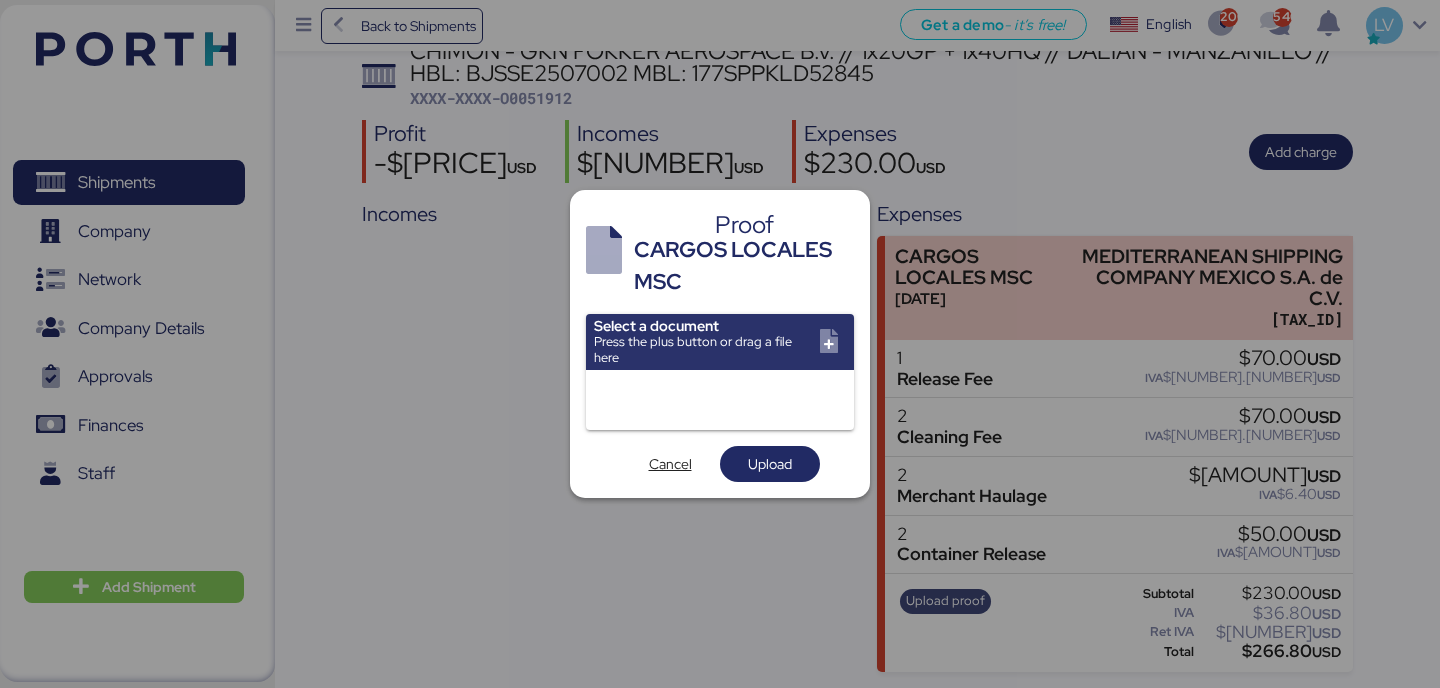 scroll, scrollTop: 0, scrollLeft: 0, axis: both 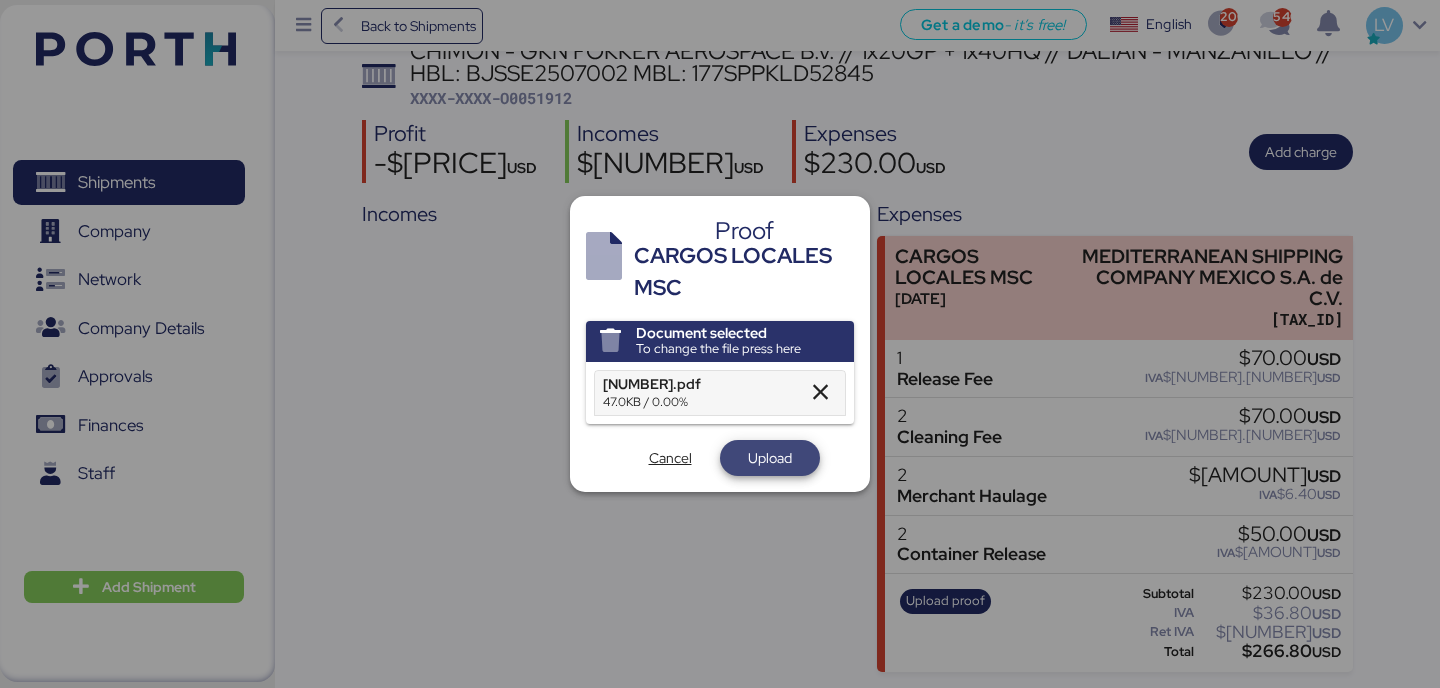 click on "Upload" at bounding box center [770, 458] 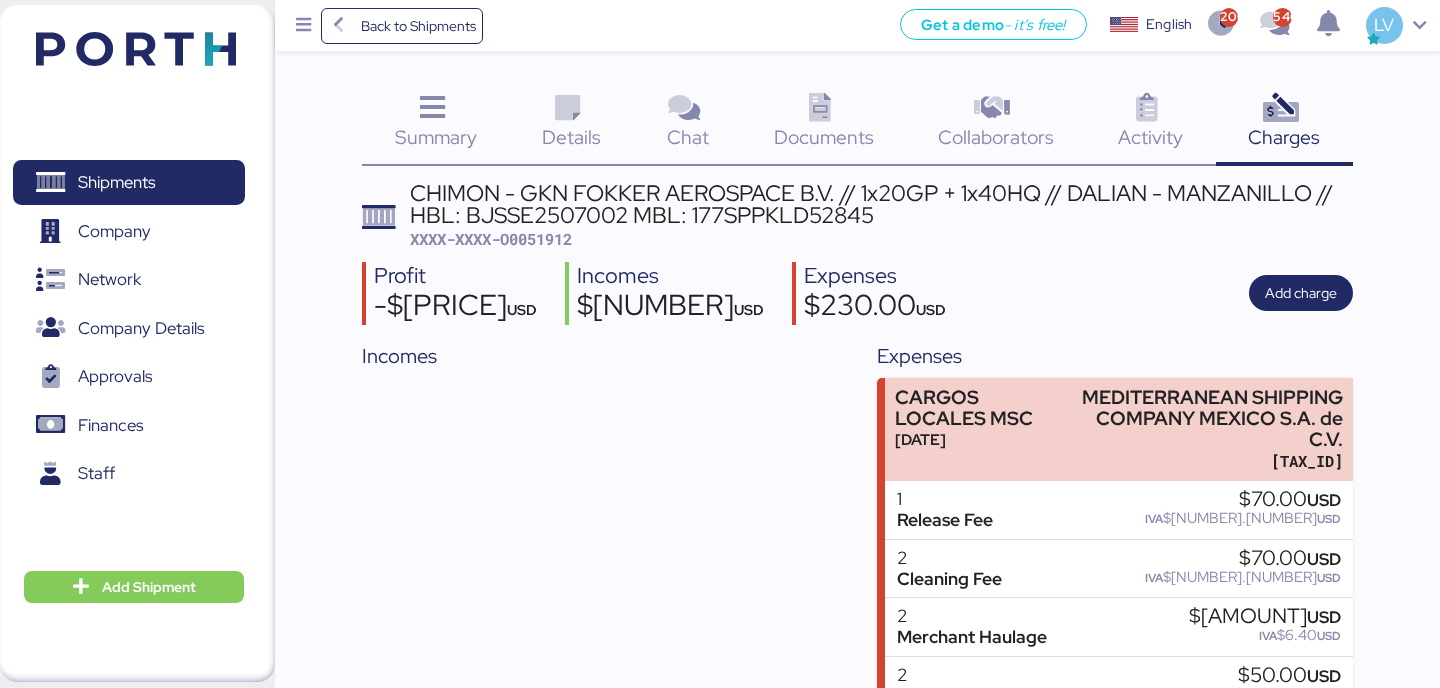 click on "XXXX-XXXX-O0051912" at bounding box center (491, 239) 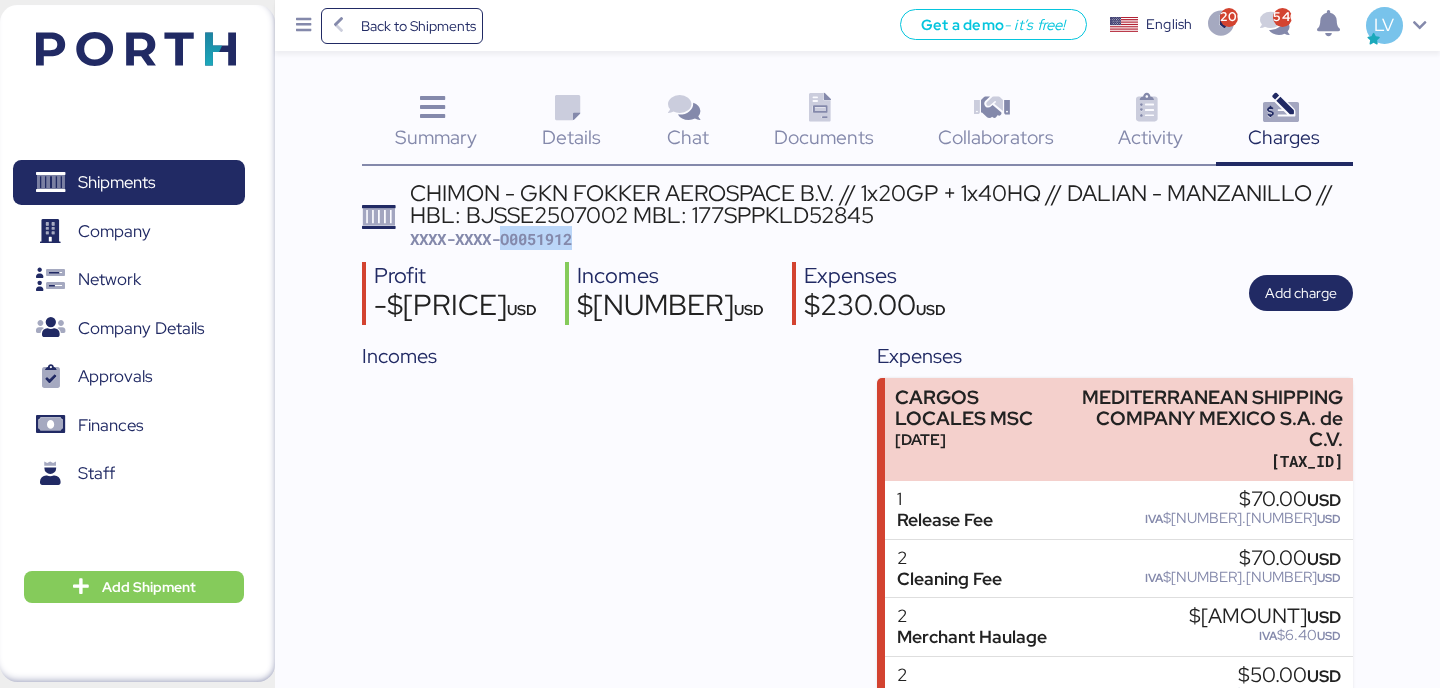 click on "XXXX-XXXX-O0051912" at bounding box center [491, 239] 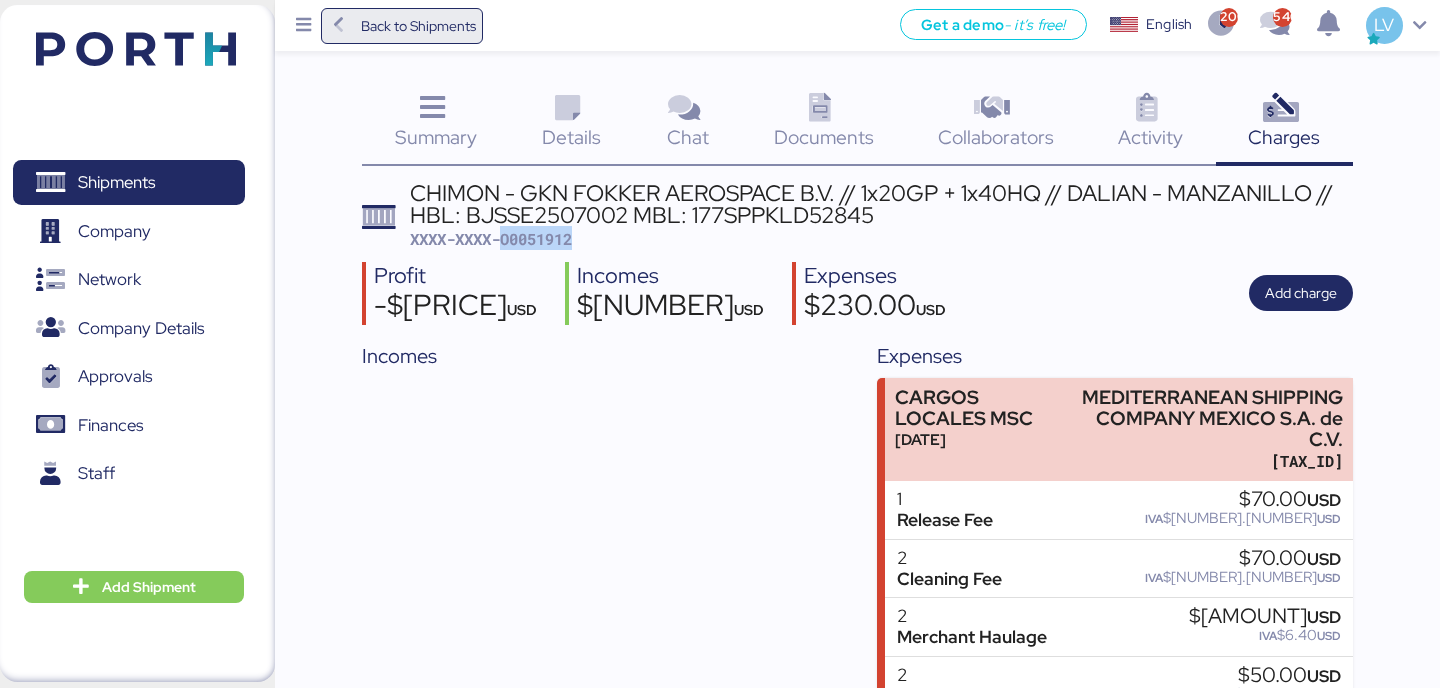 click on "Back to Shipments" at bounding box center [418, 26] 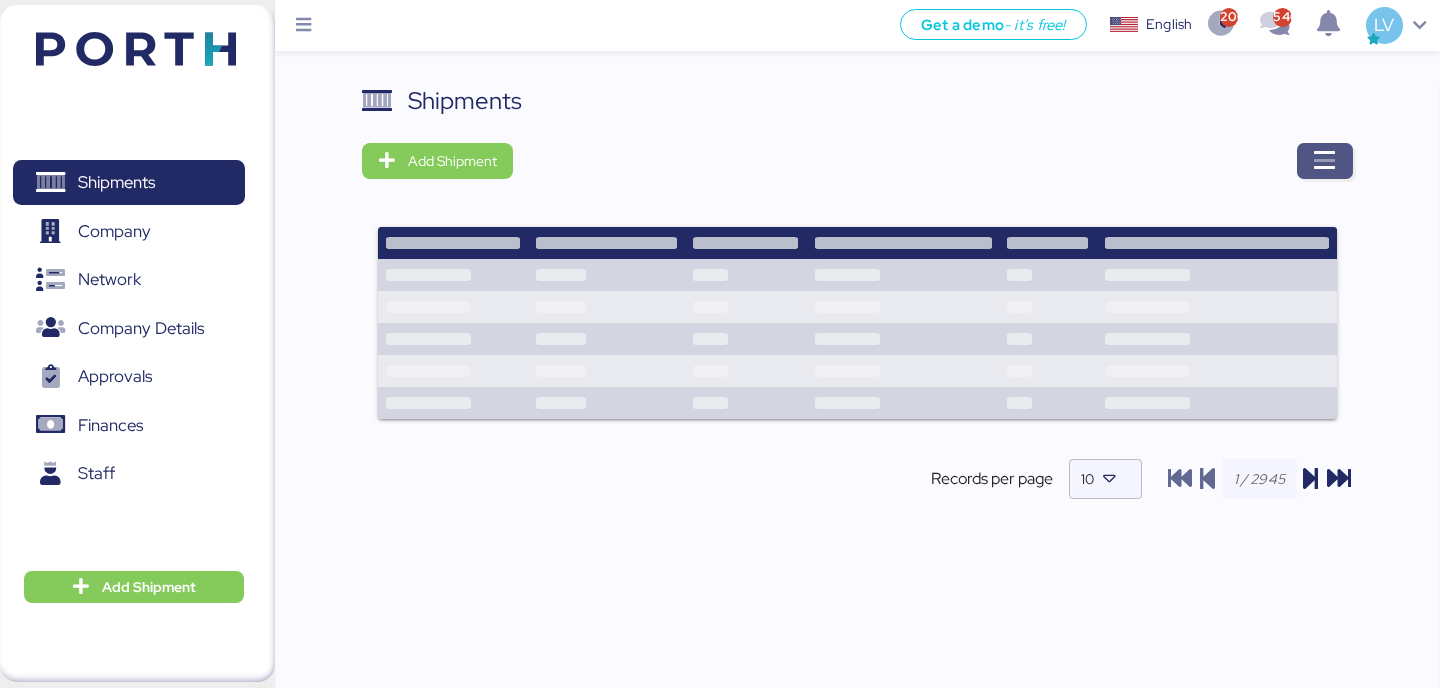 click at bounding box center (1325, 161) 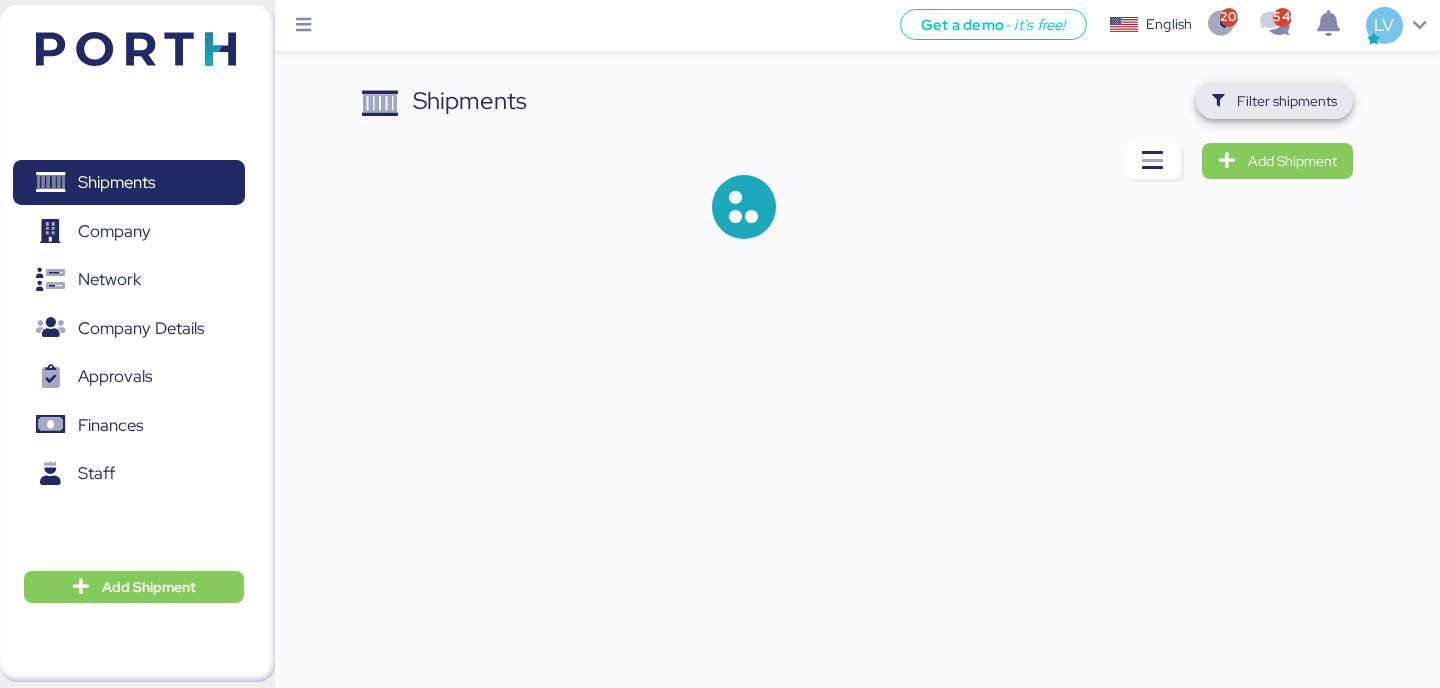 click on "Filter shipments" at bounding box center (1274, 101) 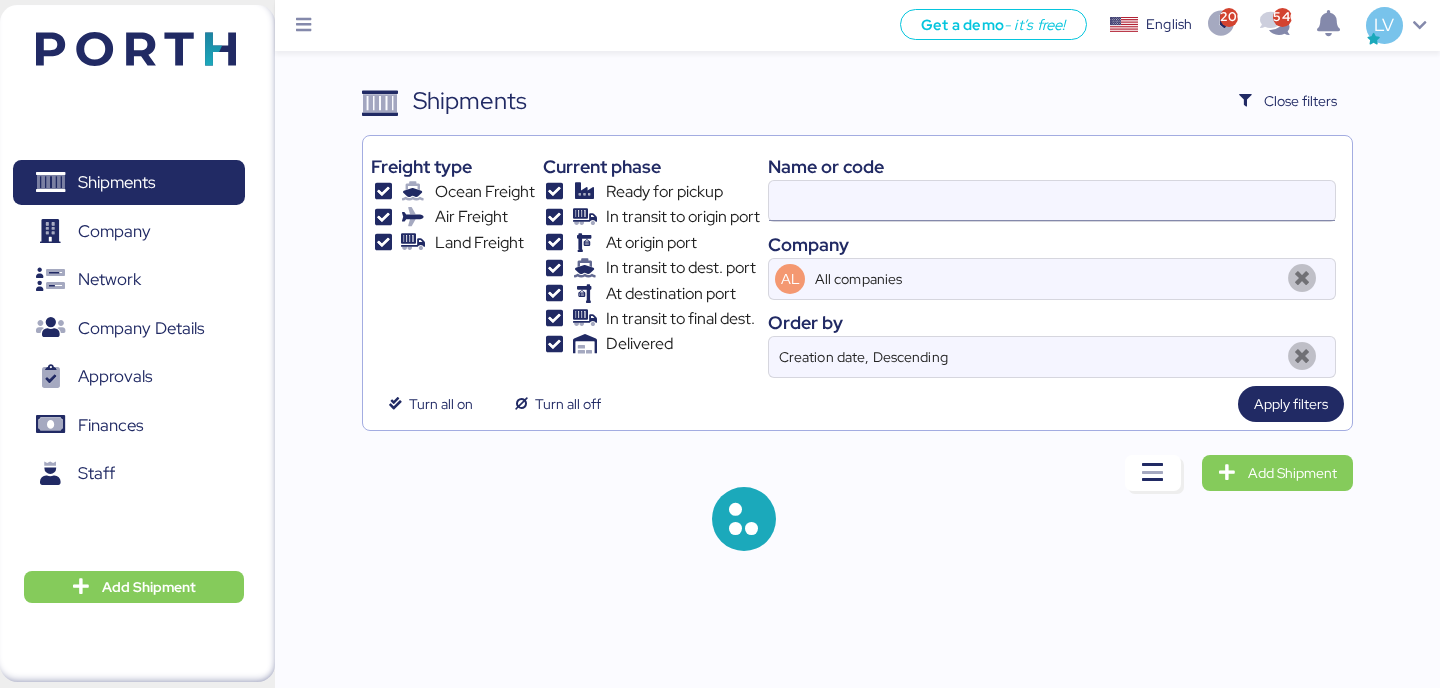click at bounding box center (1052, 201) 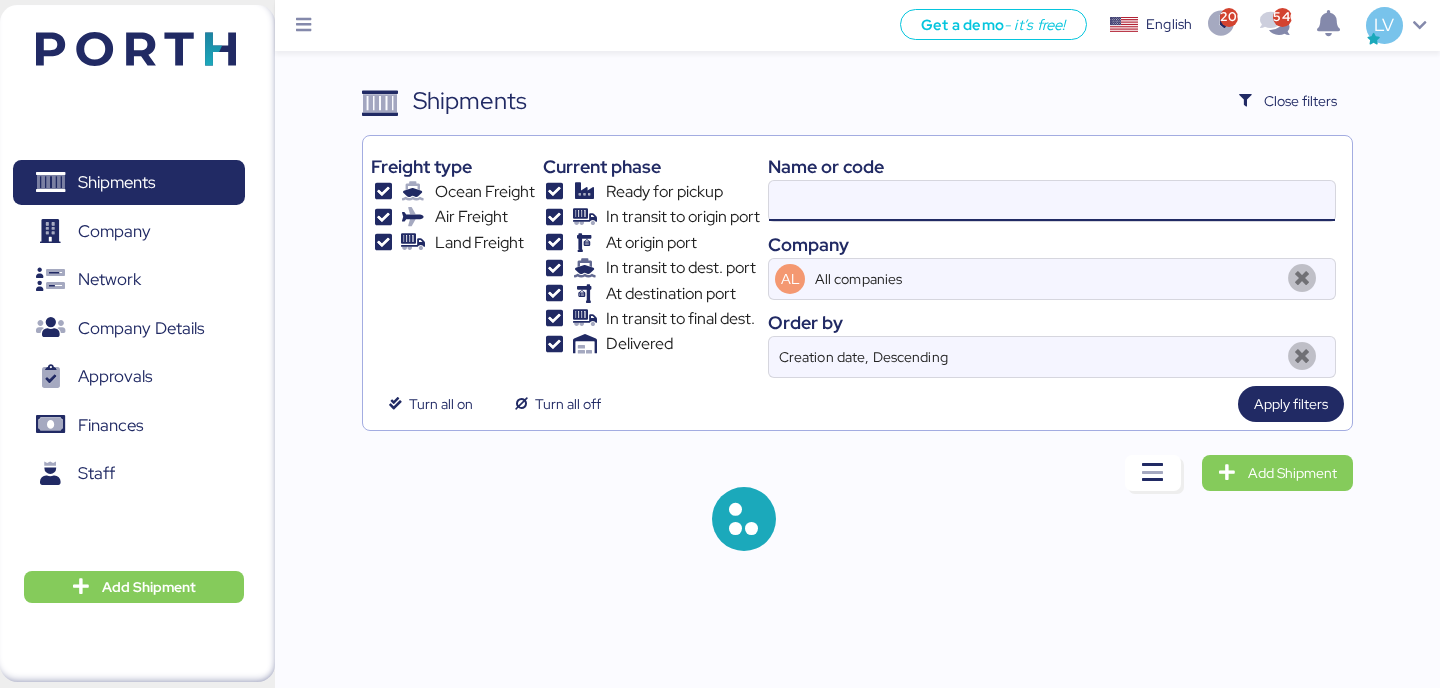 paste on "SSZ1660577" 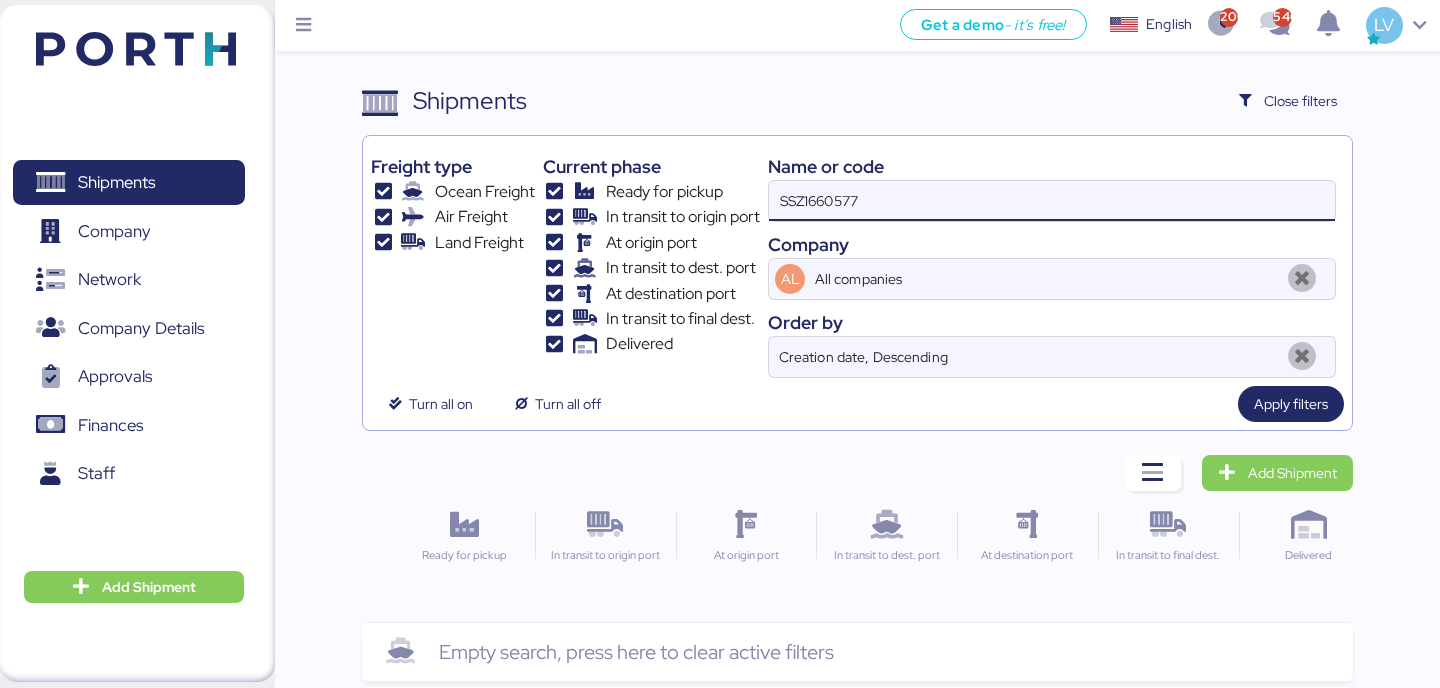click on "SSZ1660577" at bounding box center (1052, 201) 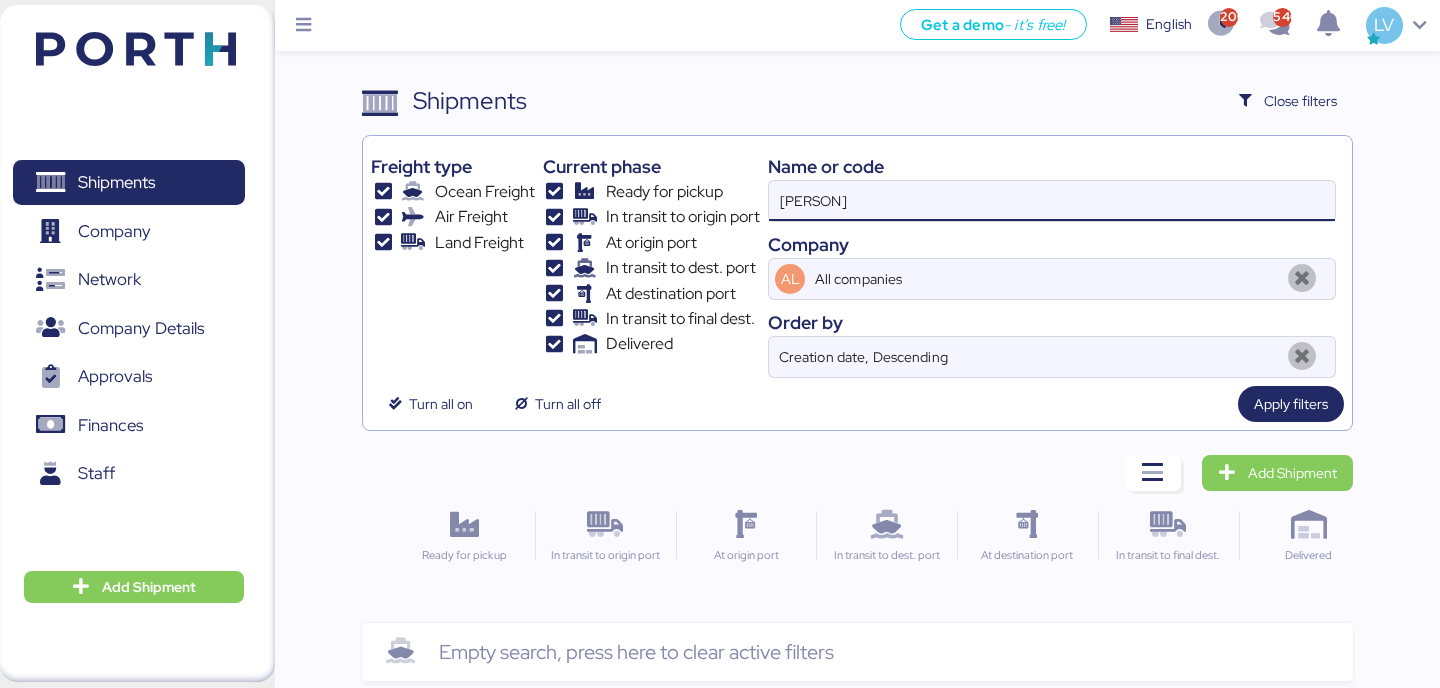 type on "[PERSON]" 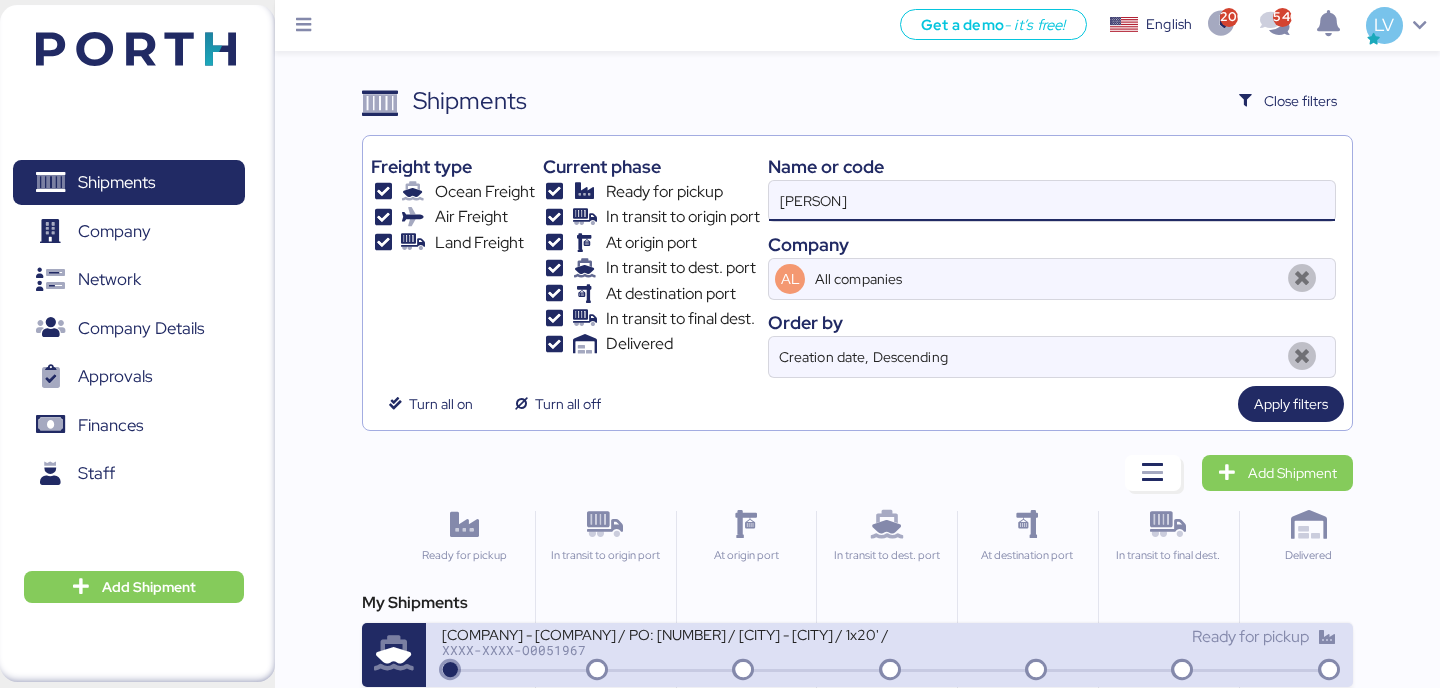 click at bounding box center (597, 671) 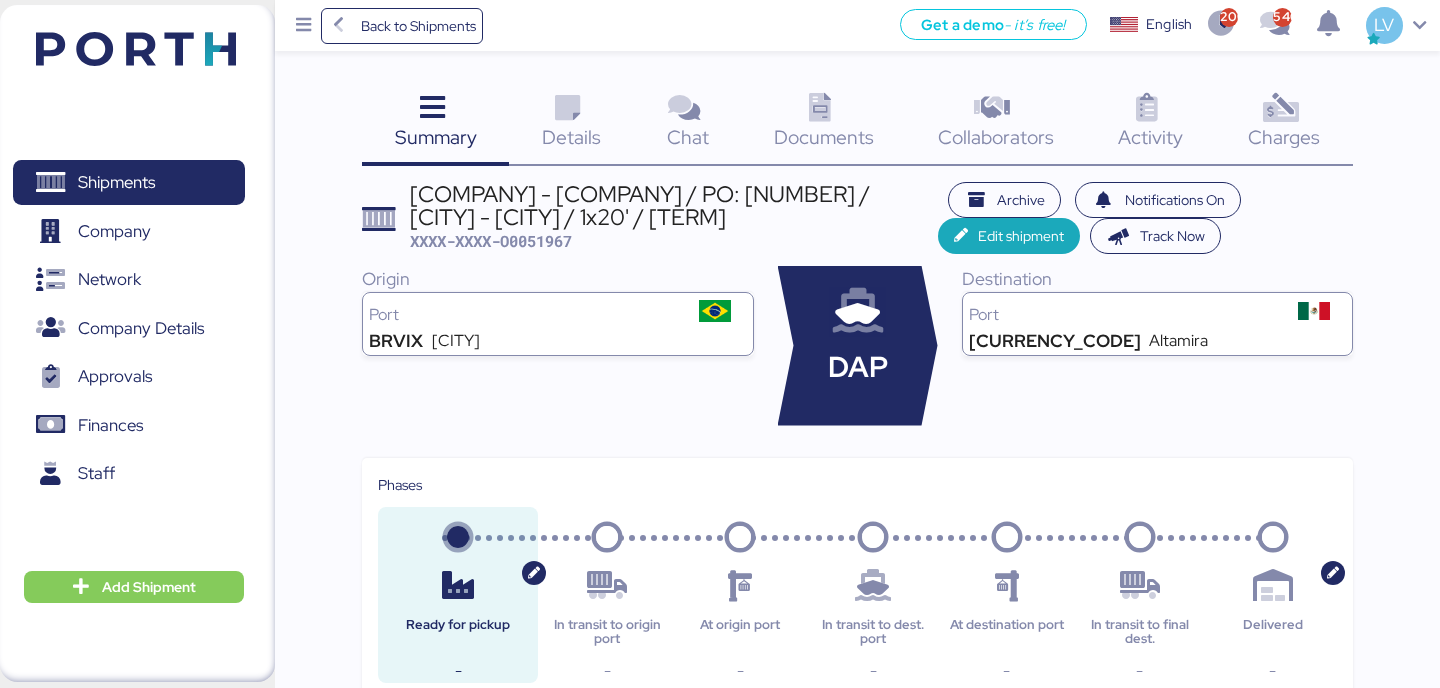 click on "Details" at bounding box center [571, 137] 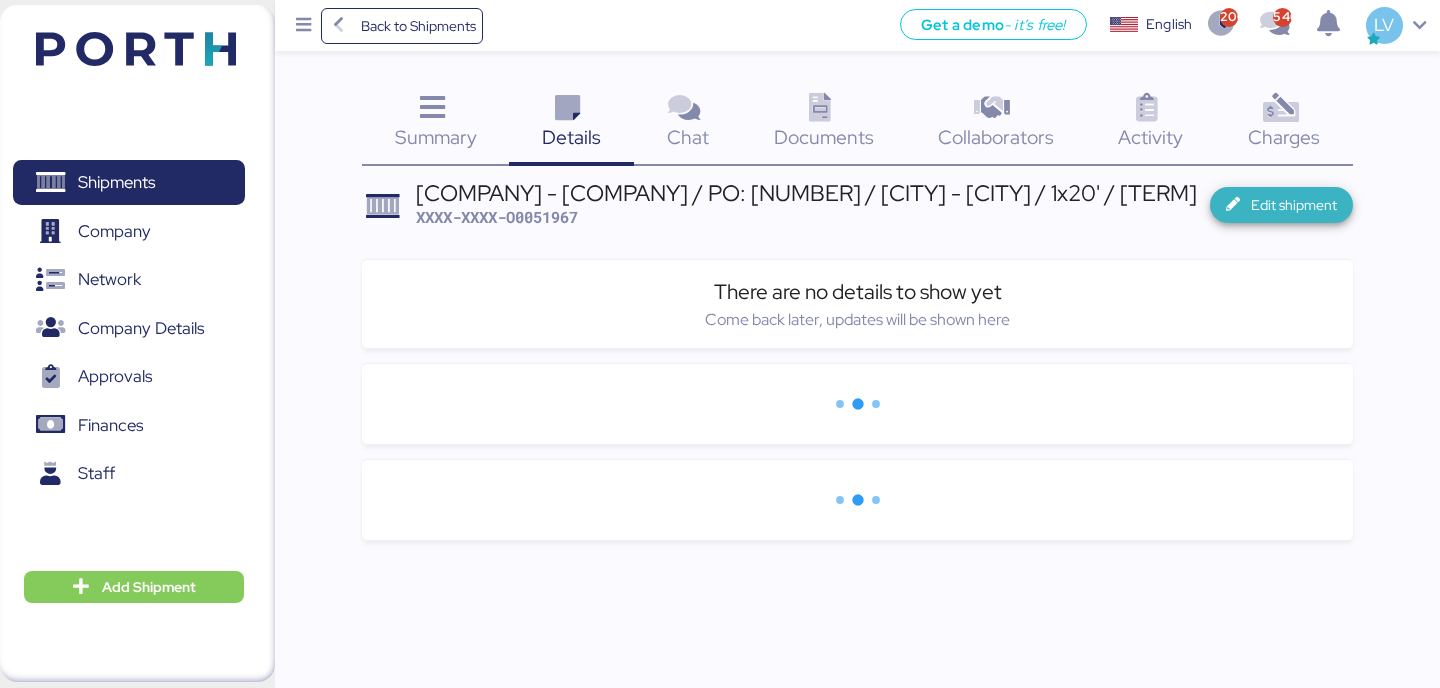 click on "Edit shipment" at bounding box center [1294, 205] 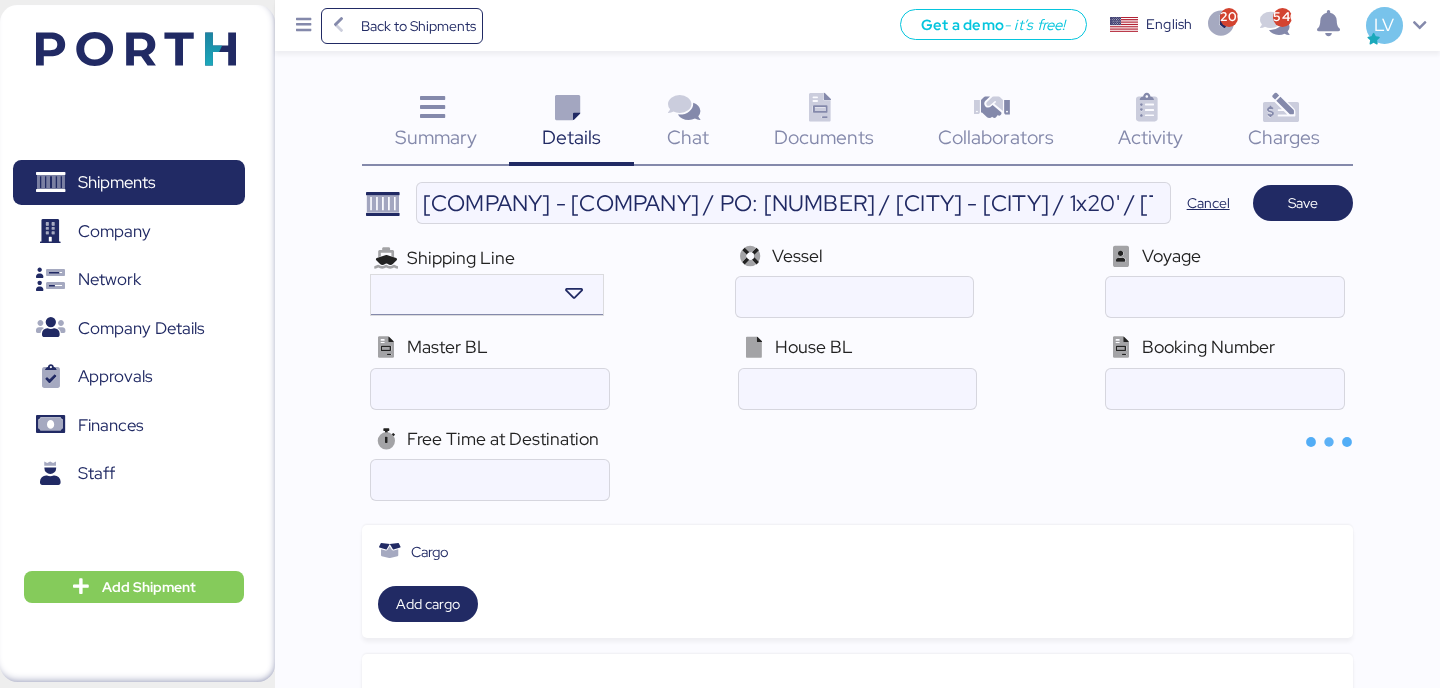 click at bounding box center [573, 294] 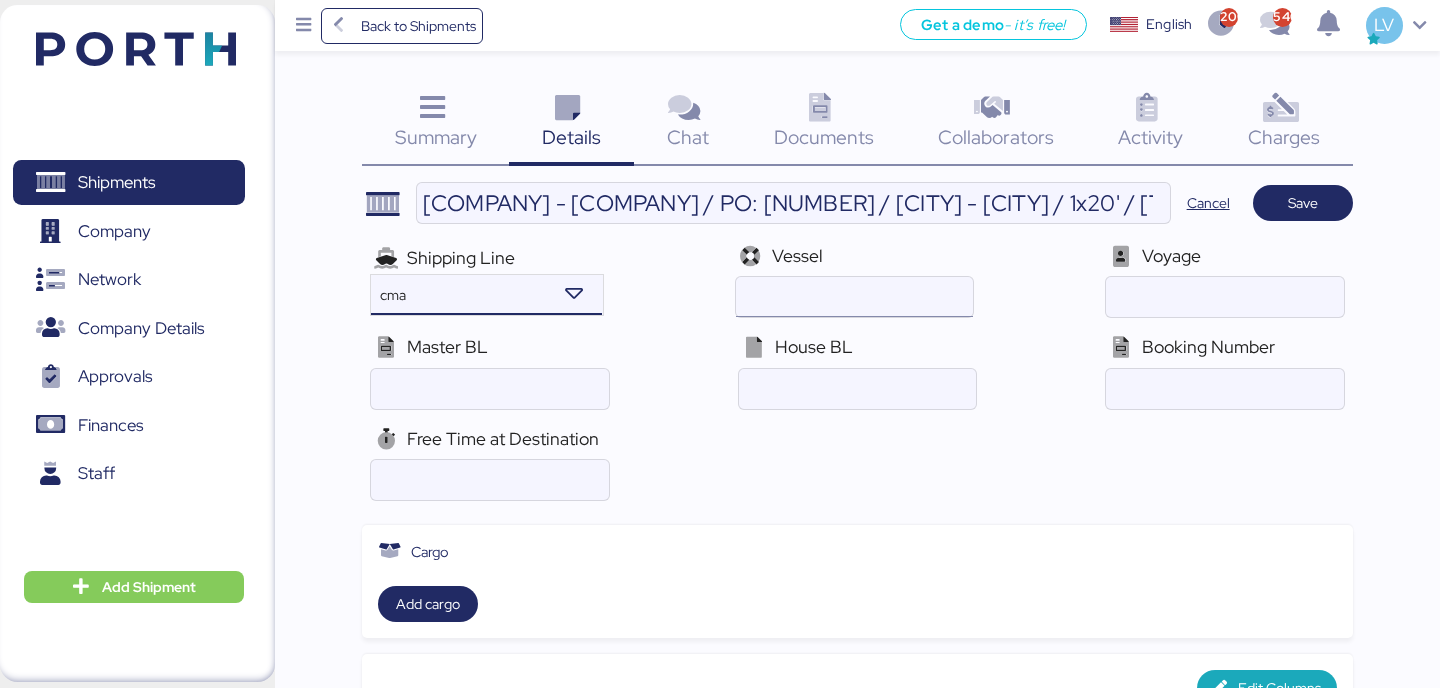 type on "cma" 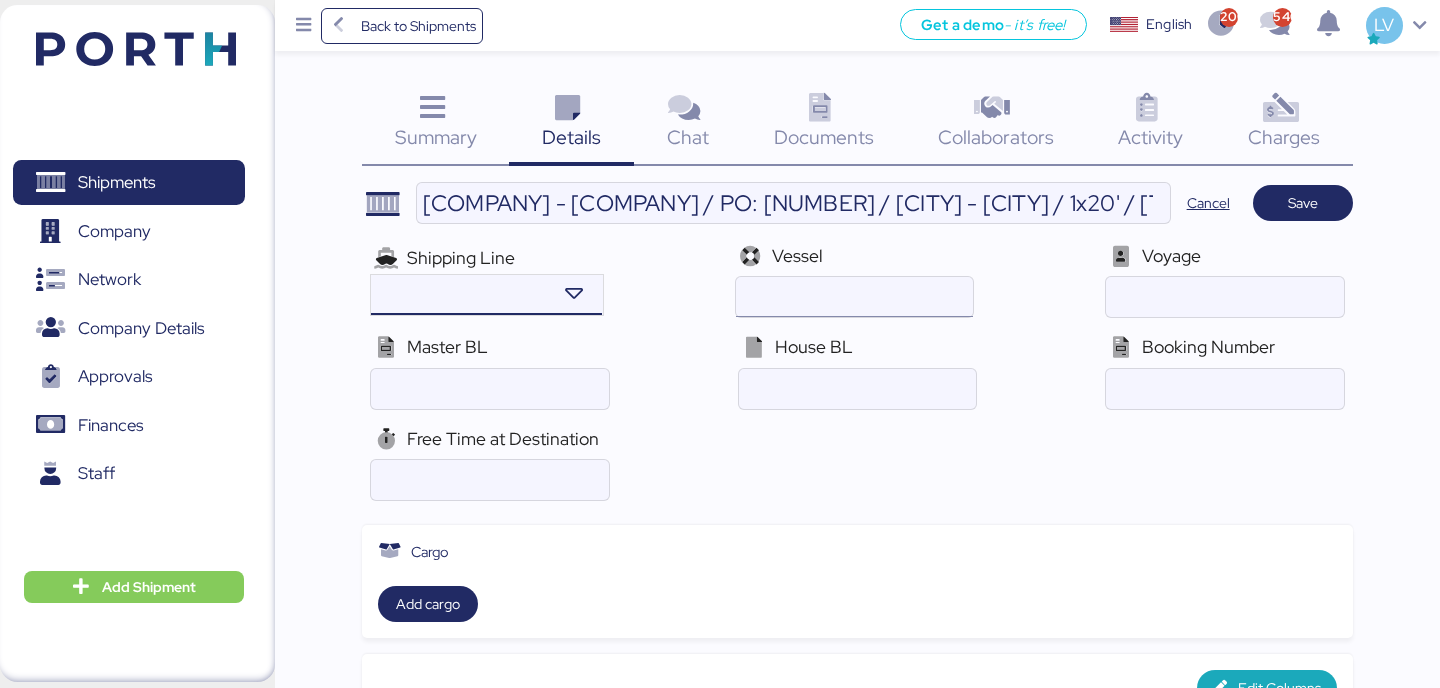 click at bounding box center [854, 297] 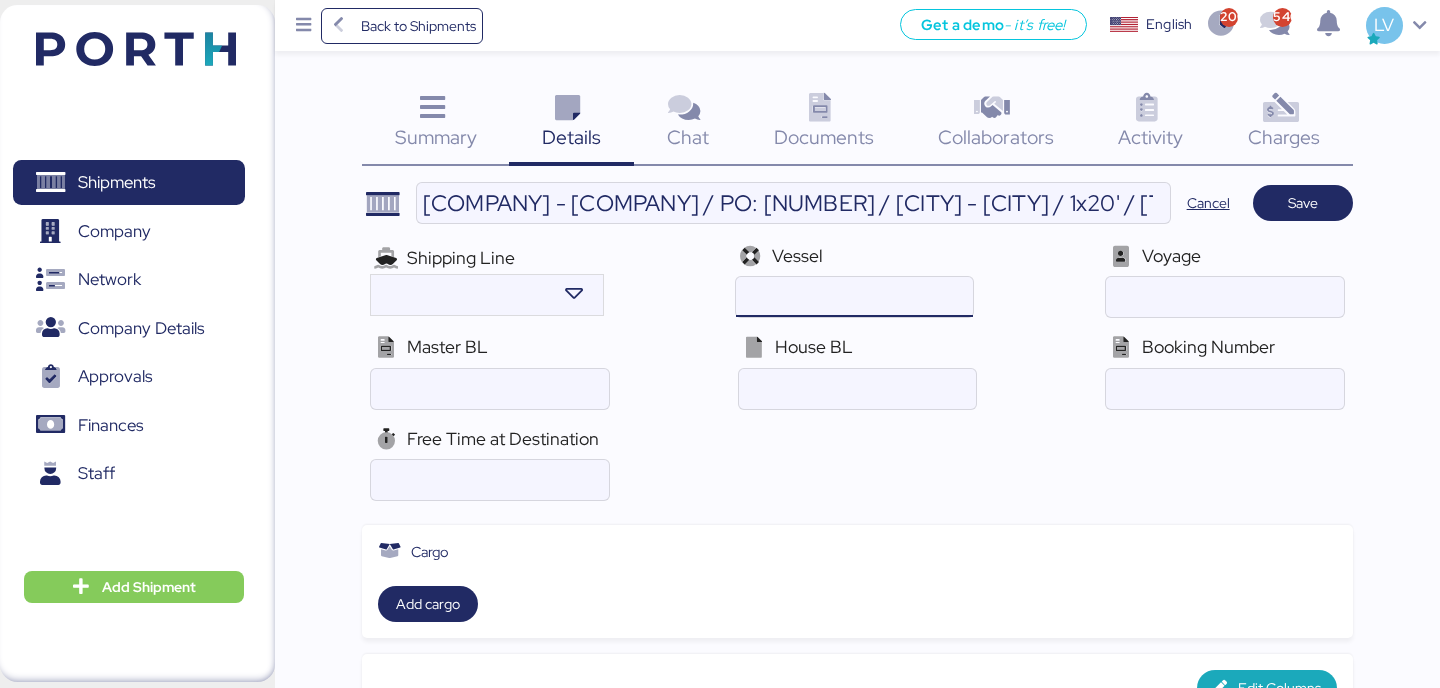 type 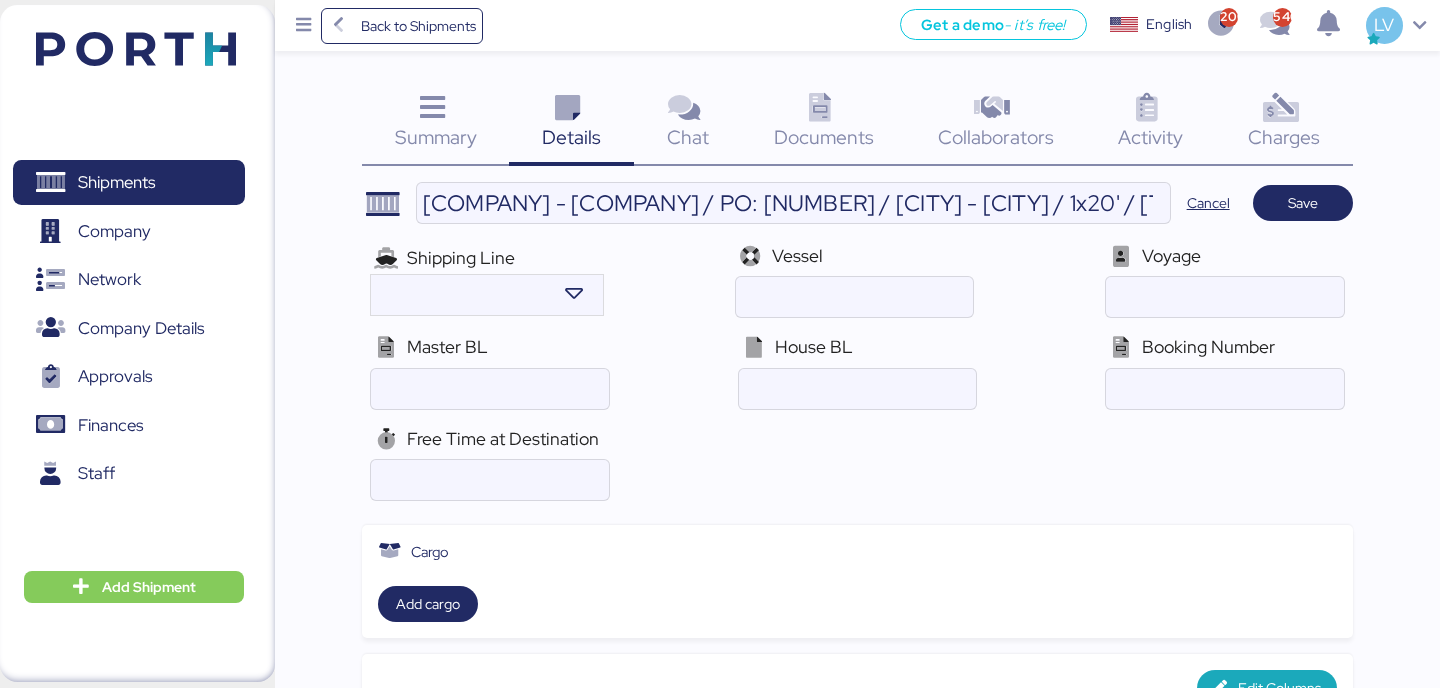click on "Shipping Line     Vessel   Voyage   Master BL   House BL   Booking Number" at bounding box center [857, 326] 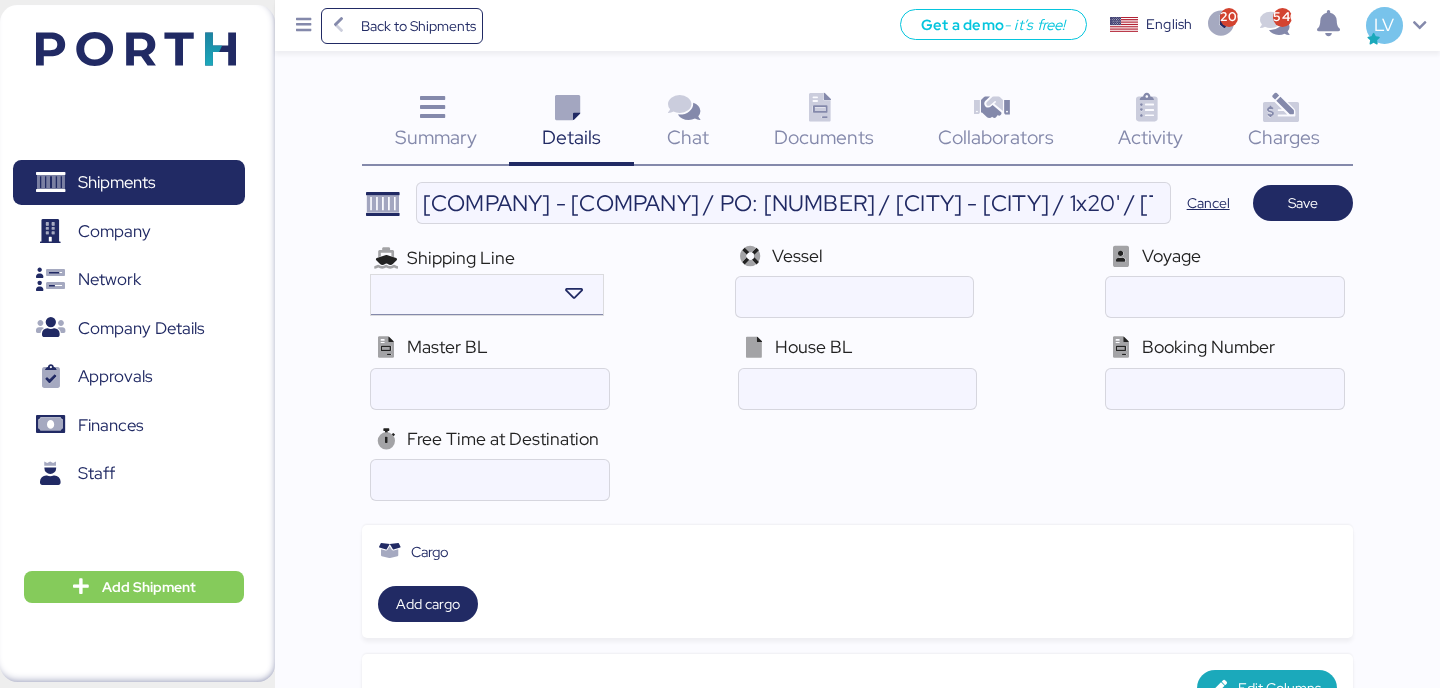 click at bounding box center [573, 294] 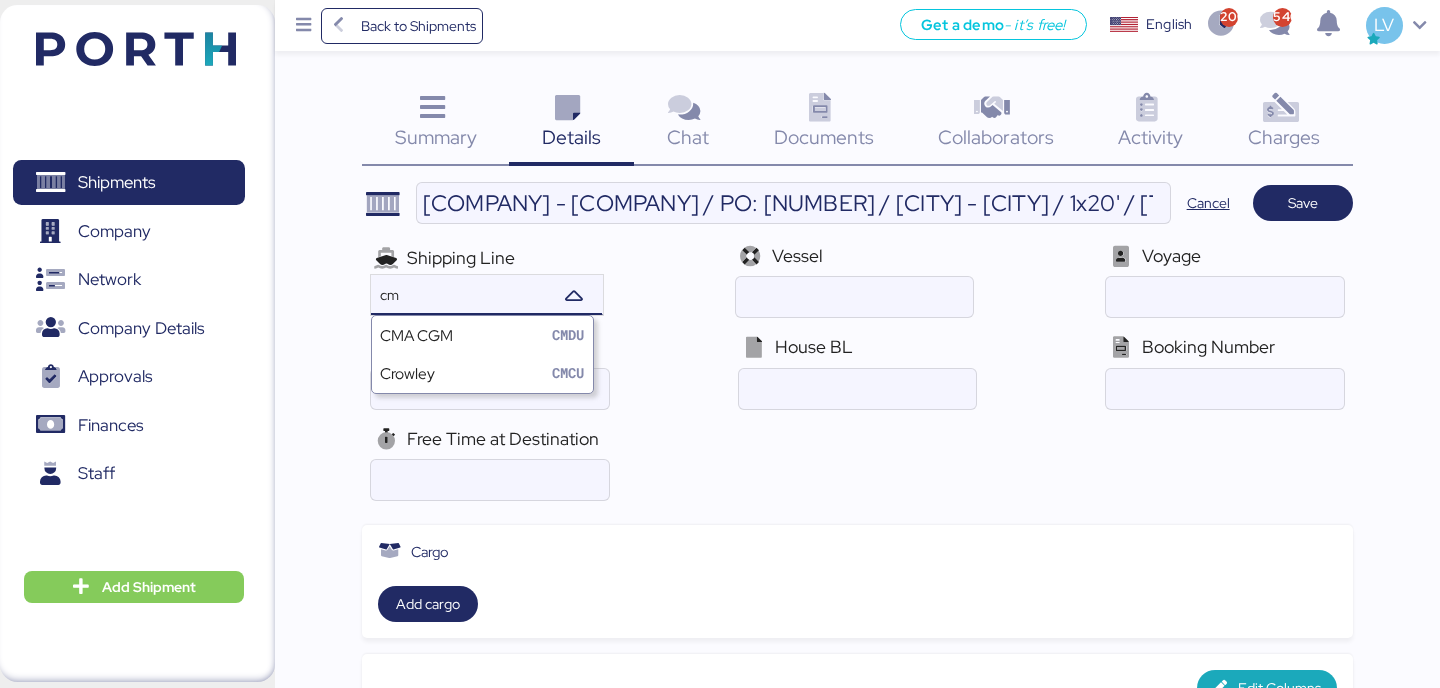 type on "cma" 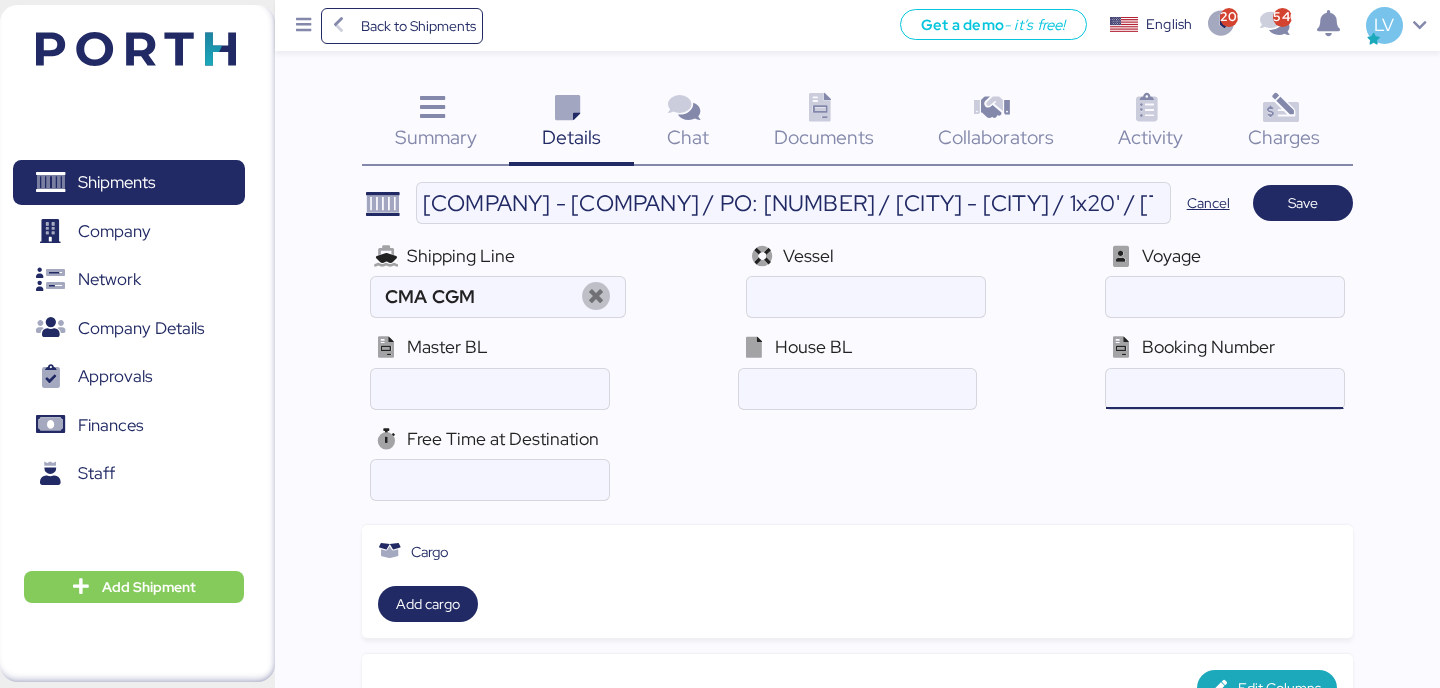 click at bounding box center [1224, 389] 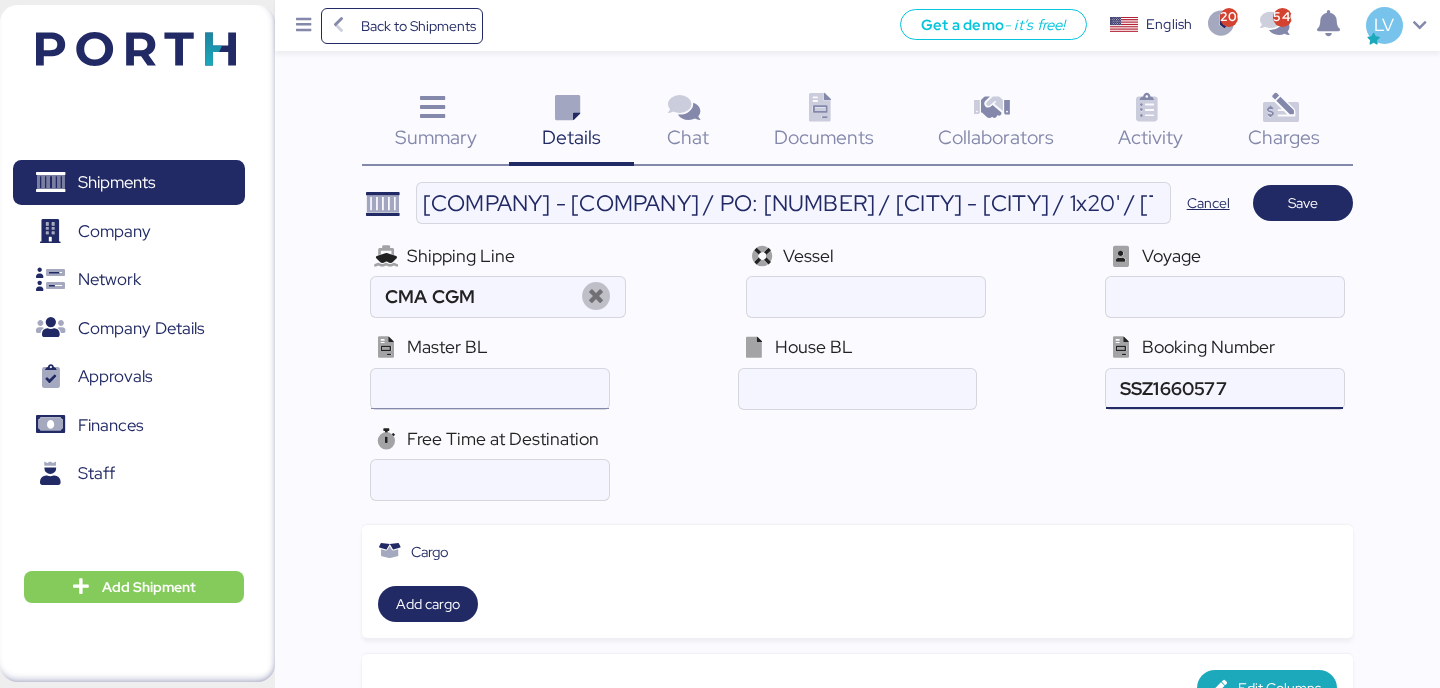 type on "SSZ1660577" 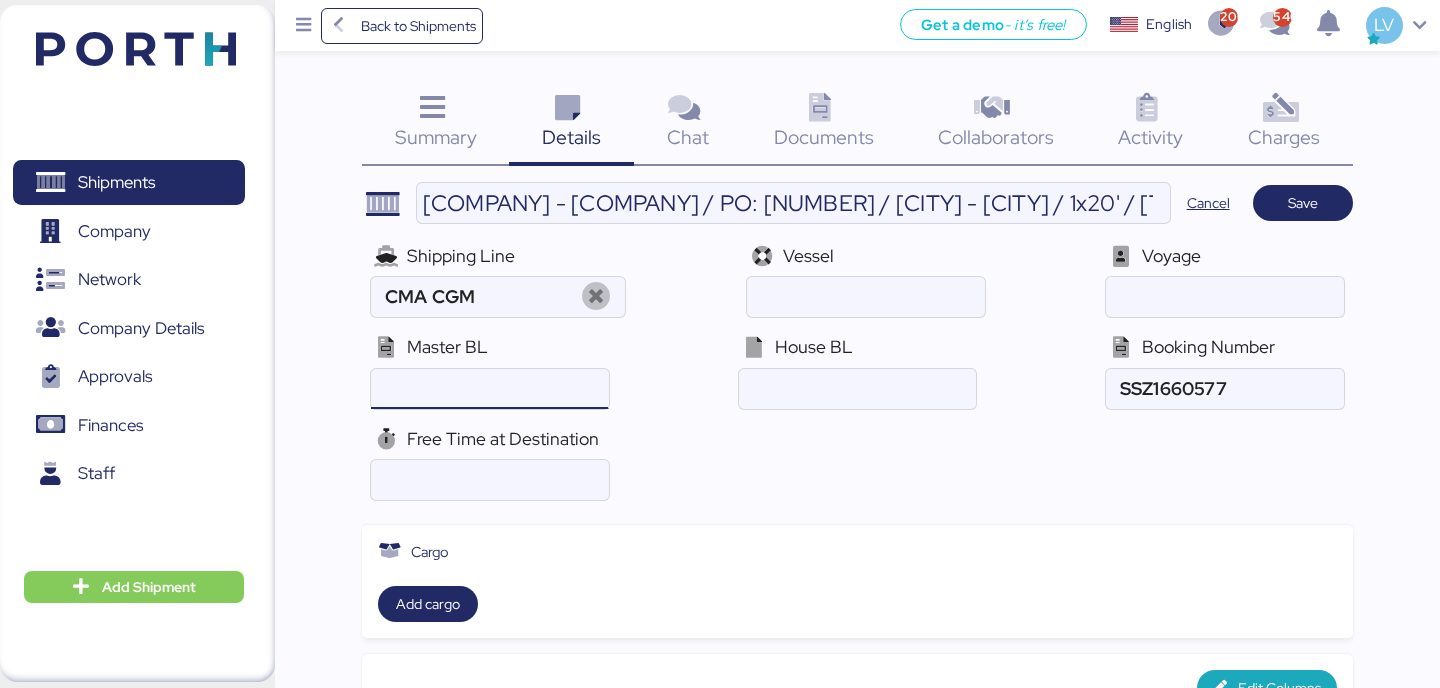 click at bounding box center (489, 389) 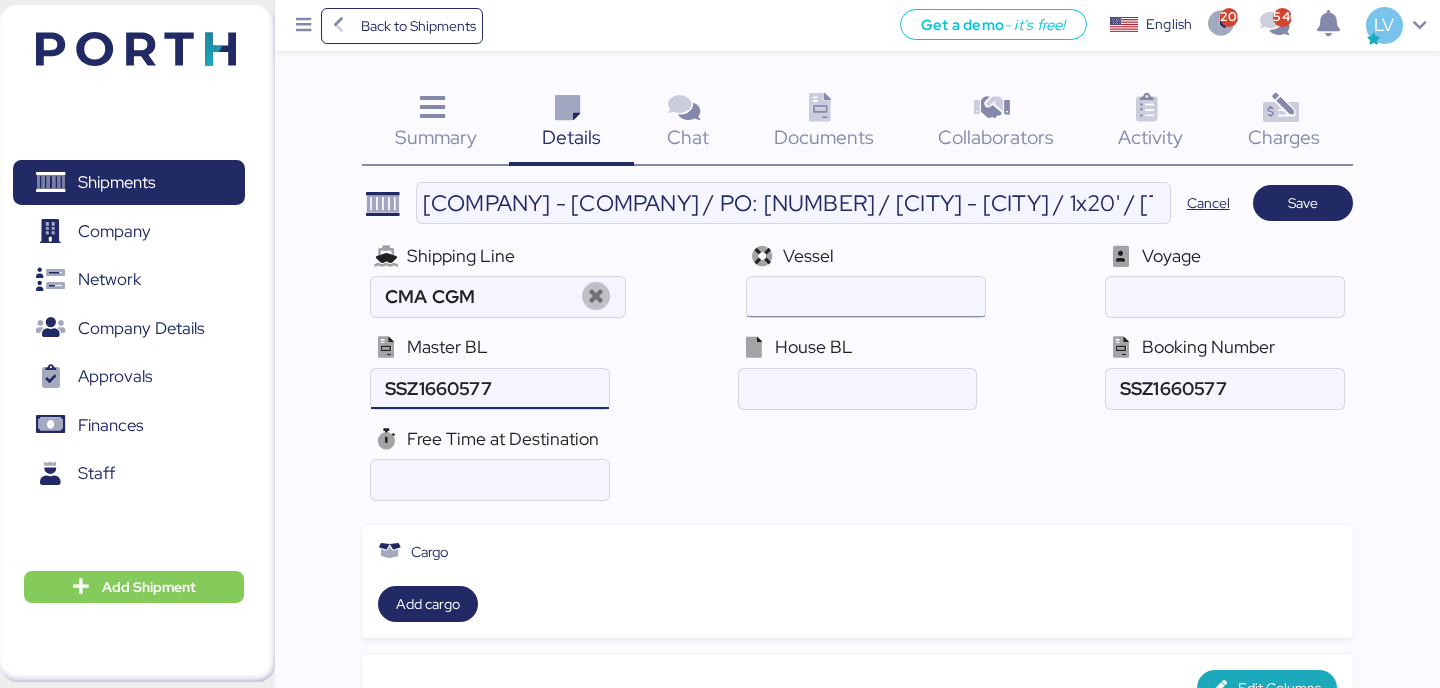type on "SSZ1660577" 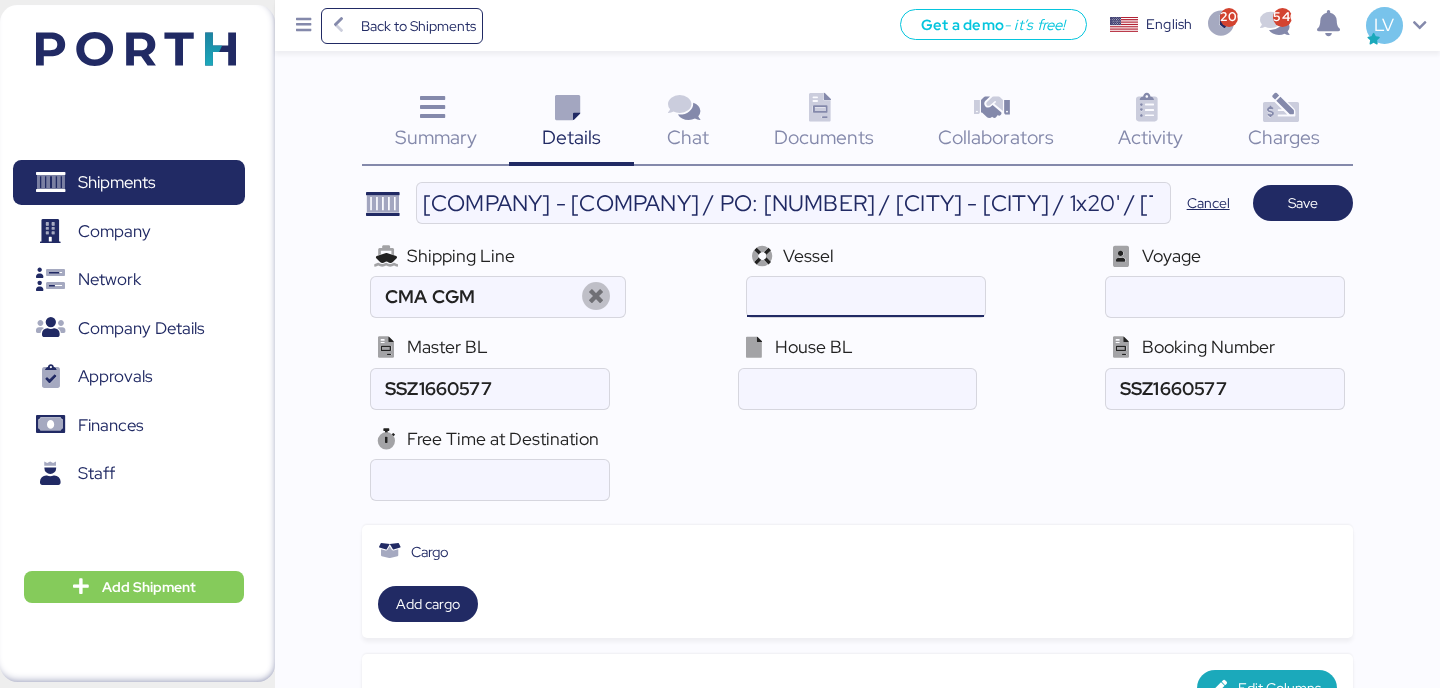 paste on "[COMPANY] - [NUMBER]" 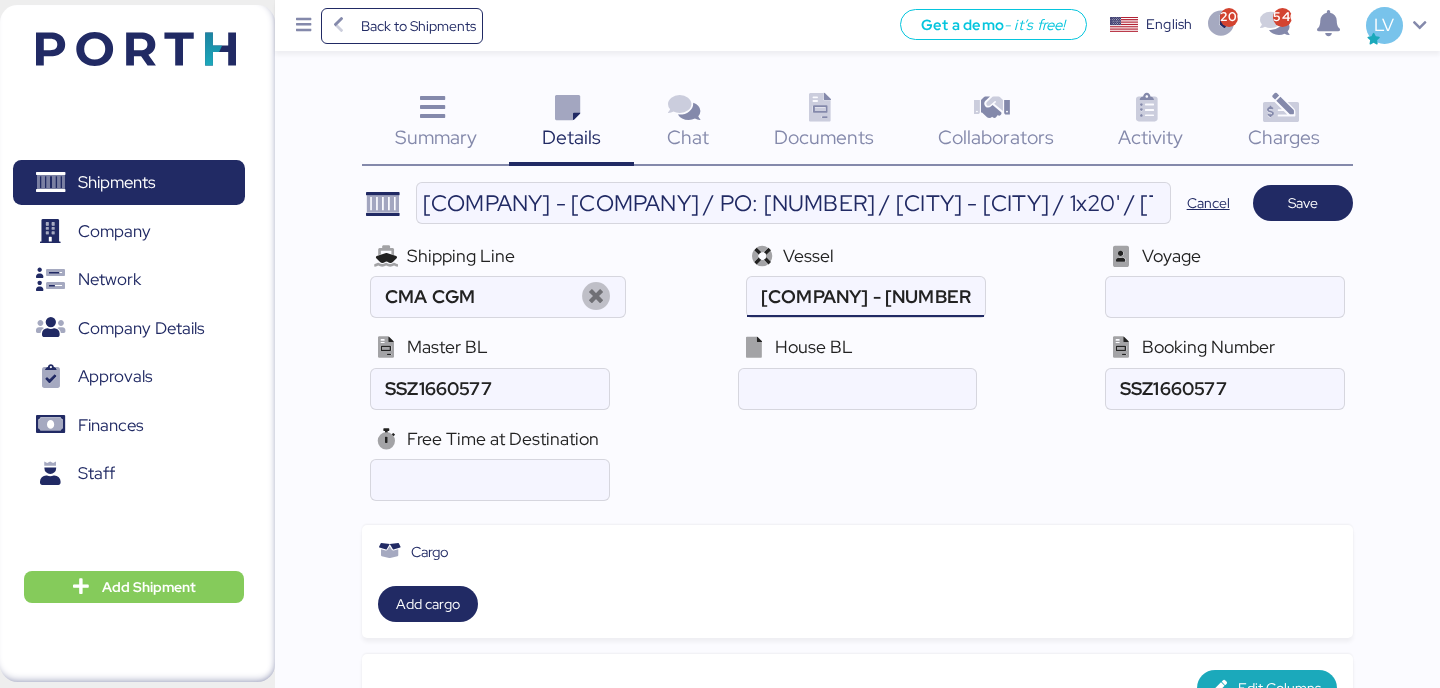 scroll, scrollTop: 0, scrollLeft: 88, axis: horizontal 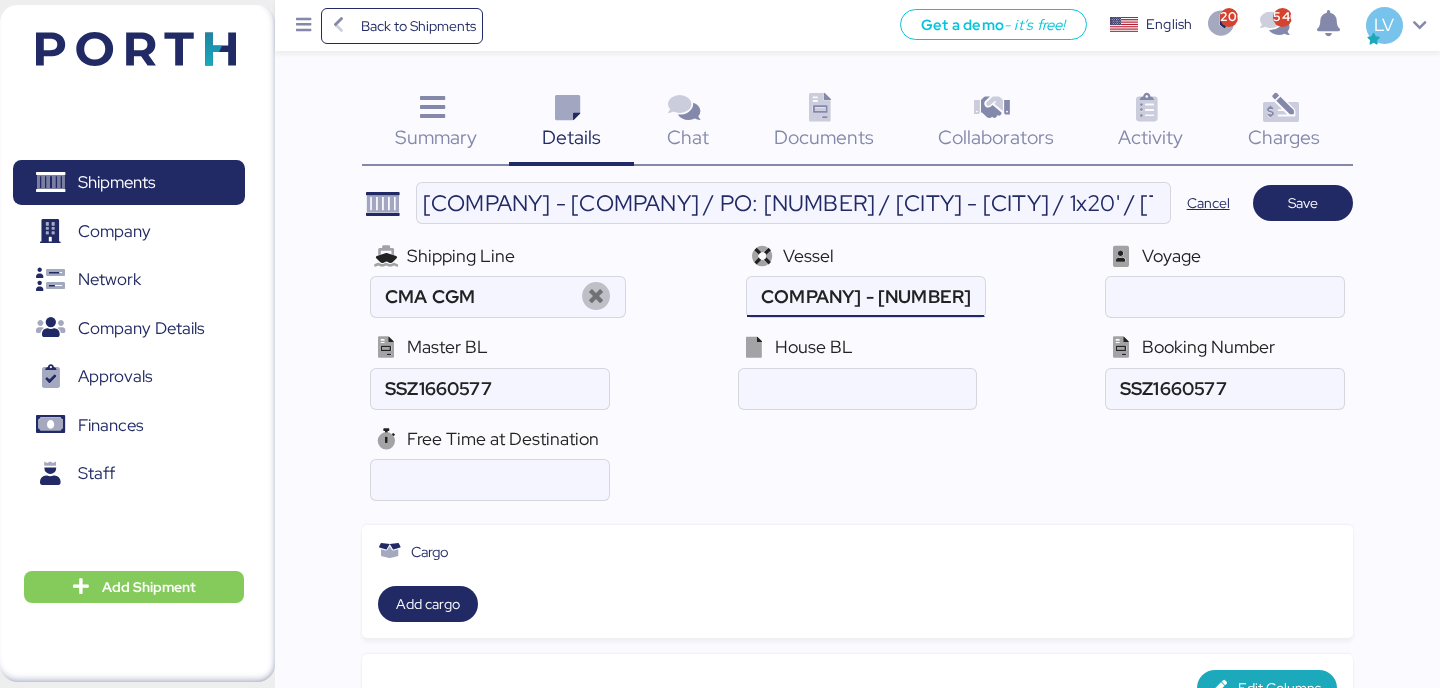 click at bounding box center (865, 297) 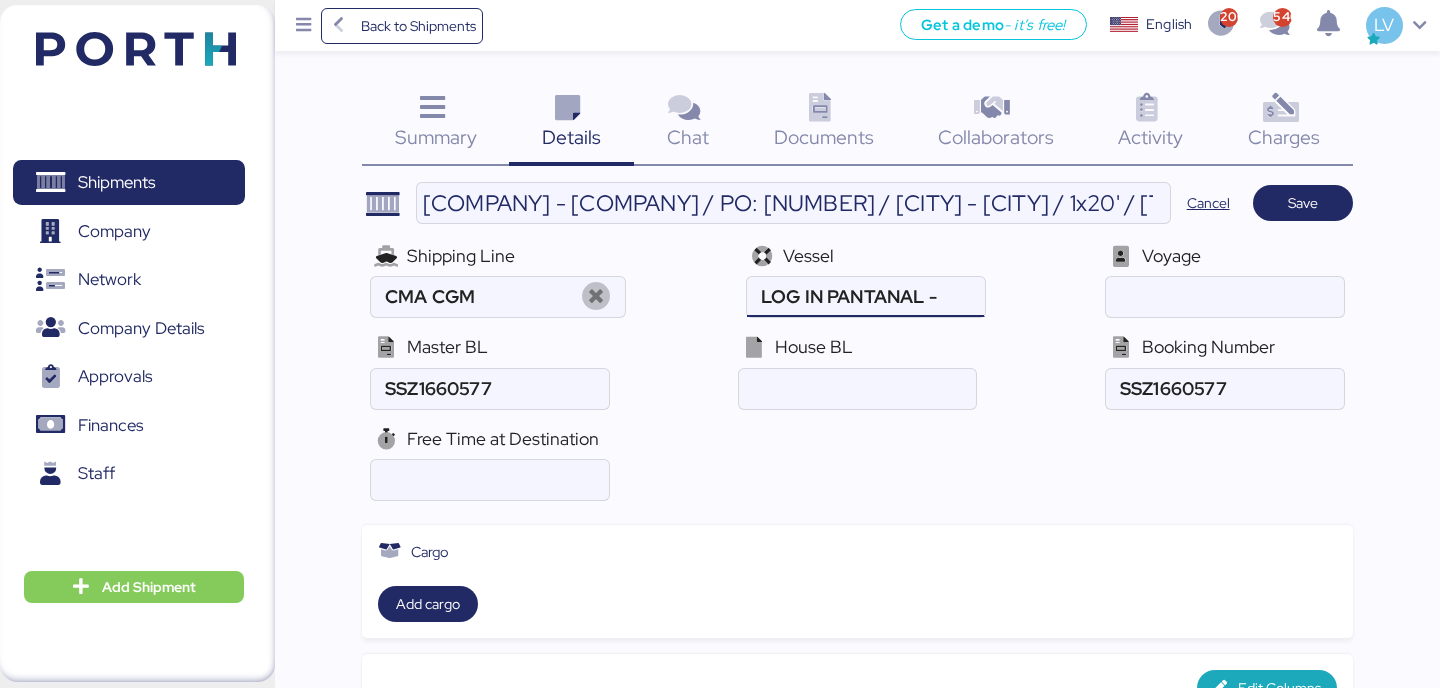 scroll, scrollTop: 0, scrollLeft: 0, axis: both 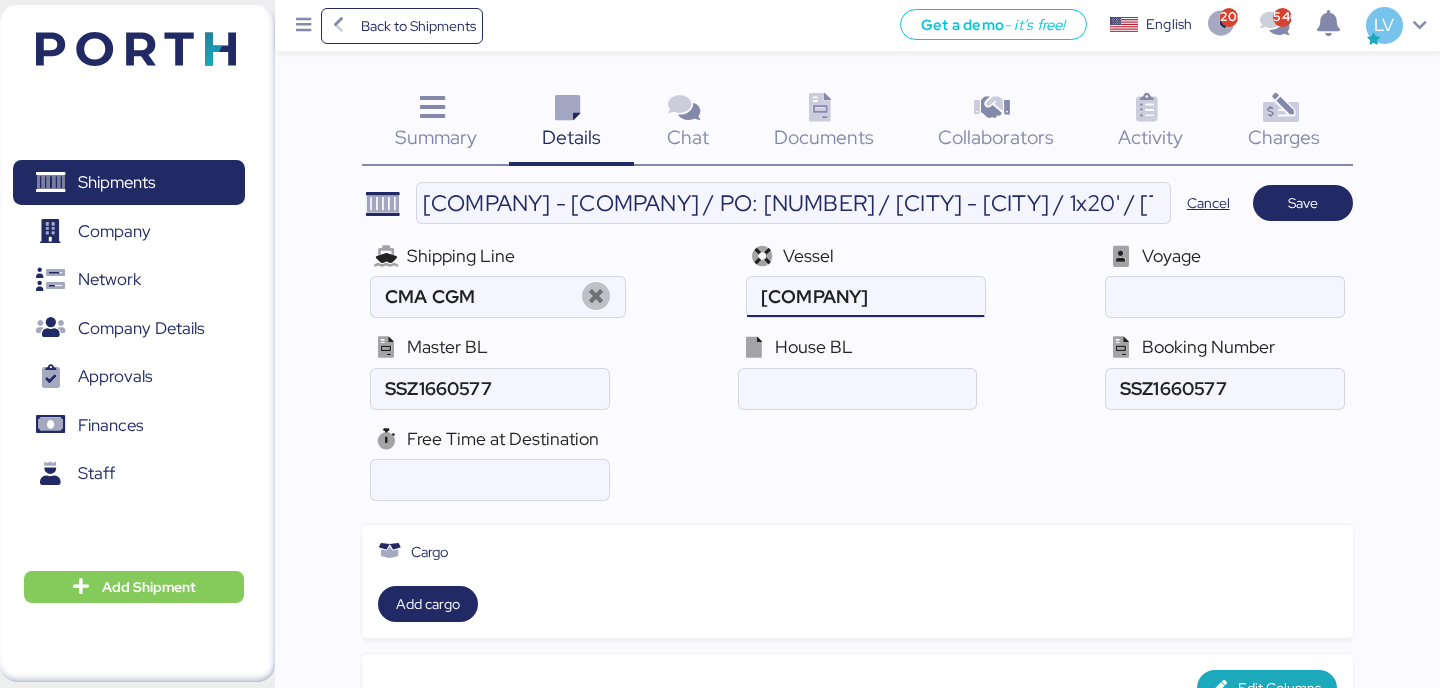 type on "[COMPANY]" 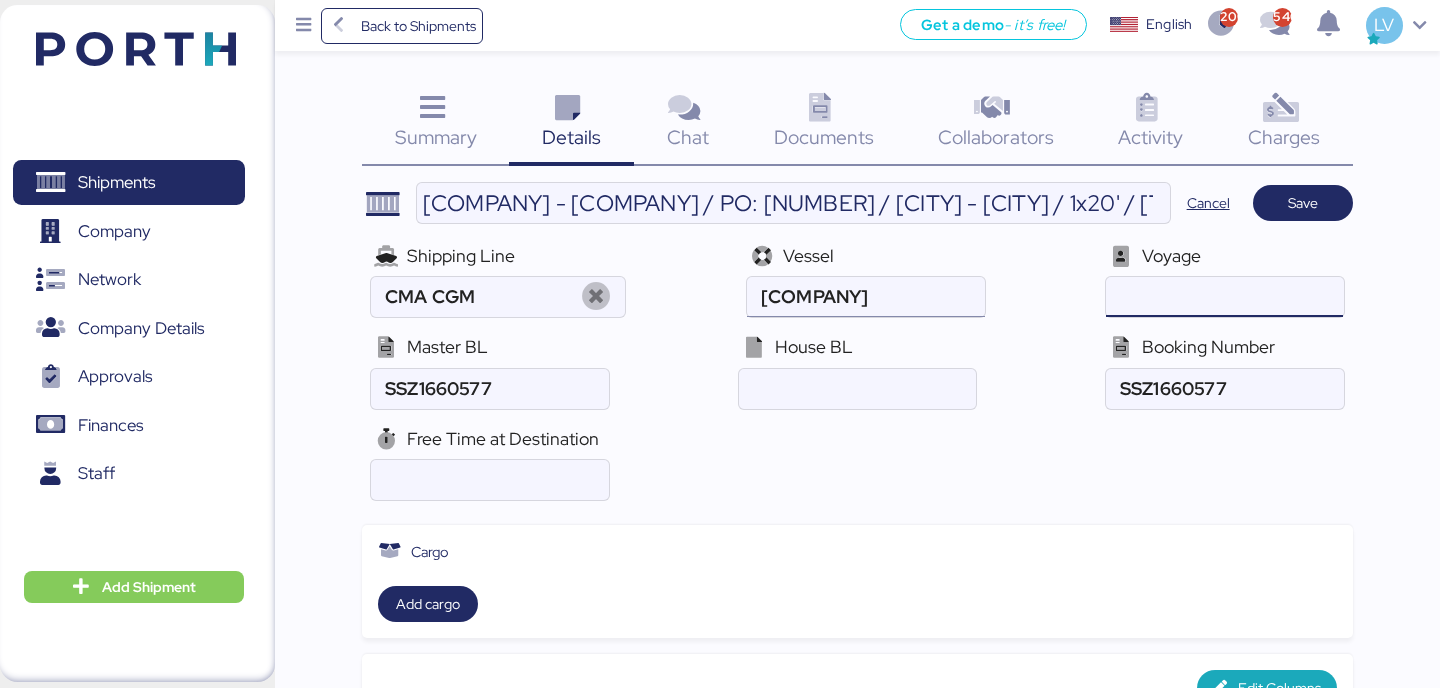 paste on "[ALPHANUMERIC]" 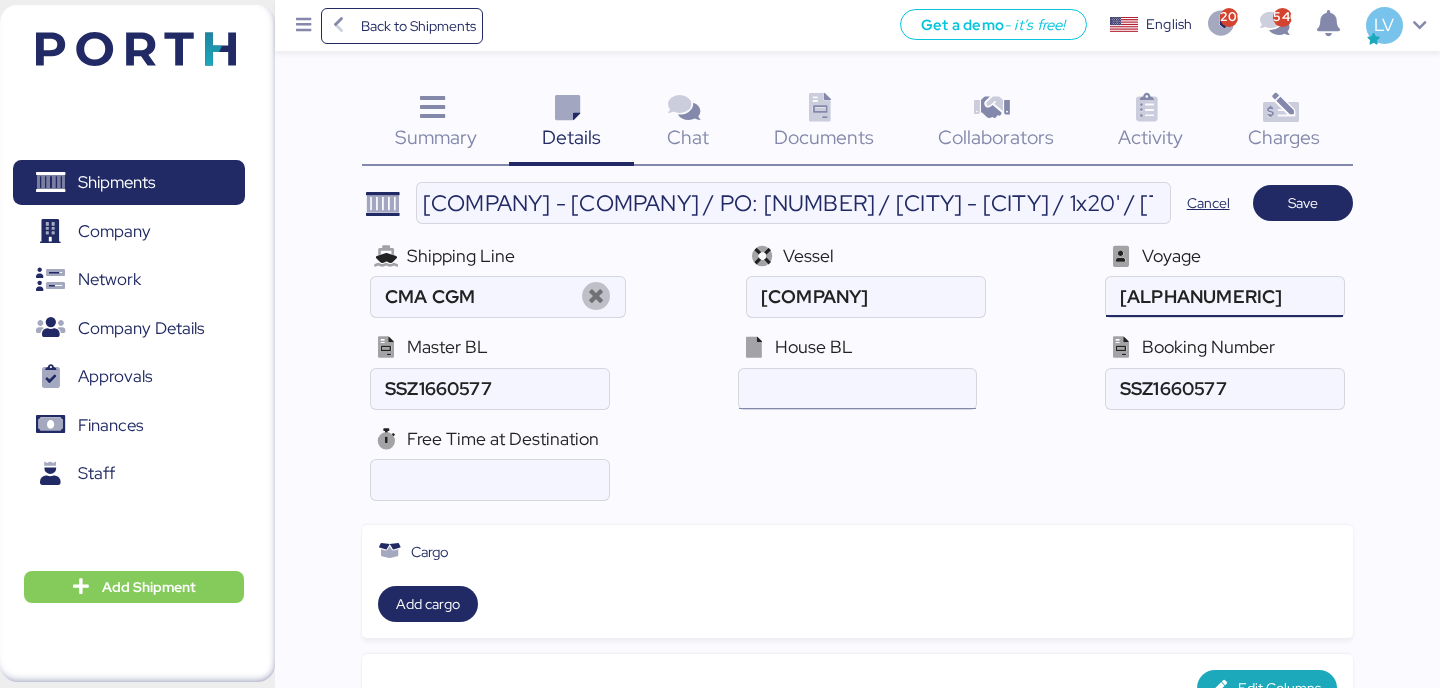 type on "[ALPHANUMERIC]" 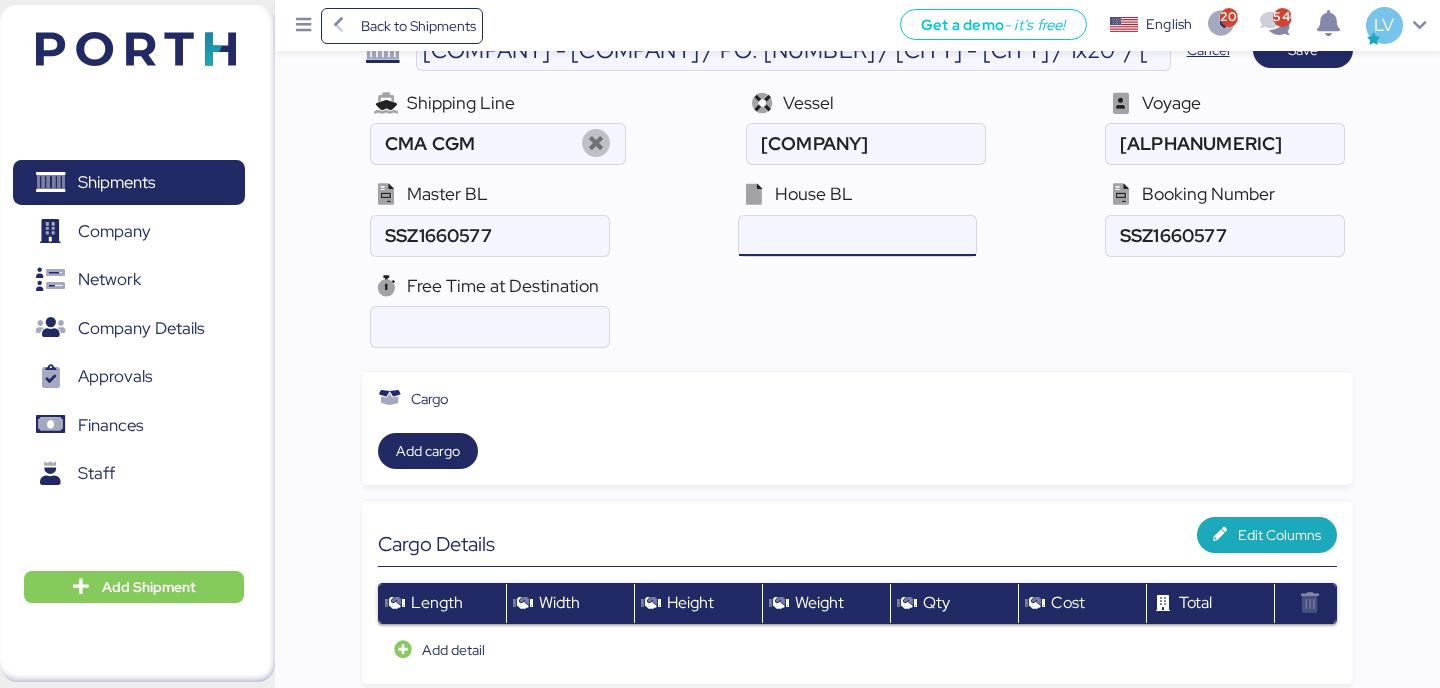 scroll, scrollTop: 214, scrollLeft: 0, axis: vertical 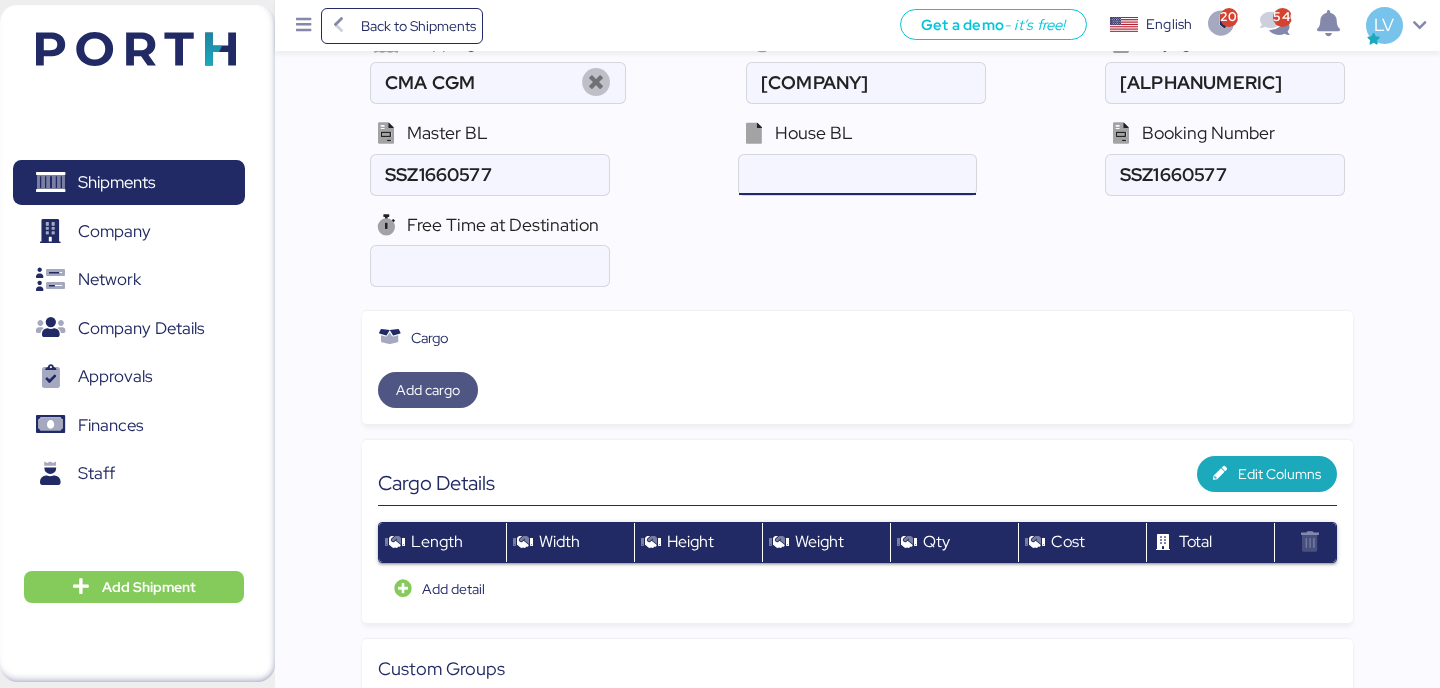 type 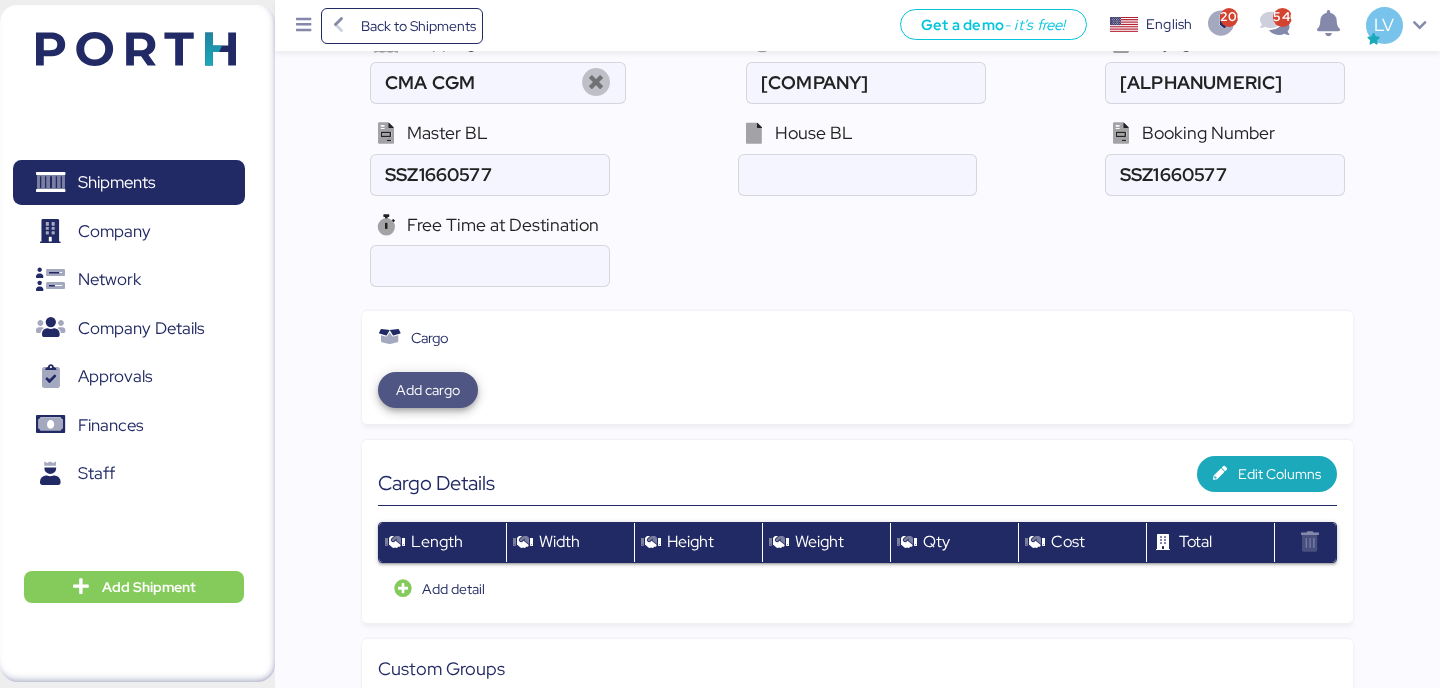 click on "Add cargo" at bounding box center [428, 390] 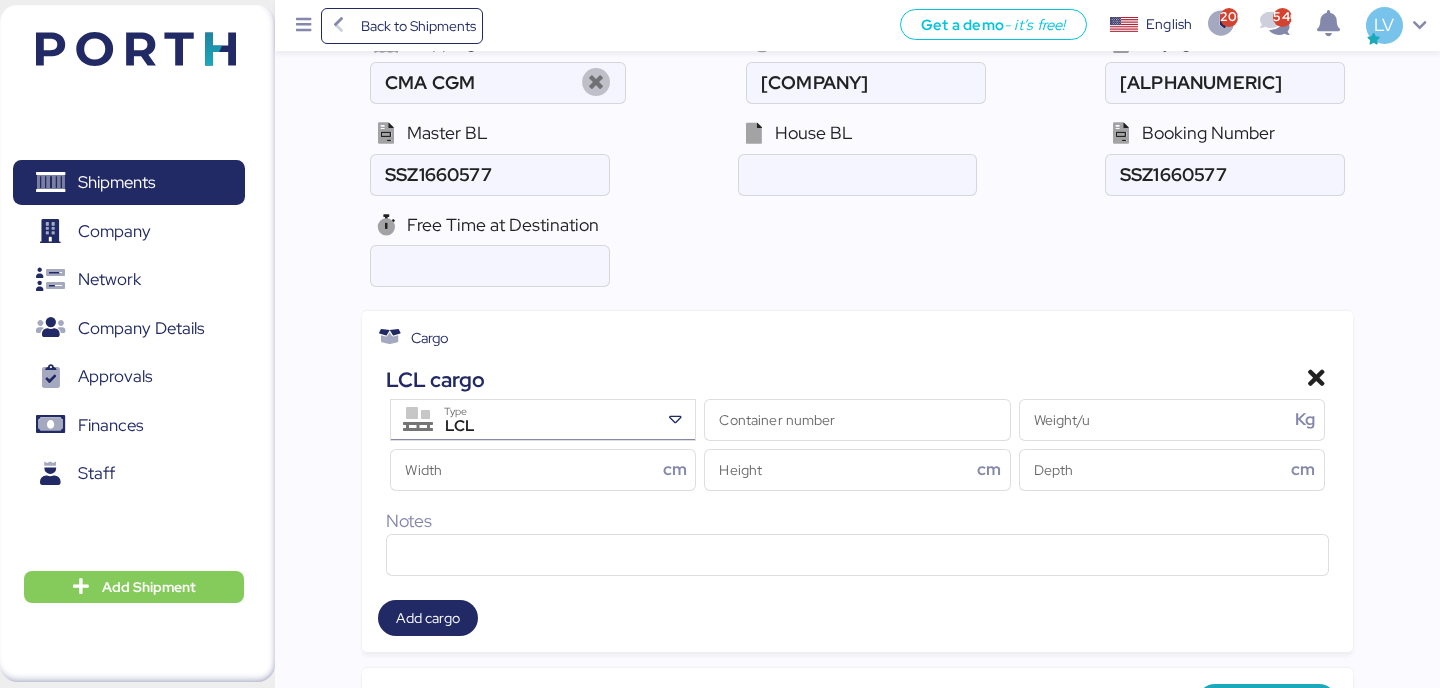 click on "LCL" at bounding box center [546, 427] 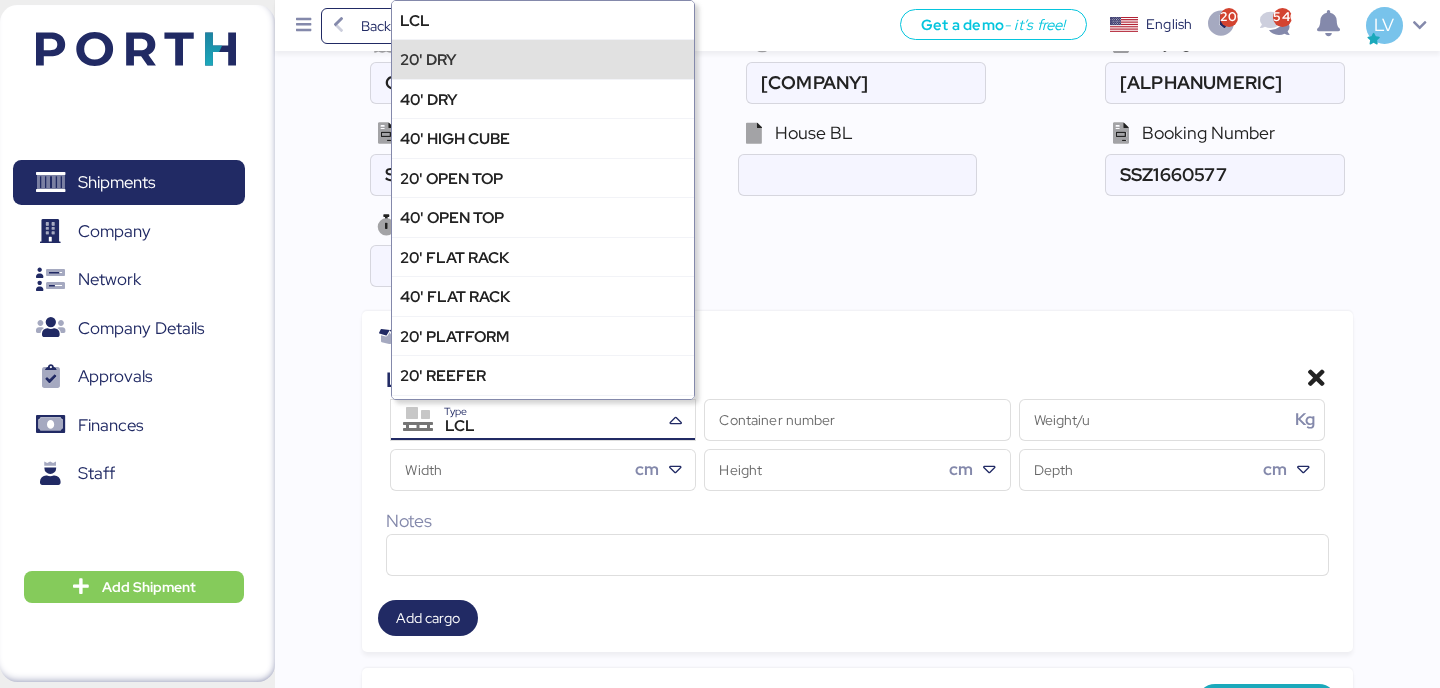 click on "20' DRY" at bounding box center [543, 58] 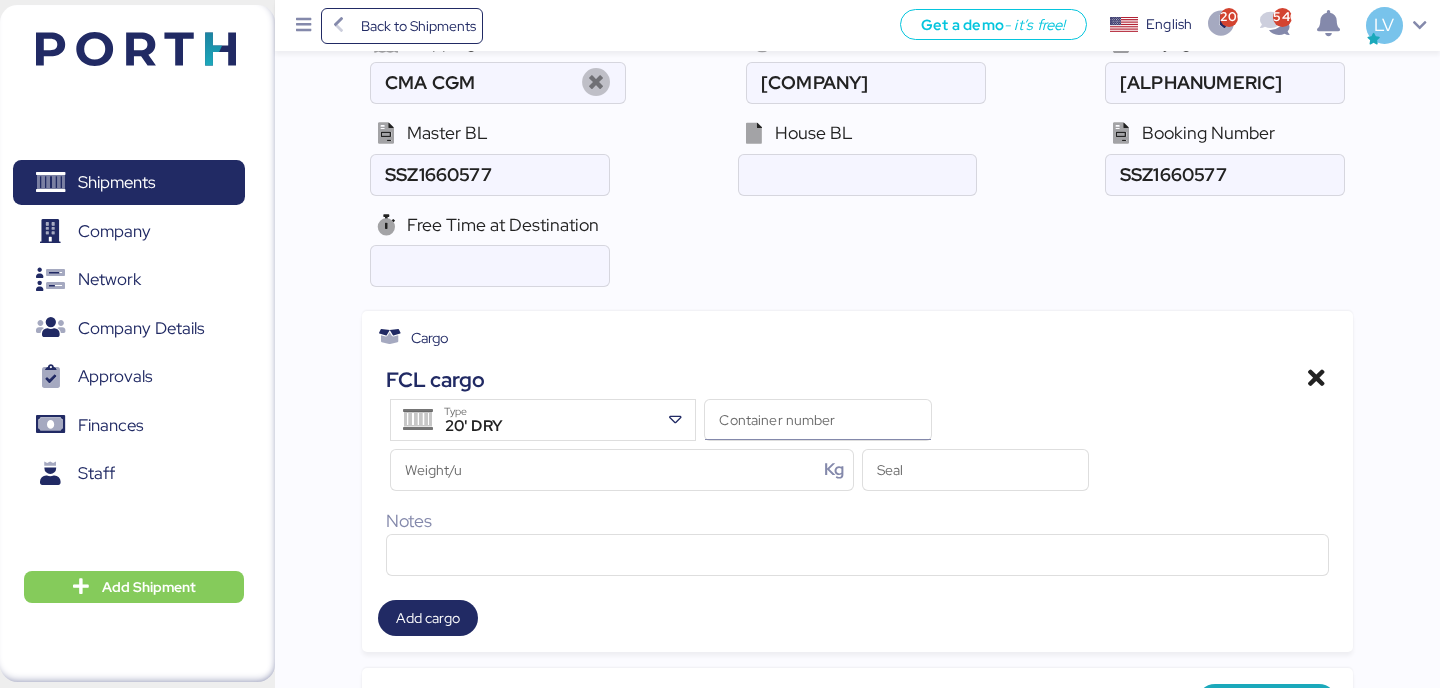 click on "Container number" at bounding box center (818, 420) 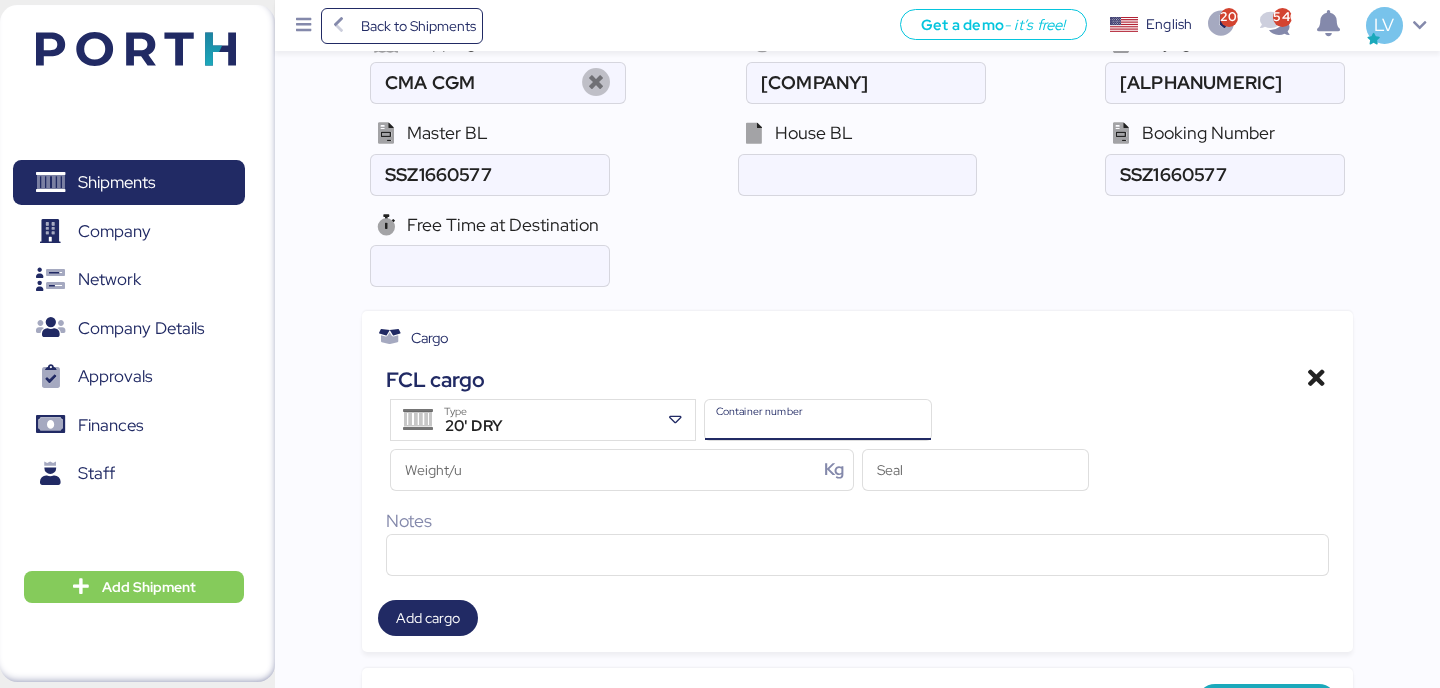 paste on "[ALPHANUMERIC]" 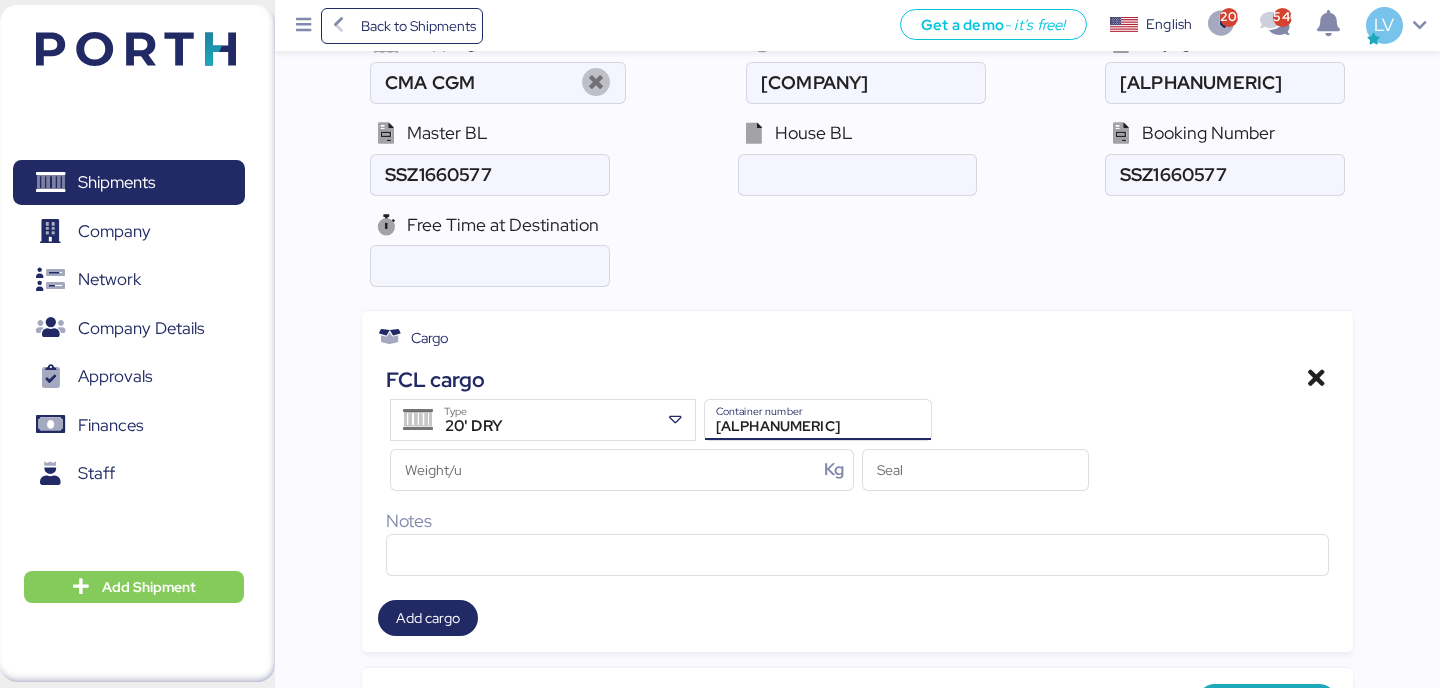 paste on "TE" 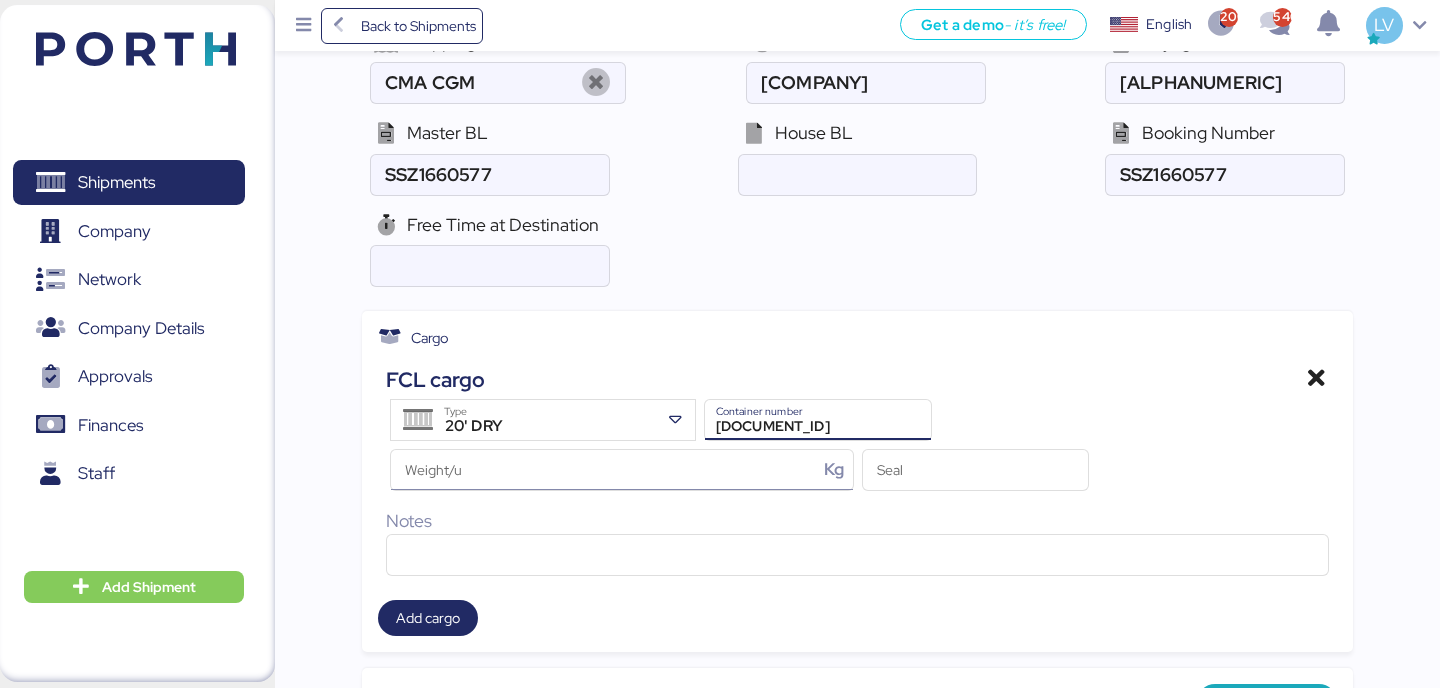 type on "[DOCUMENT_ID]" 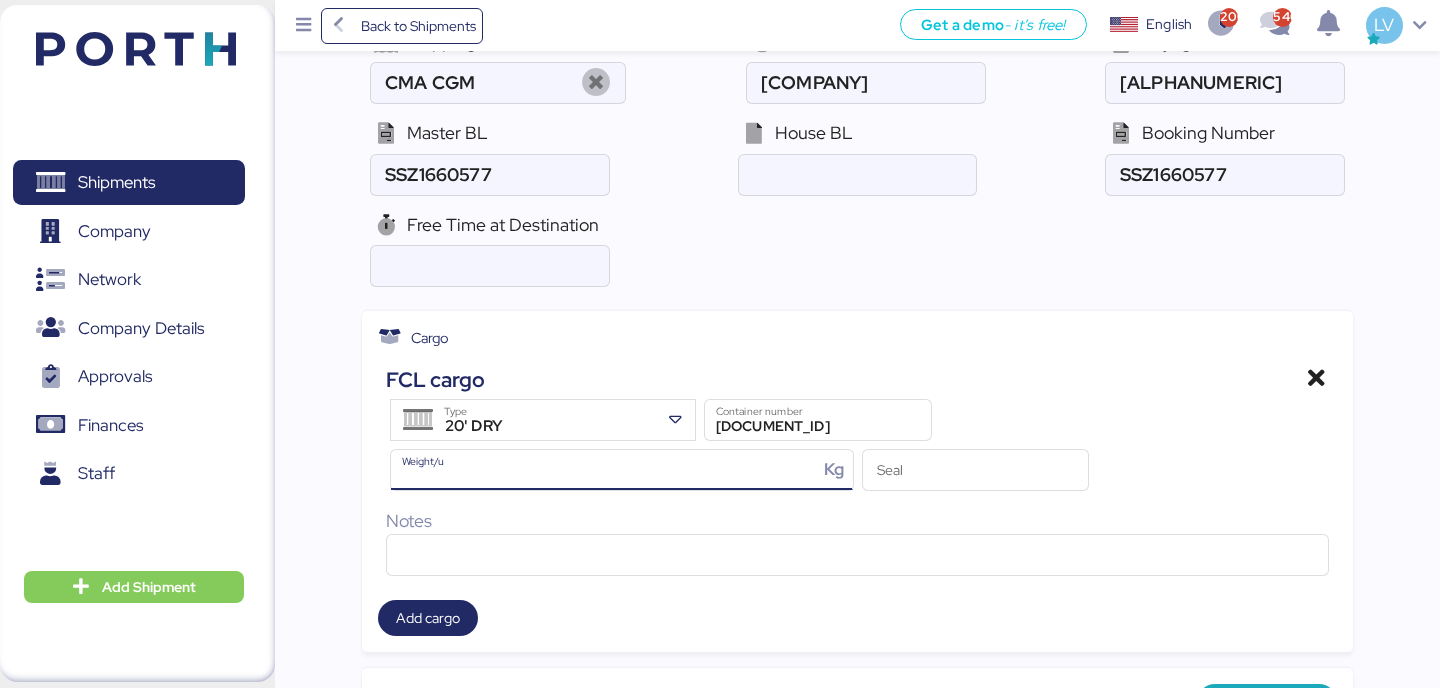 click on "Weight/u Kg" at bounding box center [604, 470] 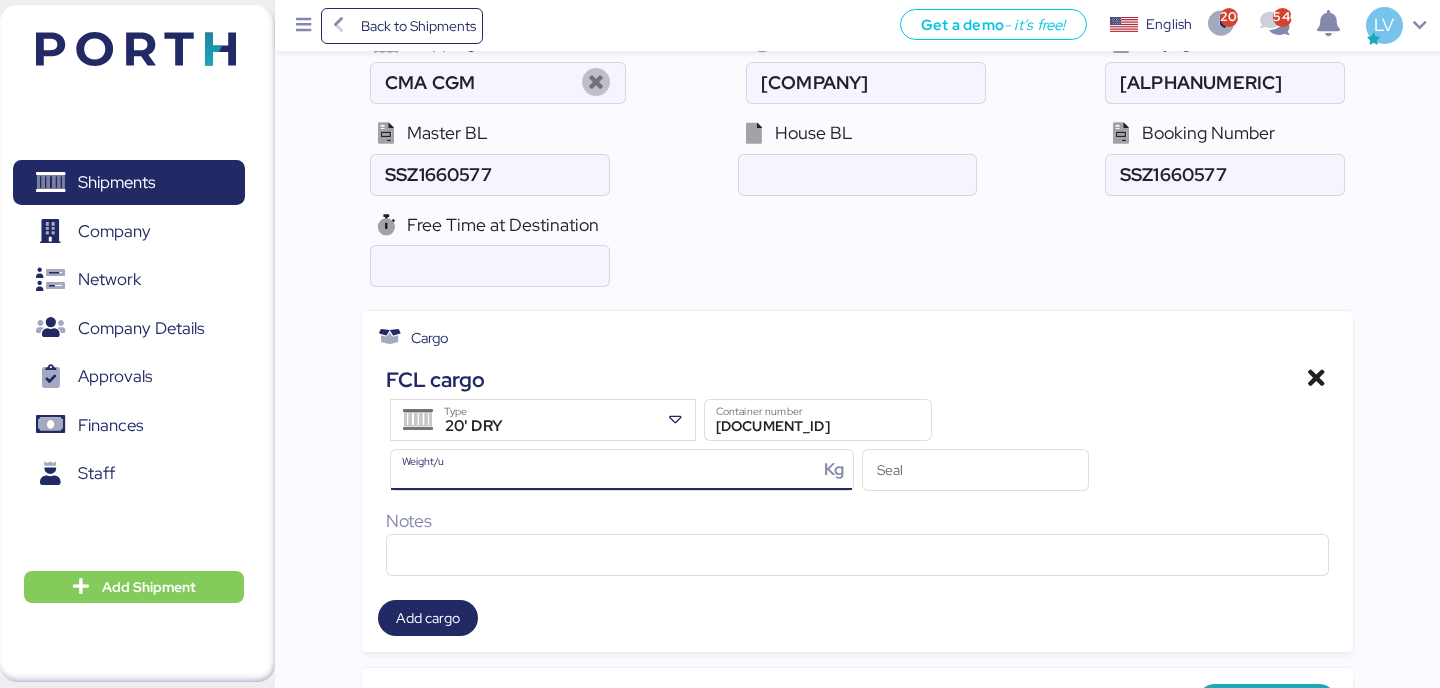type on "[NUMBER]" 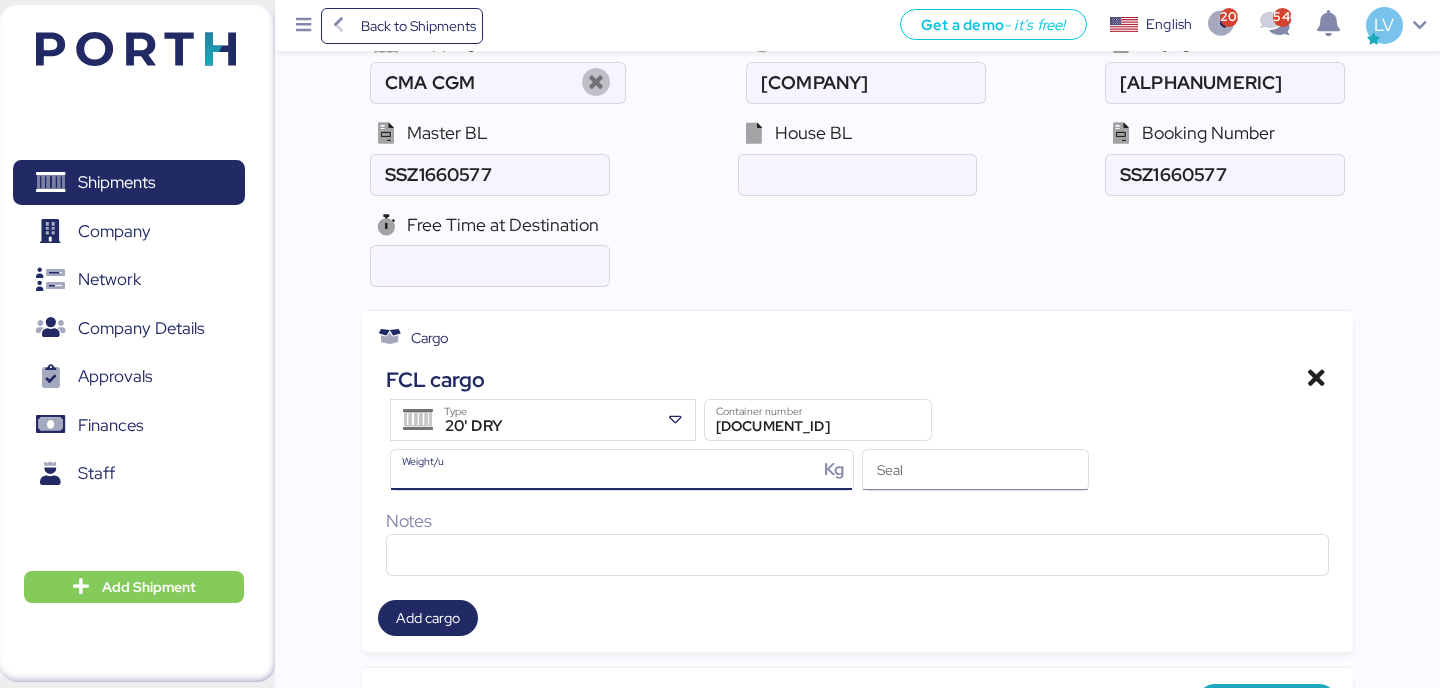 click on "Seal" at bounding box center (976, 470) 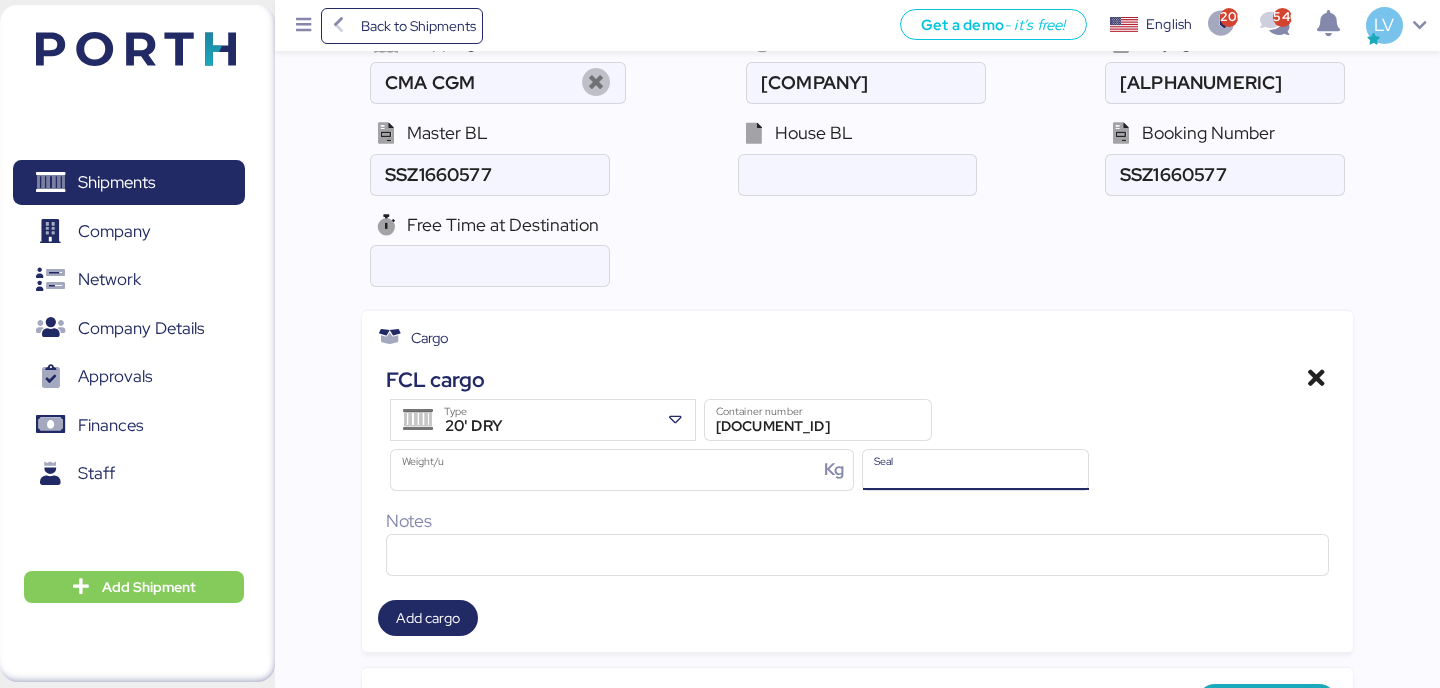 paste on "[NUMBER]" 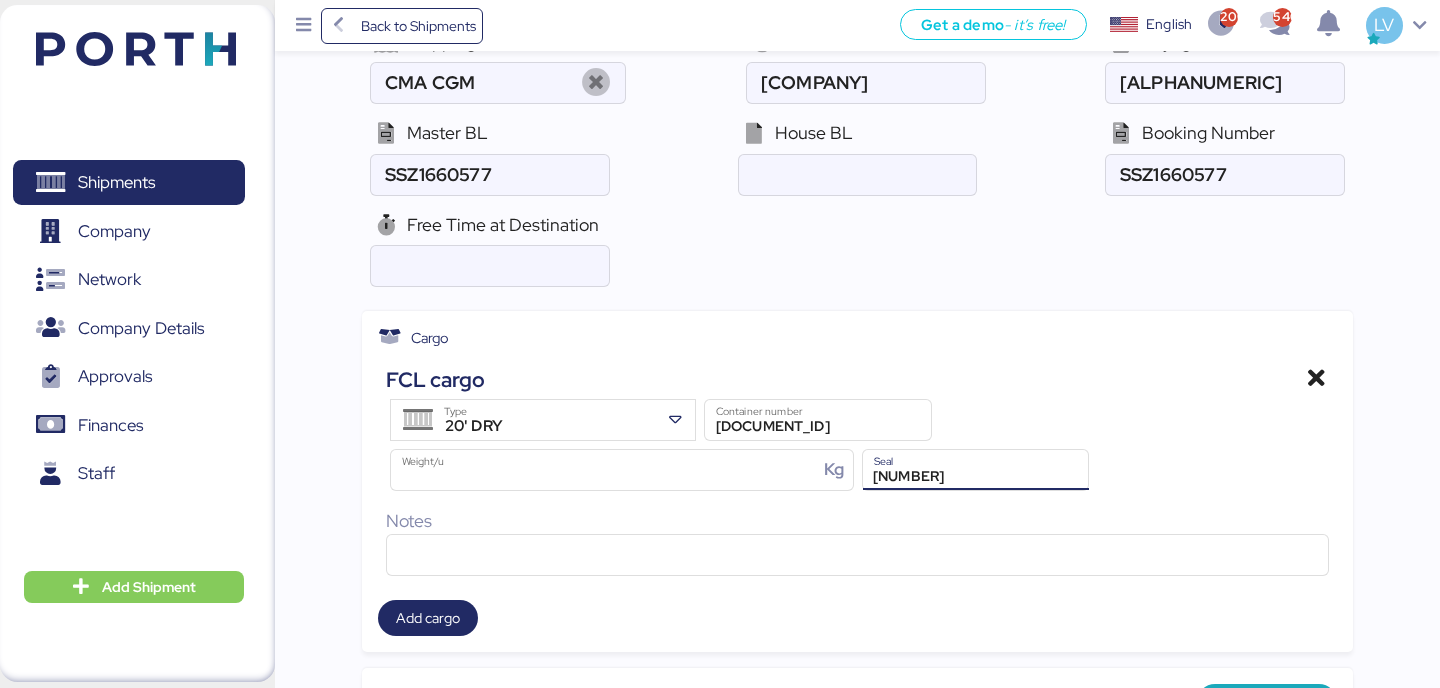type on "[NUMBER]" 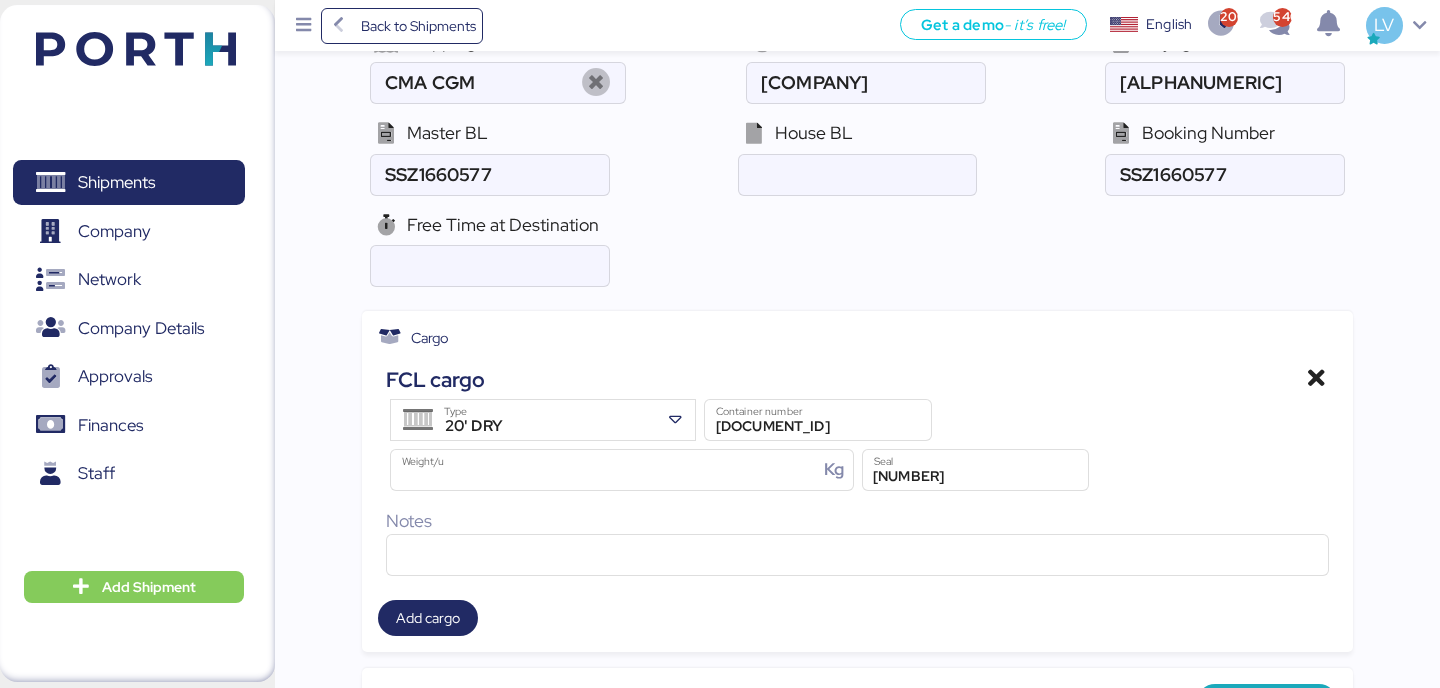 click on "Cargo" at bounding box center (857, 338) 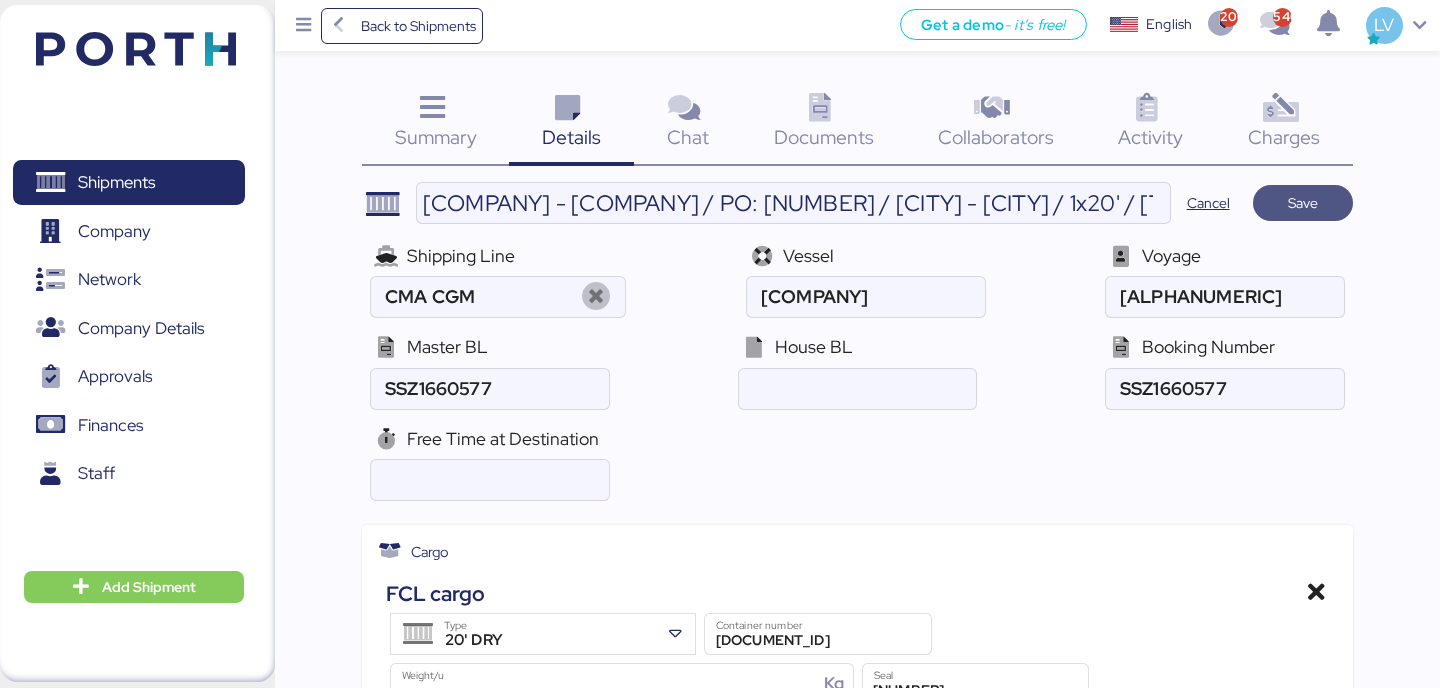 click on "Save" at bounding box center [1303, 203] 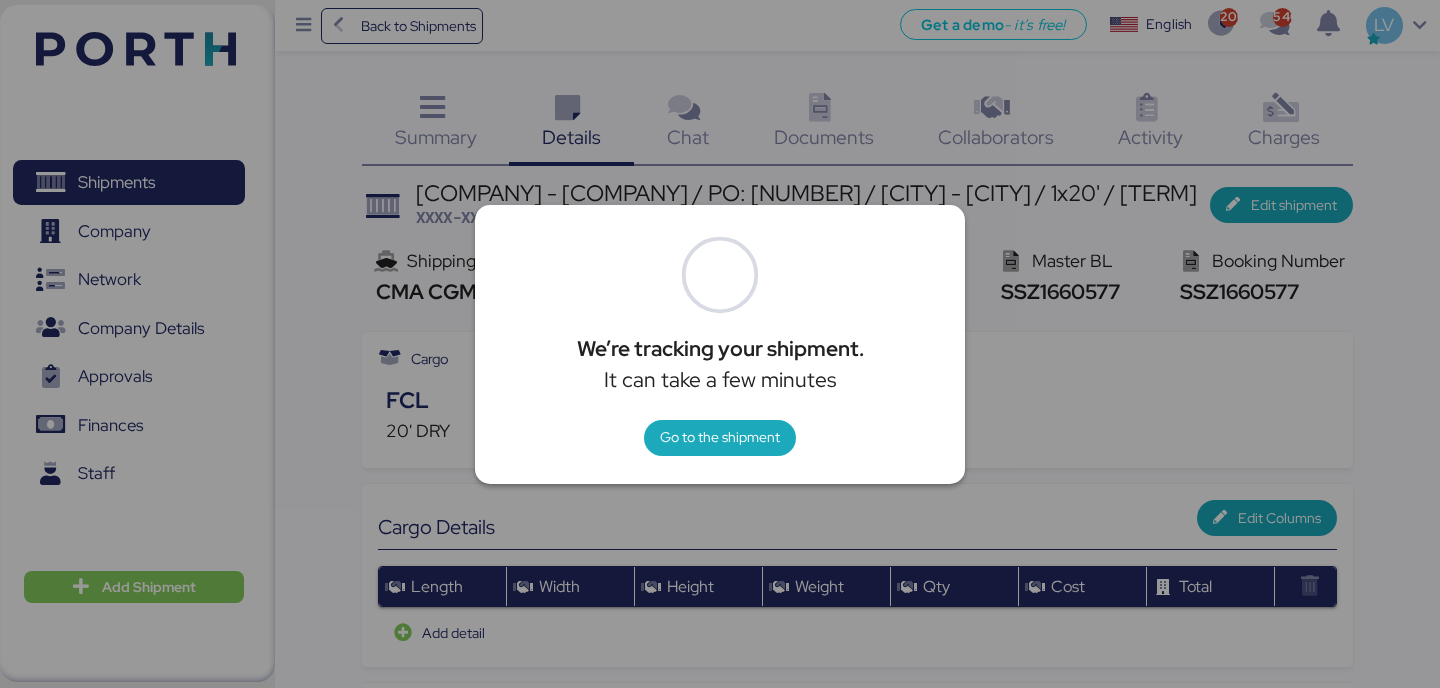 click at bounding box center [720, 344] 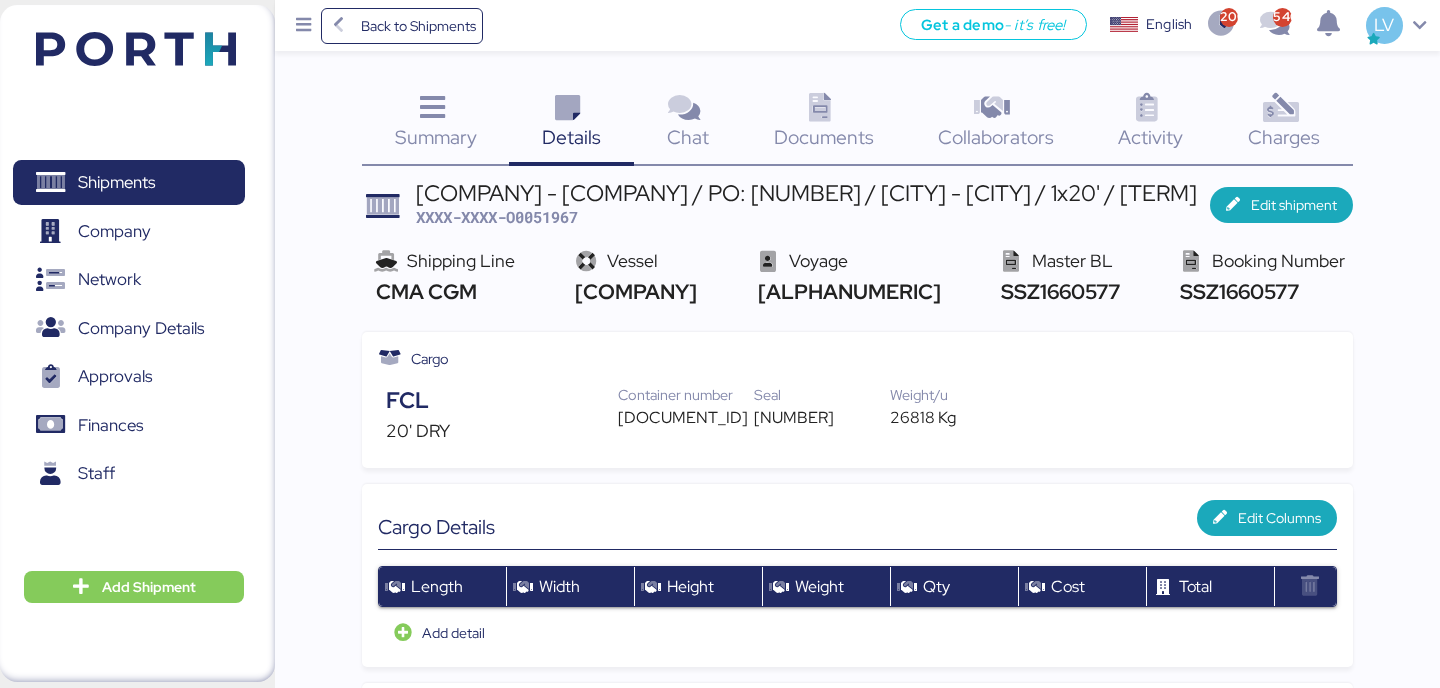 click on "SSZ1660577" at bounding box center (1058, 291) 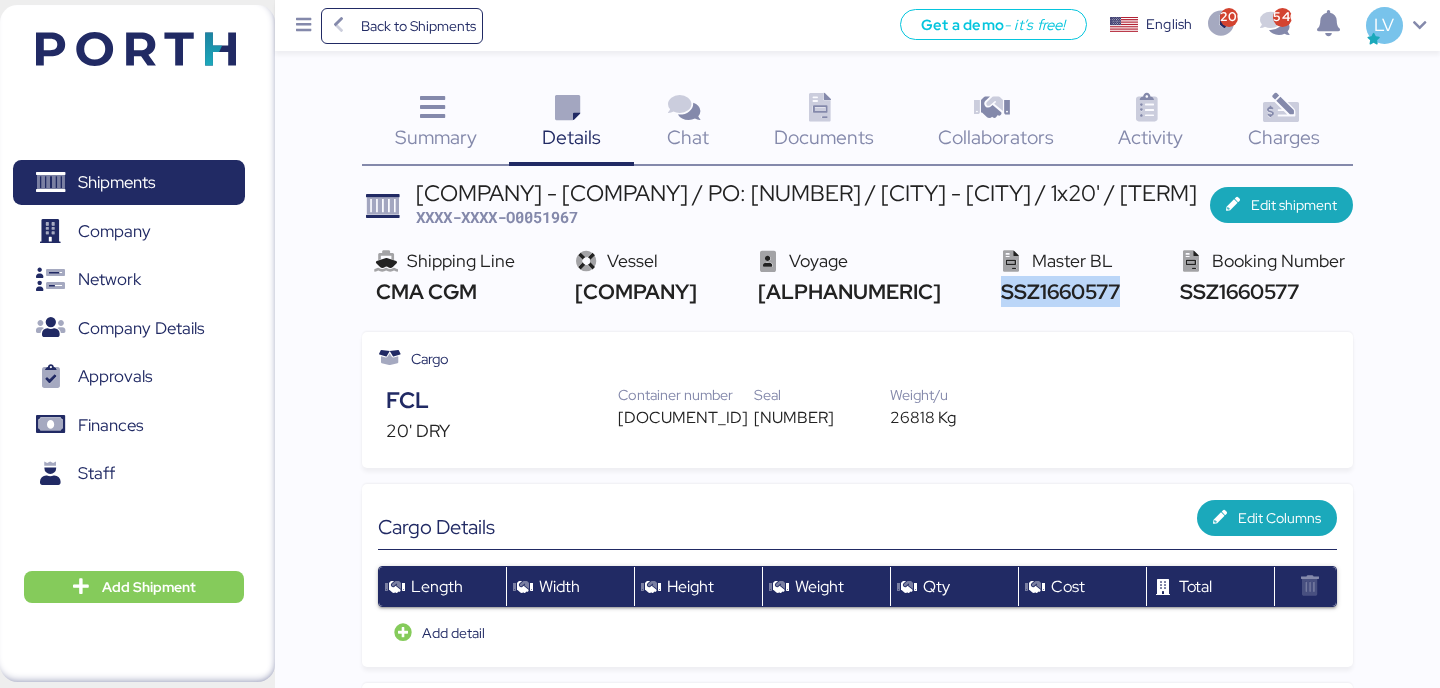 click on "SSZ1660577" at bounding box center (1058, 291) 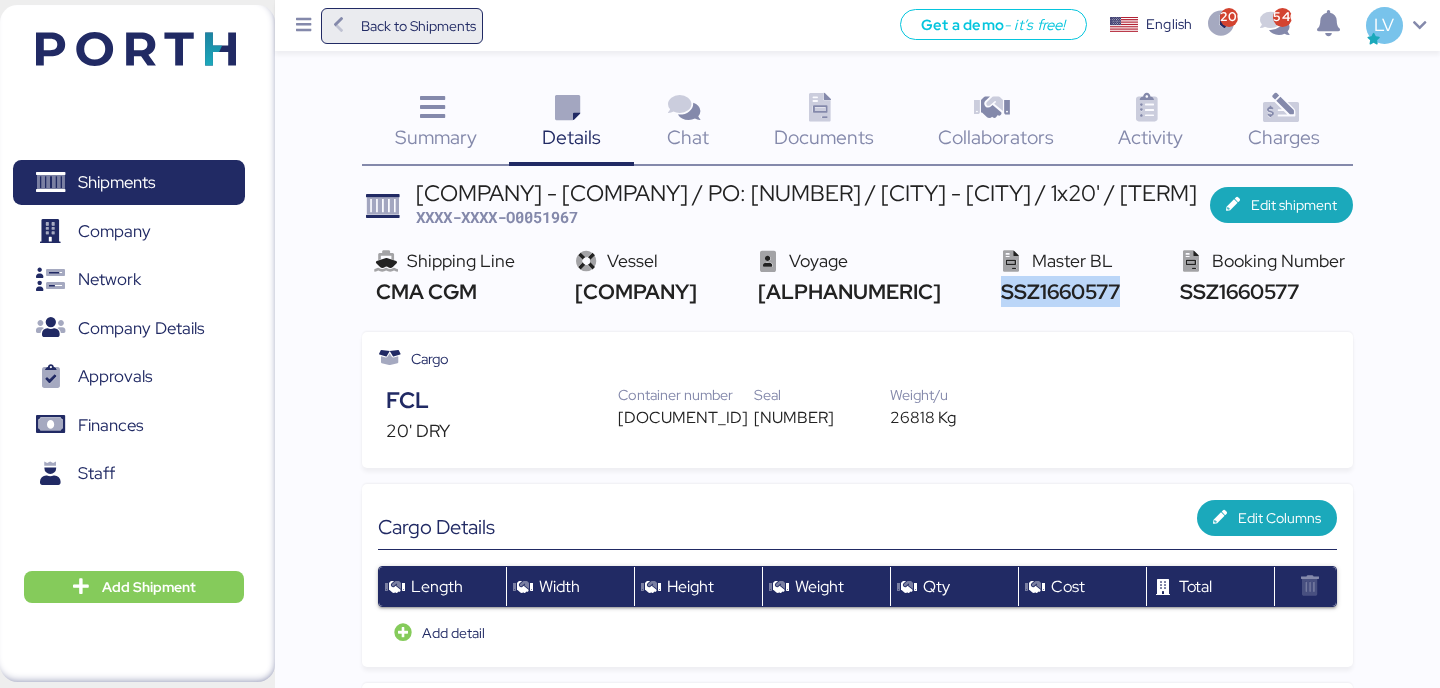 click on "Back to Shipments" at bounding box center [418, 26] 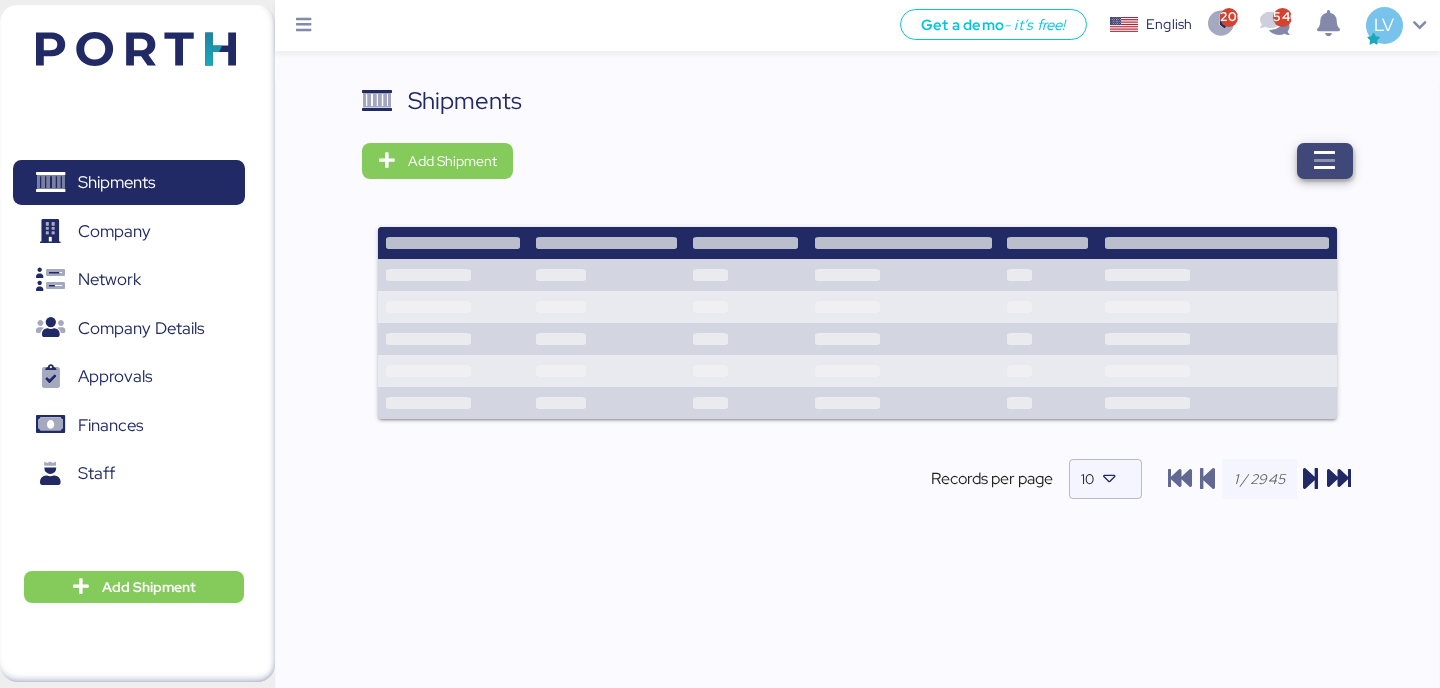 click at bounding box center (1325, 161) 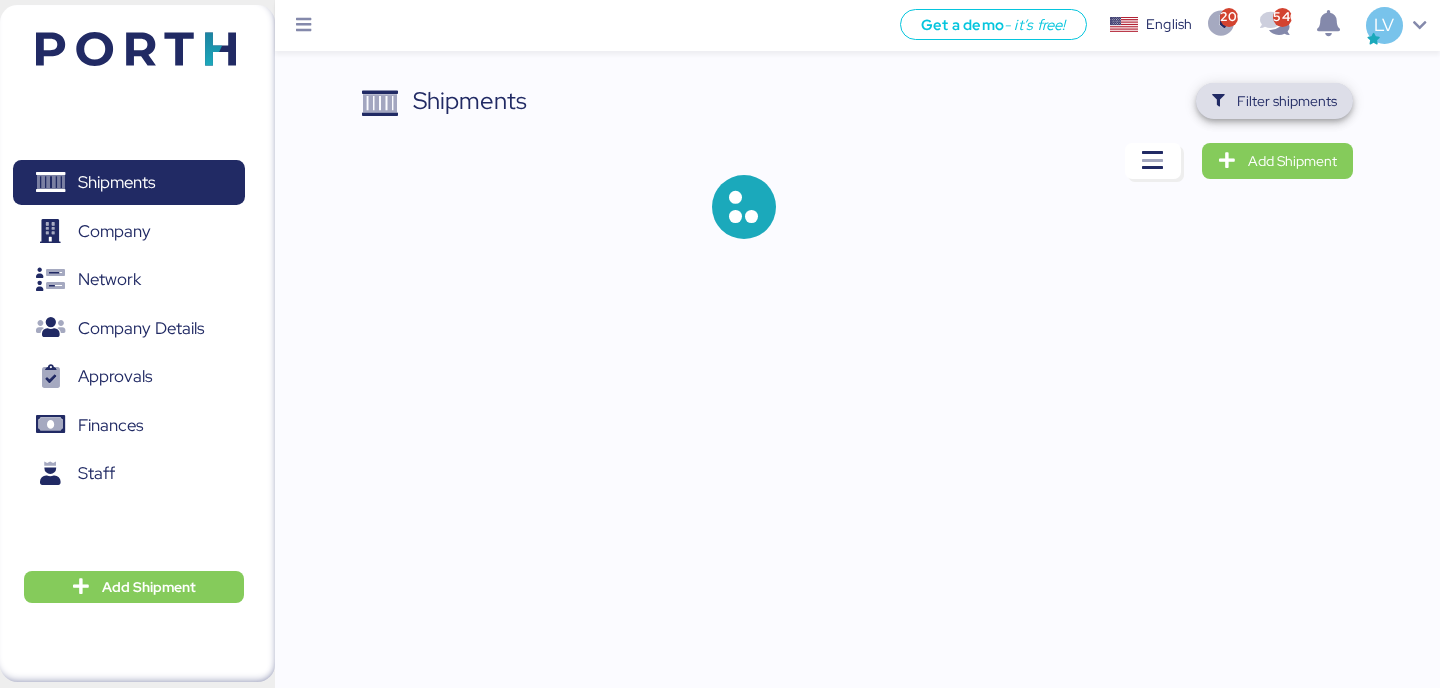 click on "Filter shipments" at bounding box center [1287, 101] 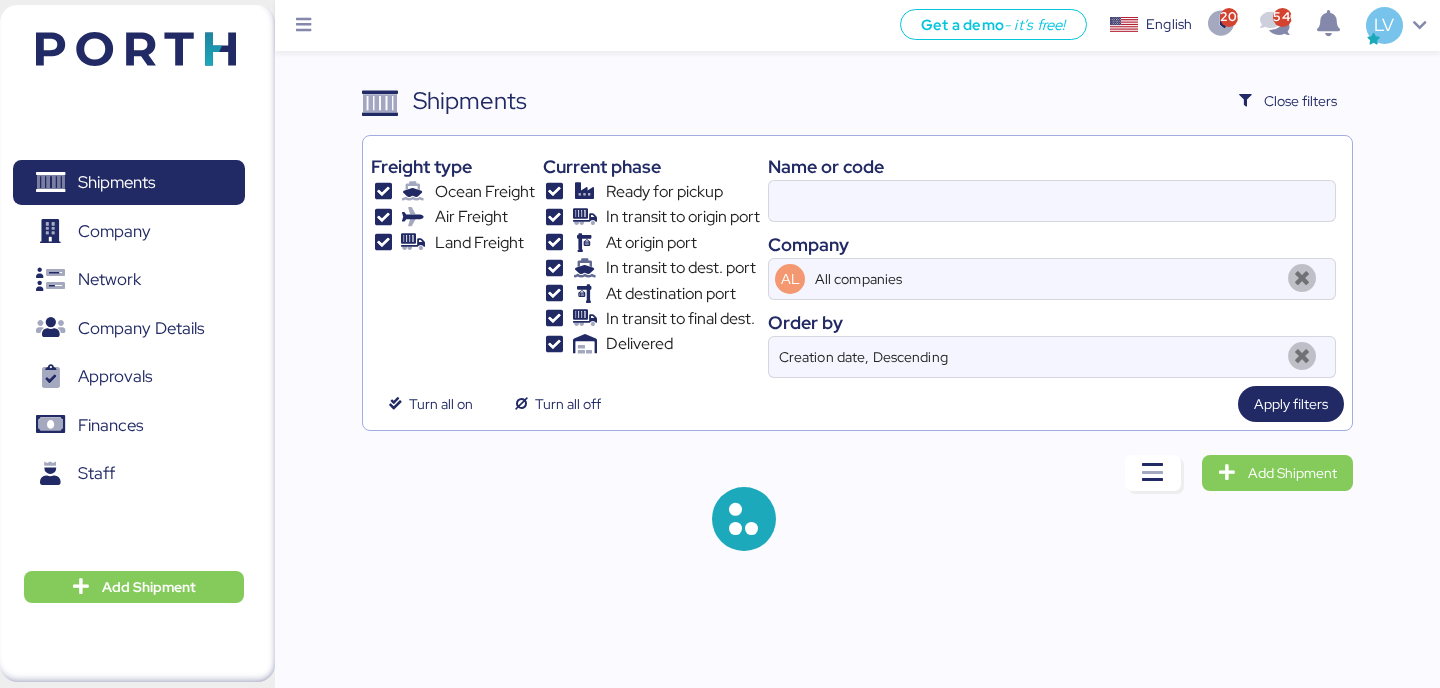 click at bounding box center [1052, 201] 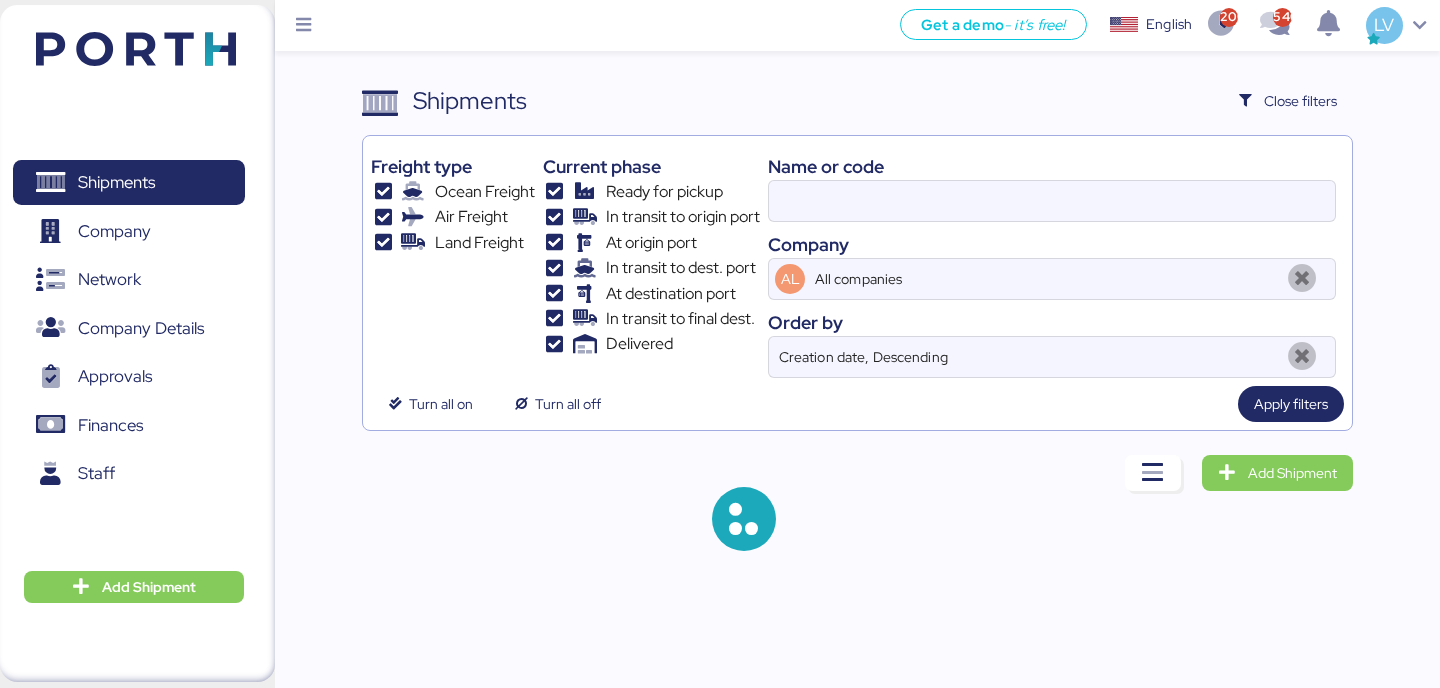 click at bounding box center [1052, 201] 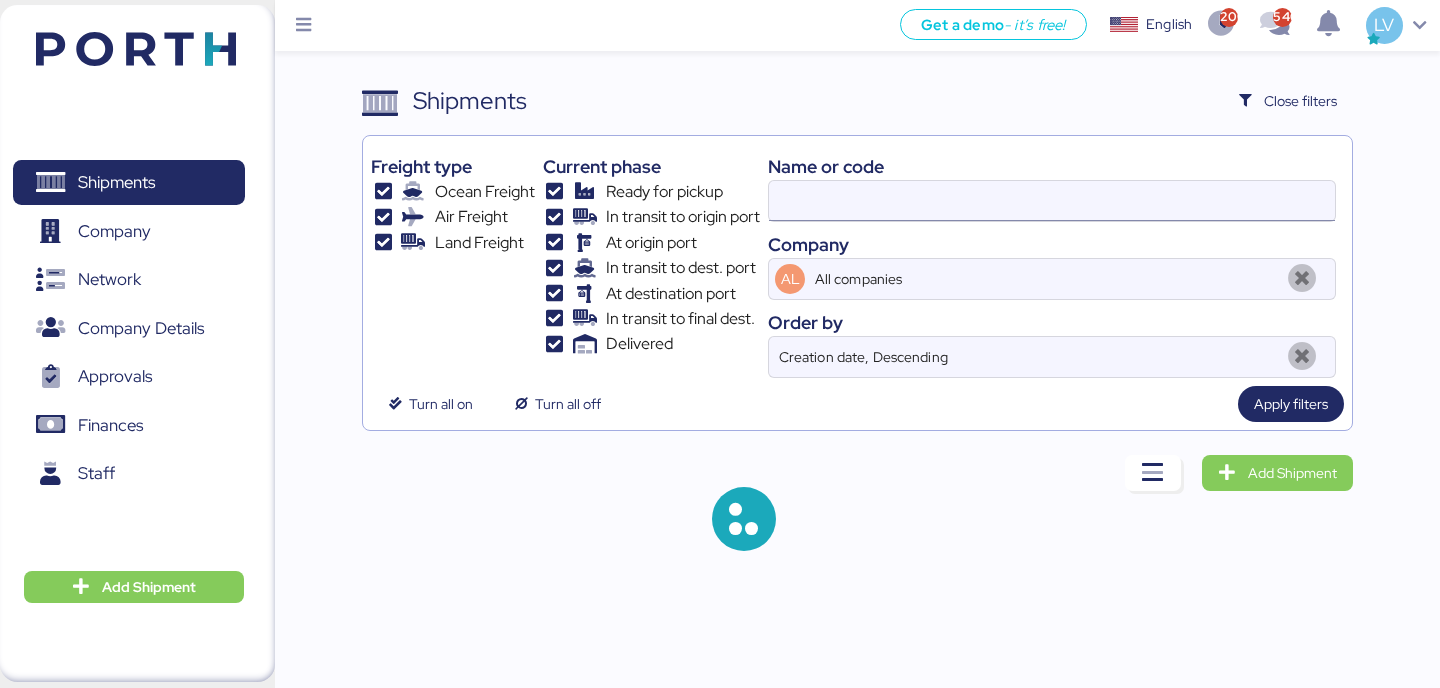 click at bounding box center (1052, 201) 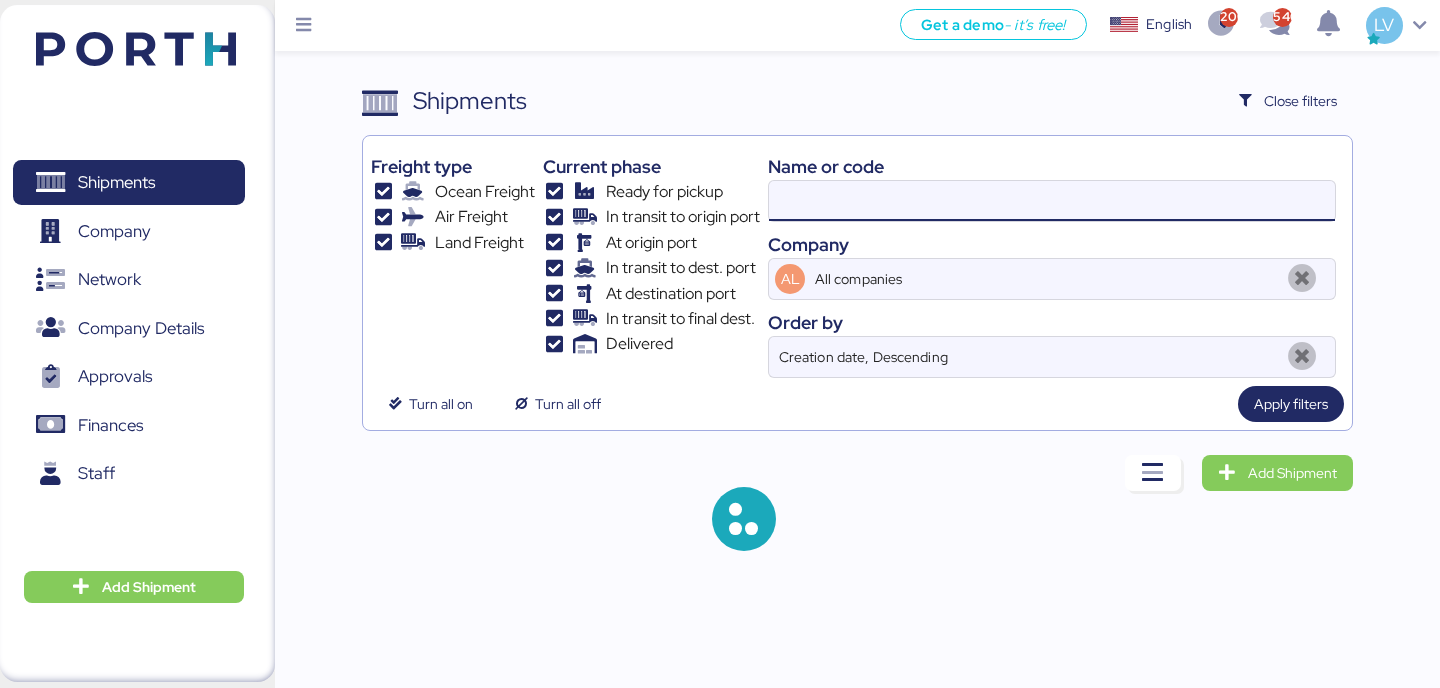 click at bounding box center (1052, 201) 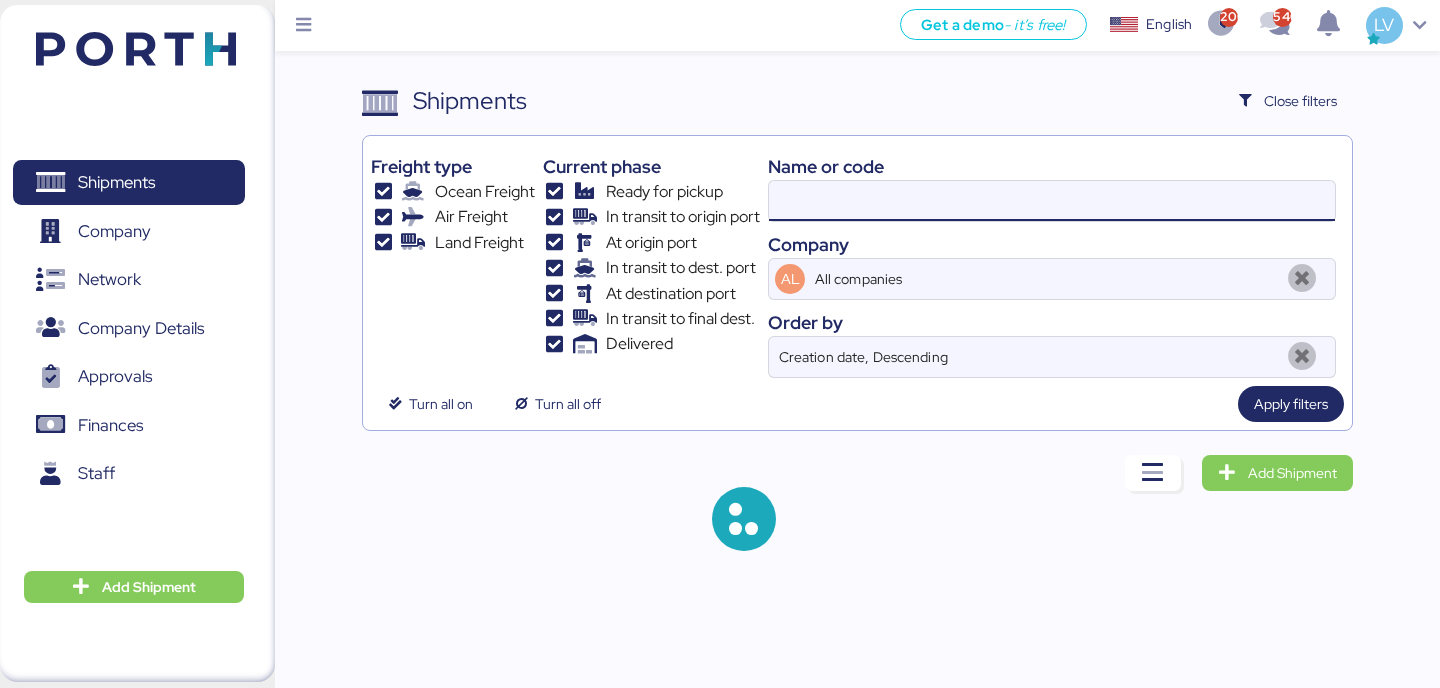 paste on "[ALPHANUMERIC]" 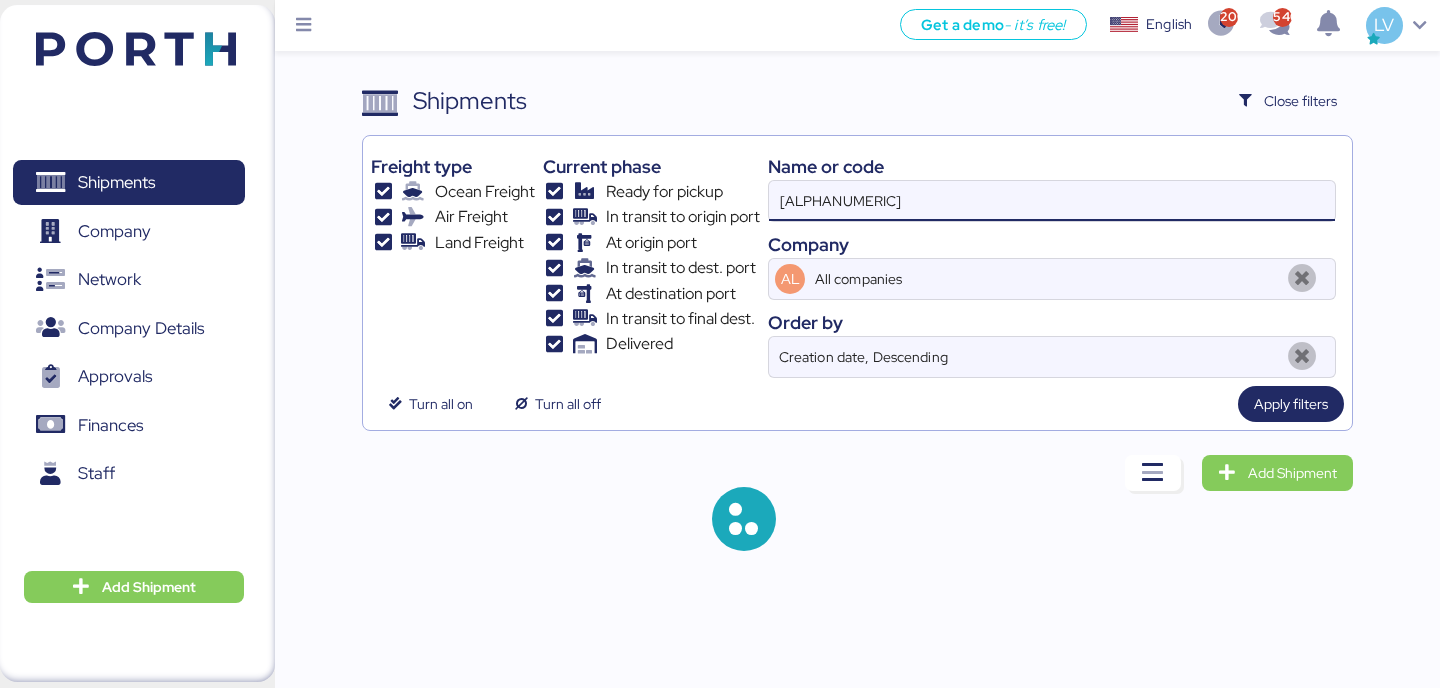 type on "[ALPHANUMERIC]" 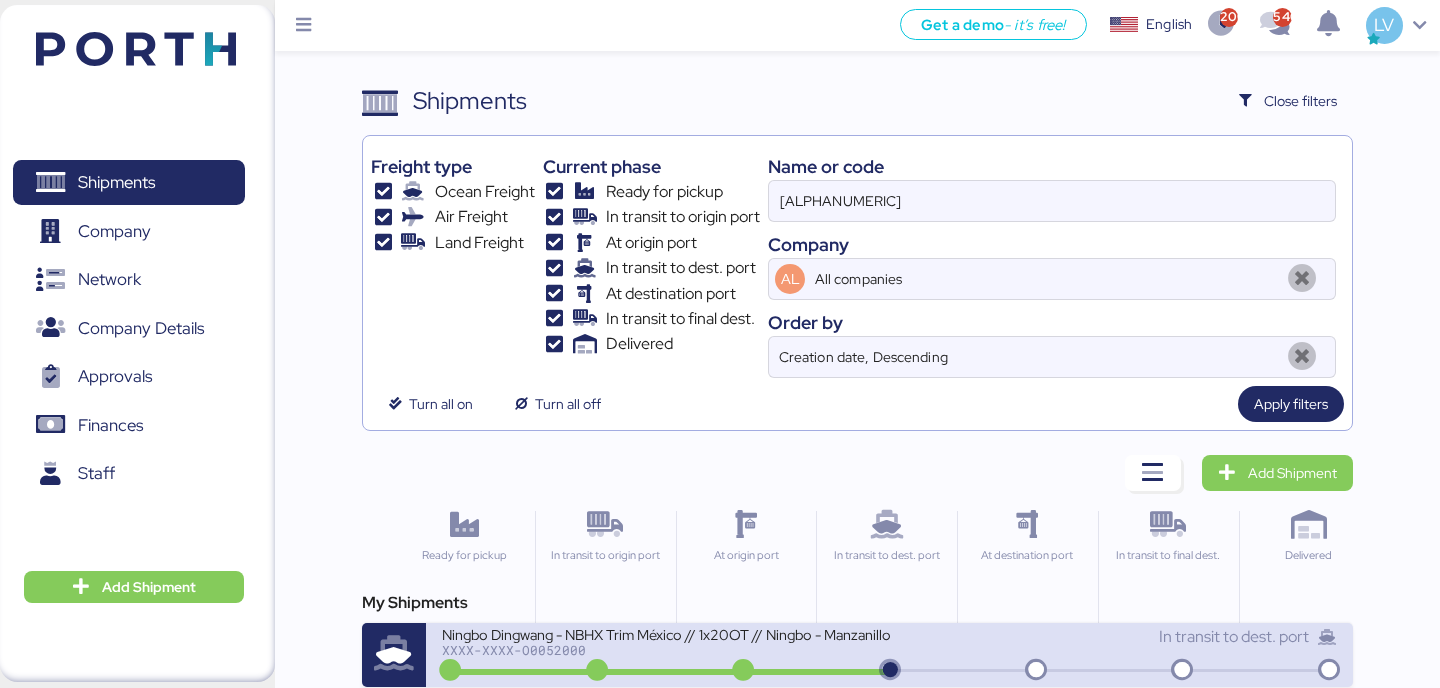 click on "Ningbo Dingwang - NBHX Trim México // 1x20OT // Ningbo - Manzanillo // MBL: COSU6423348320 - HBL: GYSE2506211 - BKG: COSU6423348320 XXXX-XXXX-O0052000" at bounding box center (665, 646) 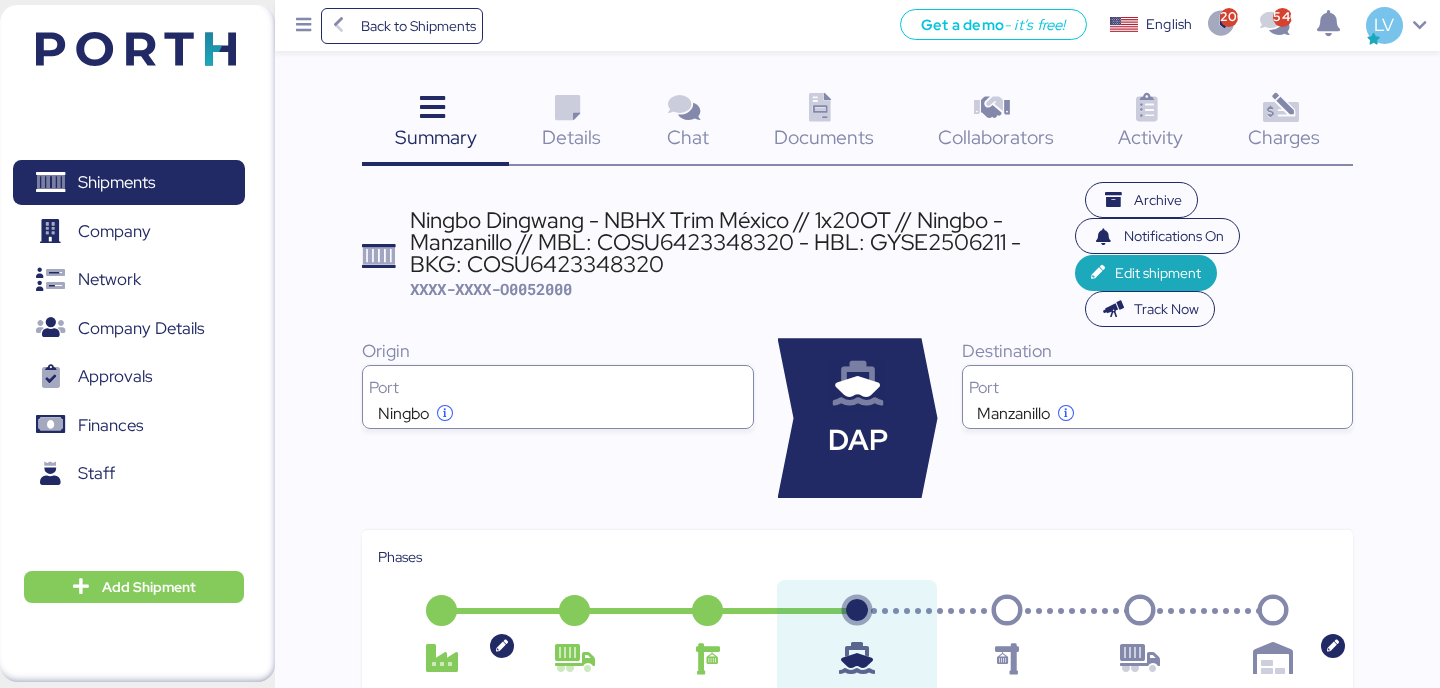 click on "Charges" at bounding box center [1284, 137] 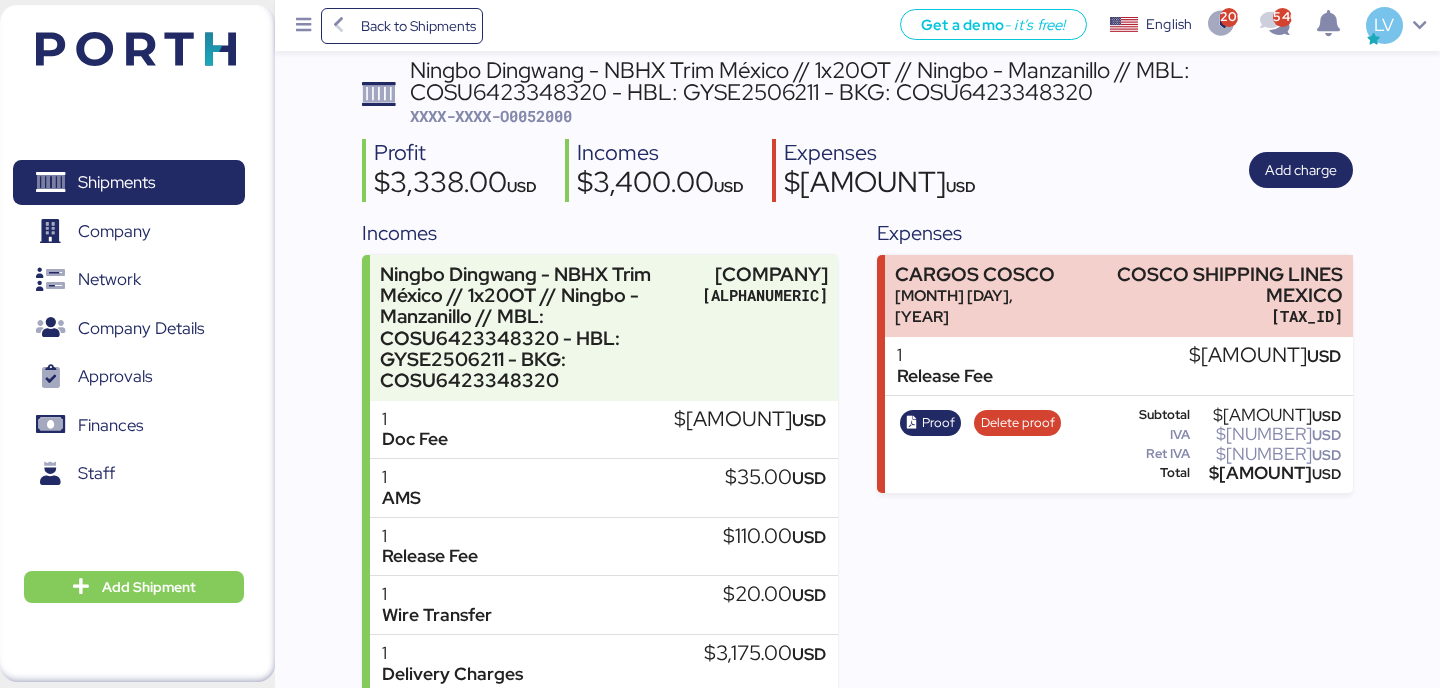 scroll, scrollTop: 140, scrollLeft: 0, axis: vertical 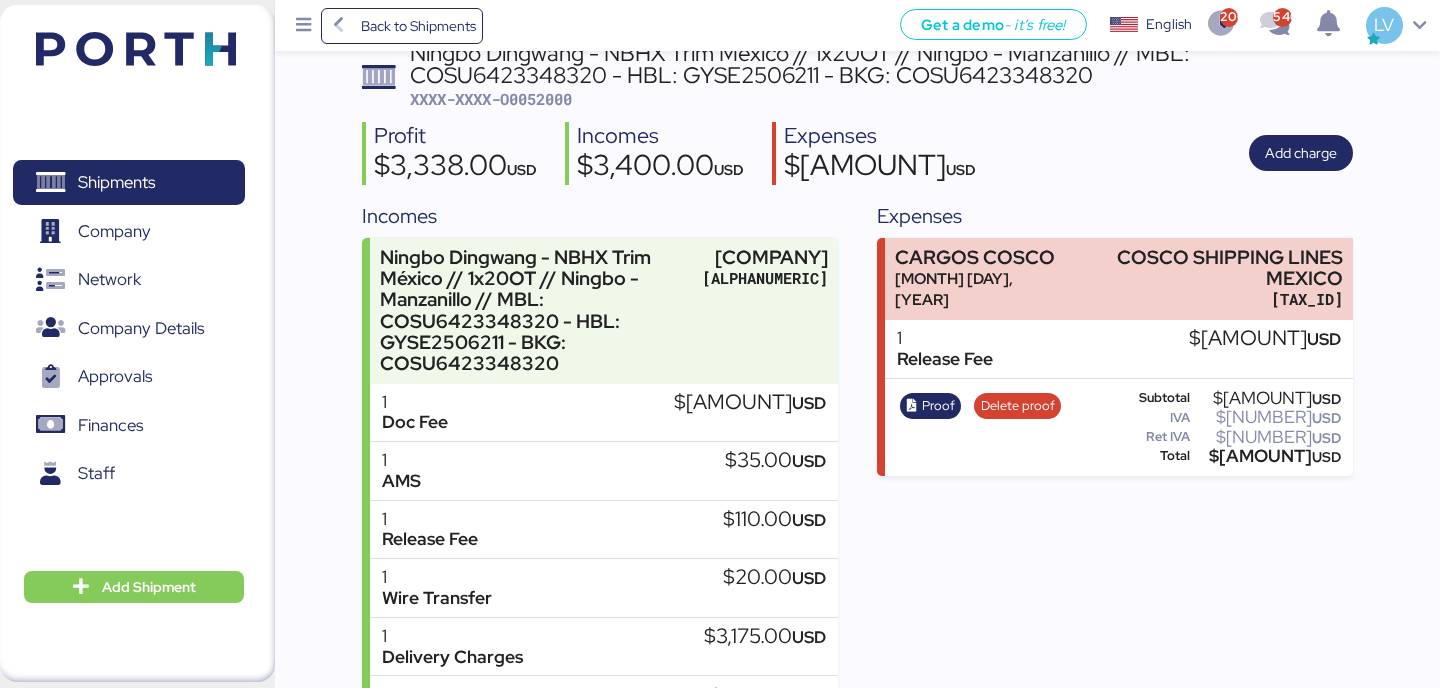 click on "Ningbo Dingwang - NBHX Trim México // 1x20OT // Ningbo - Manzanillo // MBL: COSU6423348320 - HBL: GYSE2506211 - BKG: COSU6423348320" at bounding box center [881, 64] 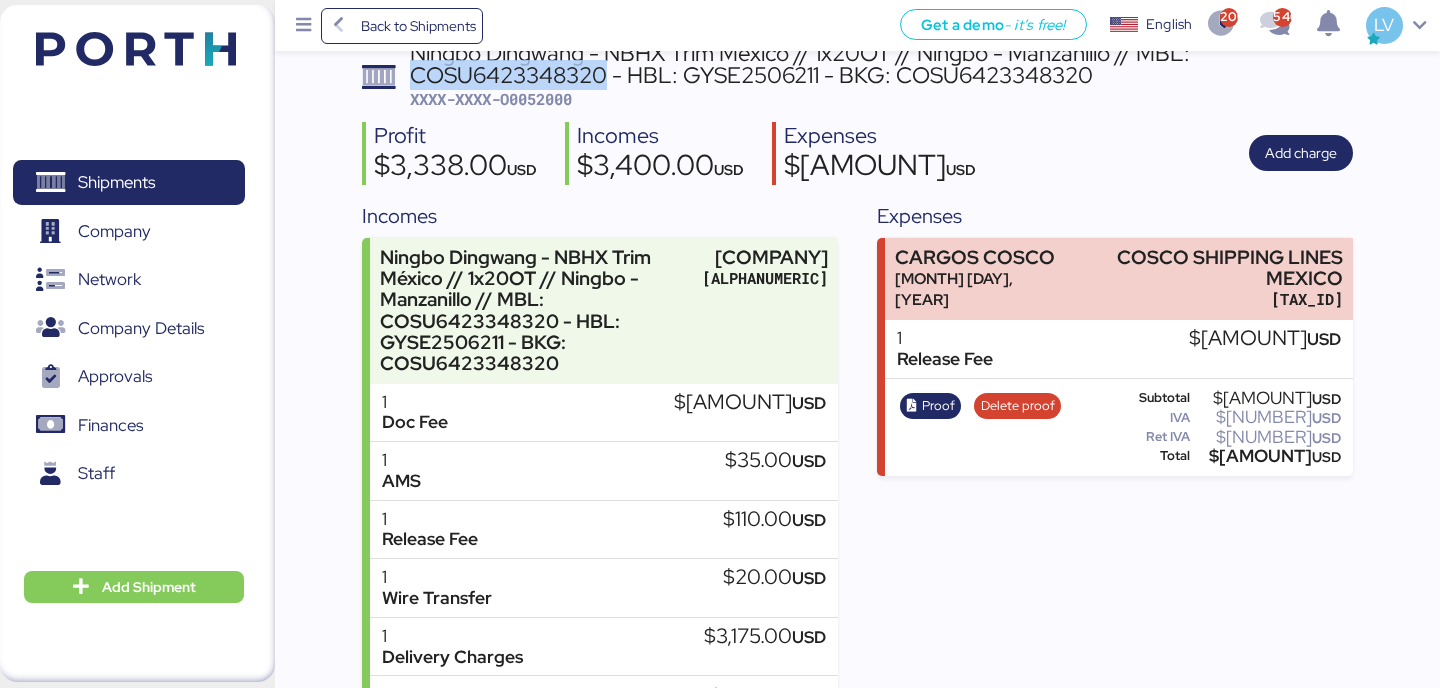 click on "Ningbo Dingwang - NBHX Trim México // 1x20OT // Ningbo - Manzanillo // MBL: COSU6423348320 - HBL: GYSE2506211 - BKG: COSU6423348320" at bounding box center [881, 64] 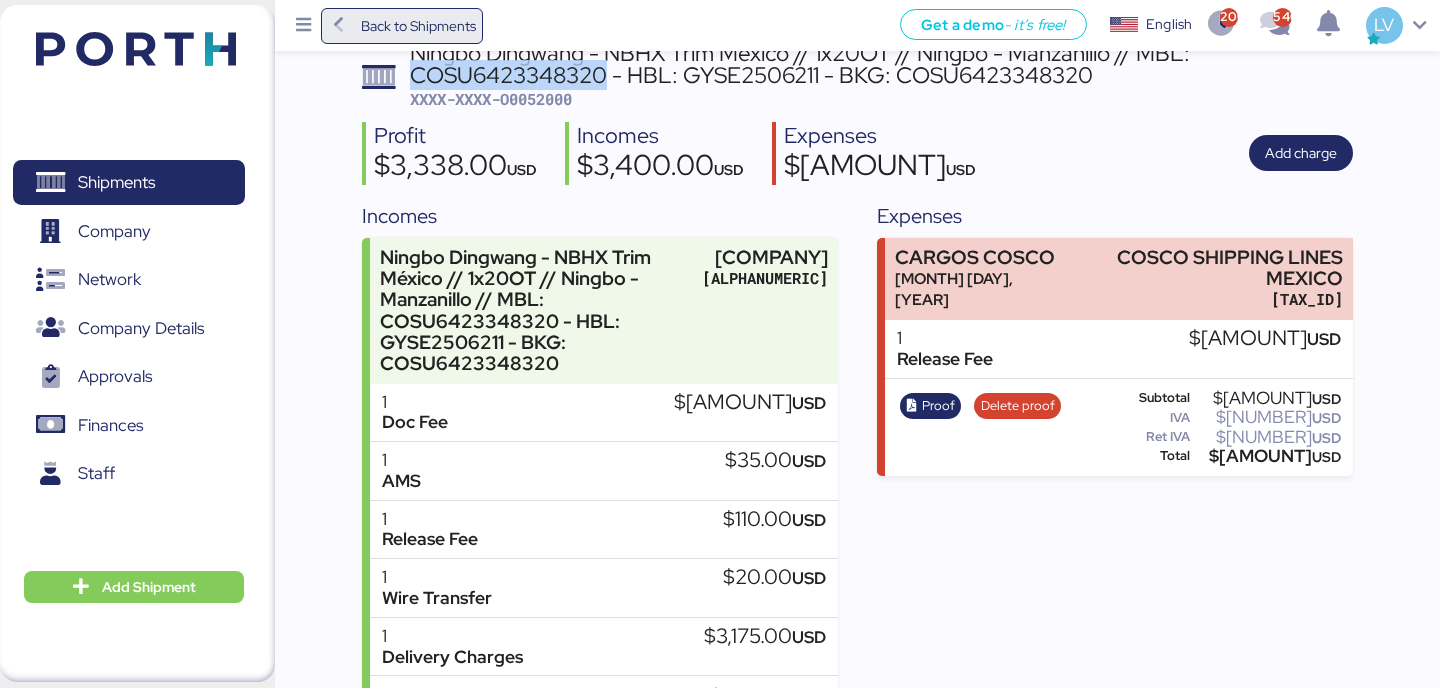 click on "Back to Shipments" at bounding box center [418, 26] 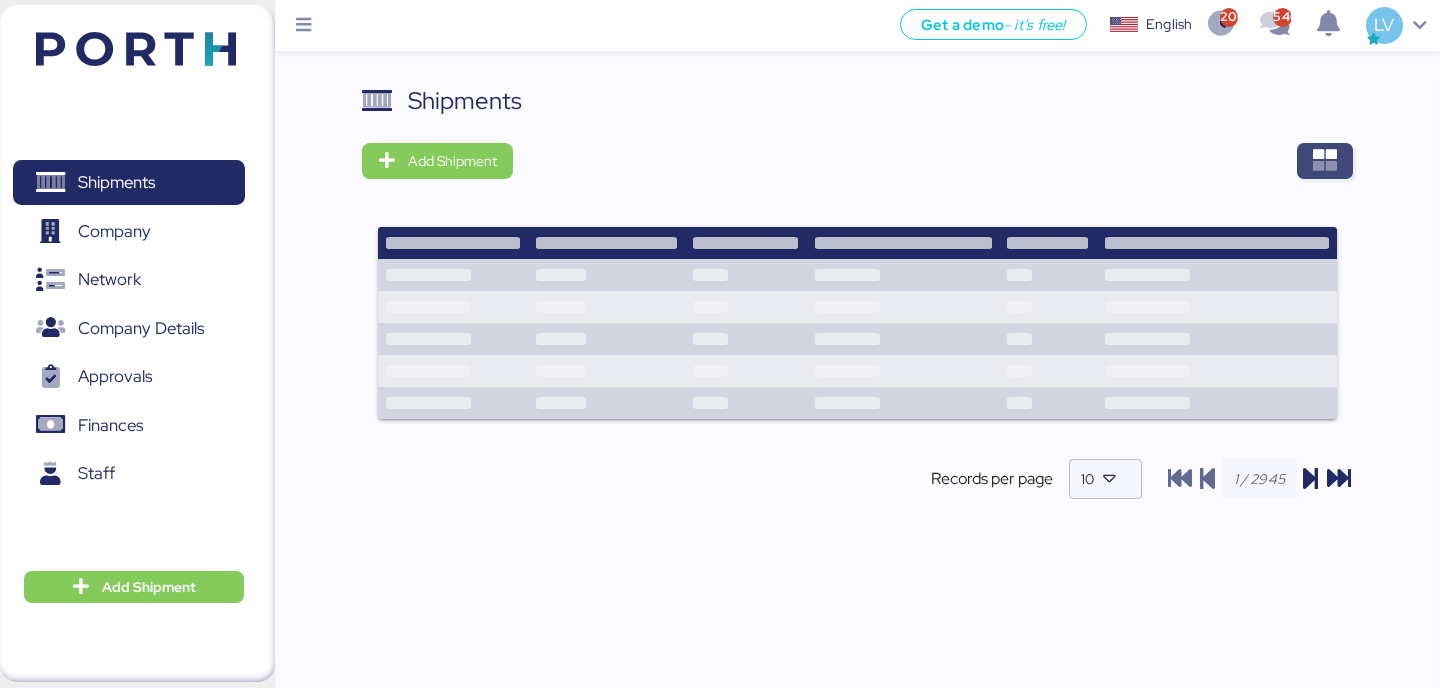 click at bounding box center [1325, 161] 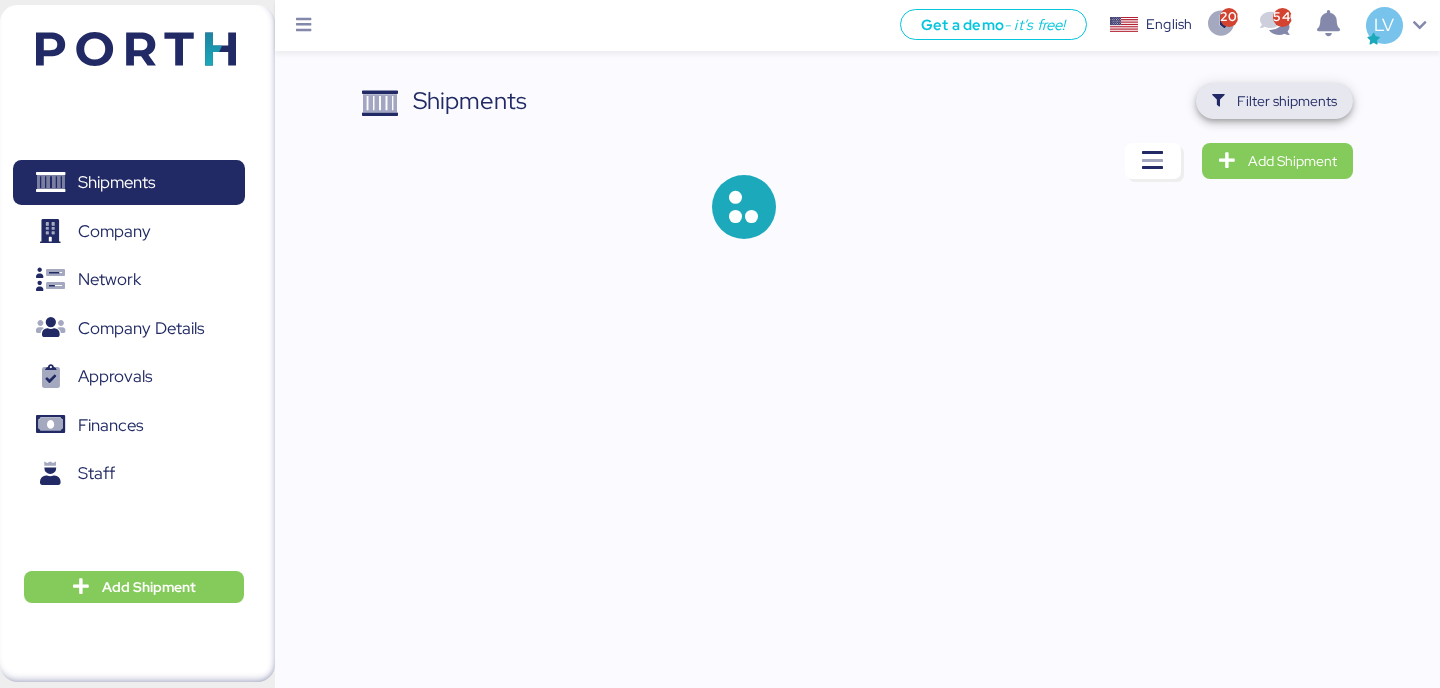 click on "Filter shipments" at bounding box center [1274, 101] 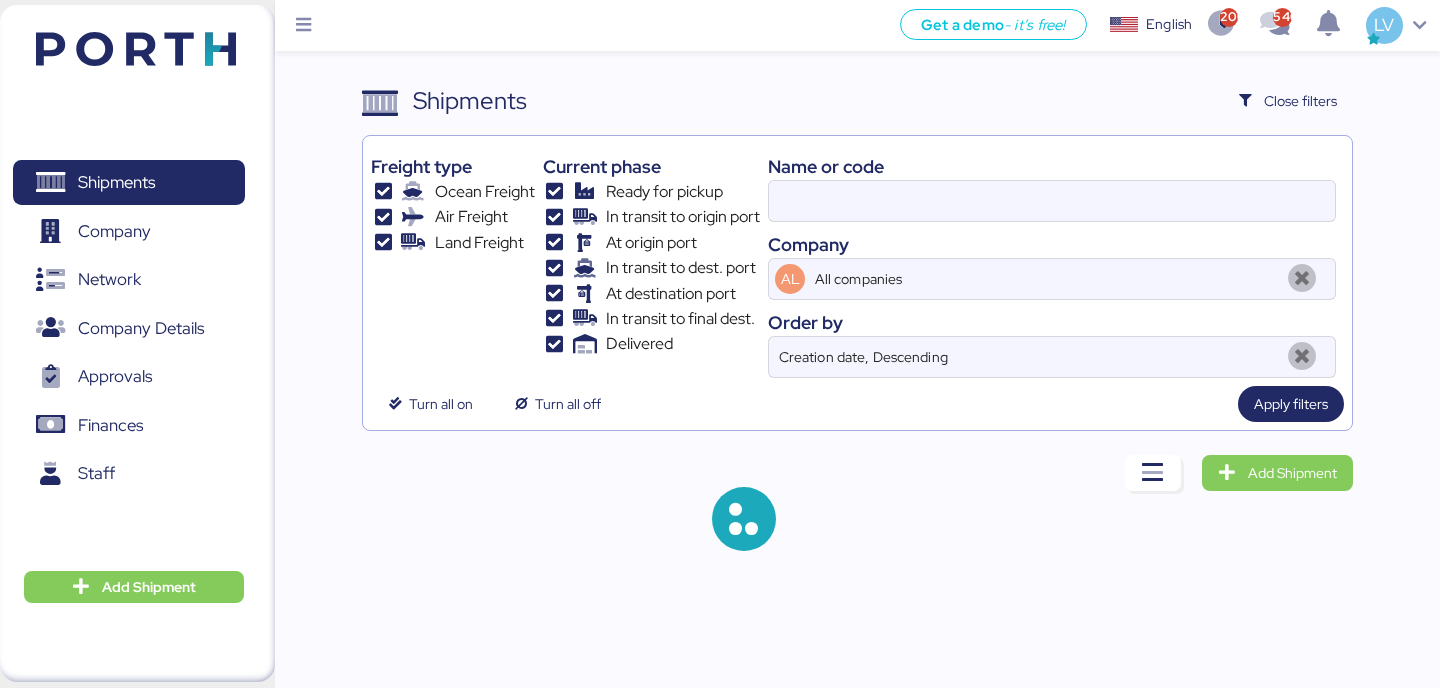 click at bounding box center (1052, 201) 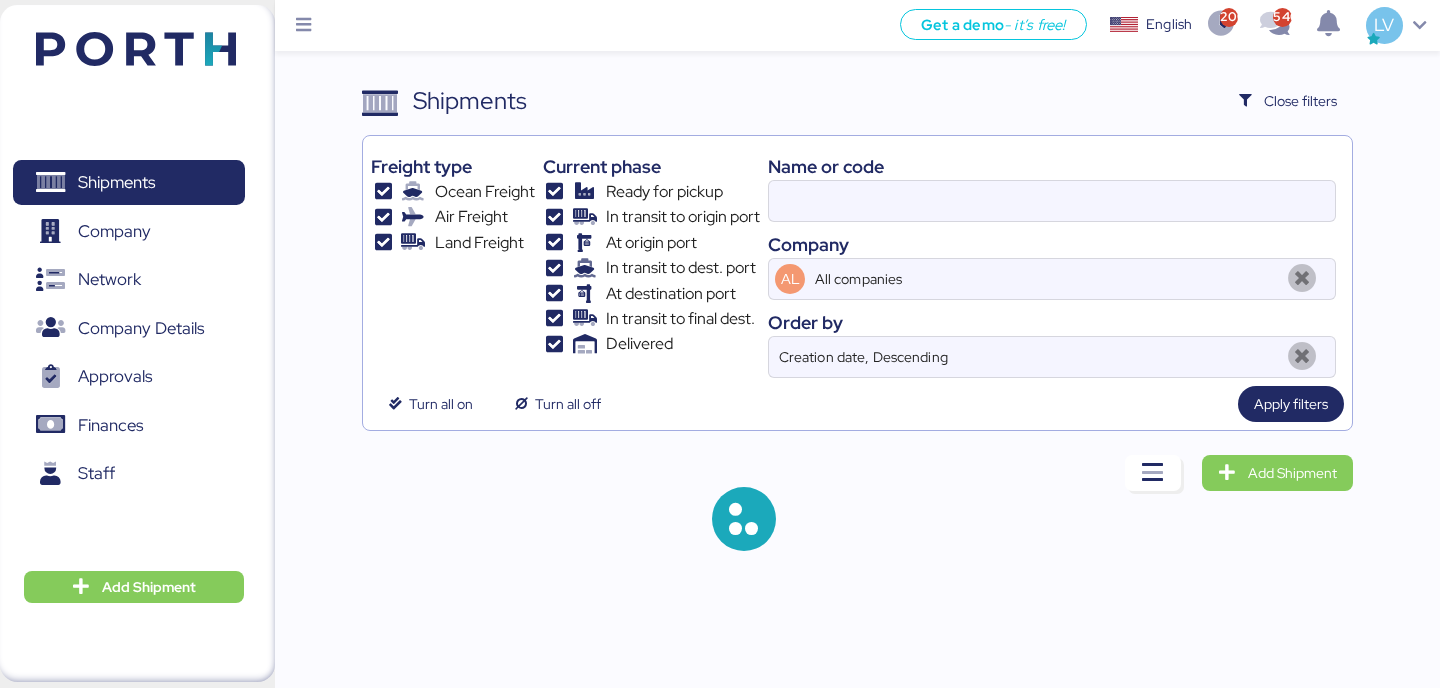 click on "Name or code Company AL All companies   Order by Creation date, Descending" at bounding box center (1052, 261) 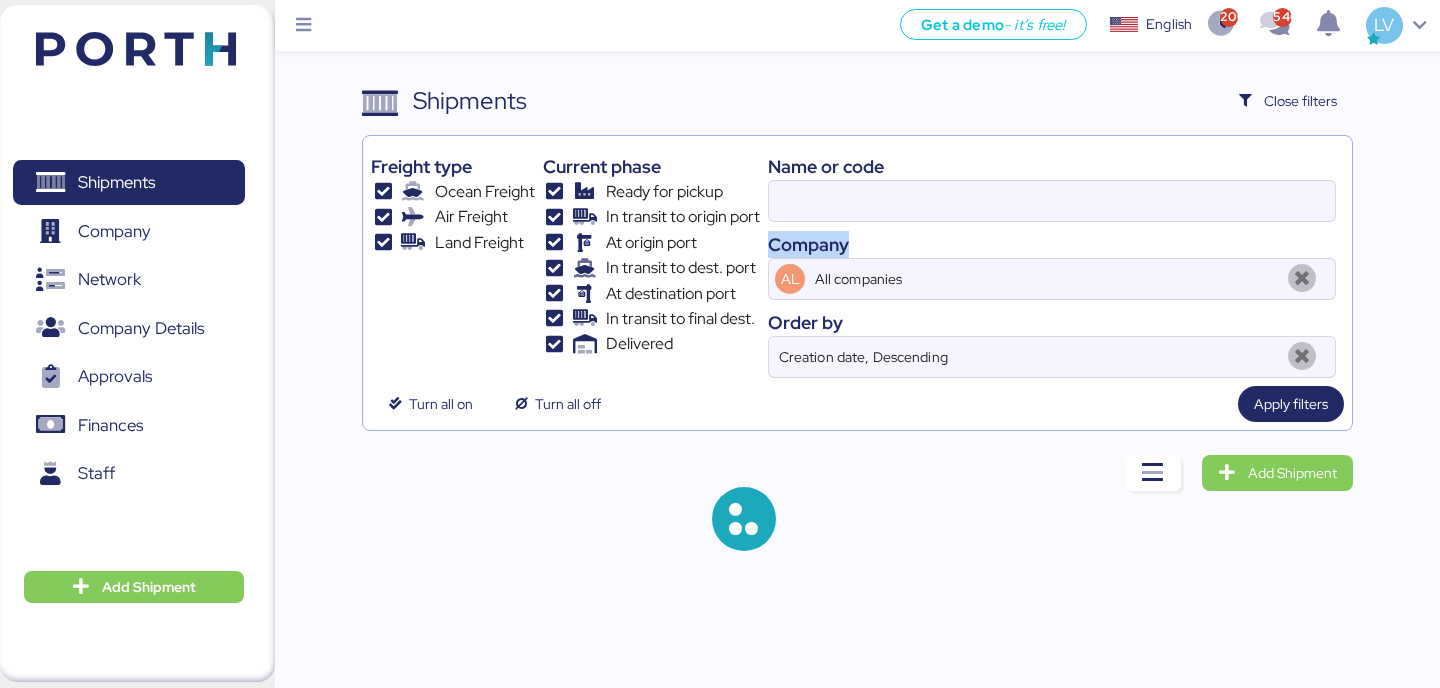 click on "Name or code Company AL All companies   Order by Creation date, Descending" at bounding box center (1052, 261) 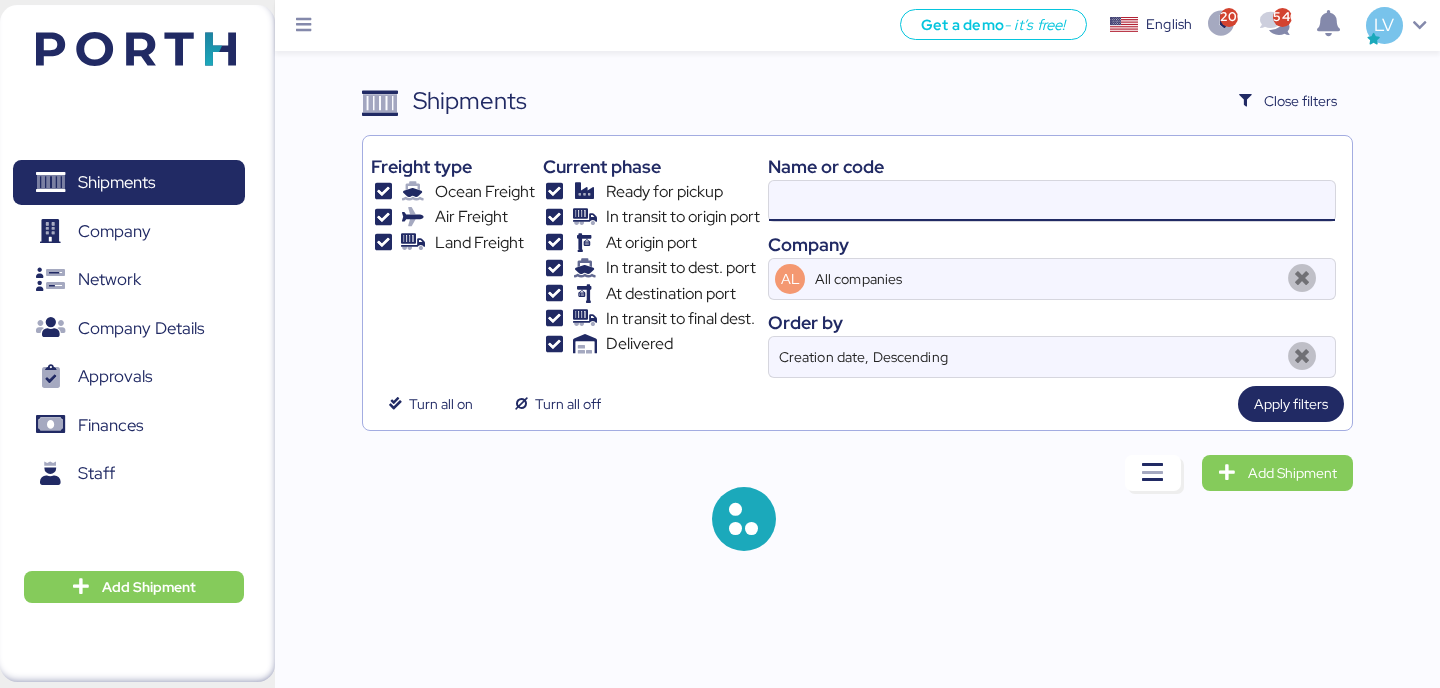click at bounding box center [1052, 201] 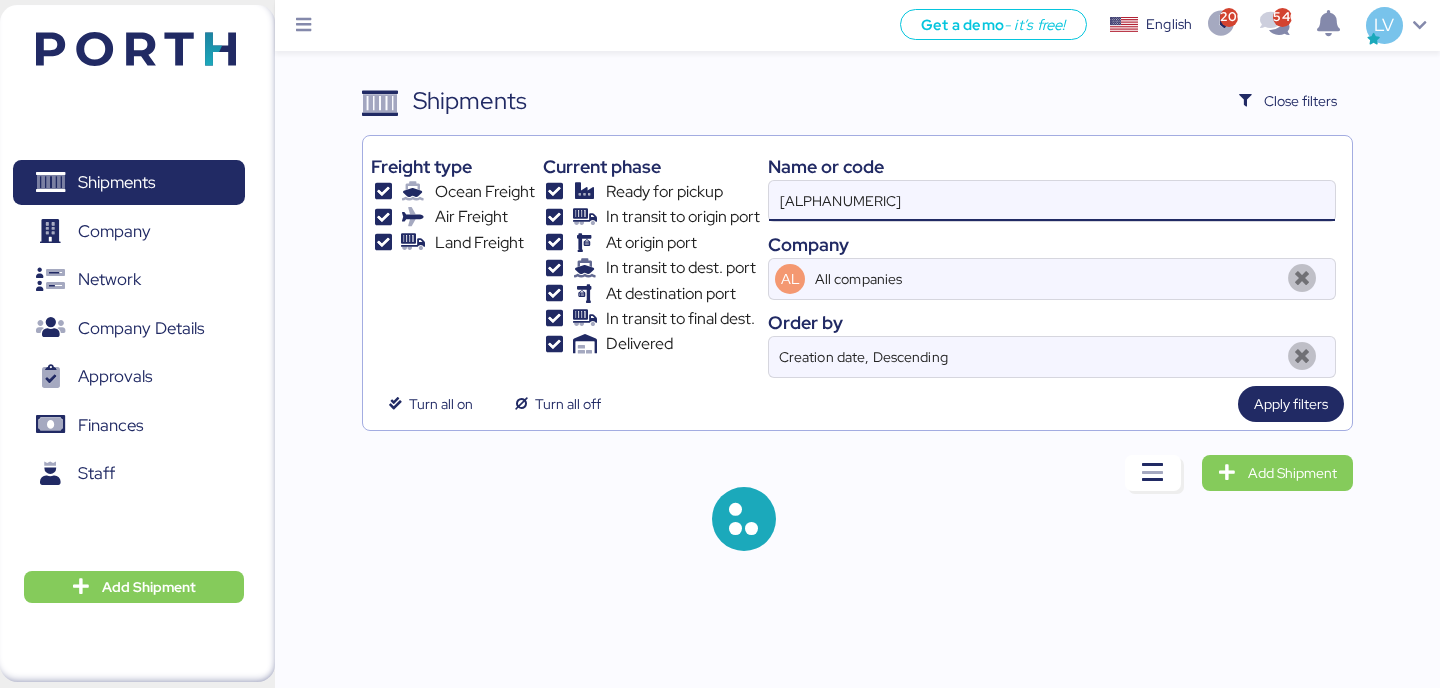 type on "[ALPHANUMERIC]" 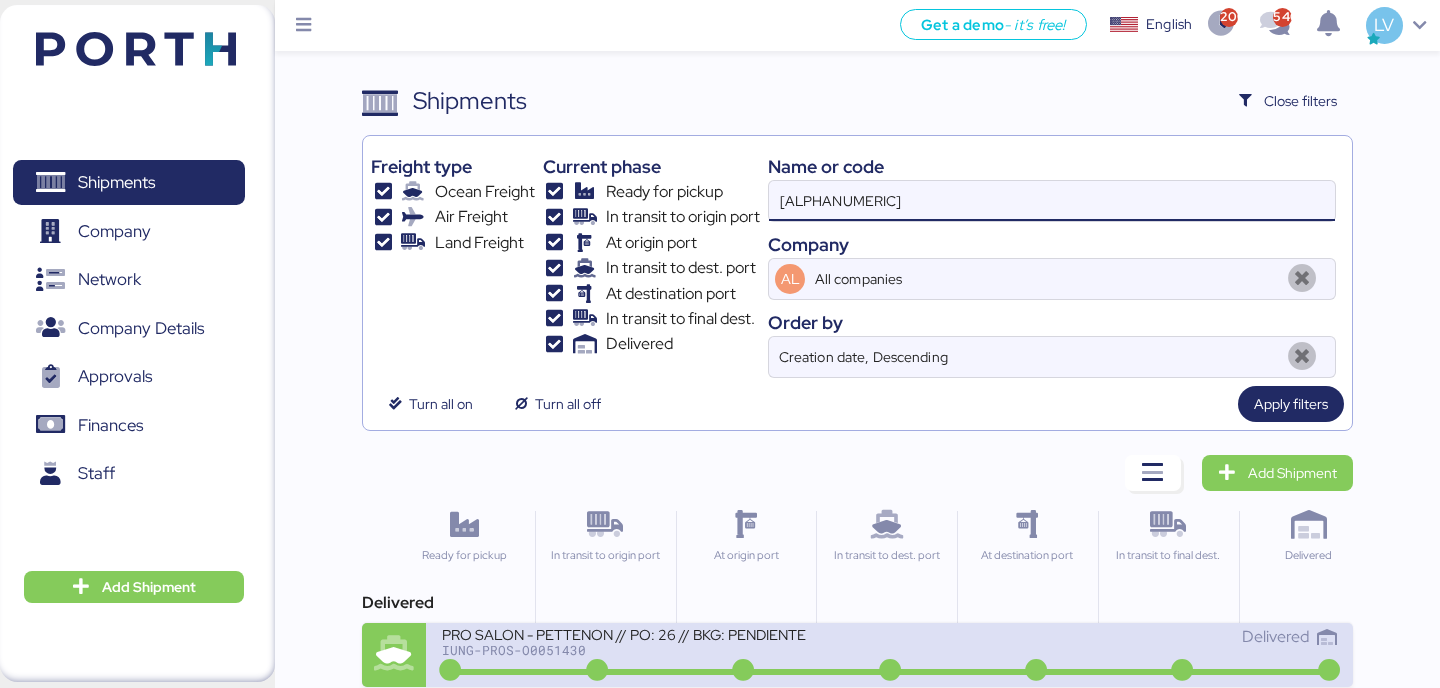 click on "PRO SALON - PETTENON // PO: 26 // BKG: PENDIENTE [DOCUMENT_ID]" at bounding box center [665, 646] 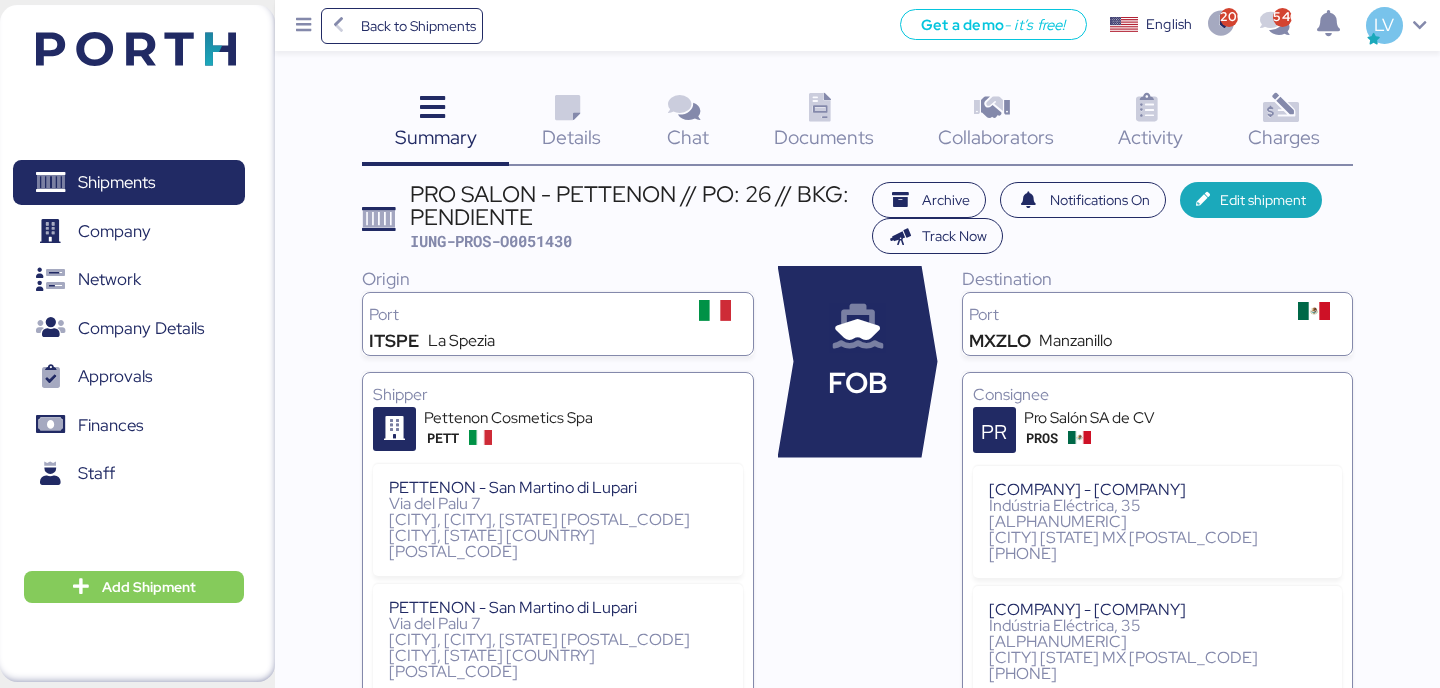 click on "Details" at bounding box center [571, 137] 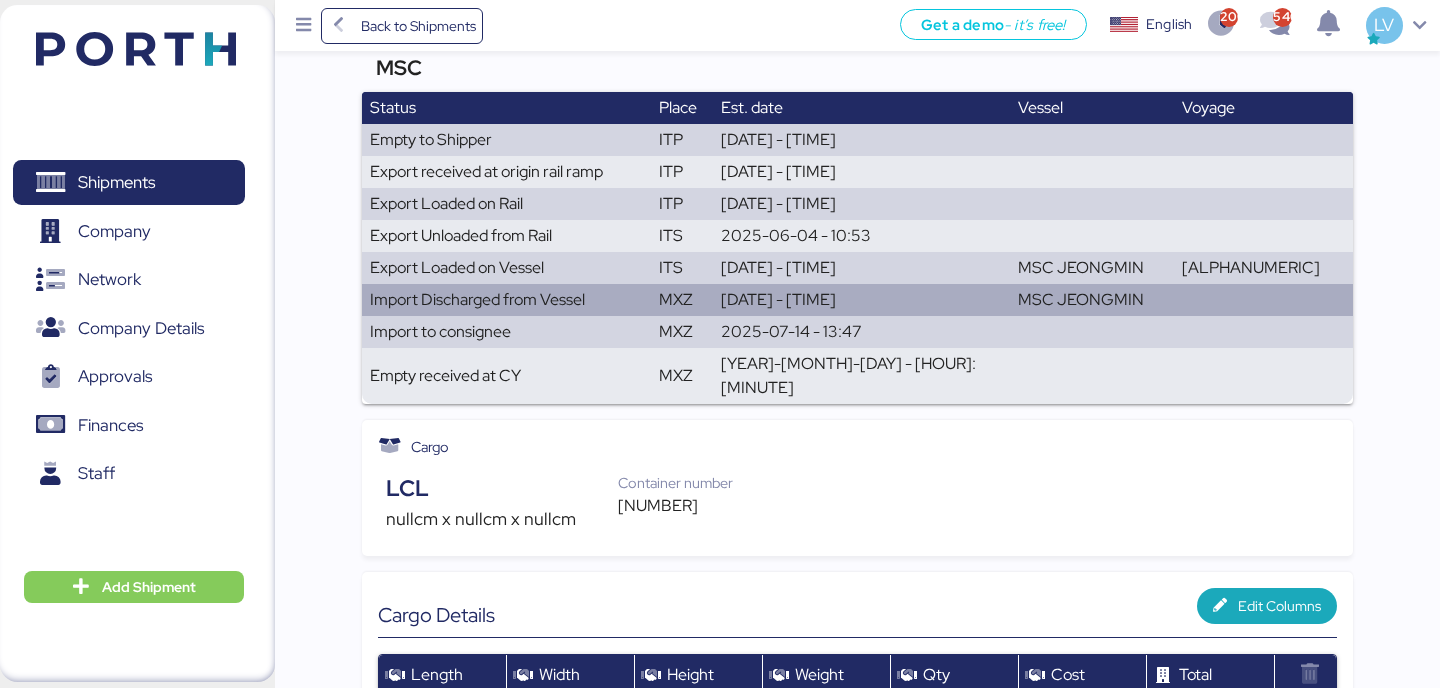 scroll, scrollTop: 317, scrollLeft: 0, axis: vertical 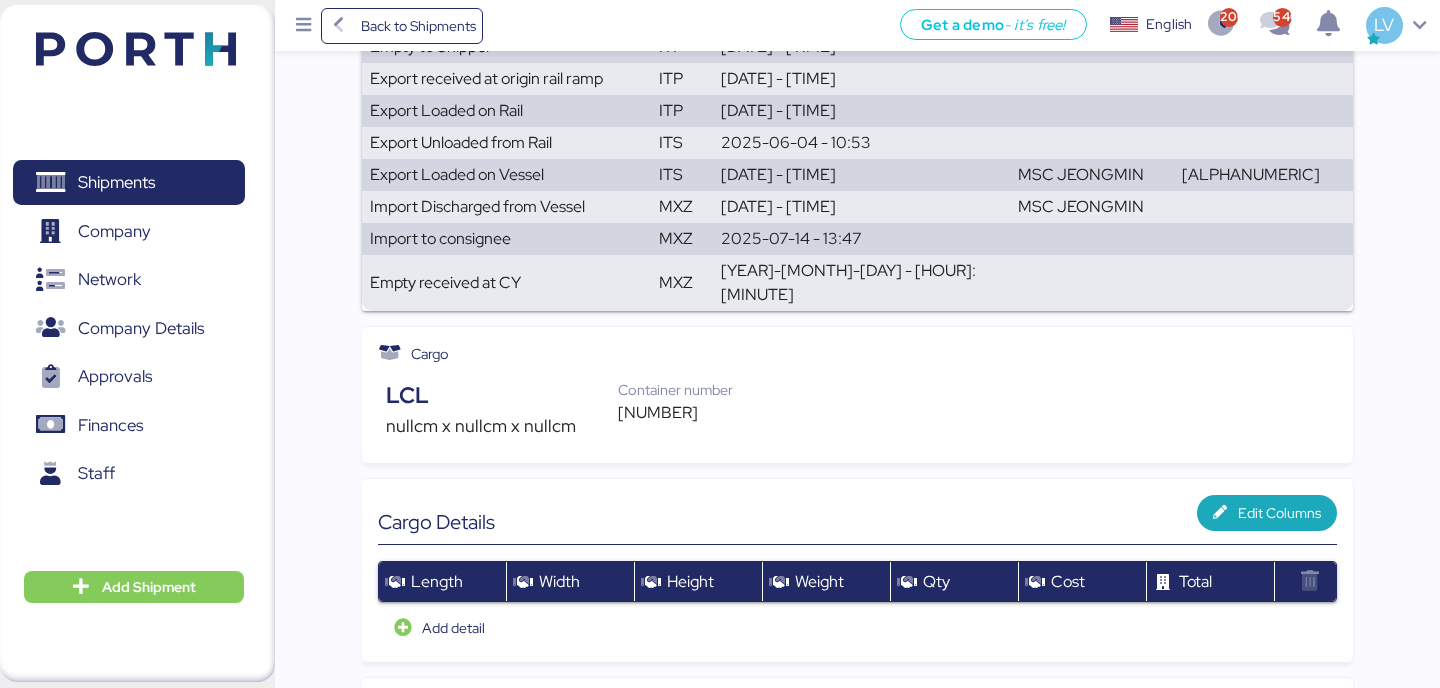 click on "Container number" at bounding box center [686, 390] 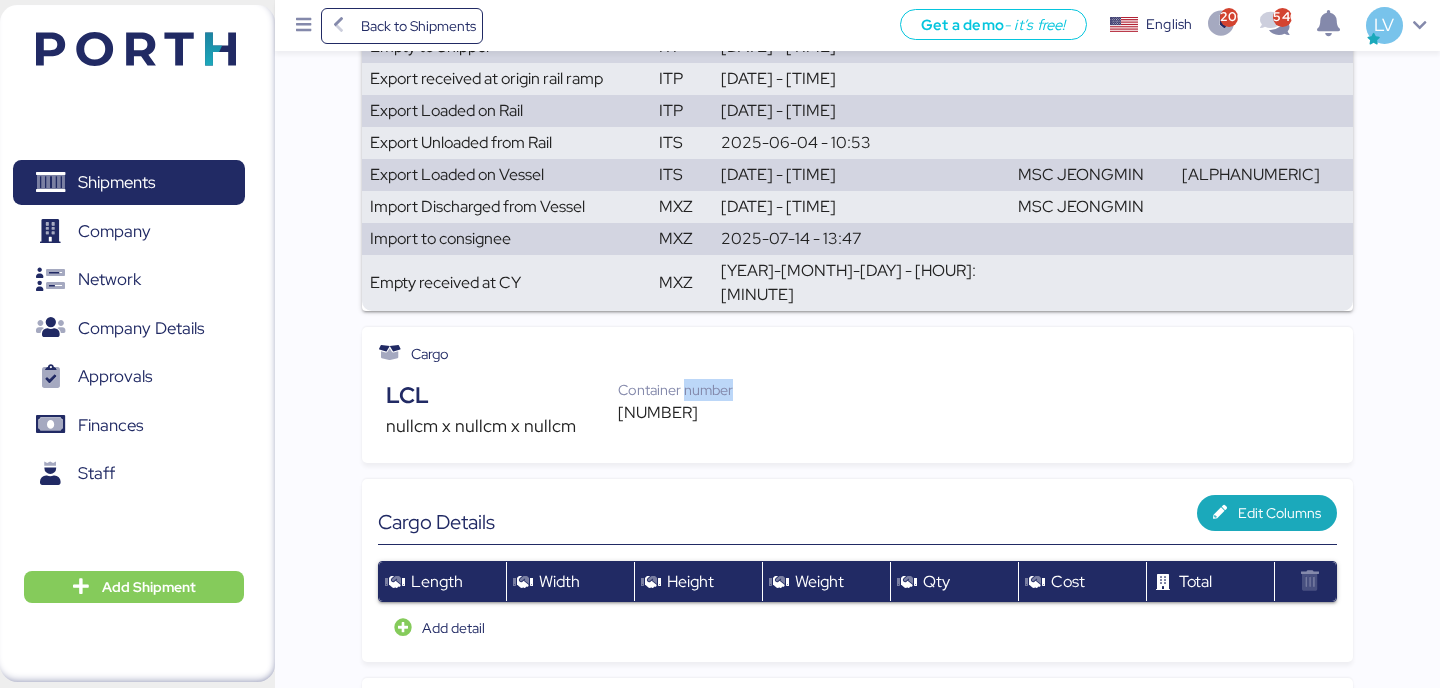 click on "Container number" at bounding box center [686, 390] 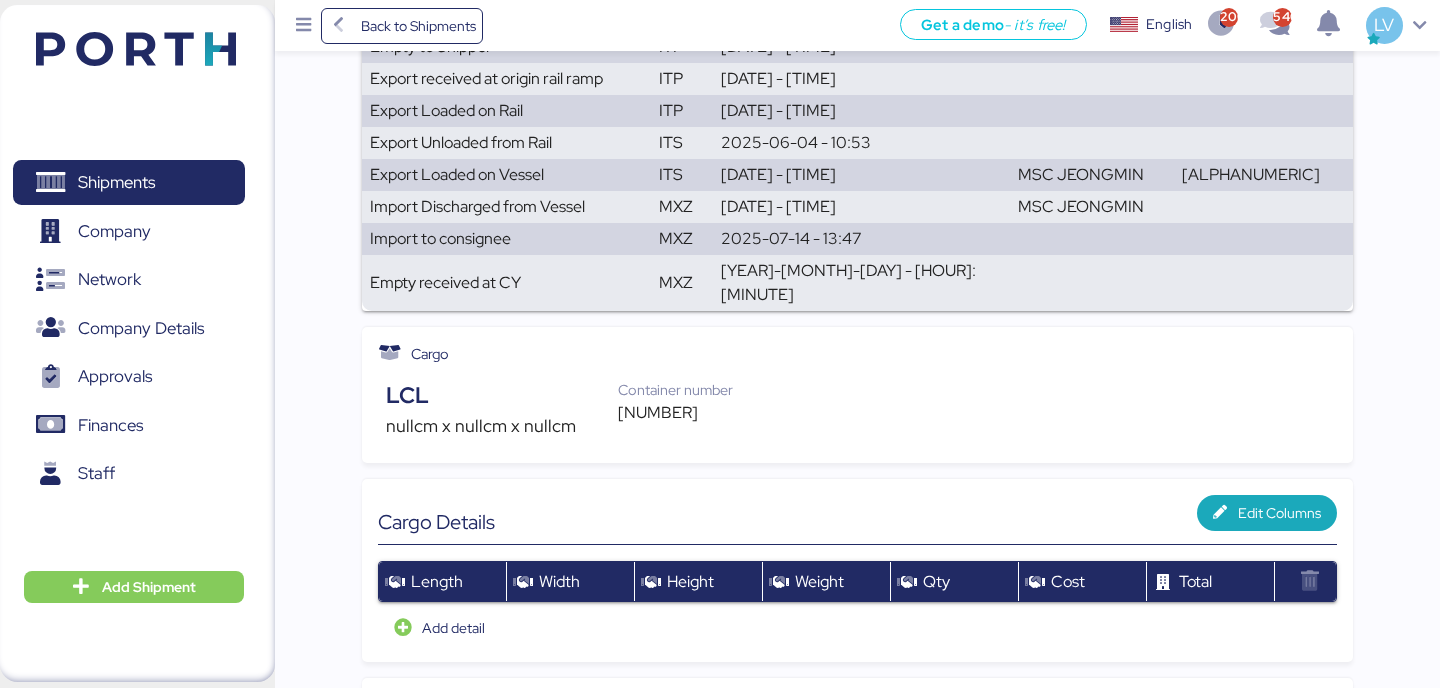 click on "[NUMBER]" at bounding box center (686, 413) 